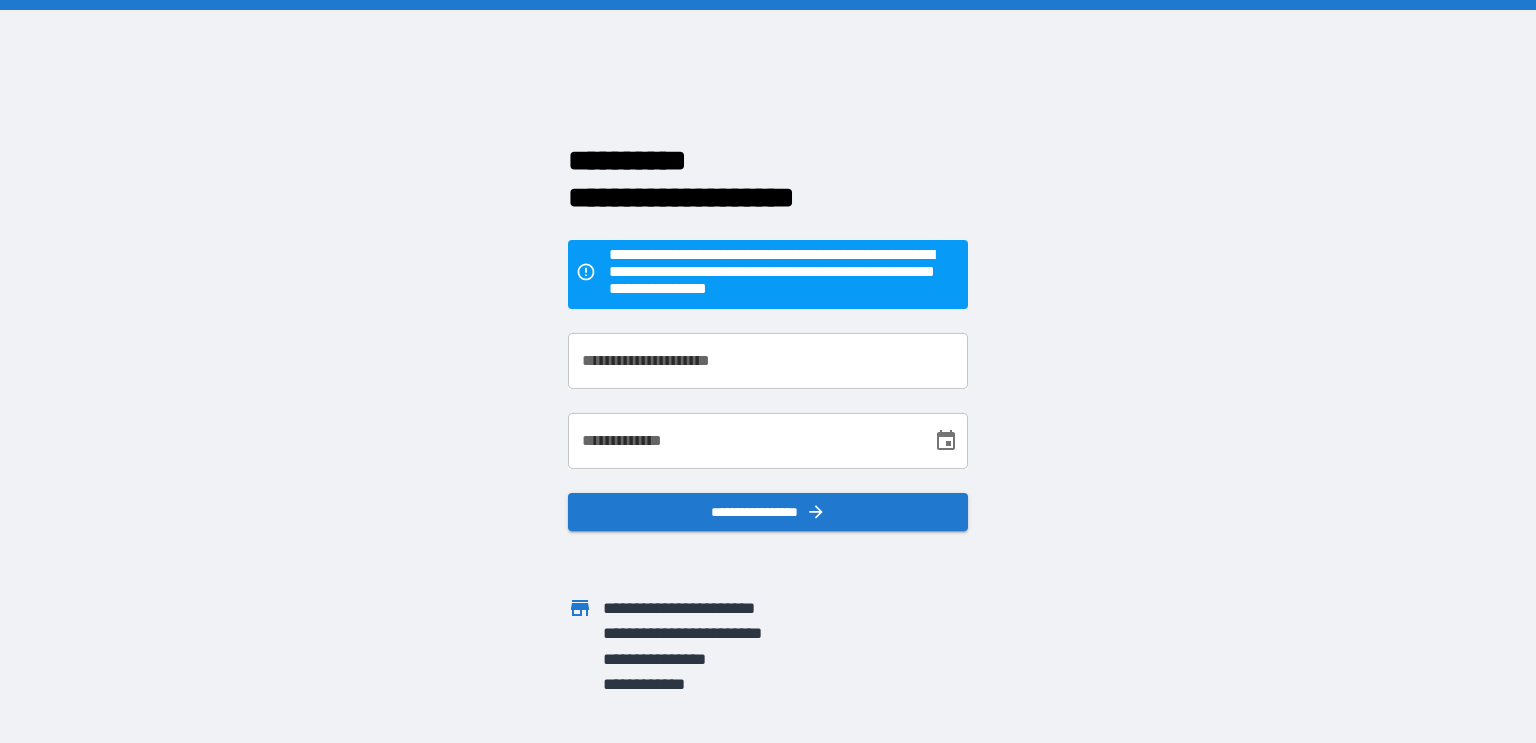scroll, scrollTop: 0, scrollLeft: 0, axis: both 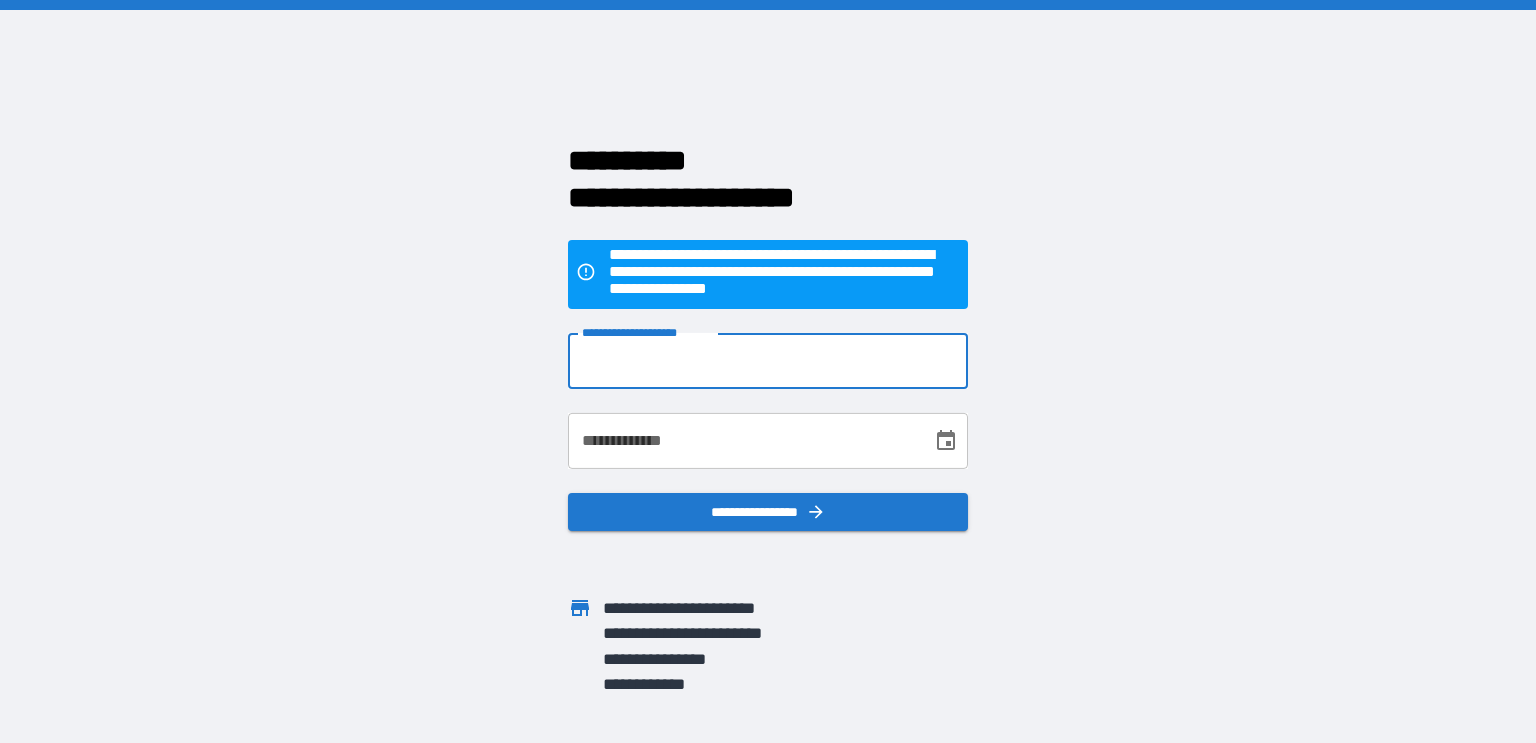 type on "**********" 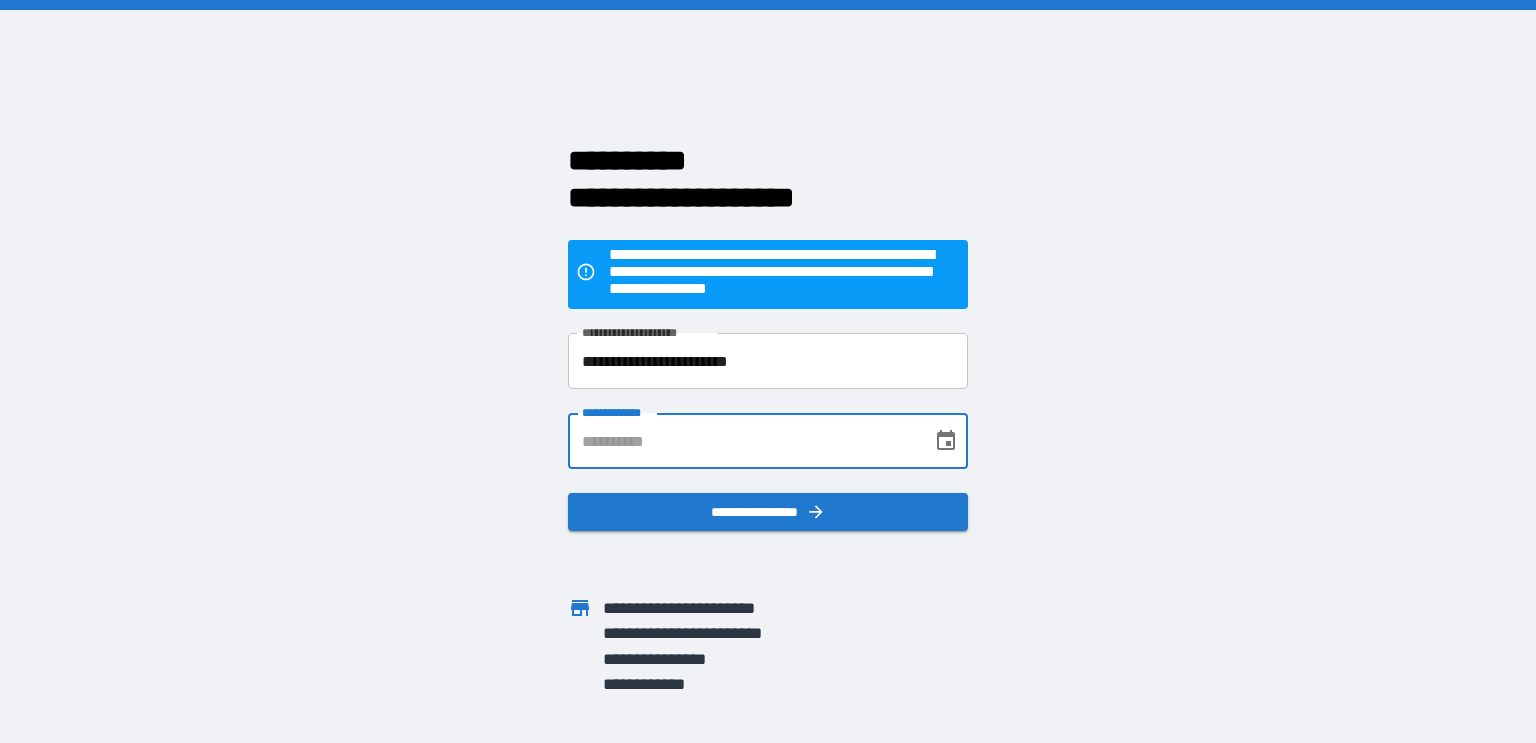 click on "**********" at bounding box center (743, 441) 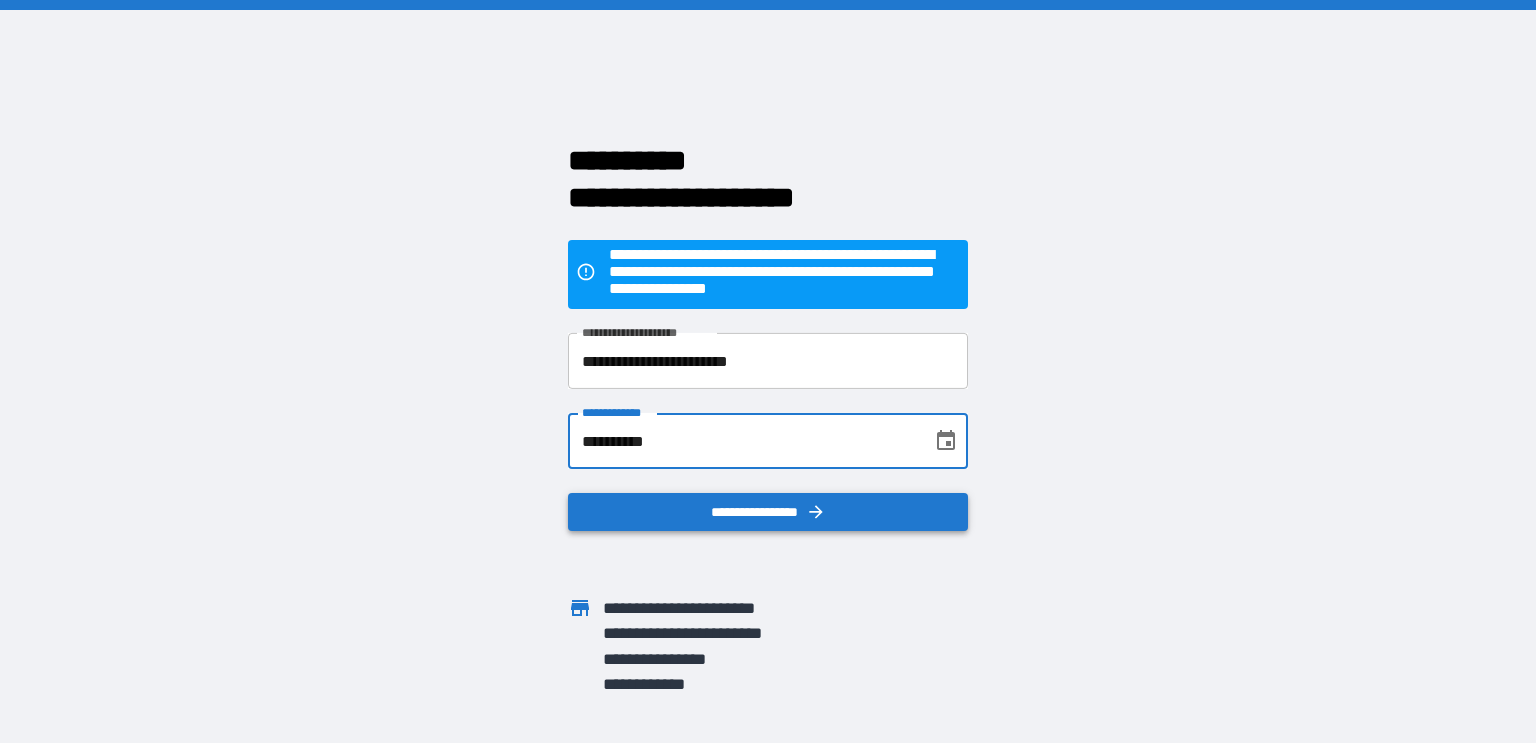 type on "**********" 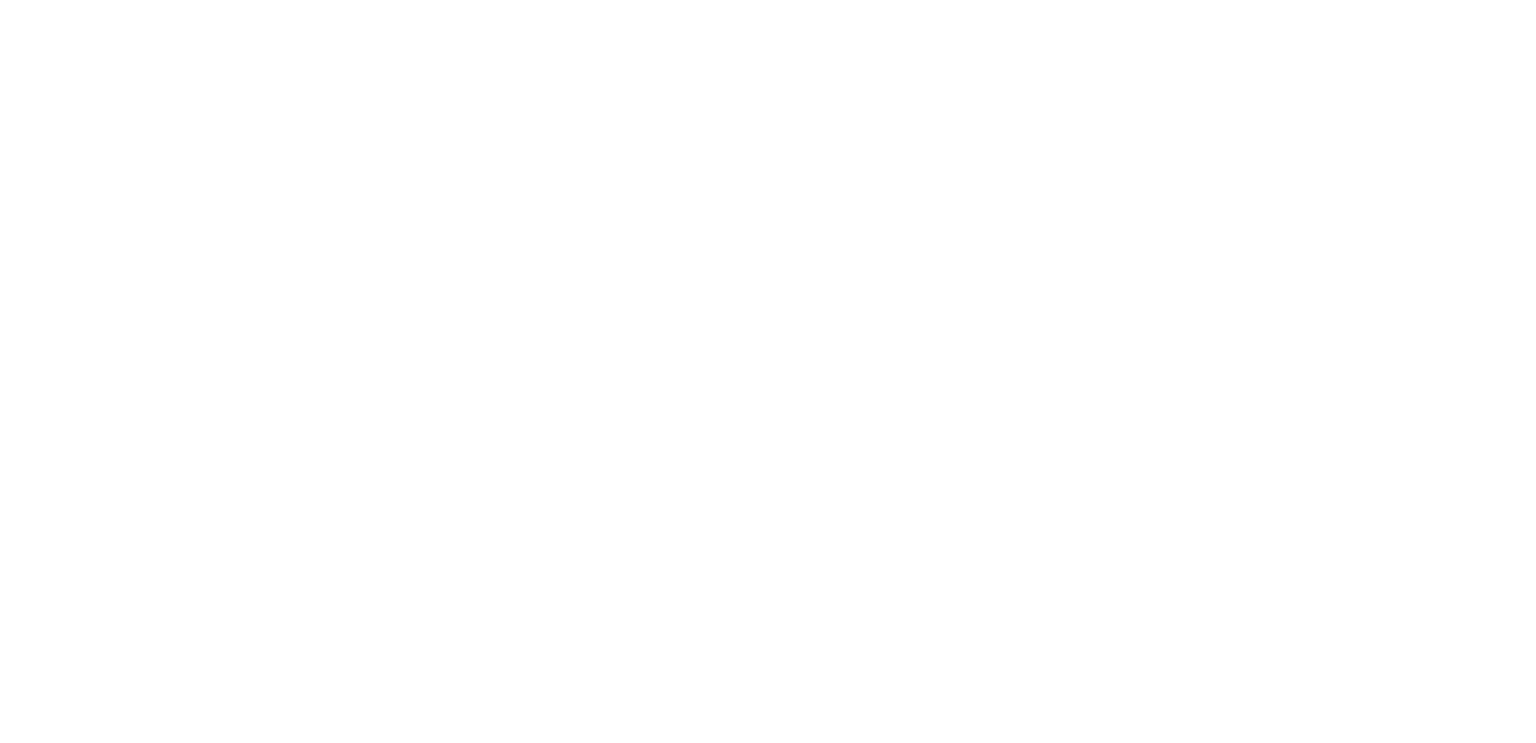 scroll, scrollTop: 0, scrollLeft: 0, axis: both 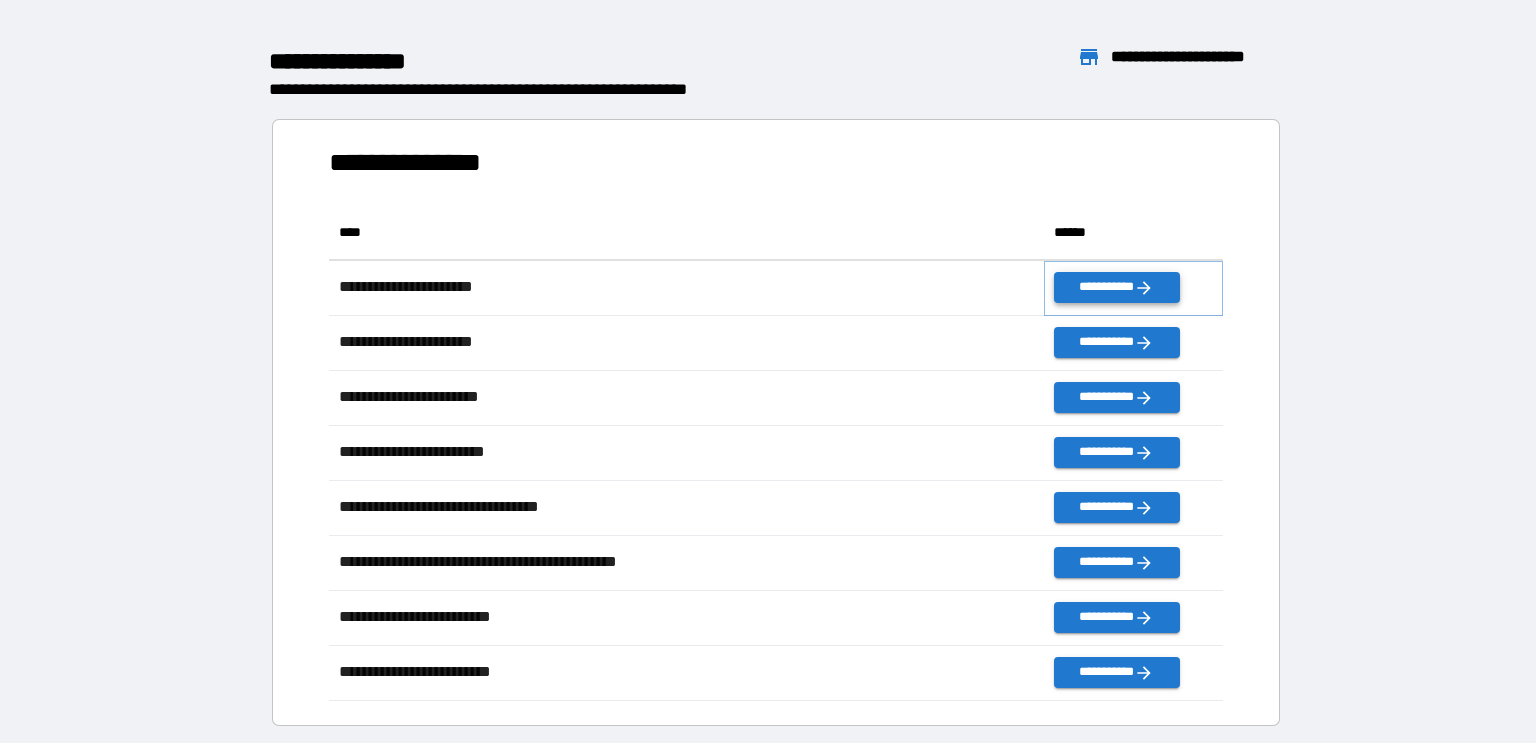 click on "**********" at bounding box center [1116, 287] 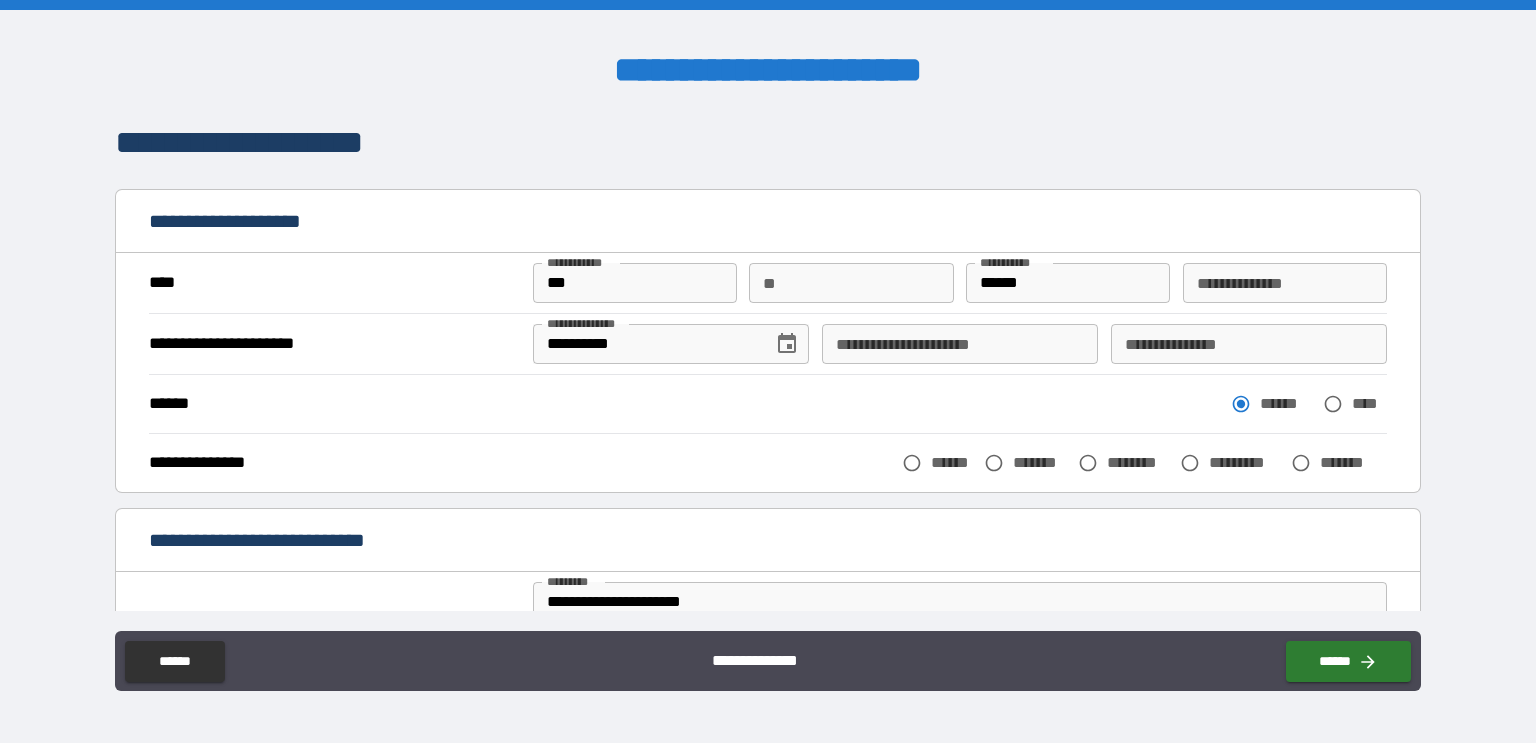 click on "*******" at bounding box center (1041, 462) 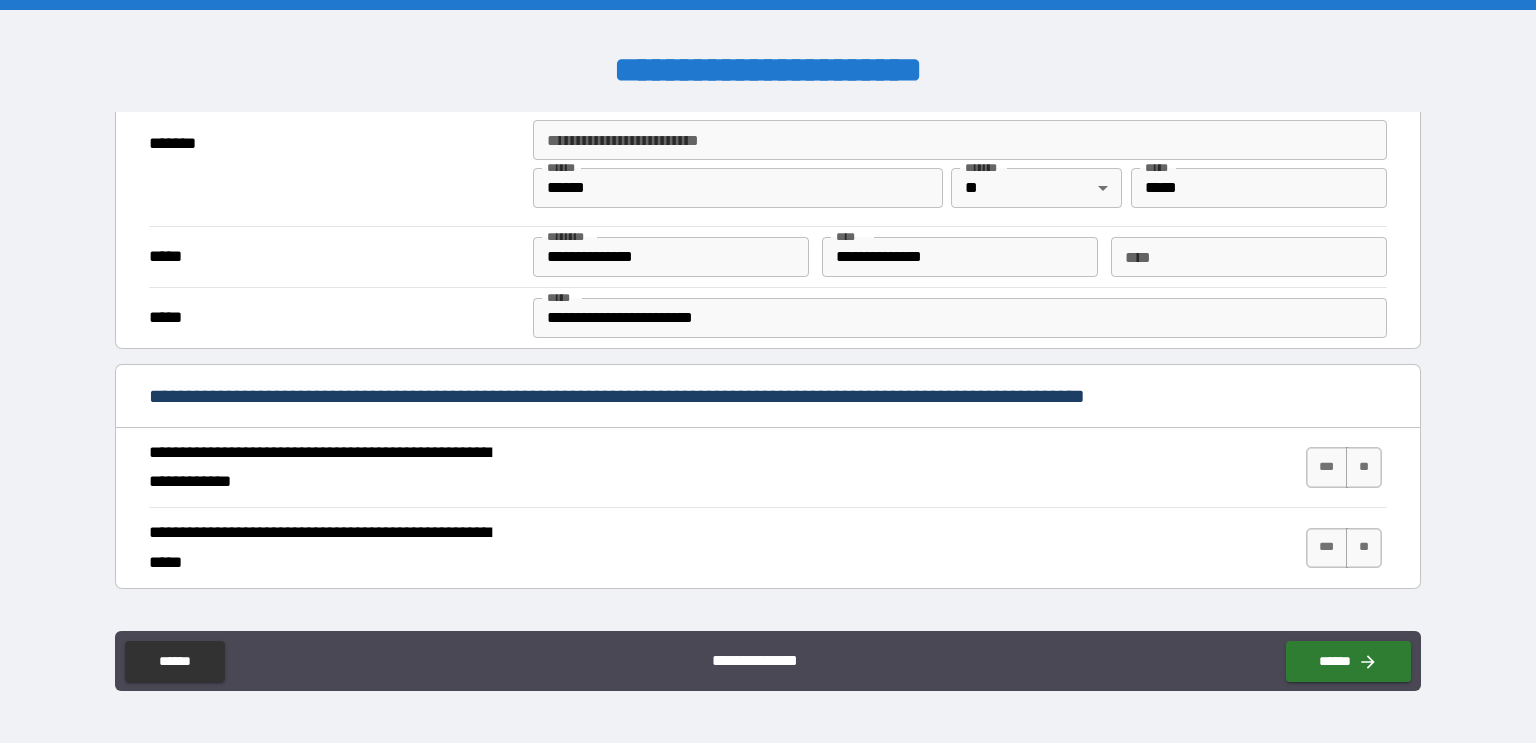 scroll, scrollTop: 517, scrollLeft: 0, axis: vertical 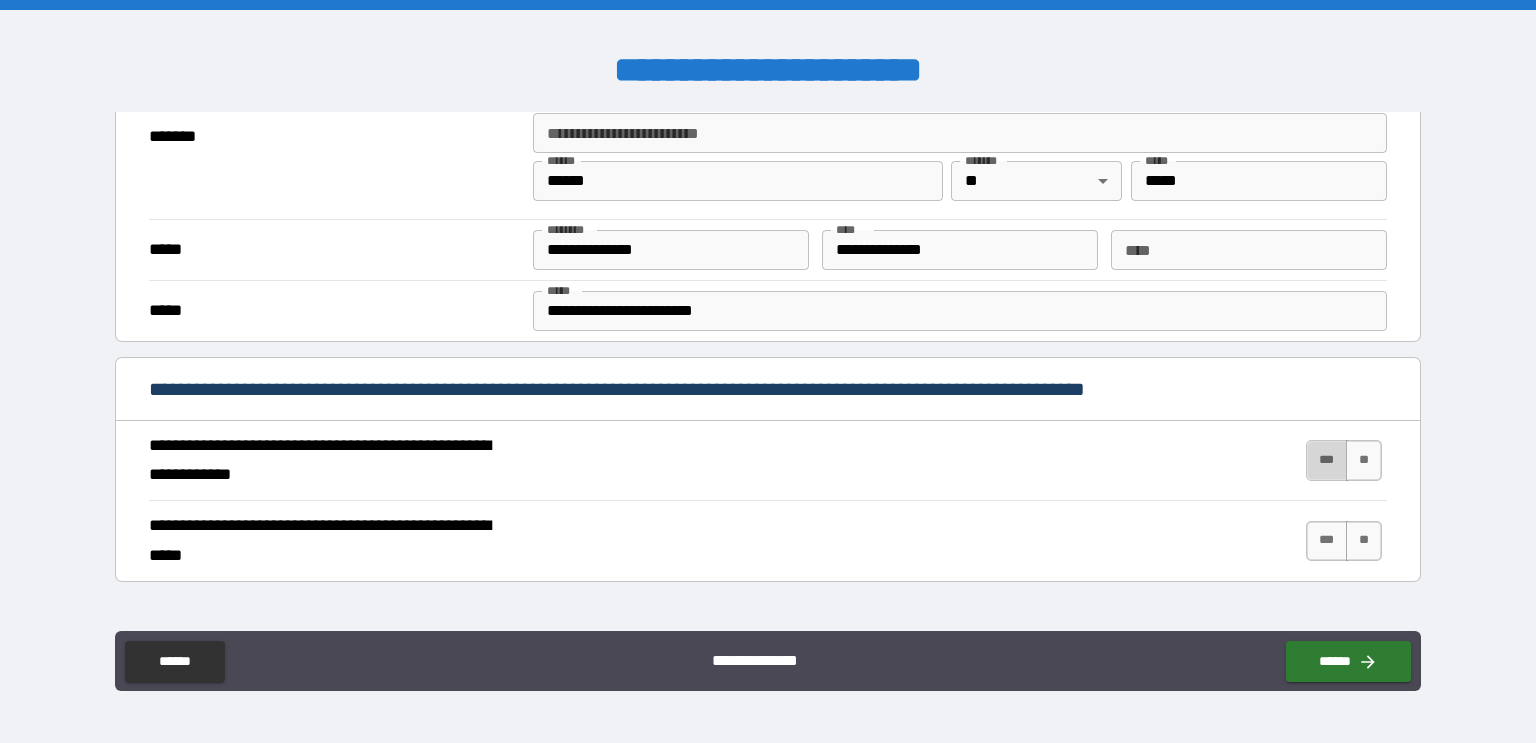 click on "***" at bounding box center (1327, 460) 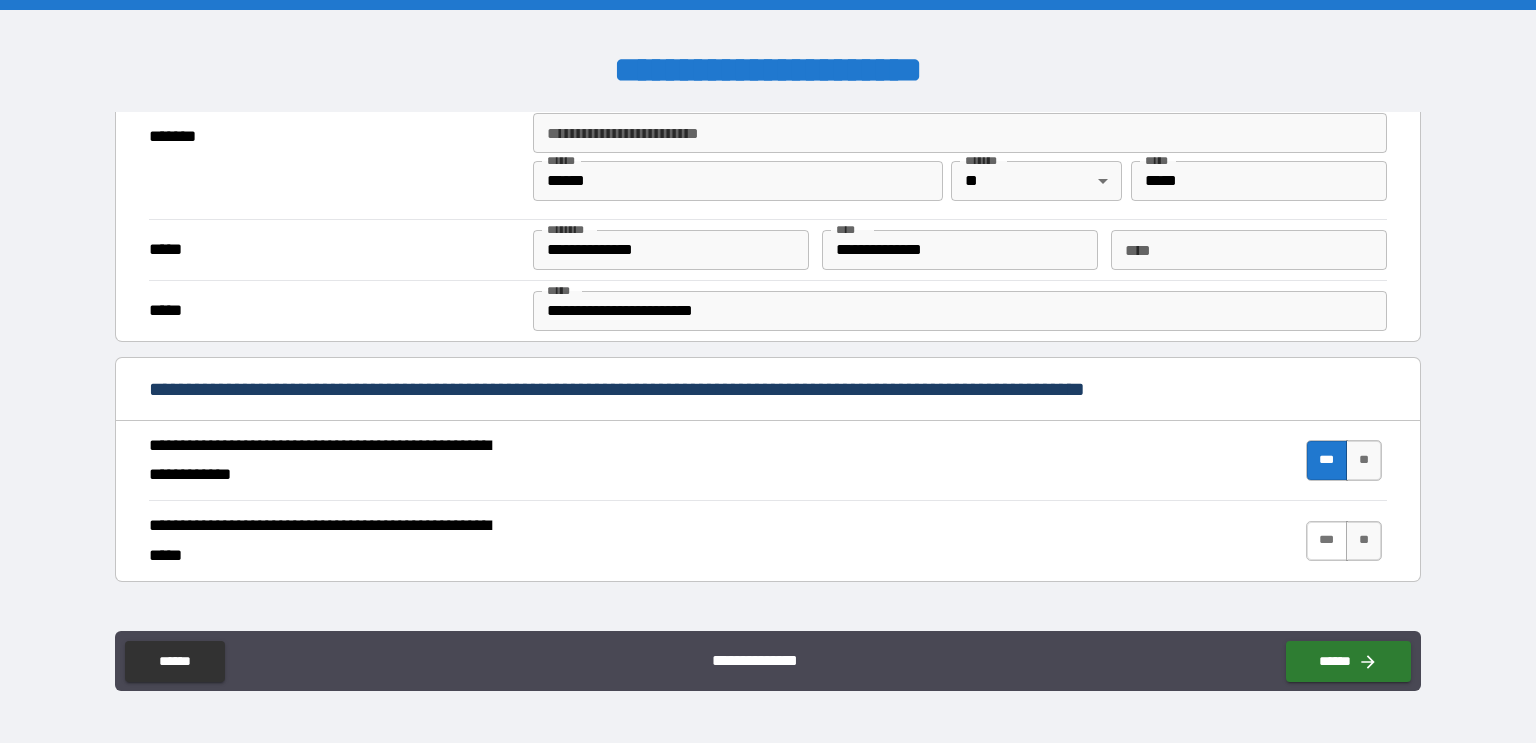 click on "***" at bounding box center [1327, 541] 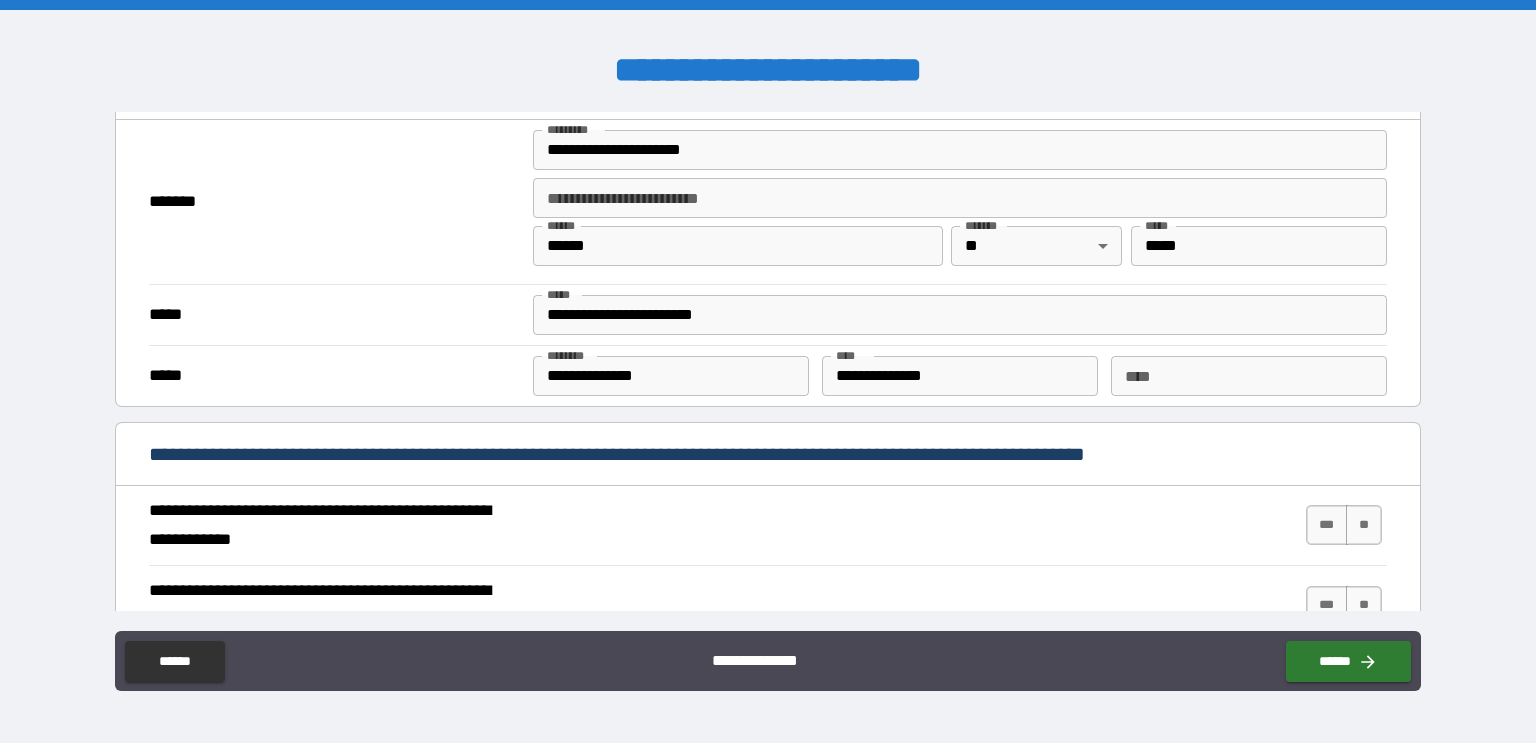scroll, scrollTop: 1492, scrollLeft: 0, axis: vertical 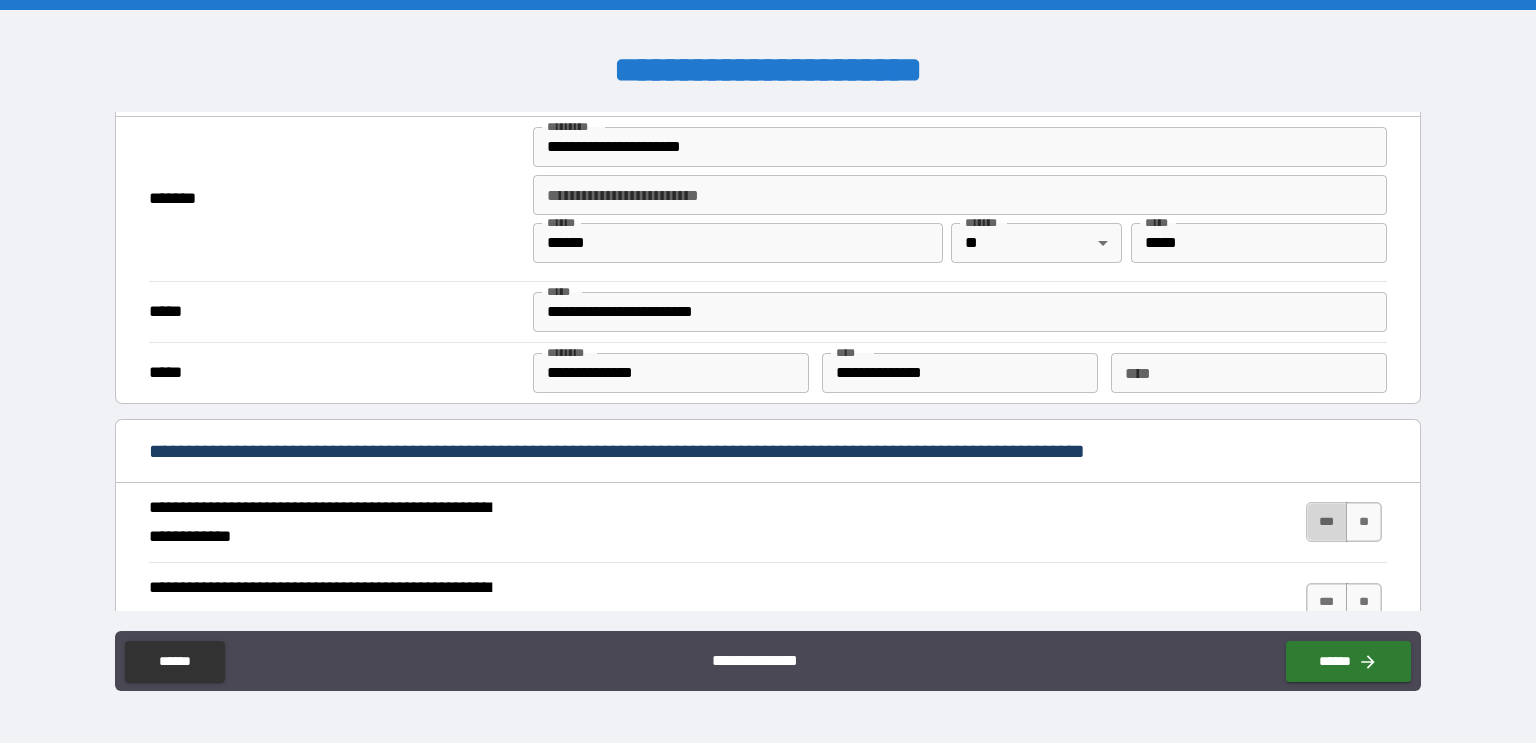 click on "***" at bounding box center [1327, 522] 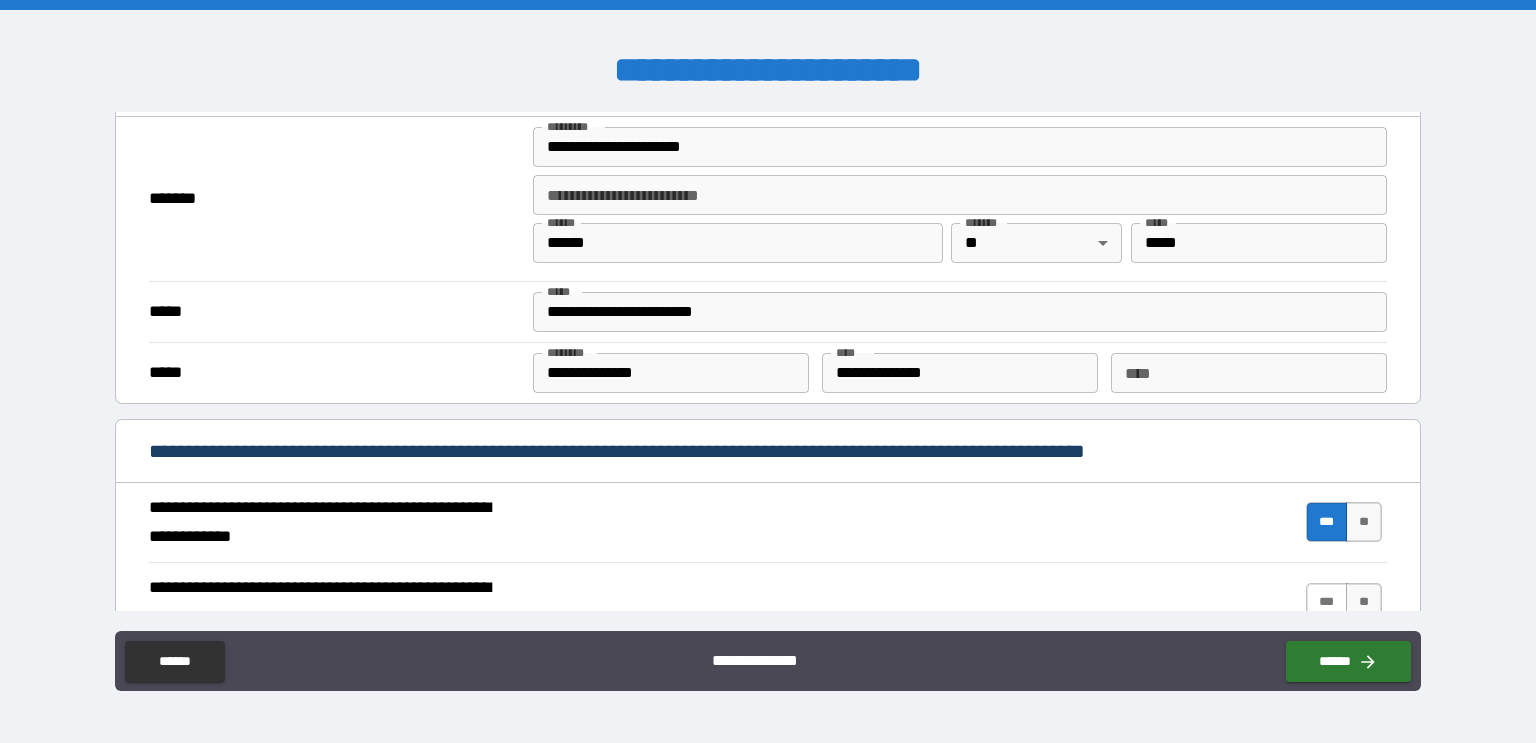 click on "***" at bounding box center [1327, 603] 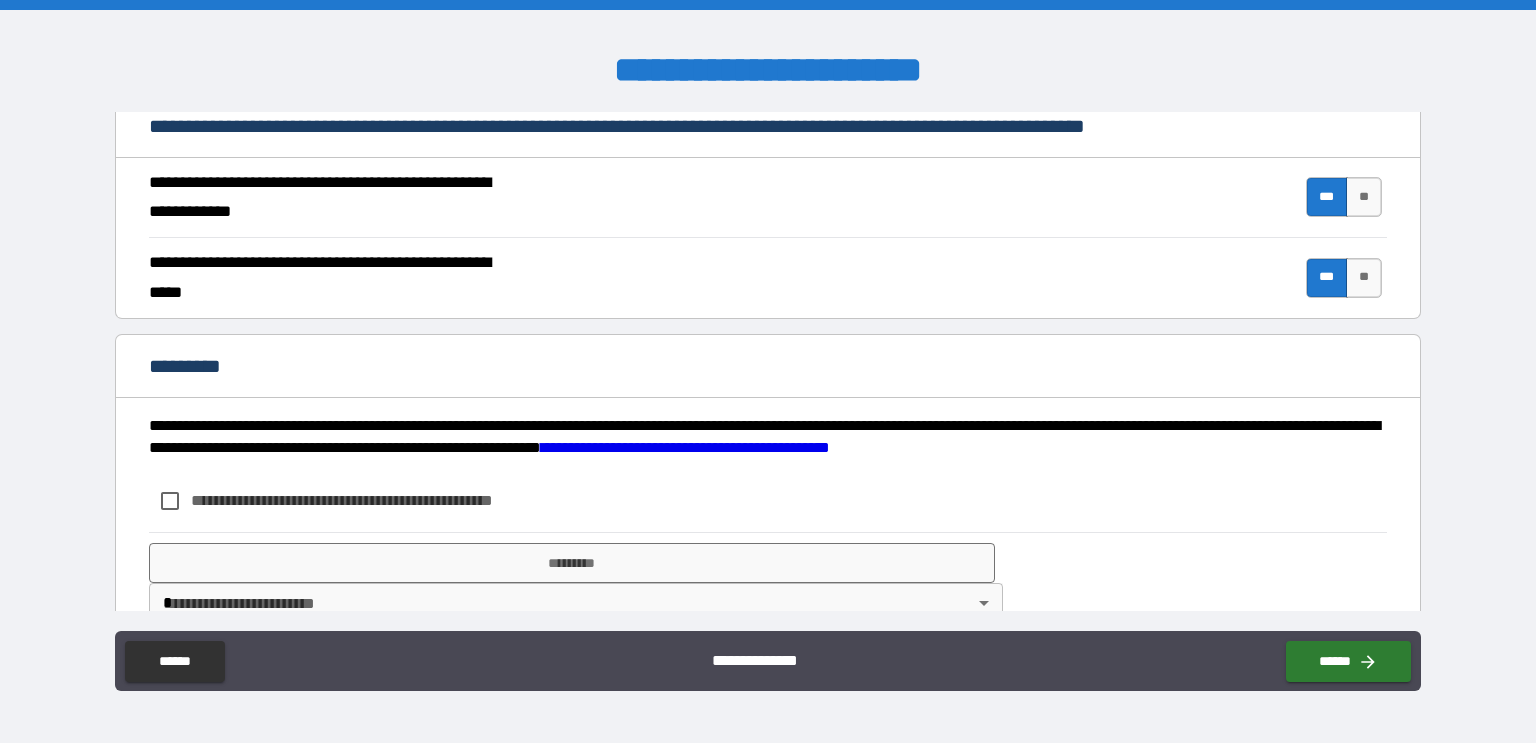 scroll, scrollTop: 1852, scrollLeft: 0, axis: vertical 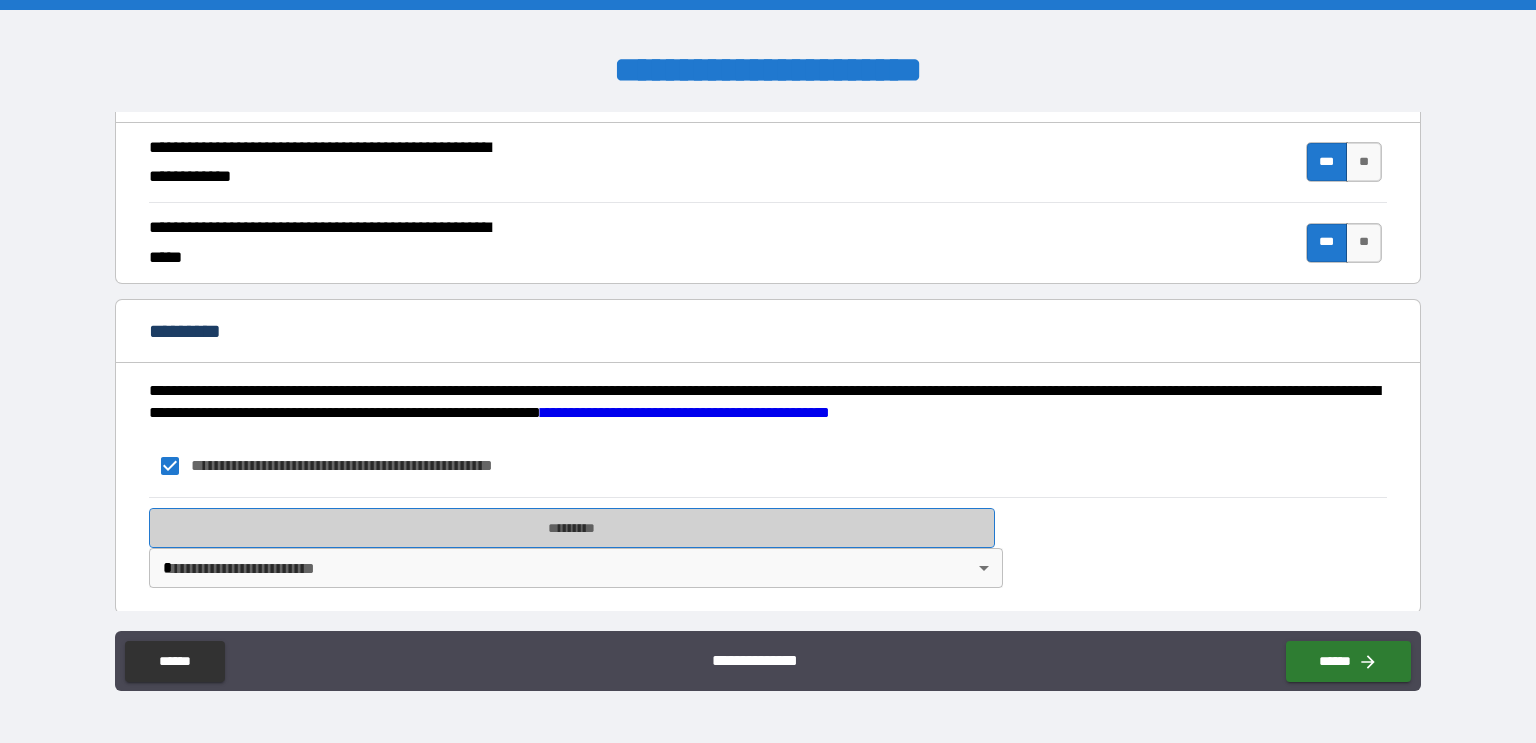 click on "*********" at bounding box center [572, 528] 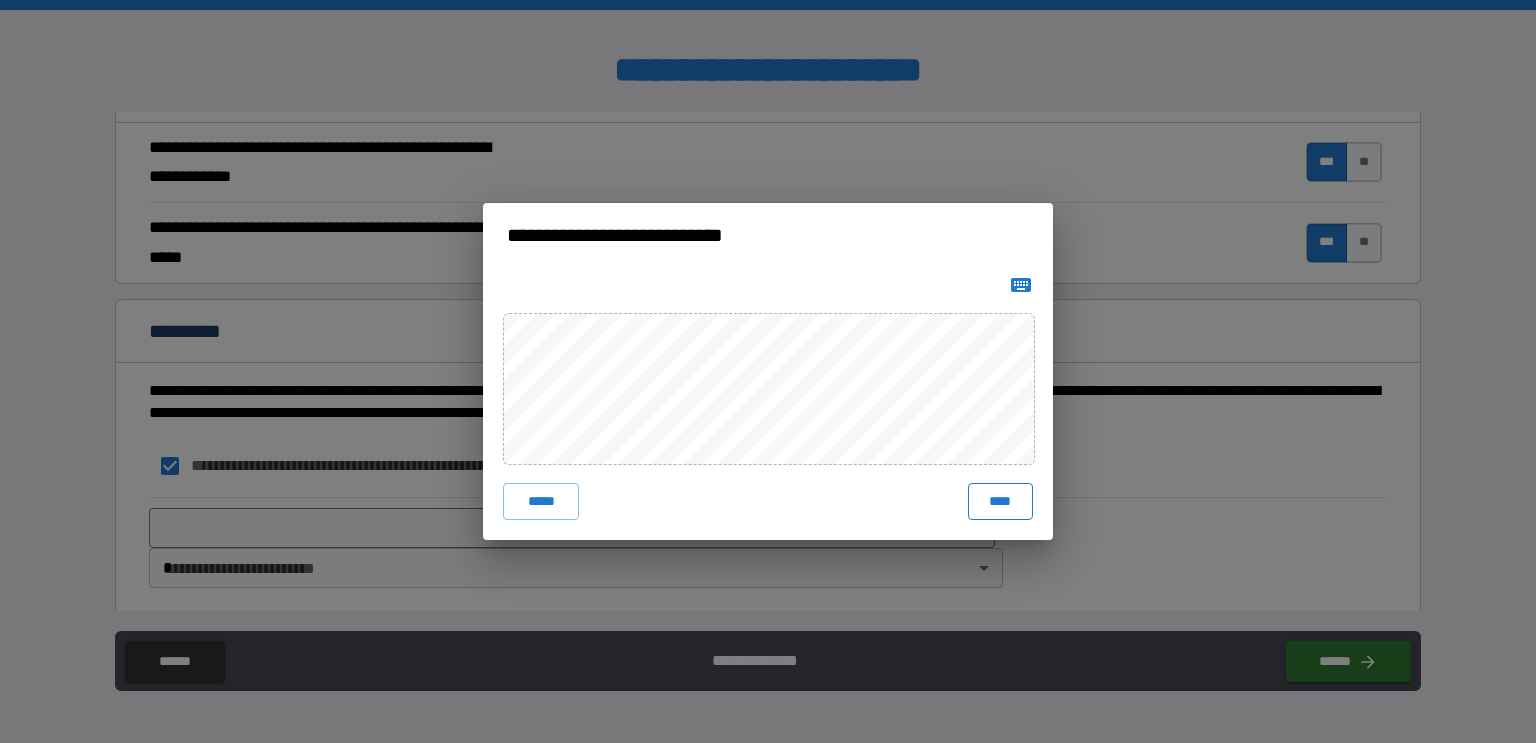 click on "****" at bounding box center (1000, 501) 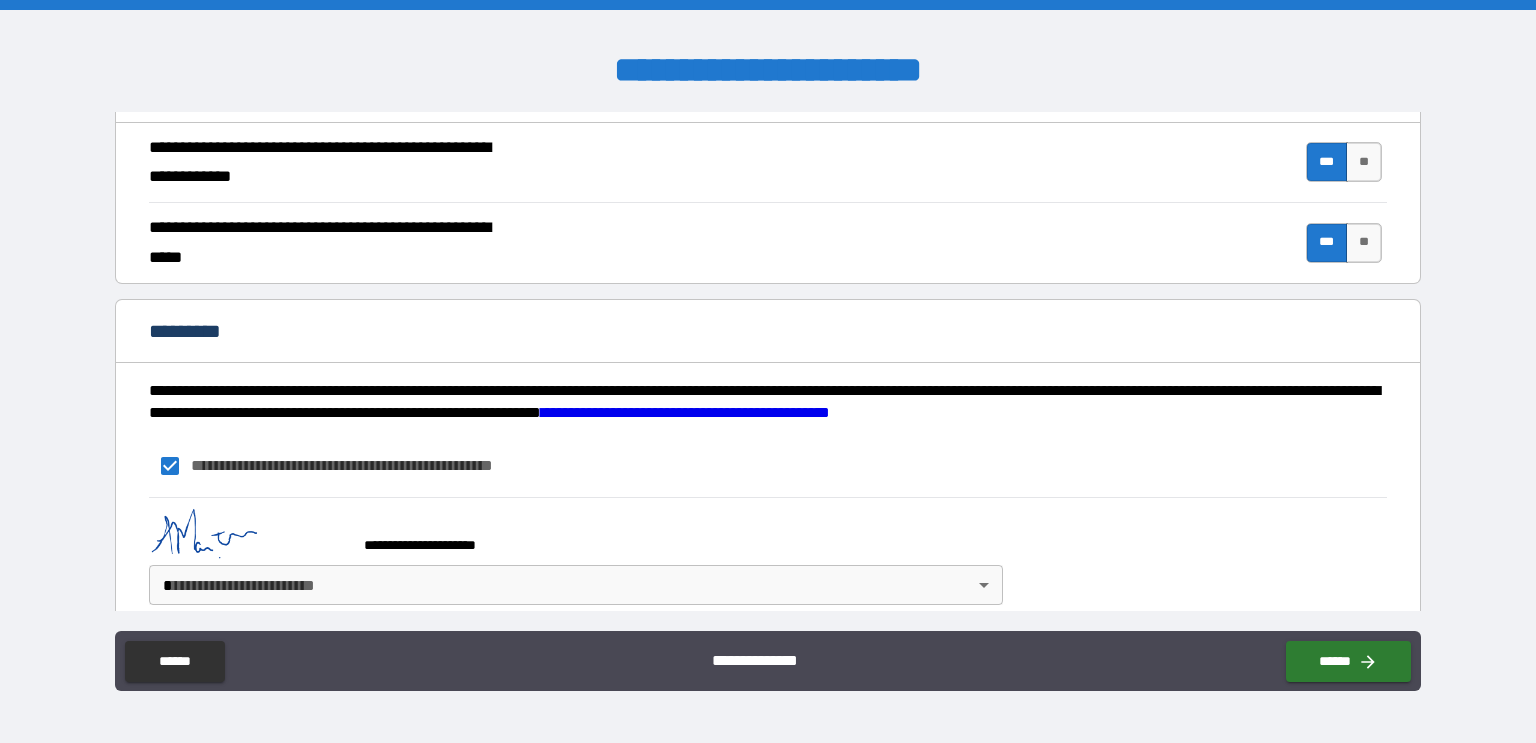 scroll, scrollTop: 1869, scrollLeft: 0, axis: vertical 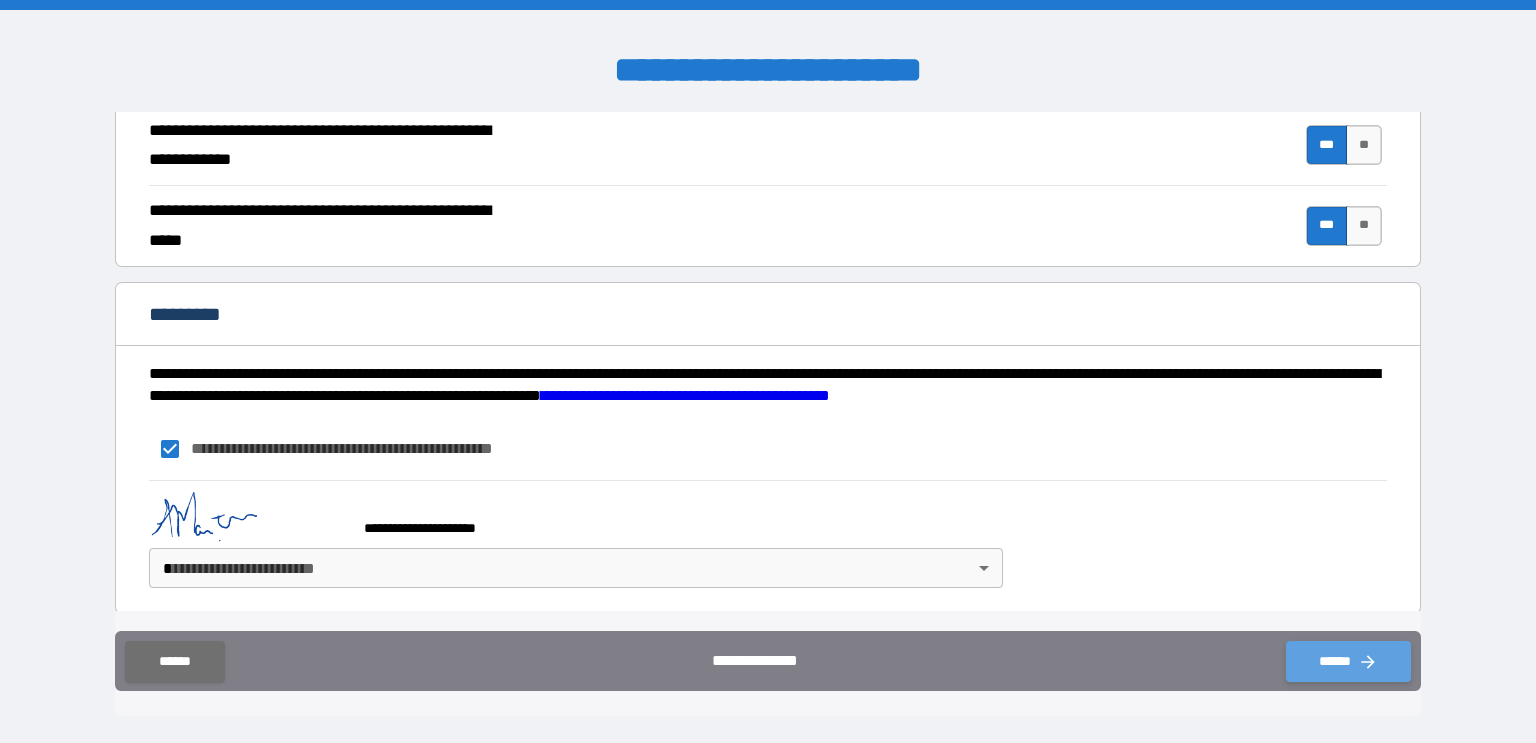 click on "******" at bounding box center (1348, 661) 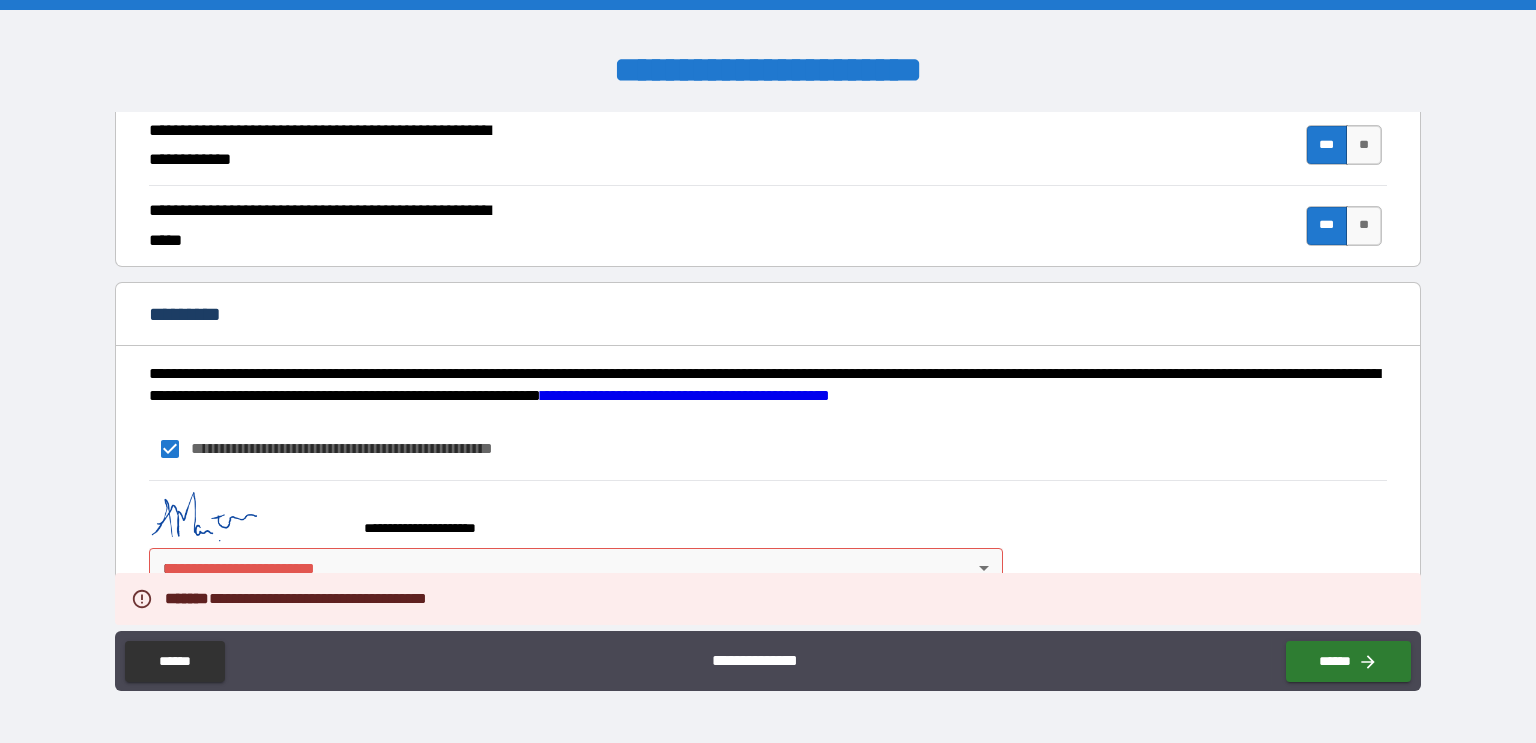 click on "**********" at bounding box center [768, 371] 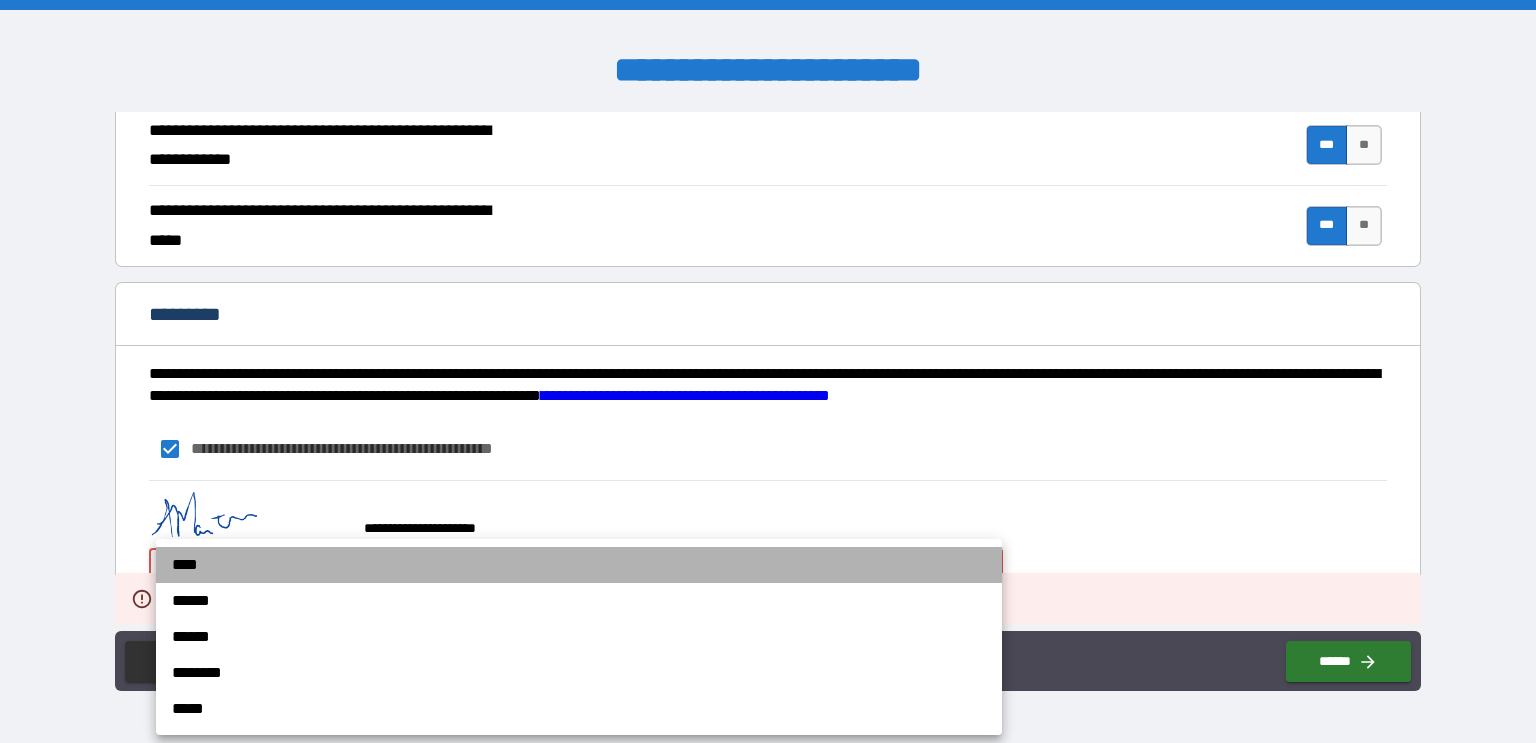 click on "****" at bounding box center [579, 565] 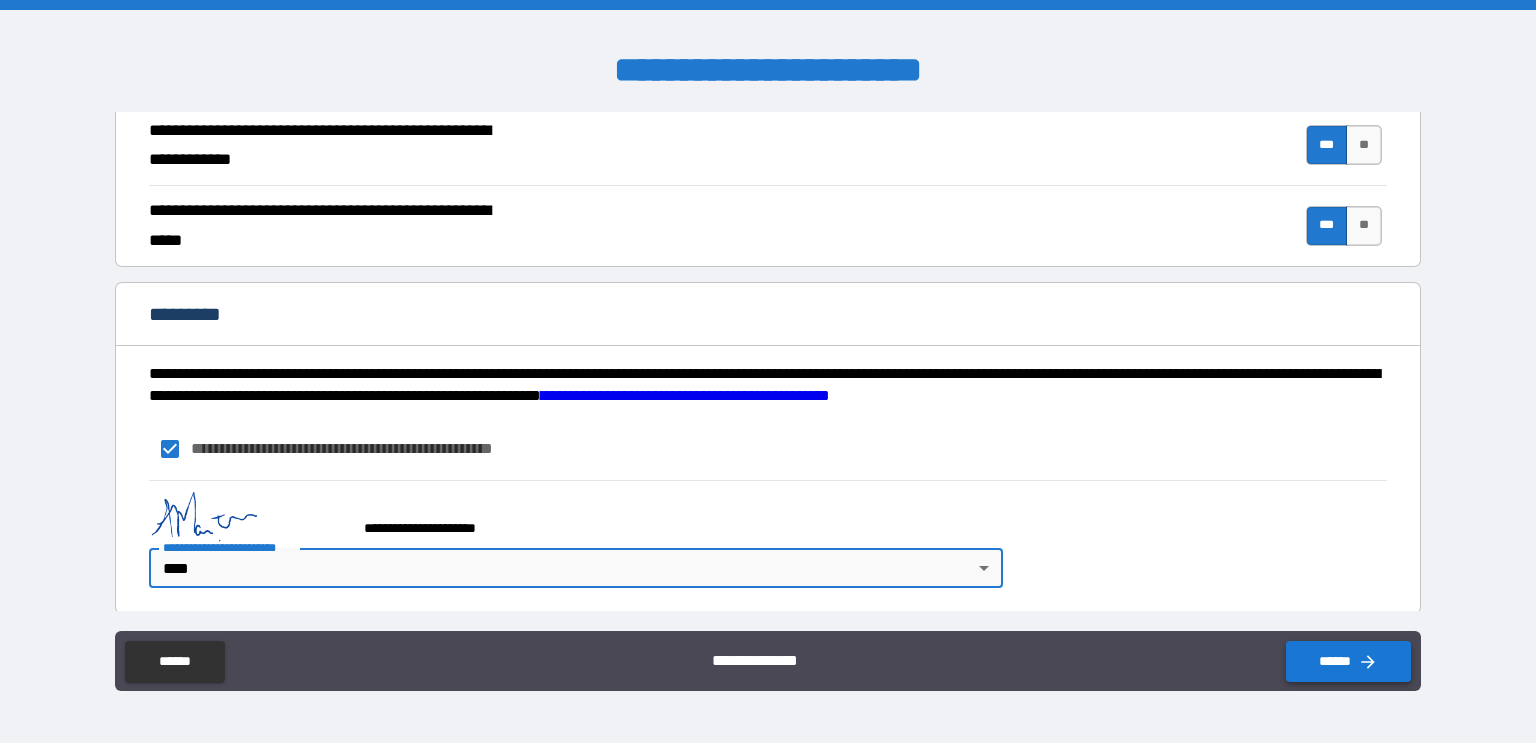 click on "******" at bounding box center (1348, 661) 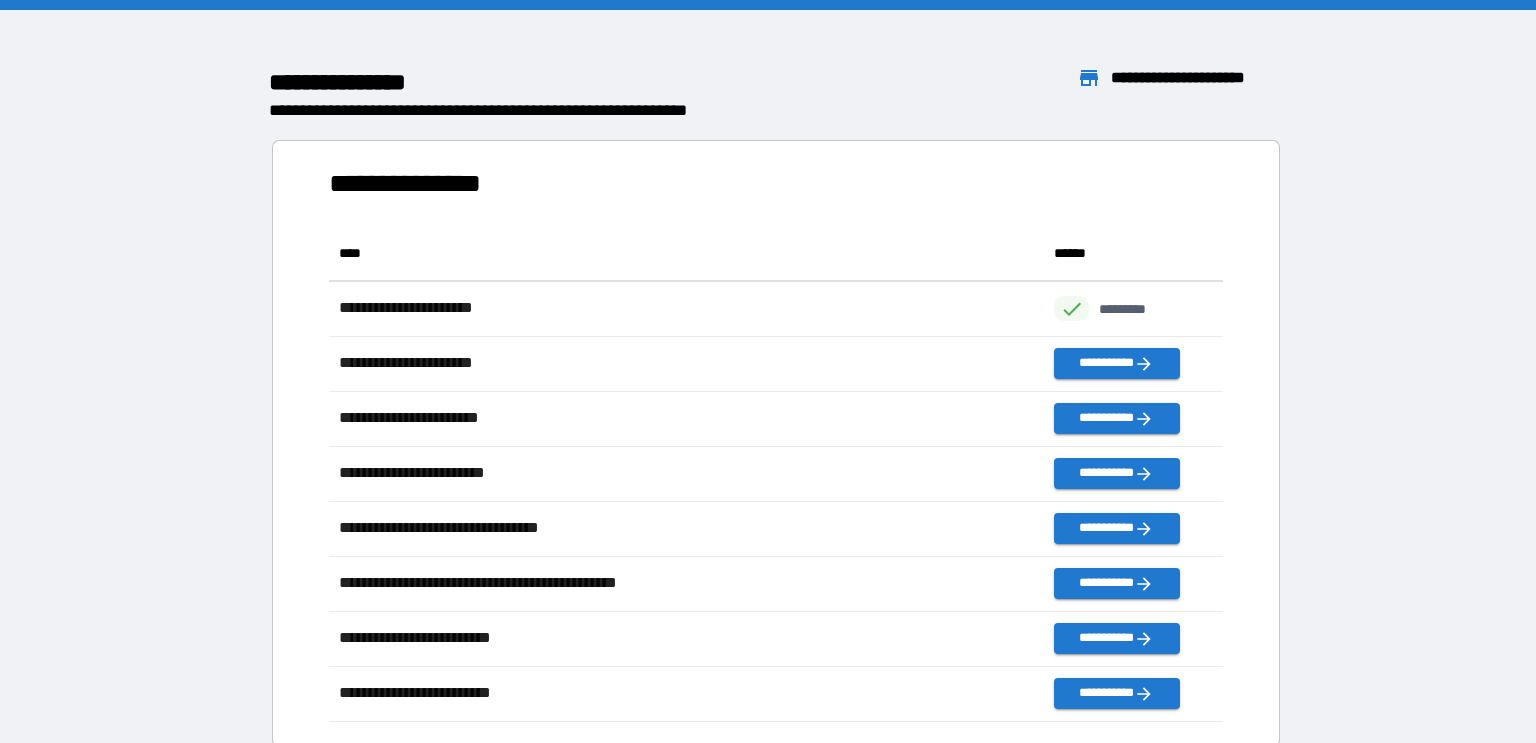scroll, scrollTop: 0, scrollLeft: 0, axis: both 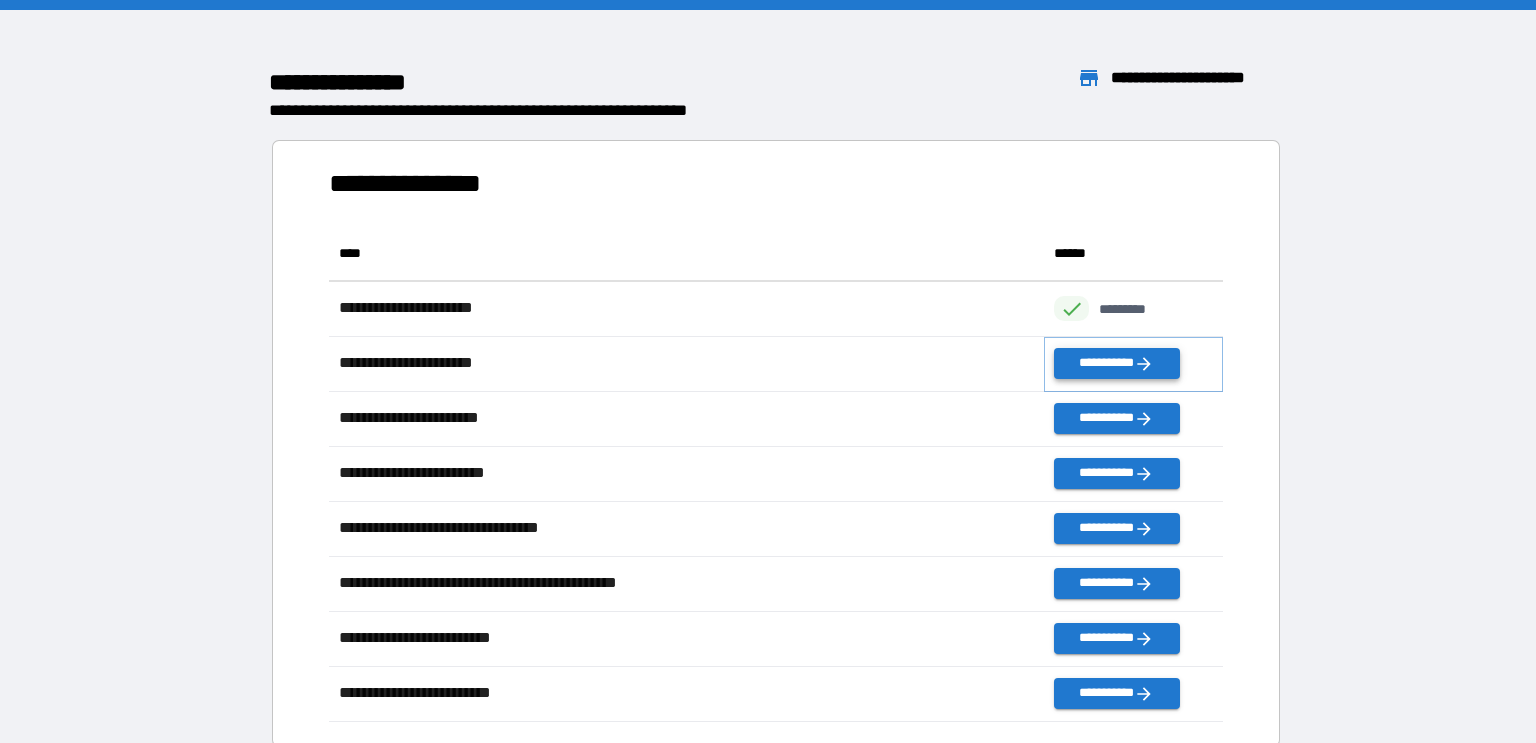 click on "**********" at bounding box center (1116, 363) 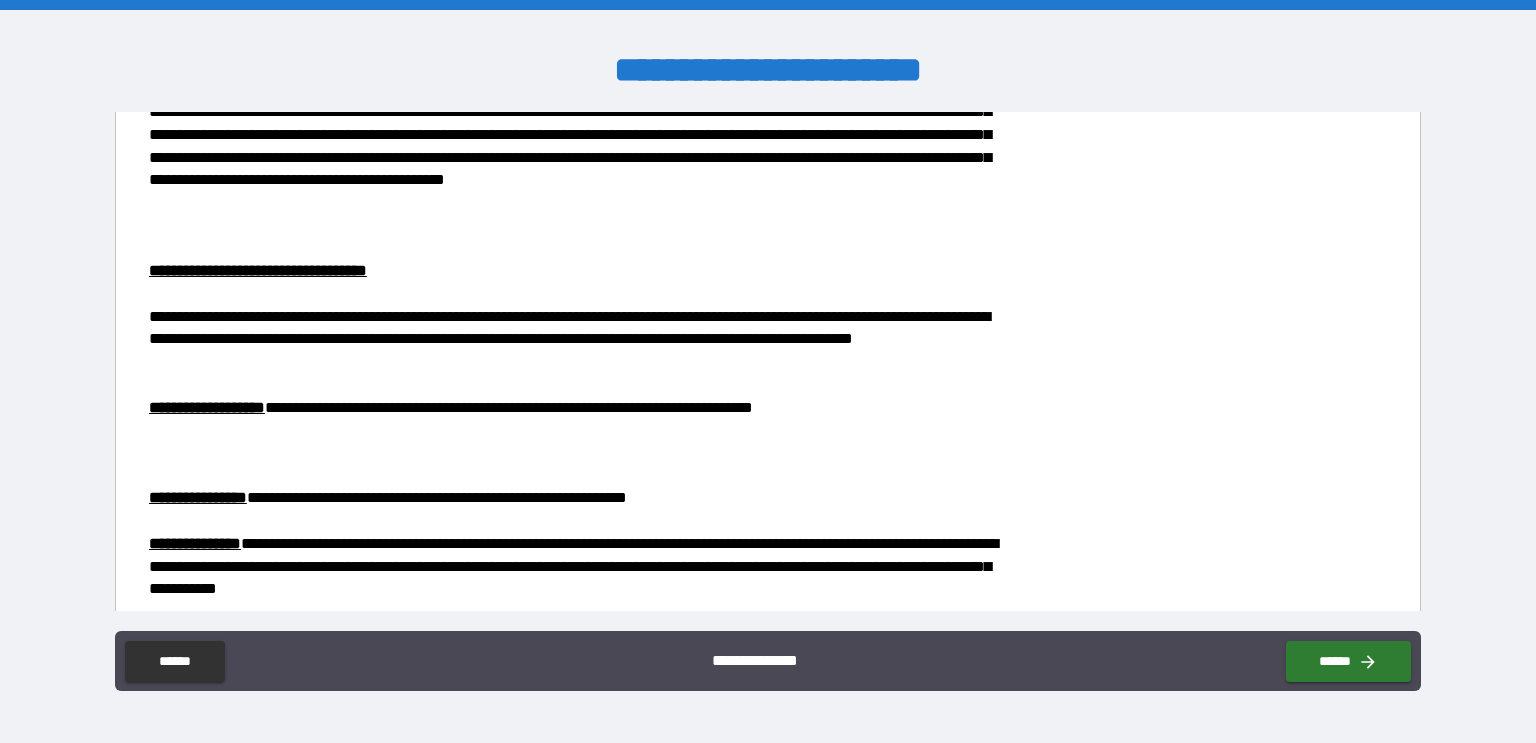 scroll, scrollTop: 1128, scrollLeft: 0, axis: vertical 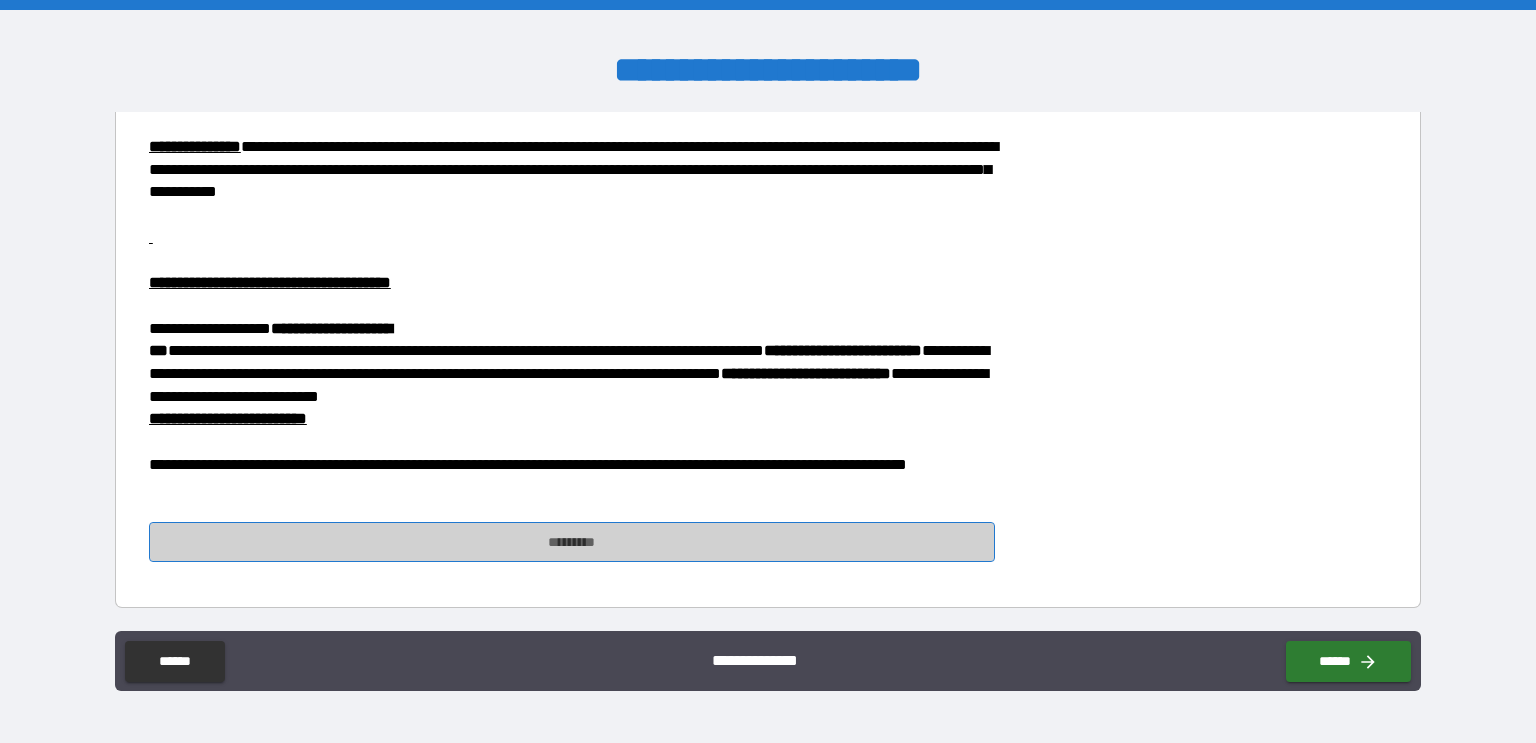 click on "*********" at bounding box center (572, 542) 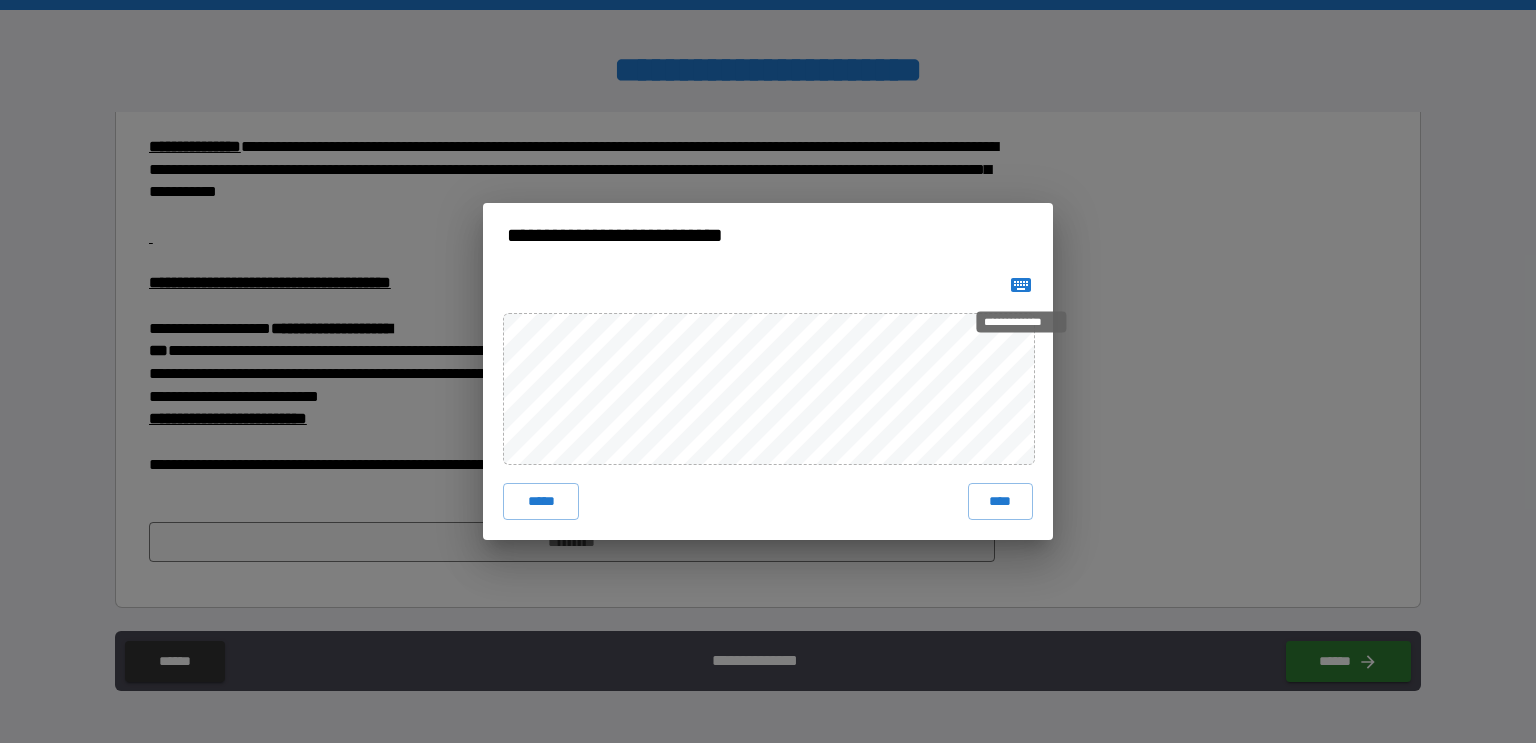 click 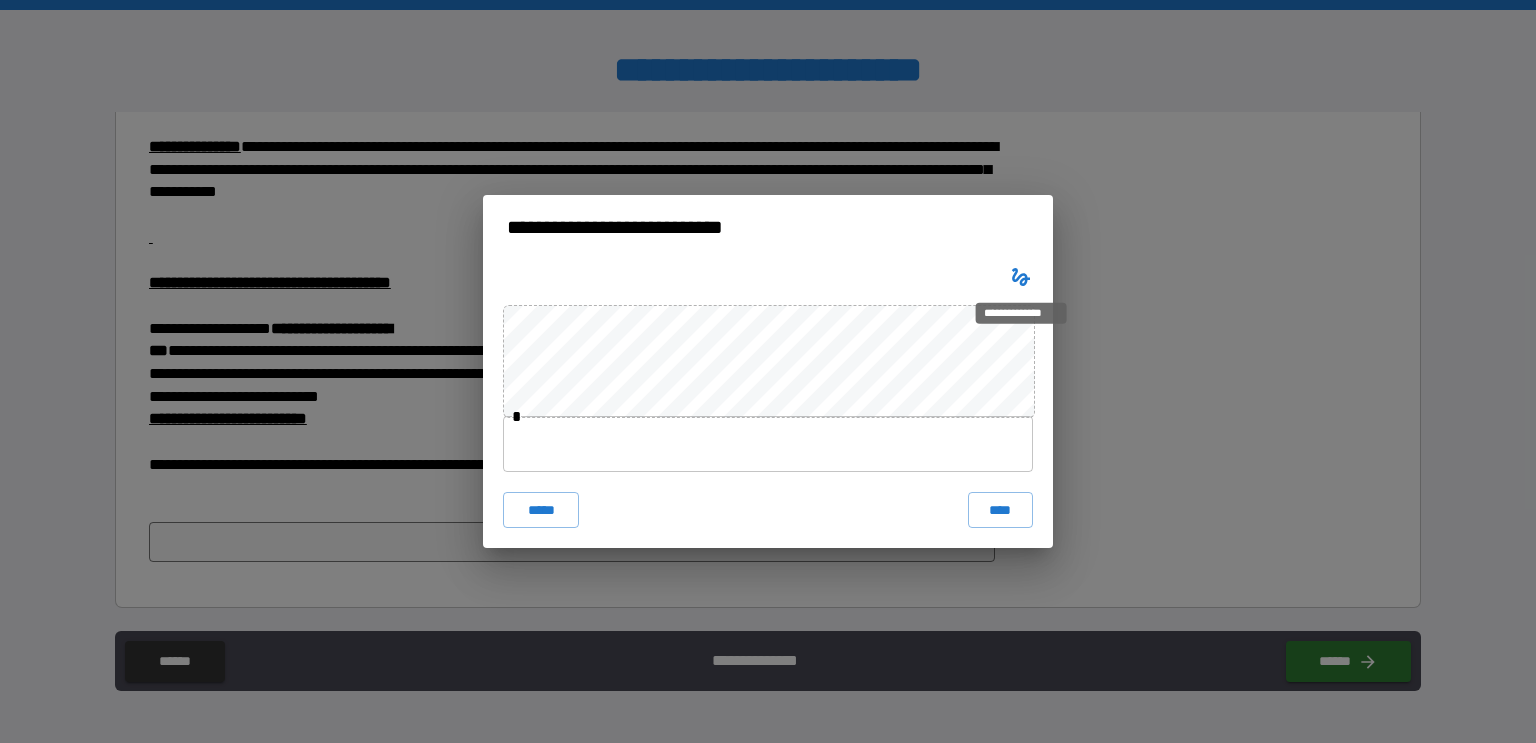 type 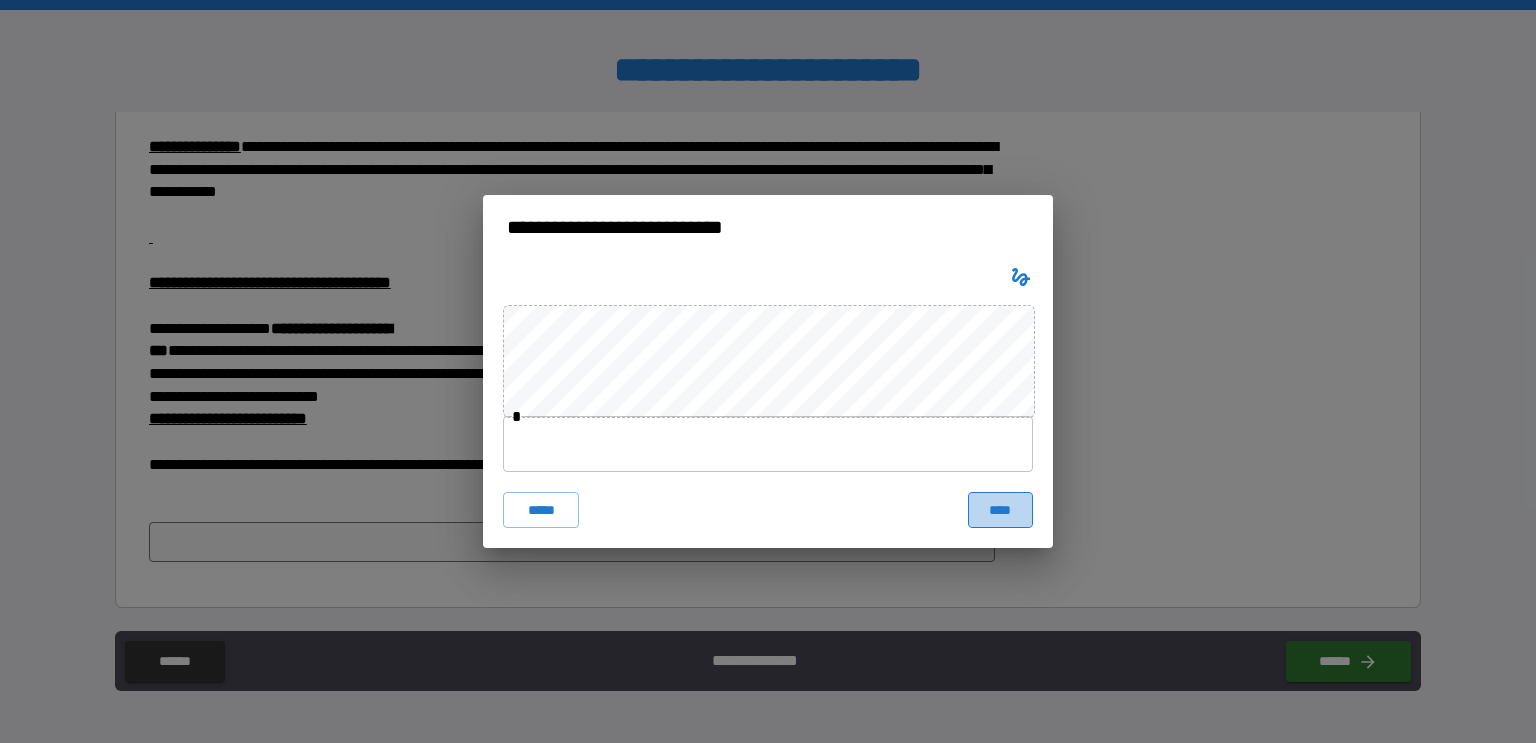 click on "****" at bounding box center (1000, 510) 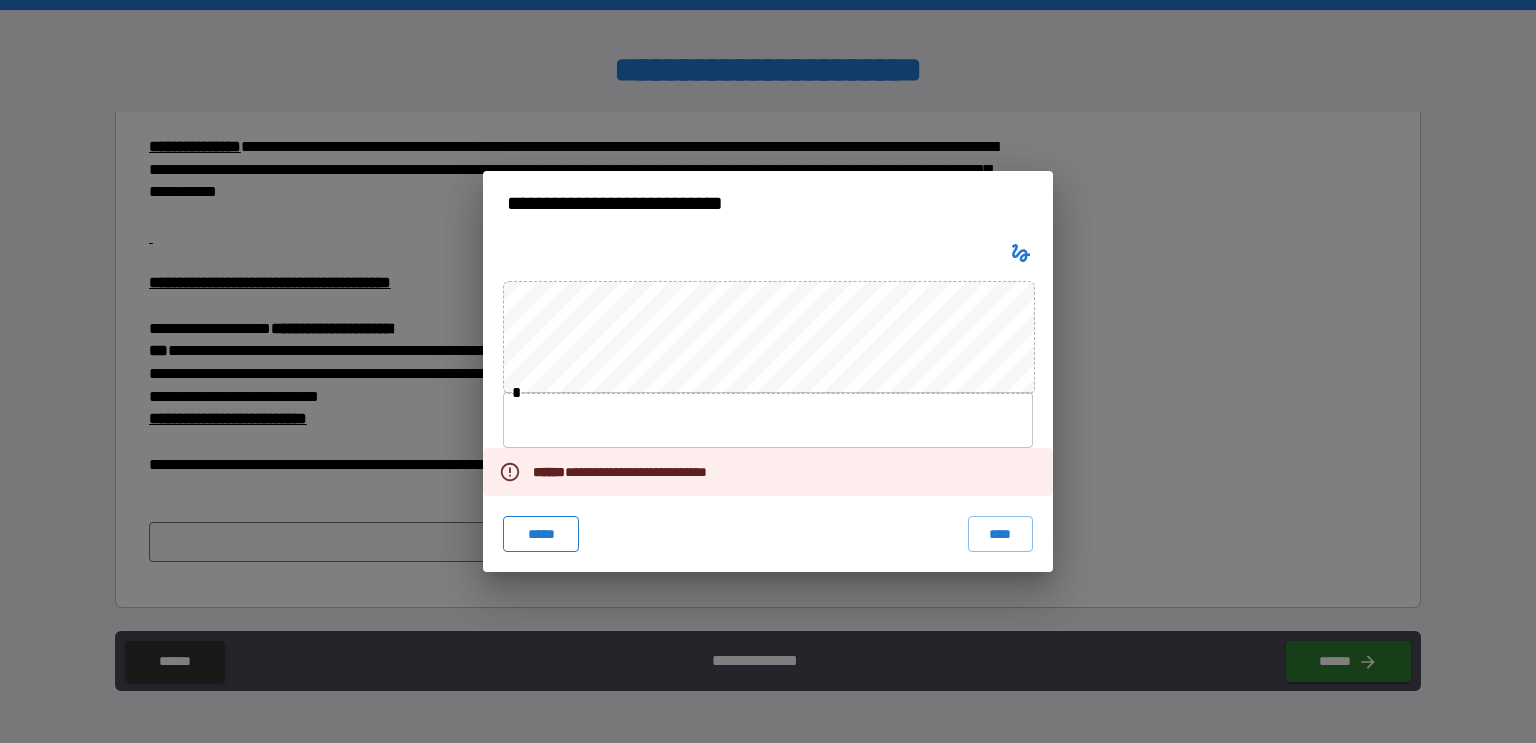click on "*****" at bounding box center (541, 534) 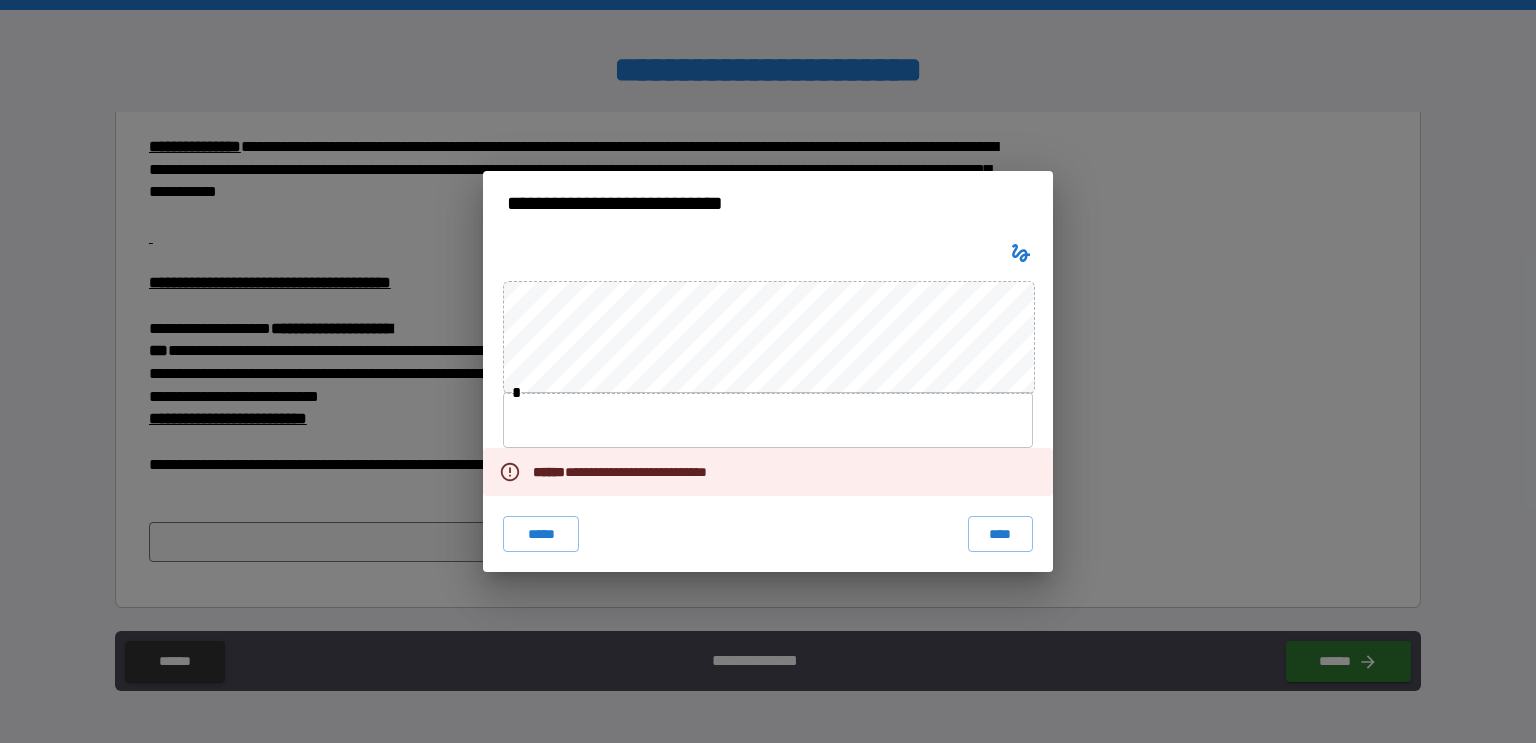 click on "**********" at bounding box center (630, 472) 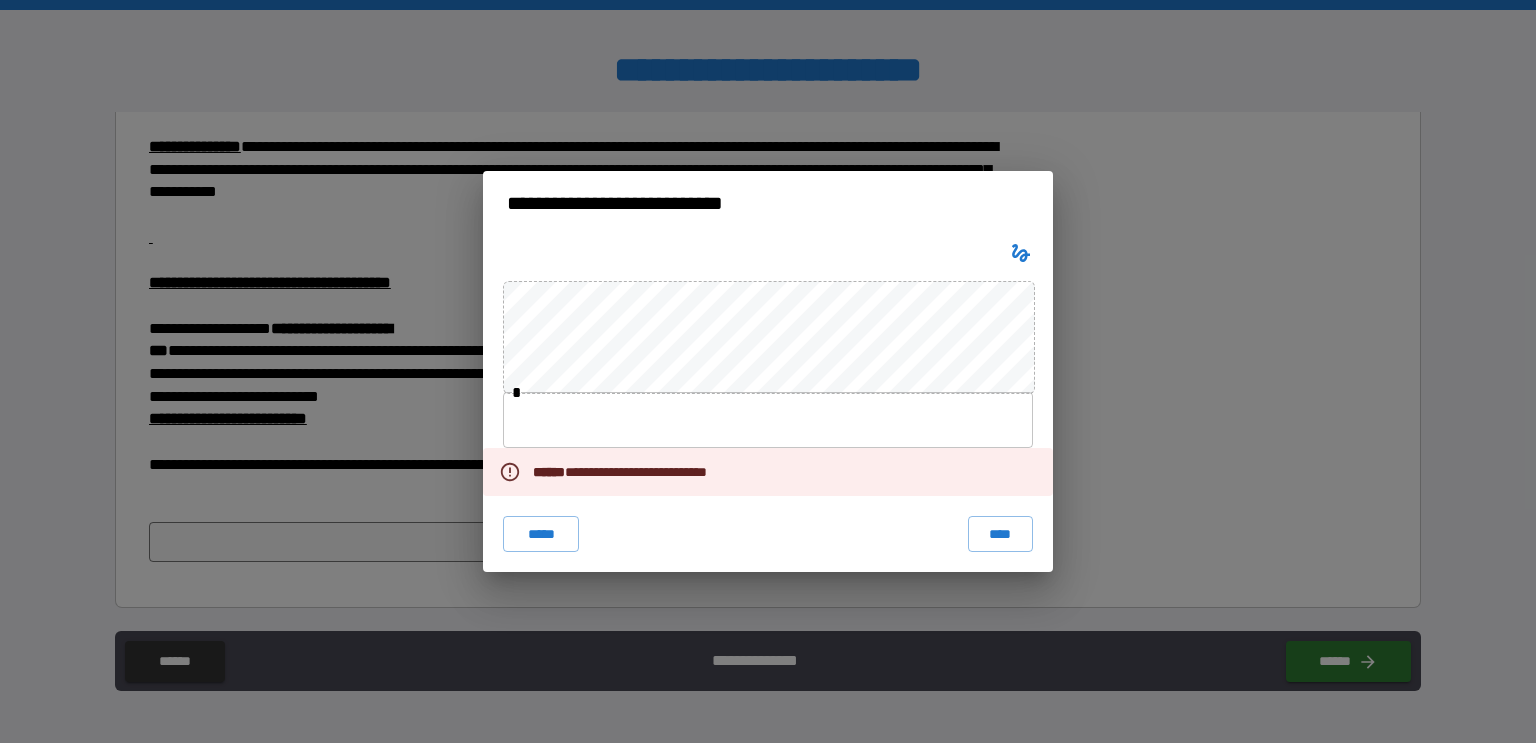 click at bounding box center [768, 420] 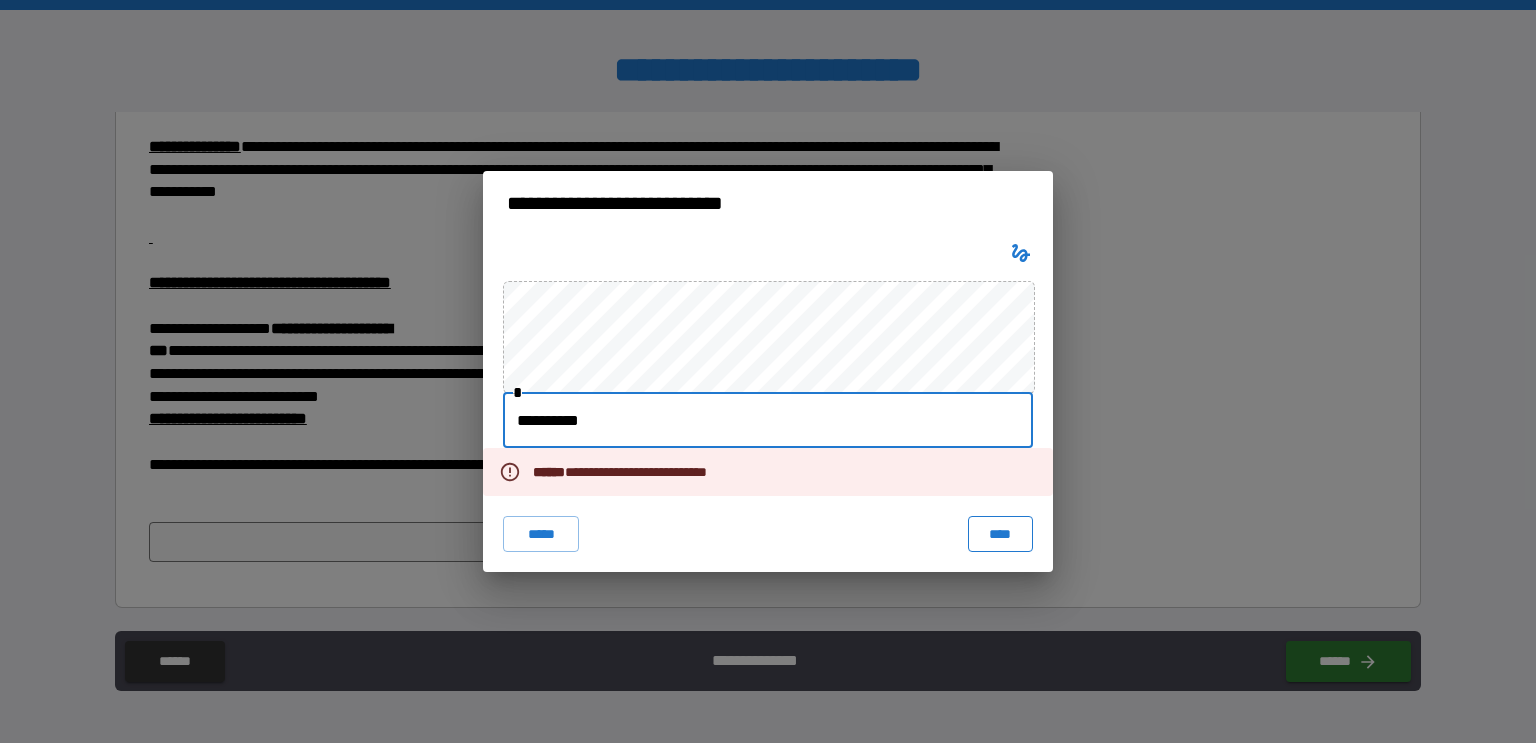 type on "**********" 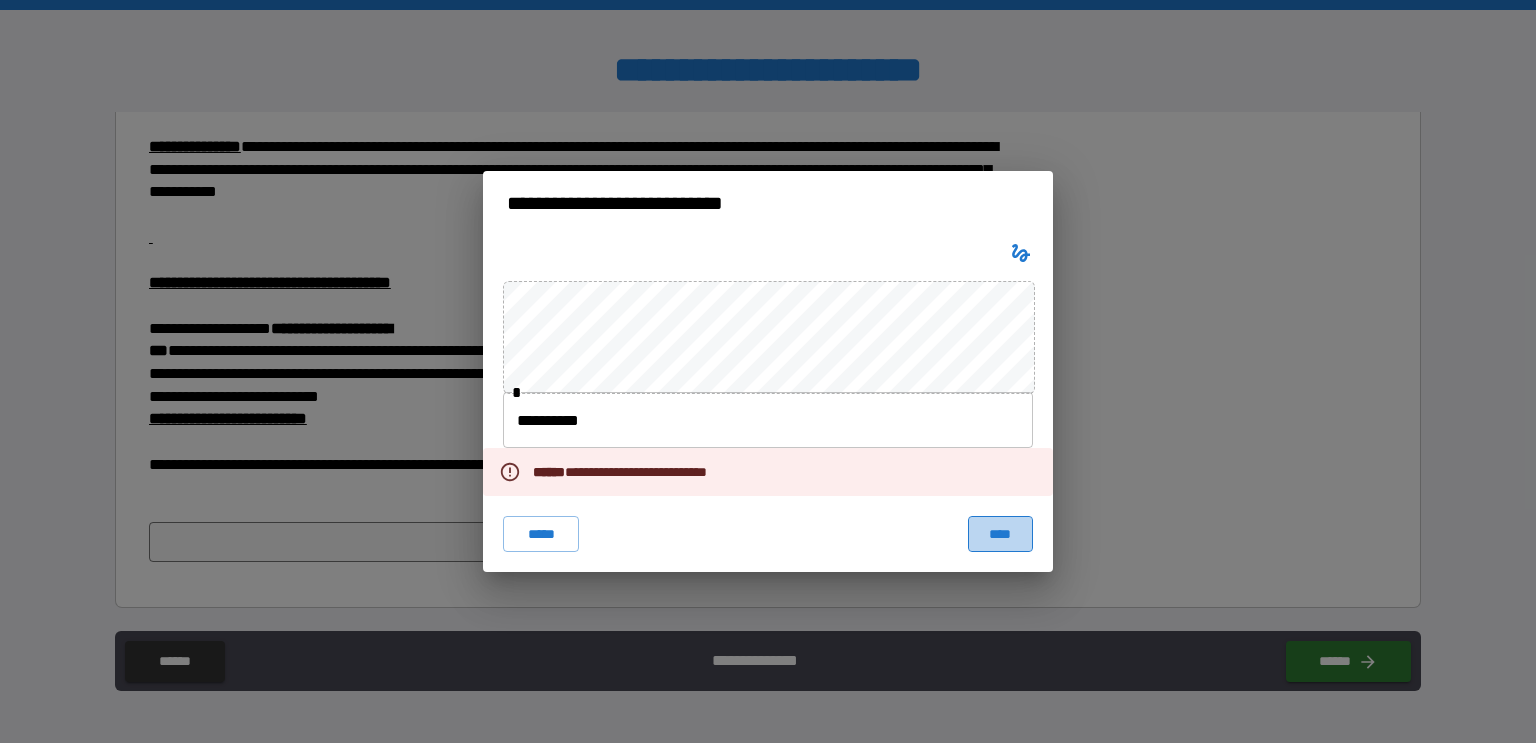 click on "****" at bounding box center (1000, 534) 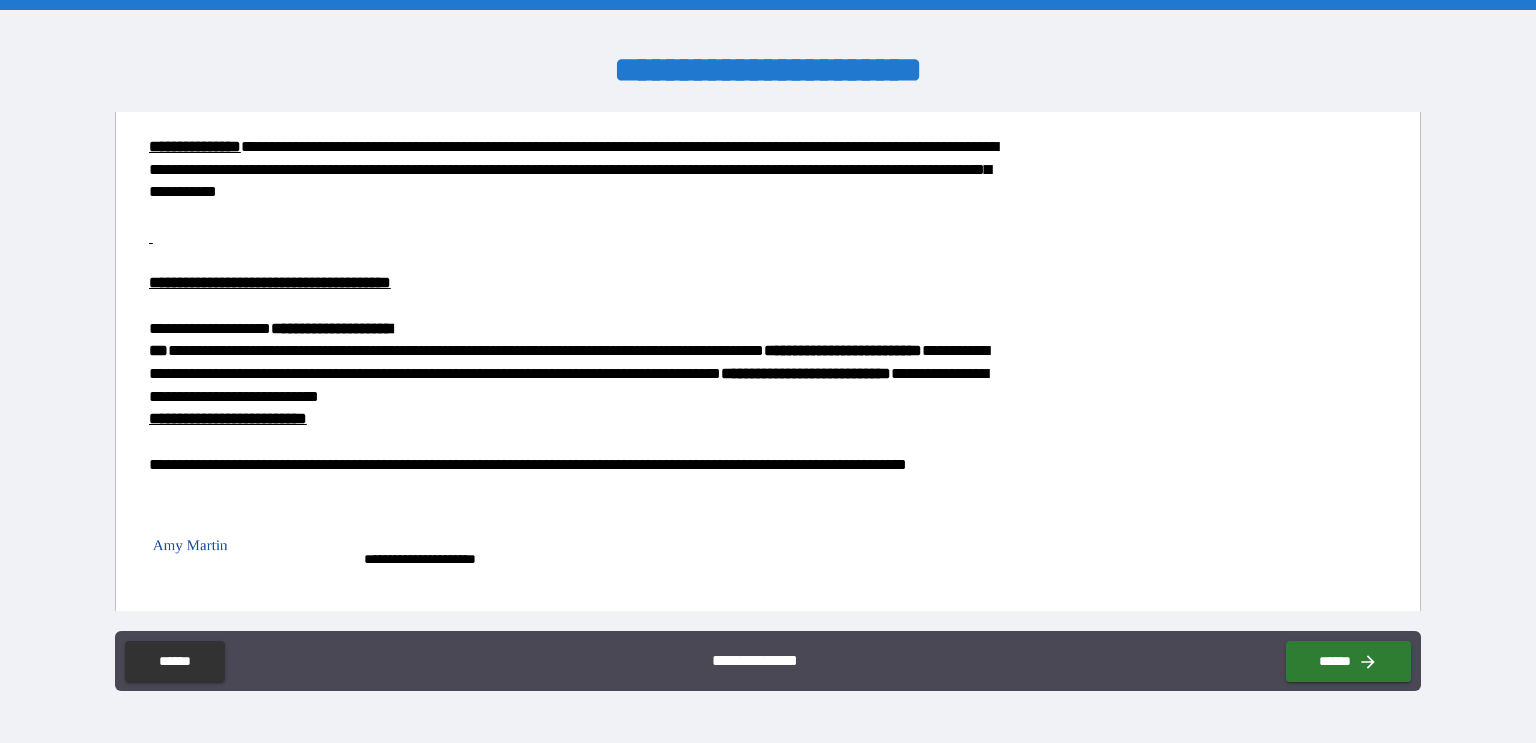scroll, scrollTop: 1145, scrollLeft: 0, axis: vertical 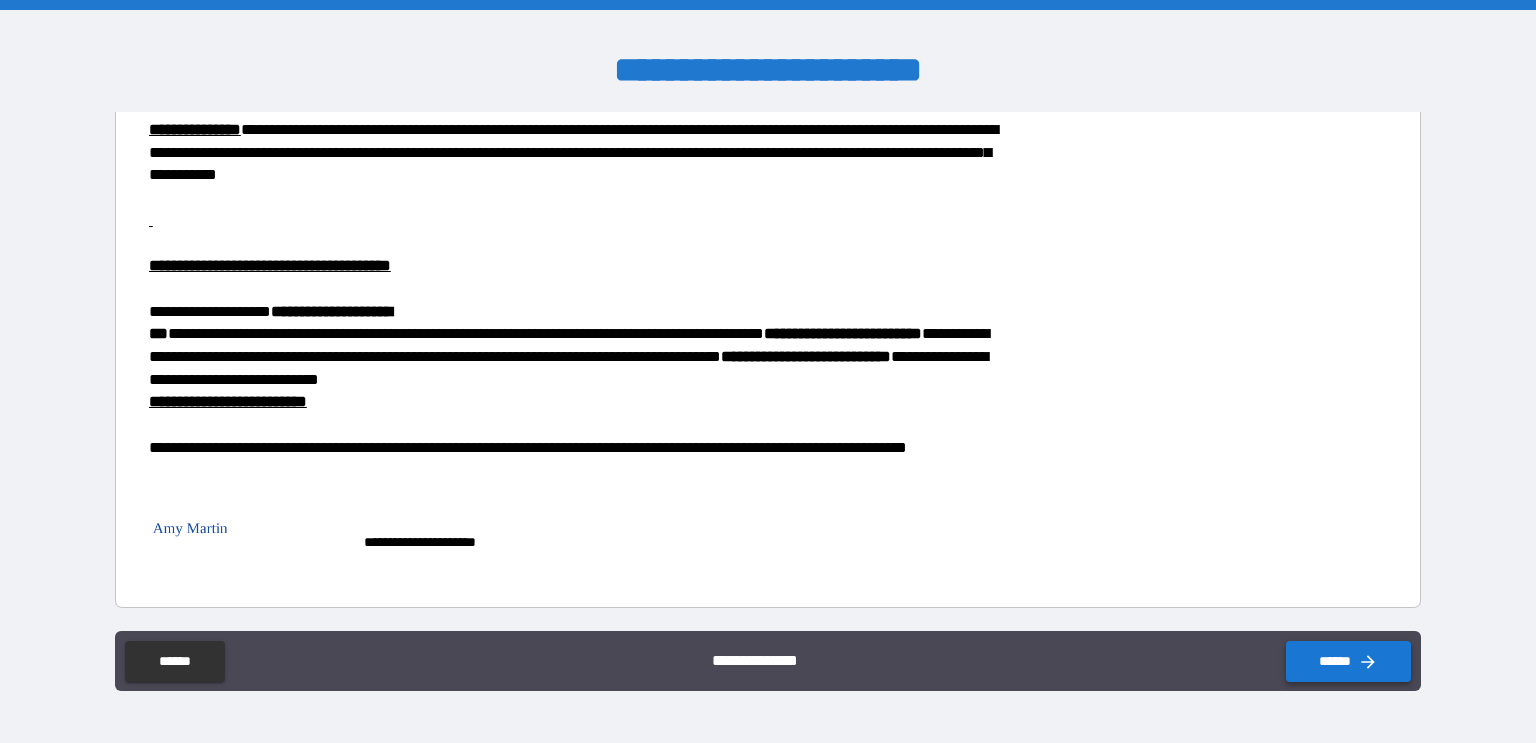 click 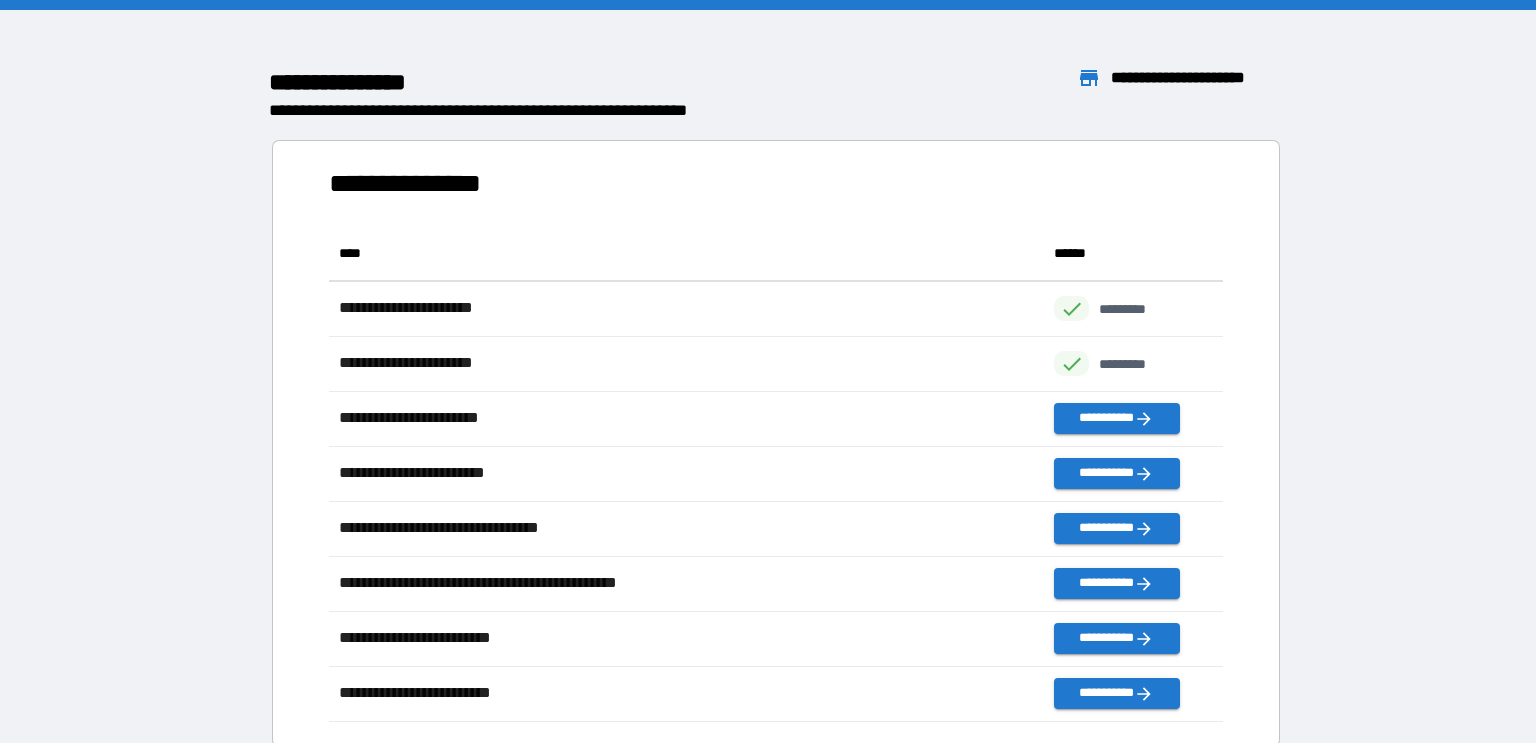 scroll, scrollTop: 0, scrollLeft: 0, axis: both 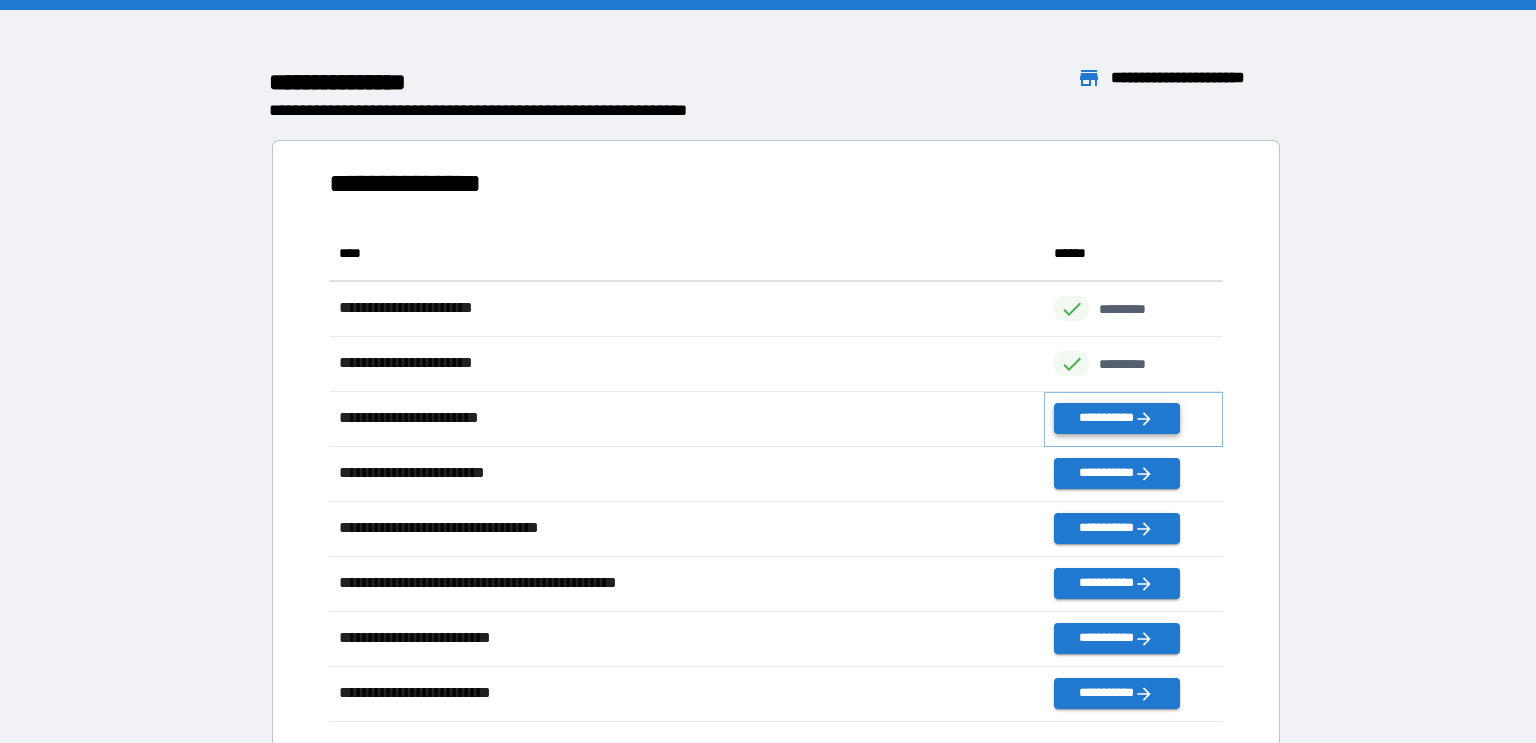 click on "**********" at bounding box center [1116, 418] 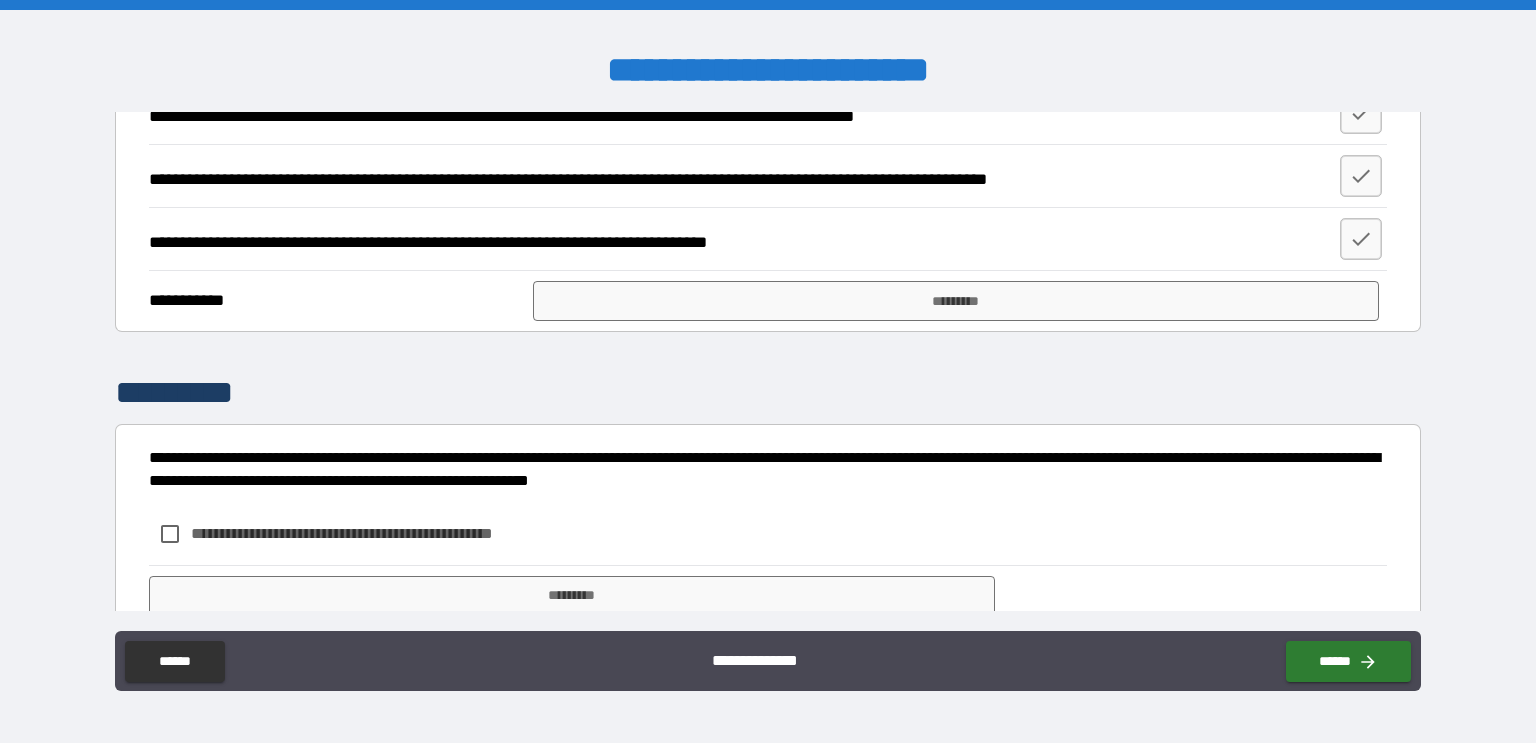 scroll, scrollTop: 2398, scrollLeft: 0, axis: vertical 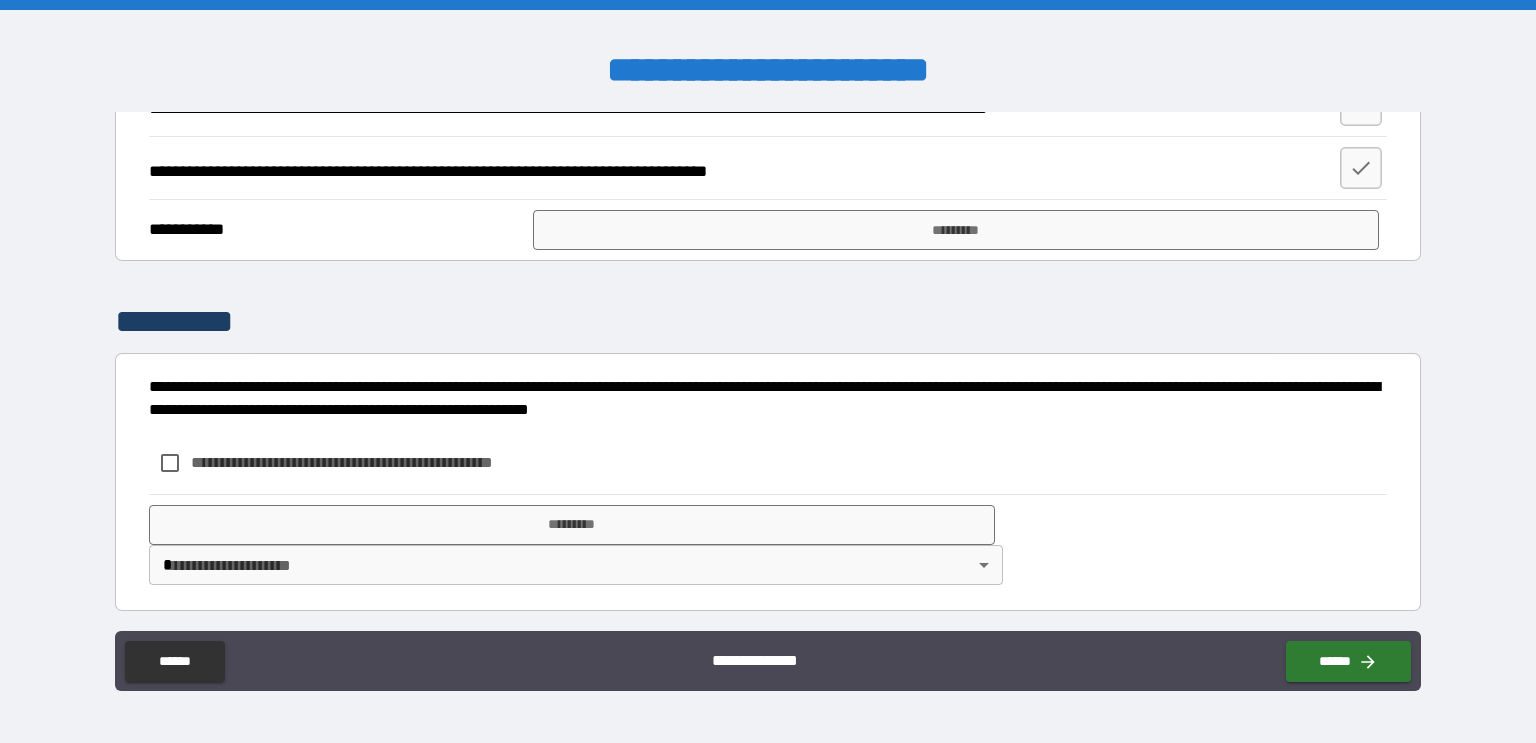click on "**********" at bounding box center [375, 462] 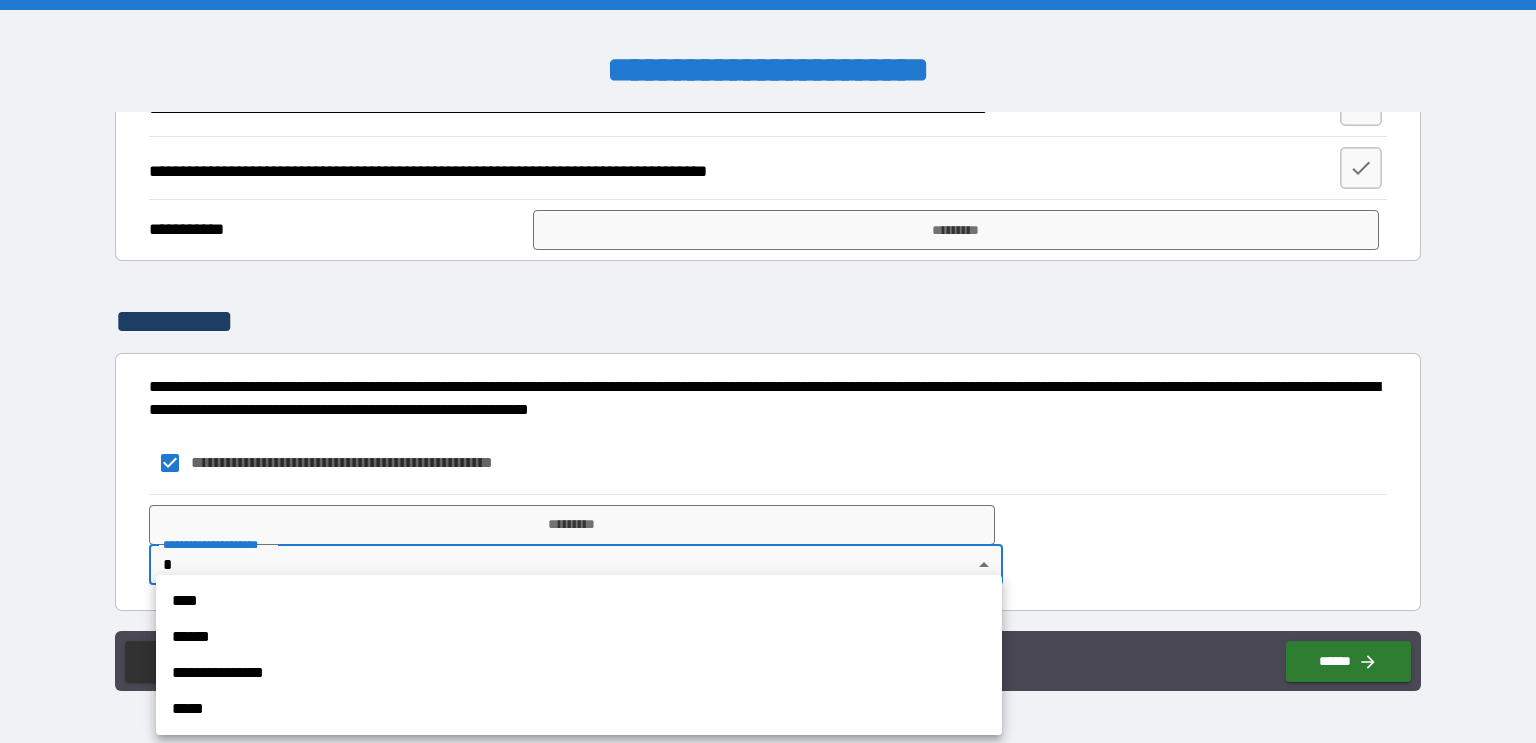 click on "**********" at bounding box center (768, 371) 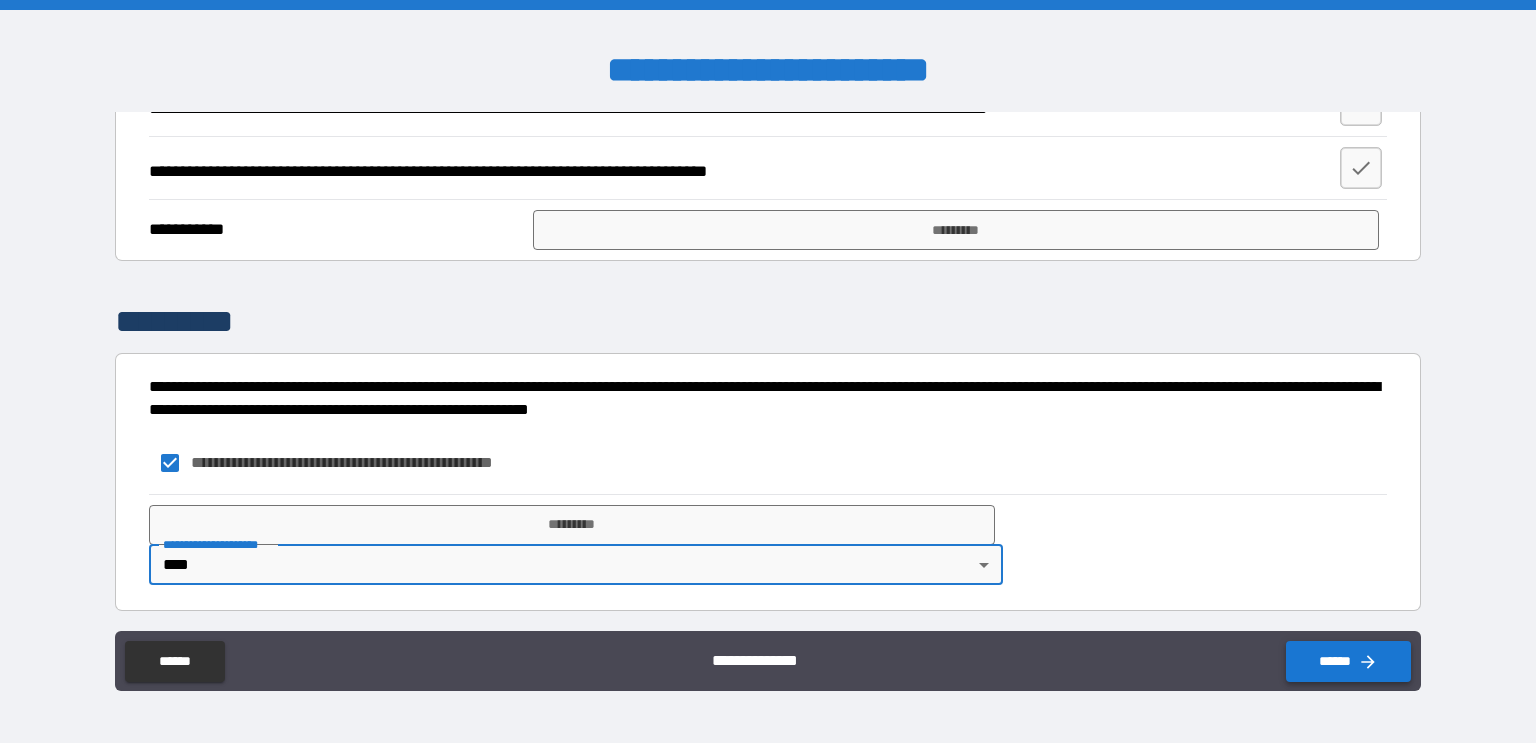 click 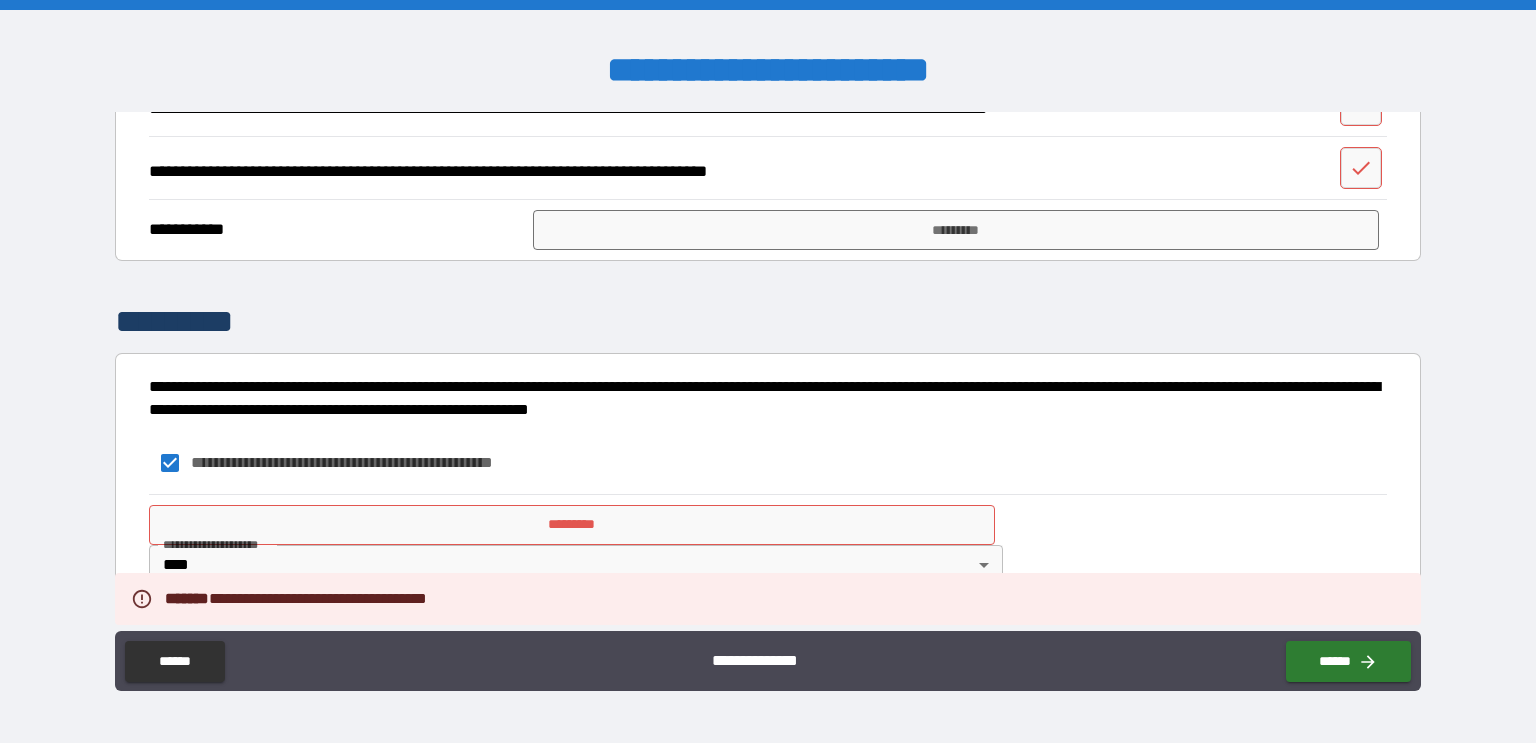 click on "*********" at bounding box center (572, 525) 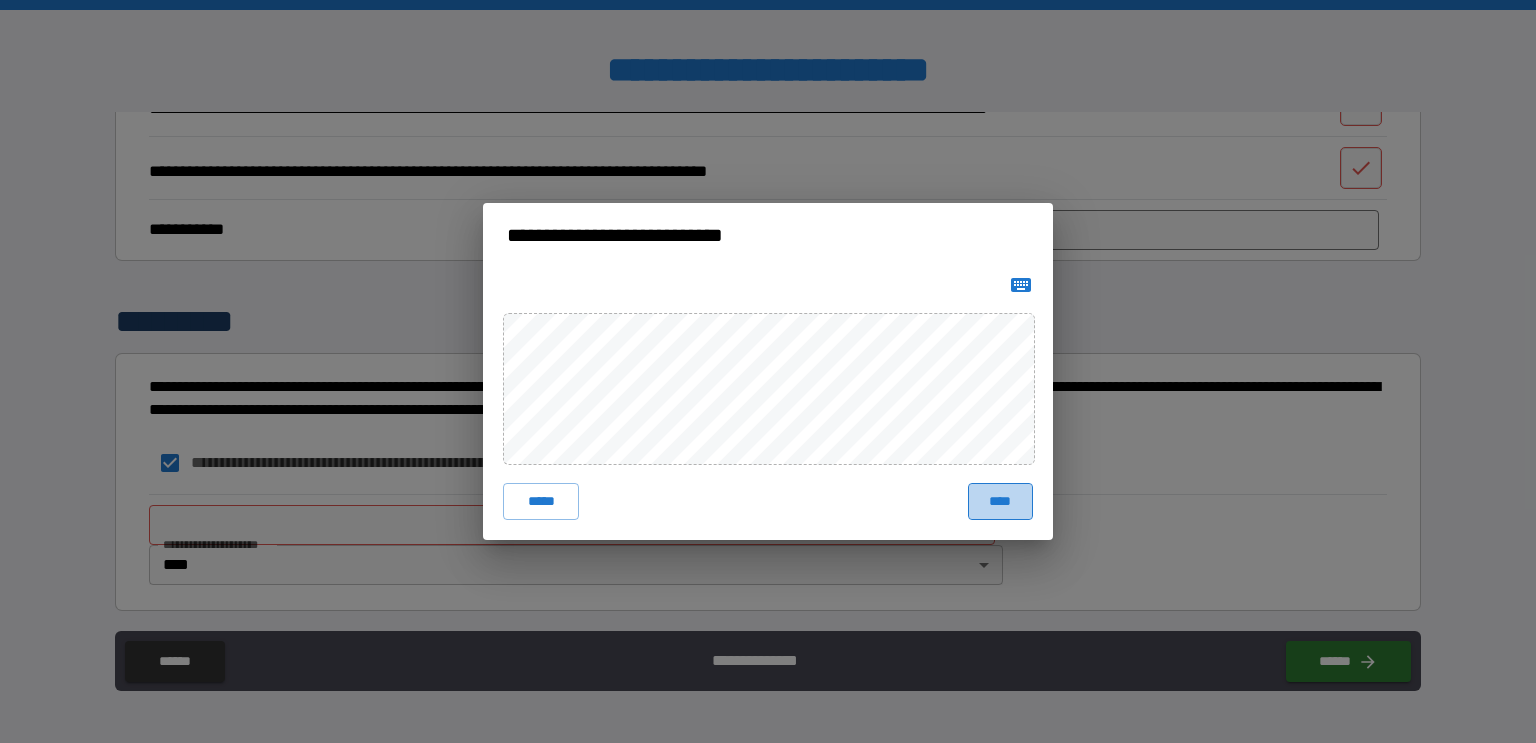 click on "****" at bounding box center [1000, 501] 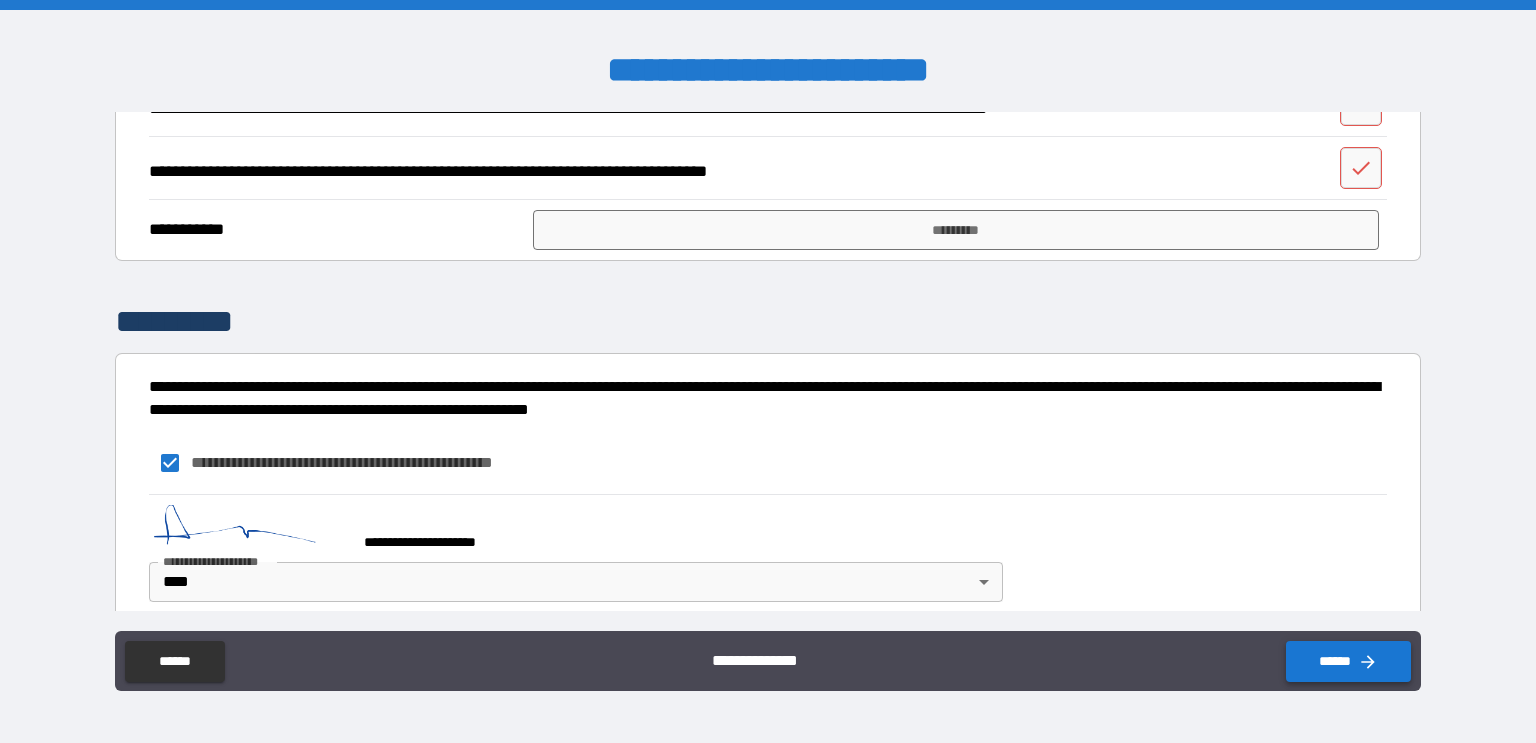 click 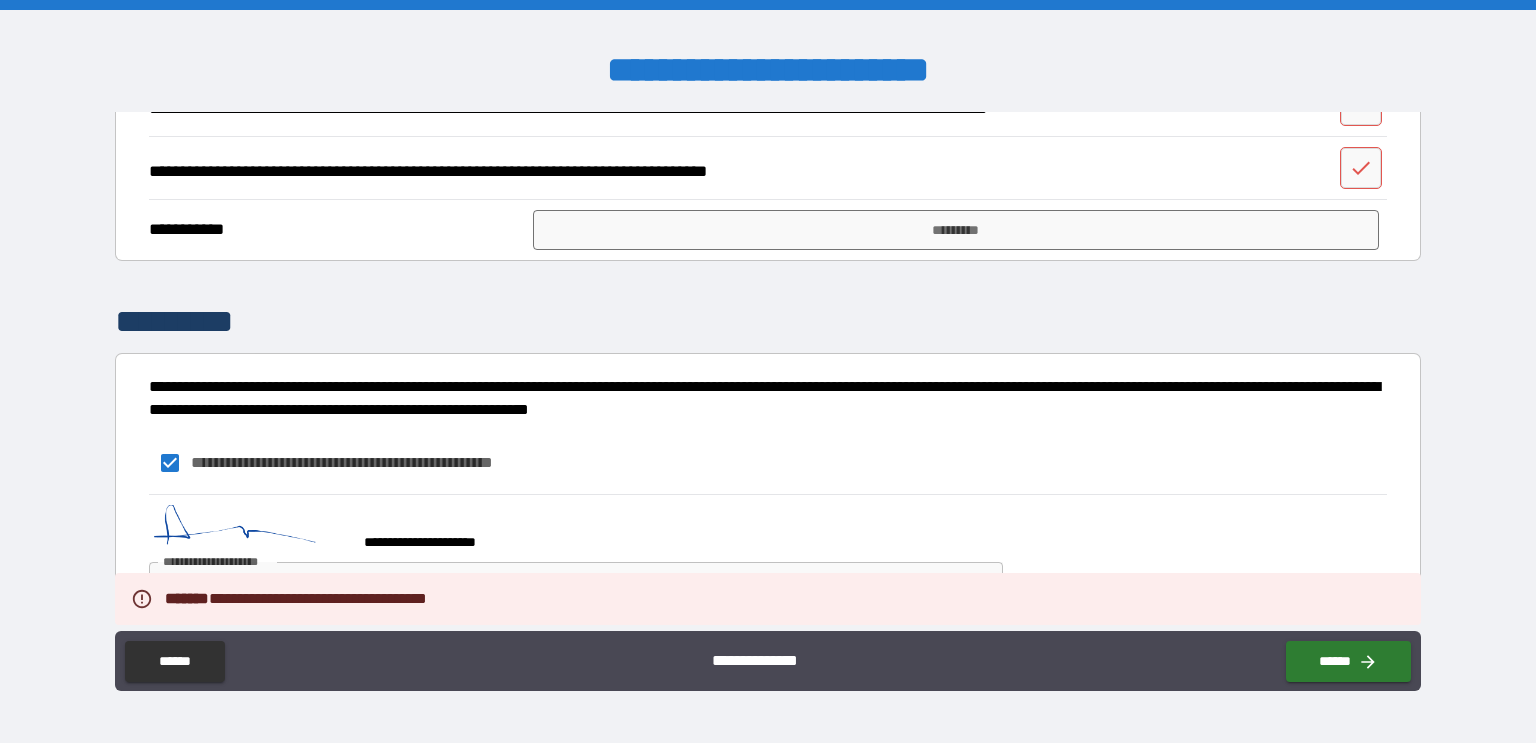 scroll, scrollTop: 2416, scrollLeft: 0, axis: vertical 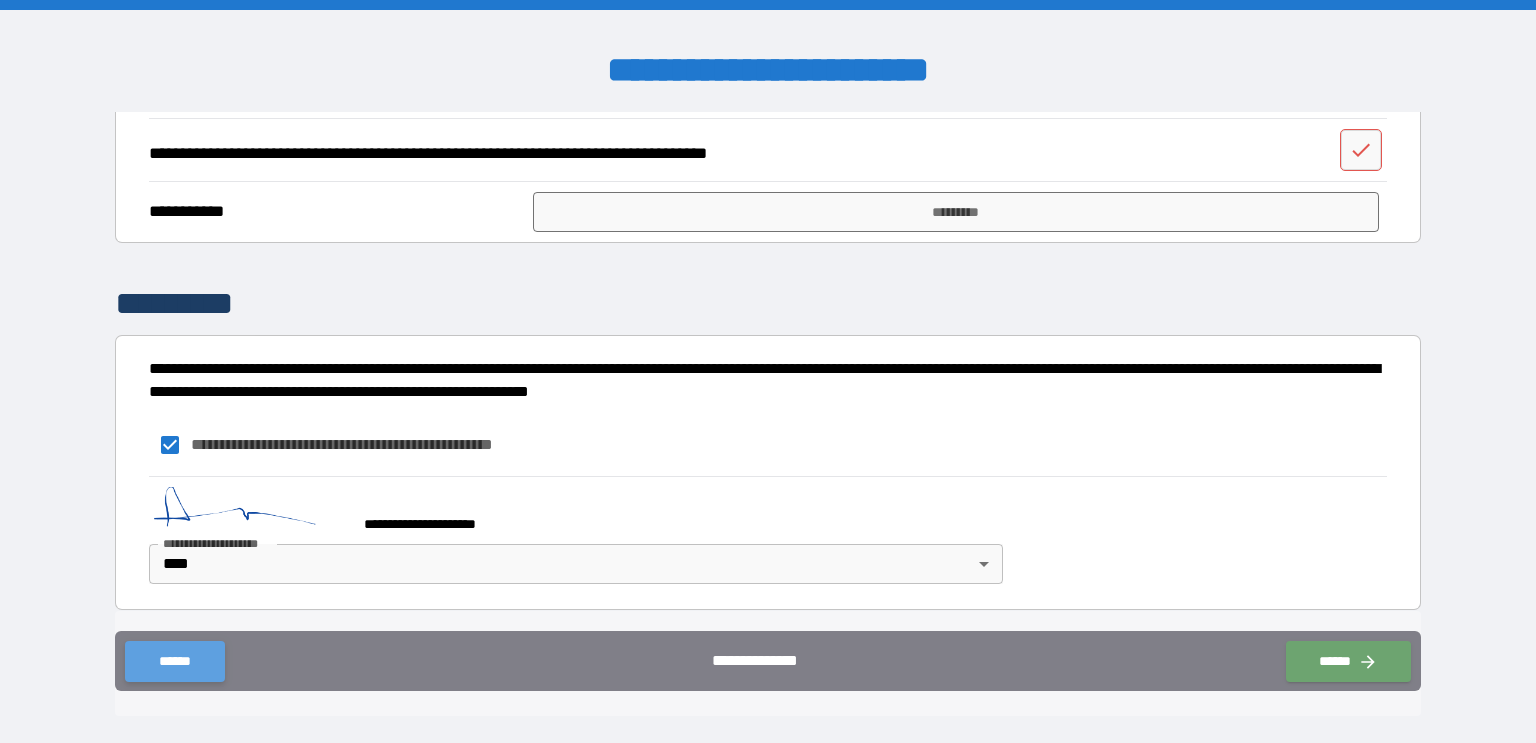 click on "******" at bounding box center [174, 661] 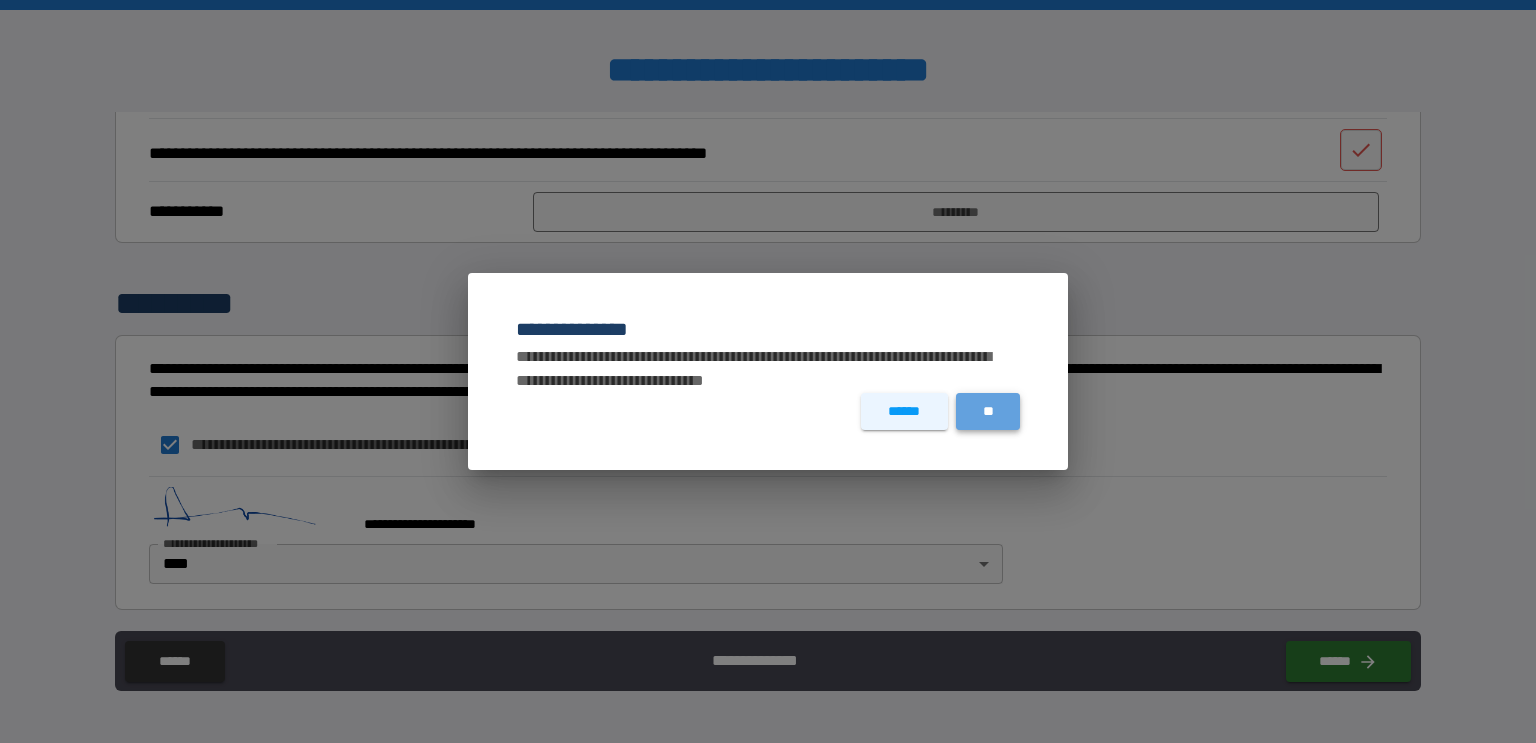 click on "**" at bounding box center [988, 411] 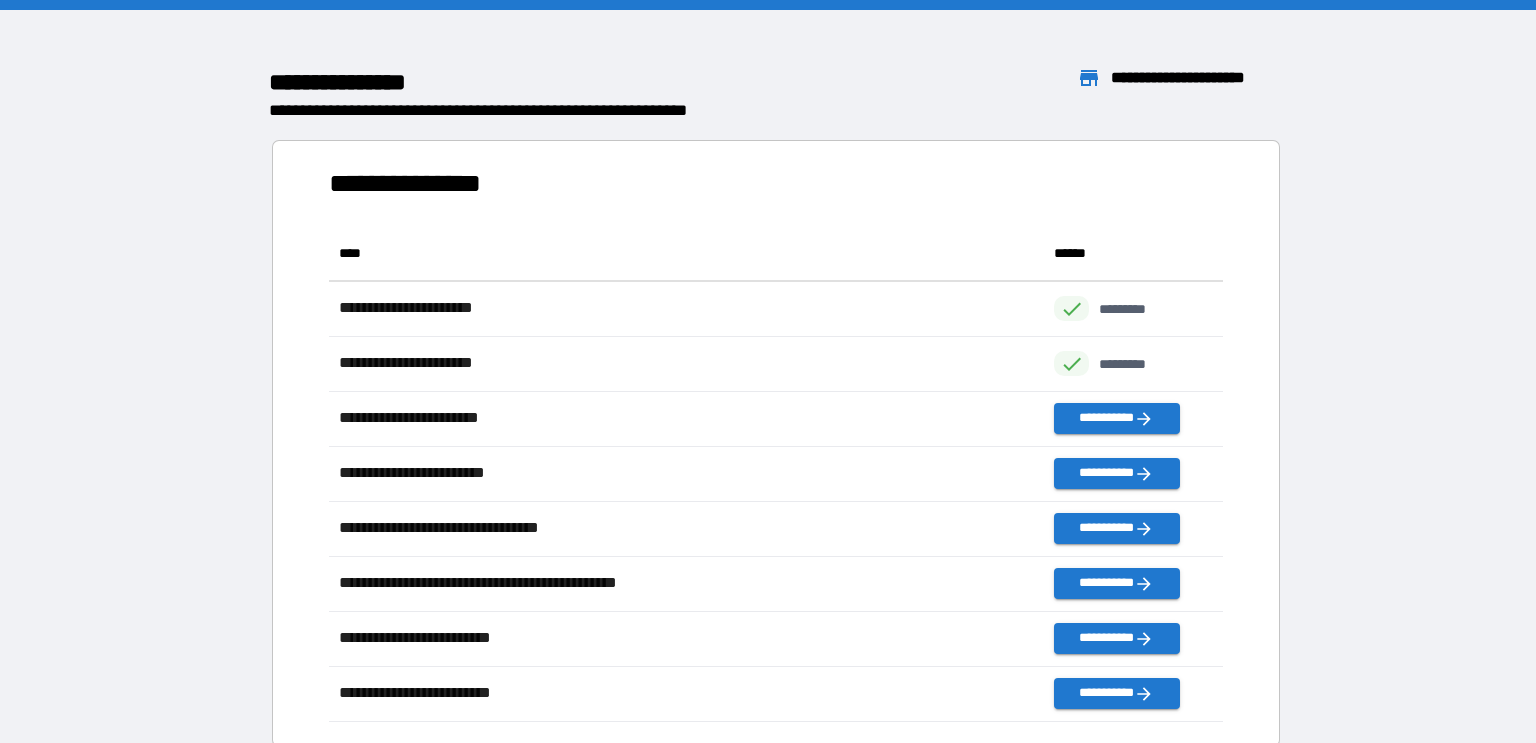 scroll, scrollTop: 0, scrollLeft: 0, axis: both 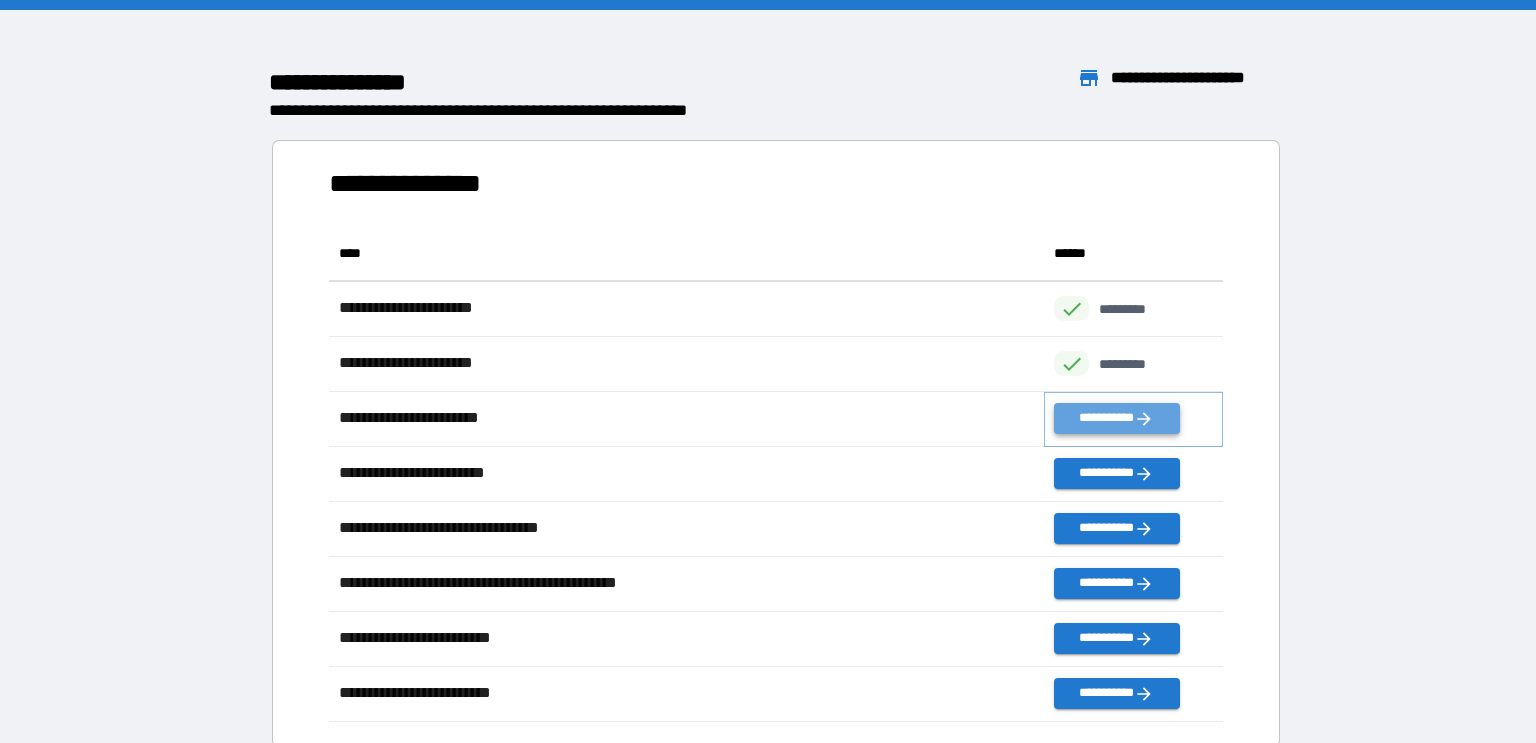 click on "**********" at bounding box center (1116, 418) 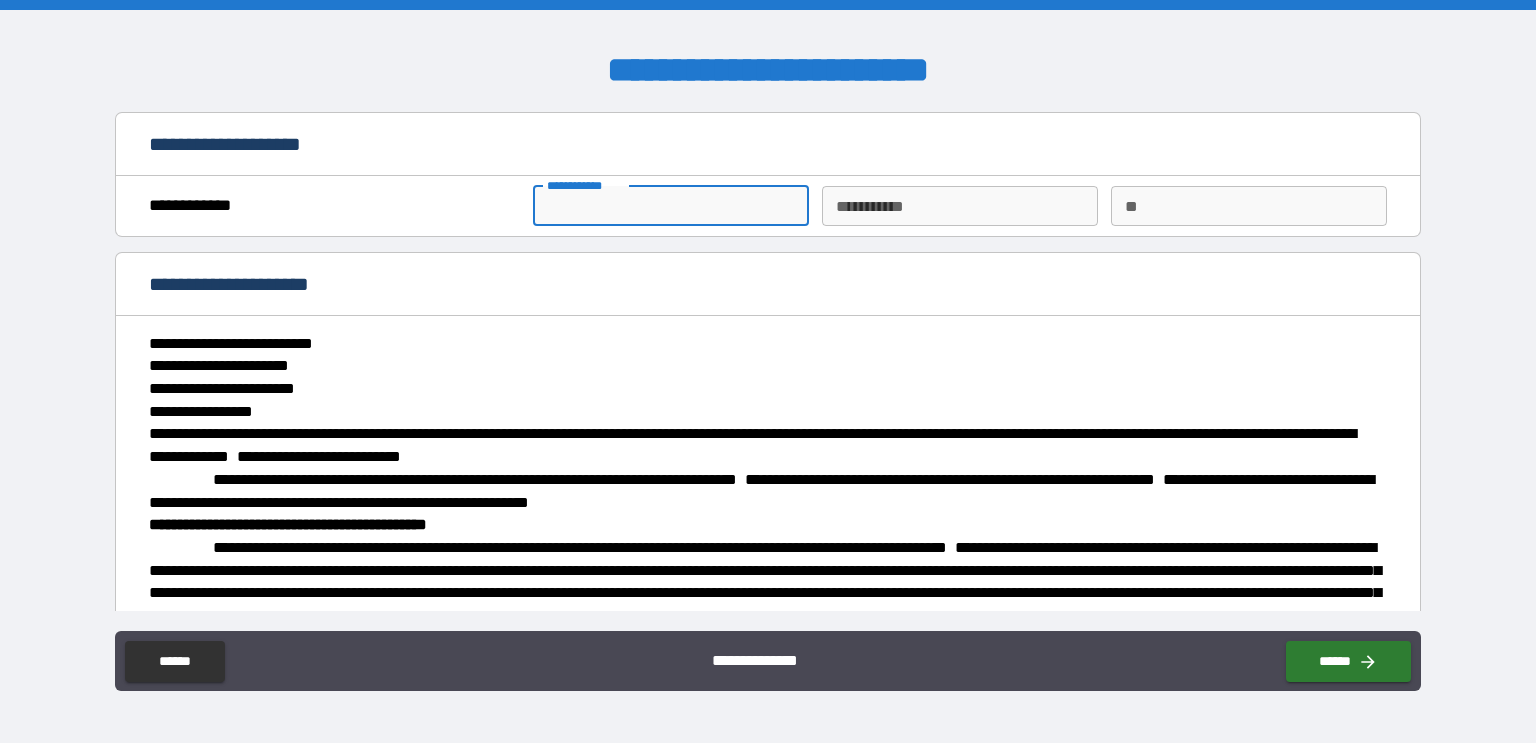 click on "**********" at bounding box center [671, 206] 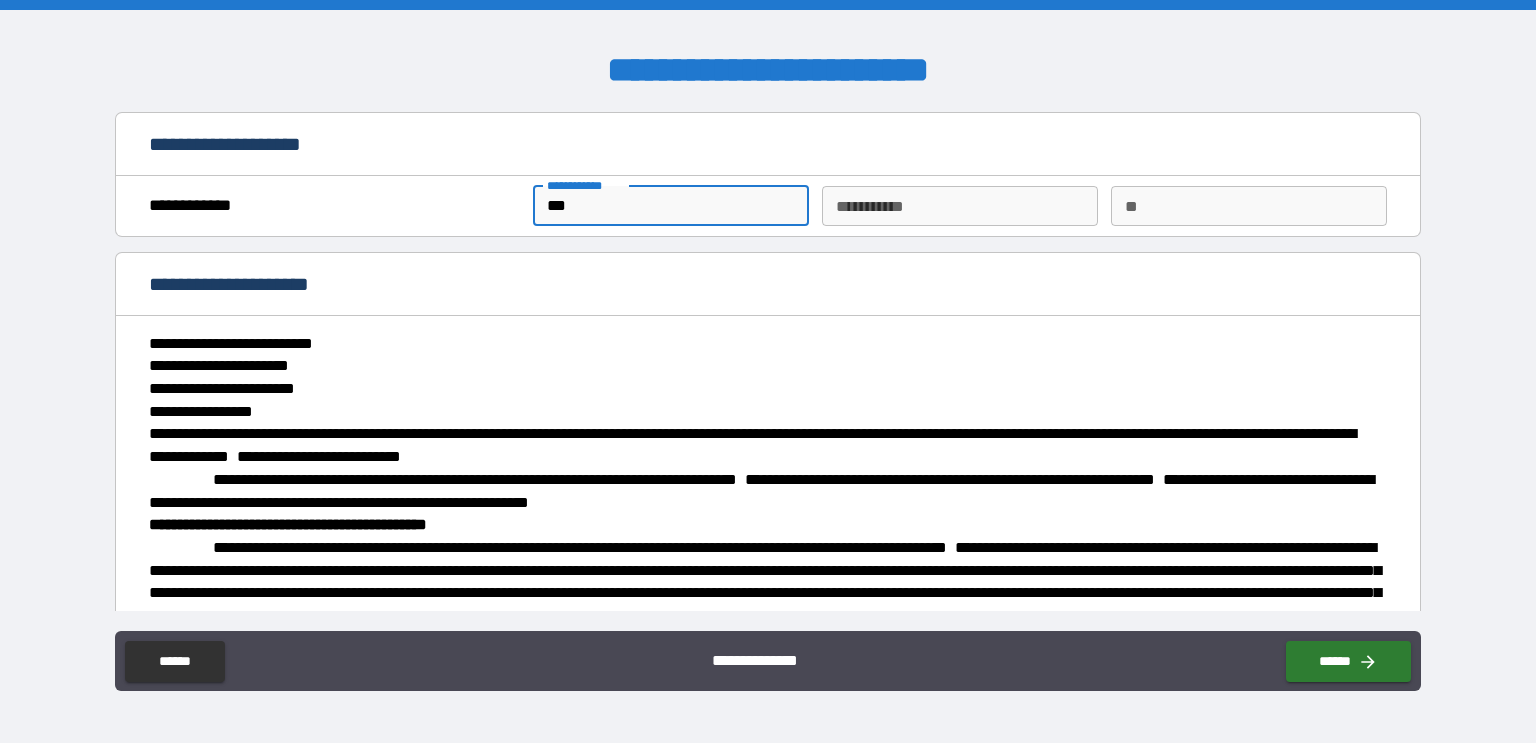 type on "******" 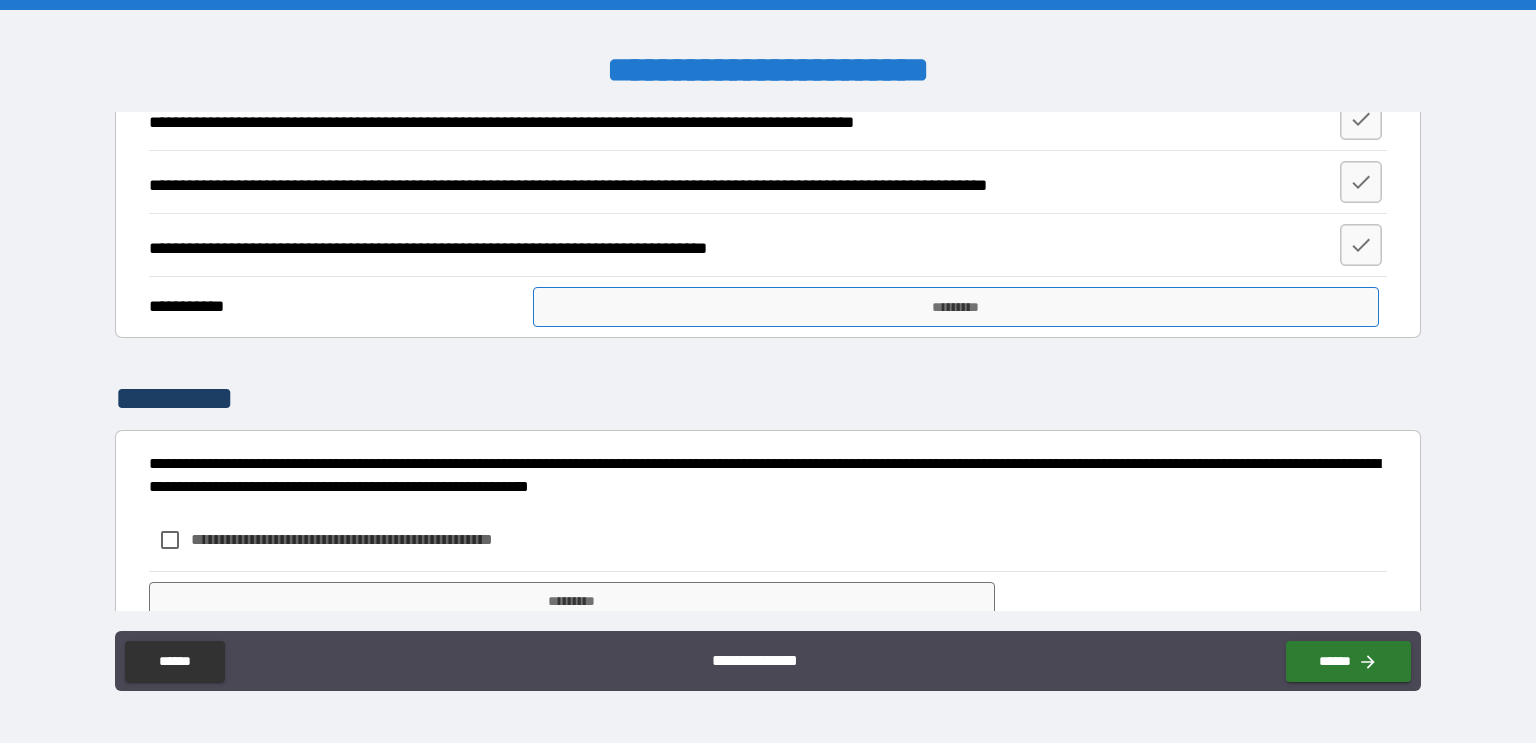 scroll, scrollTop: 2398, scrollLeft: 0, axis: vertical 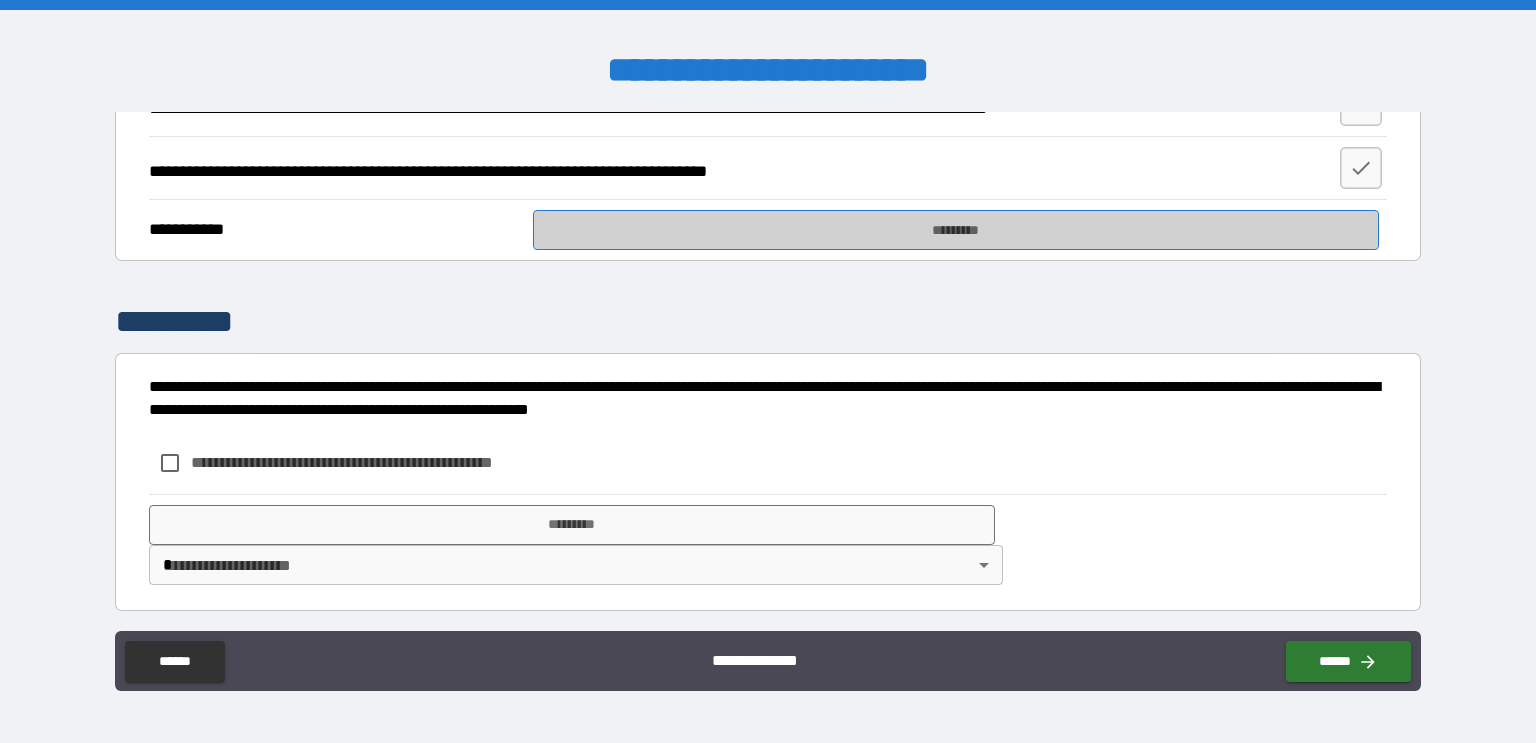click on "*********" at bounding box center [956, 230] 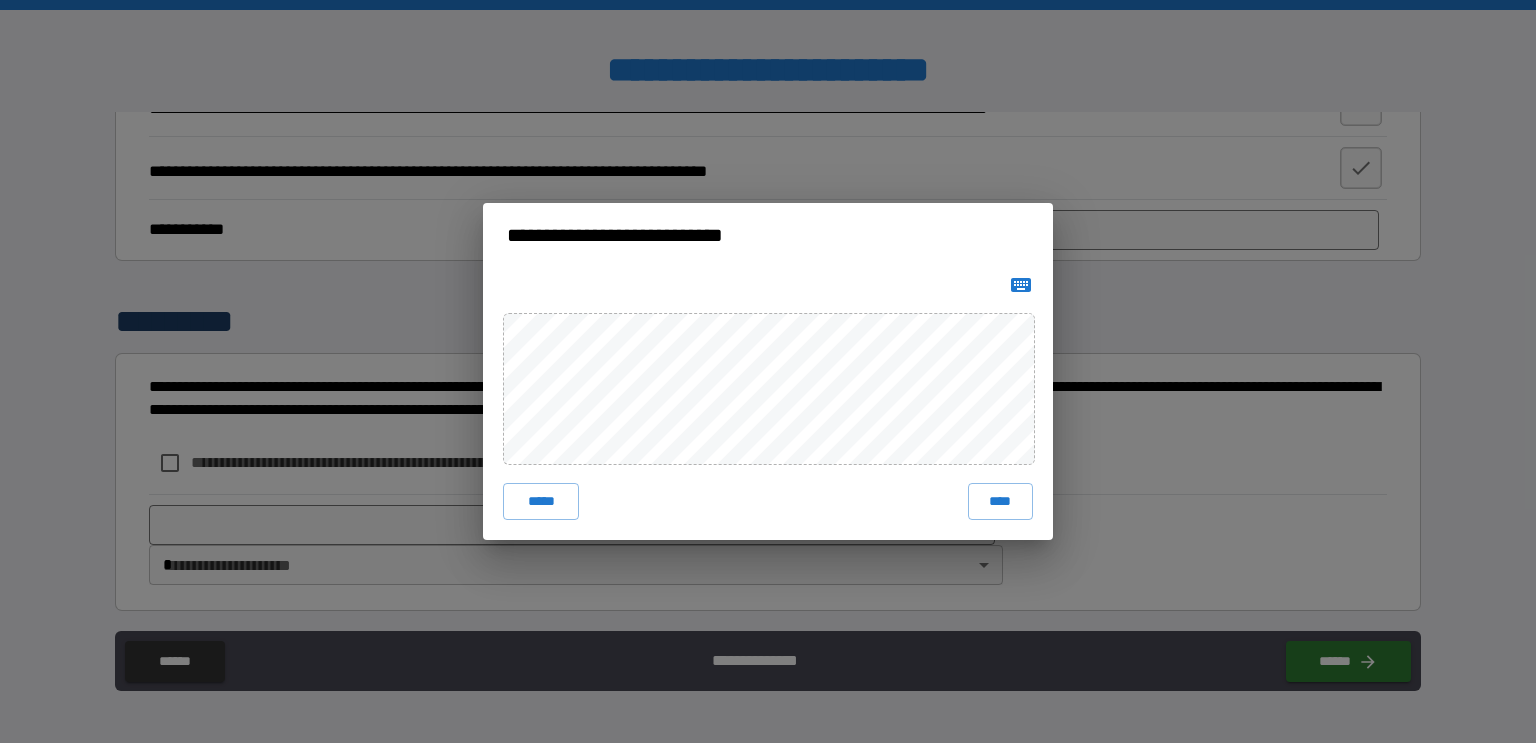 click on "***** ****" at bounding box center [768, 403] 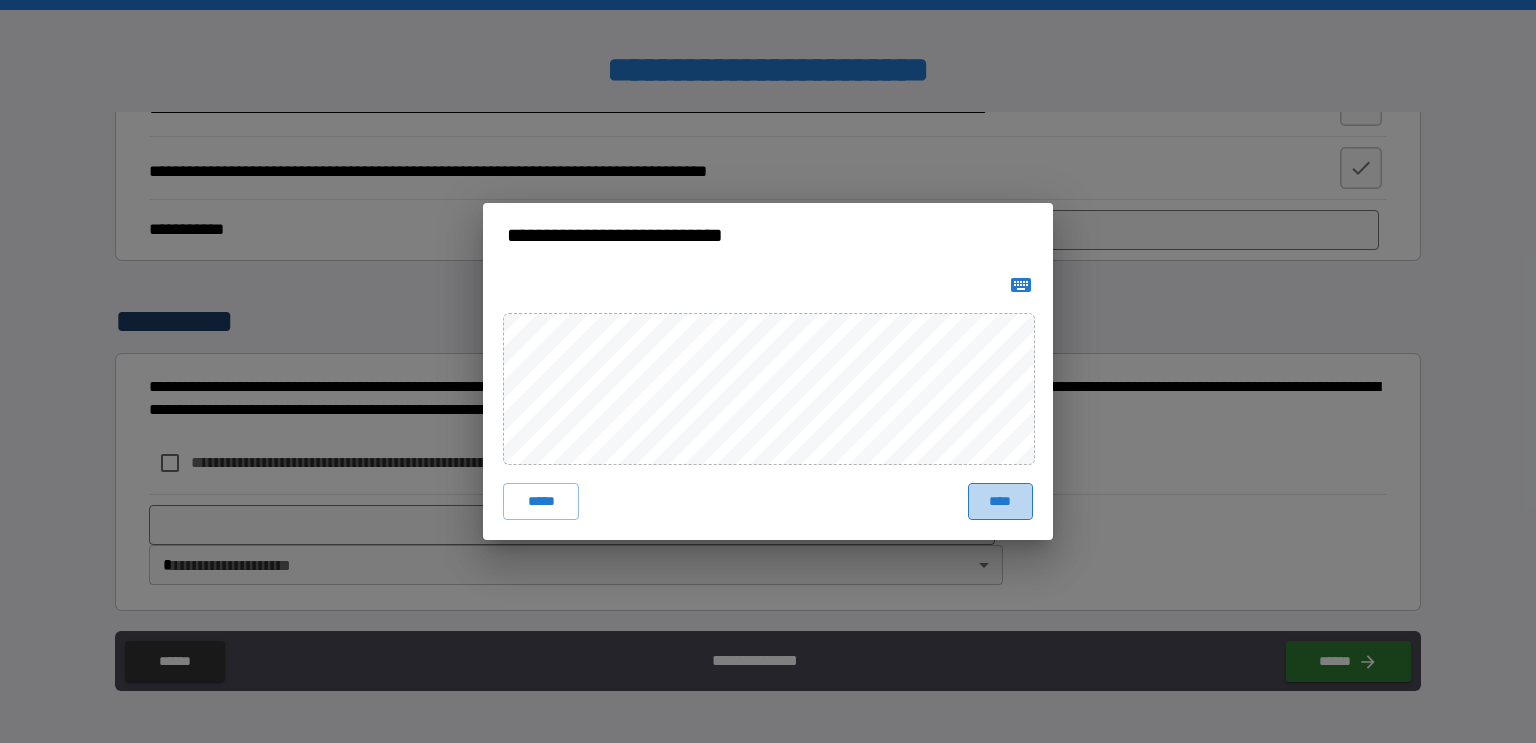 click on "****" at bounding box center [1000, 501] 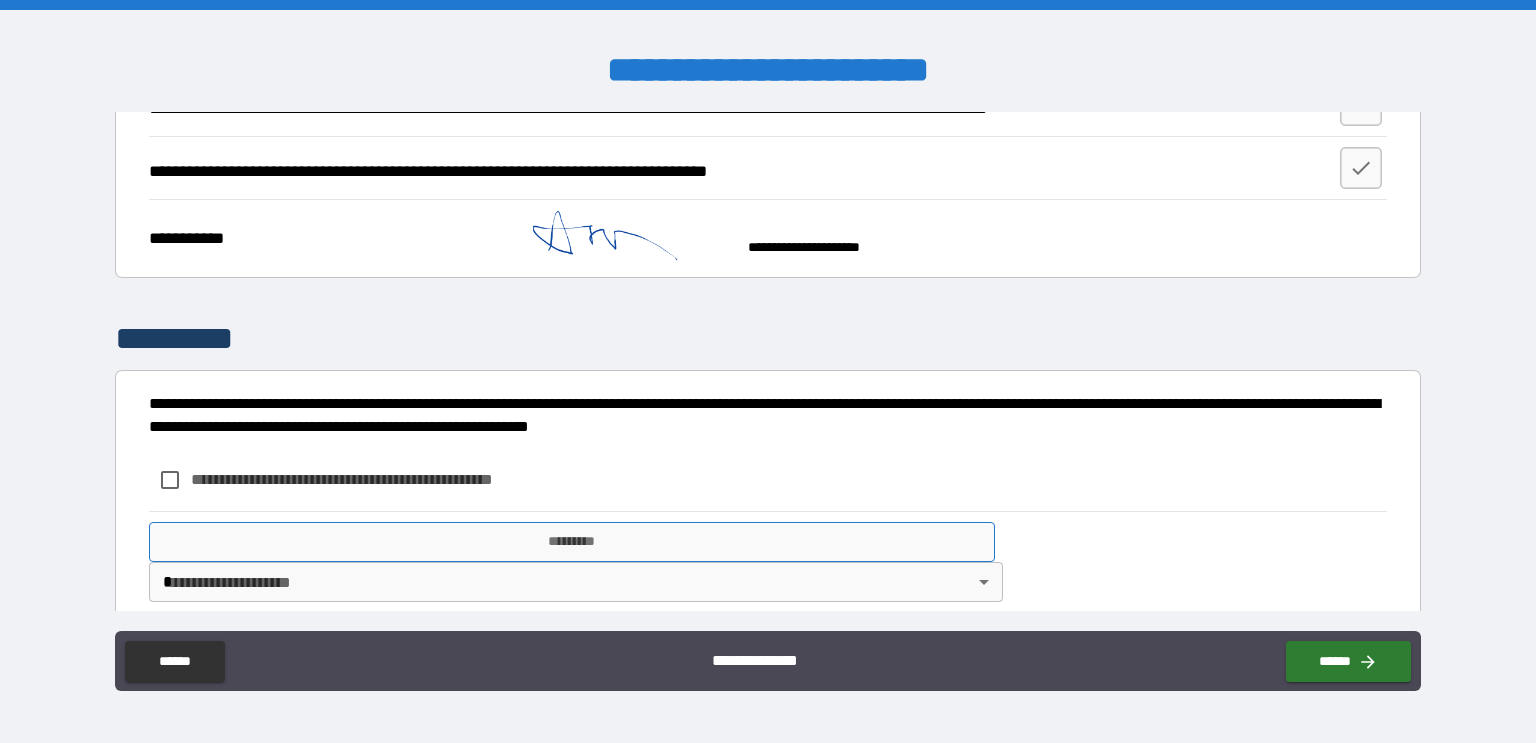 scroll, scrollTop: 2416, scrollLeft: 0, axis: vertical 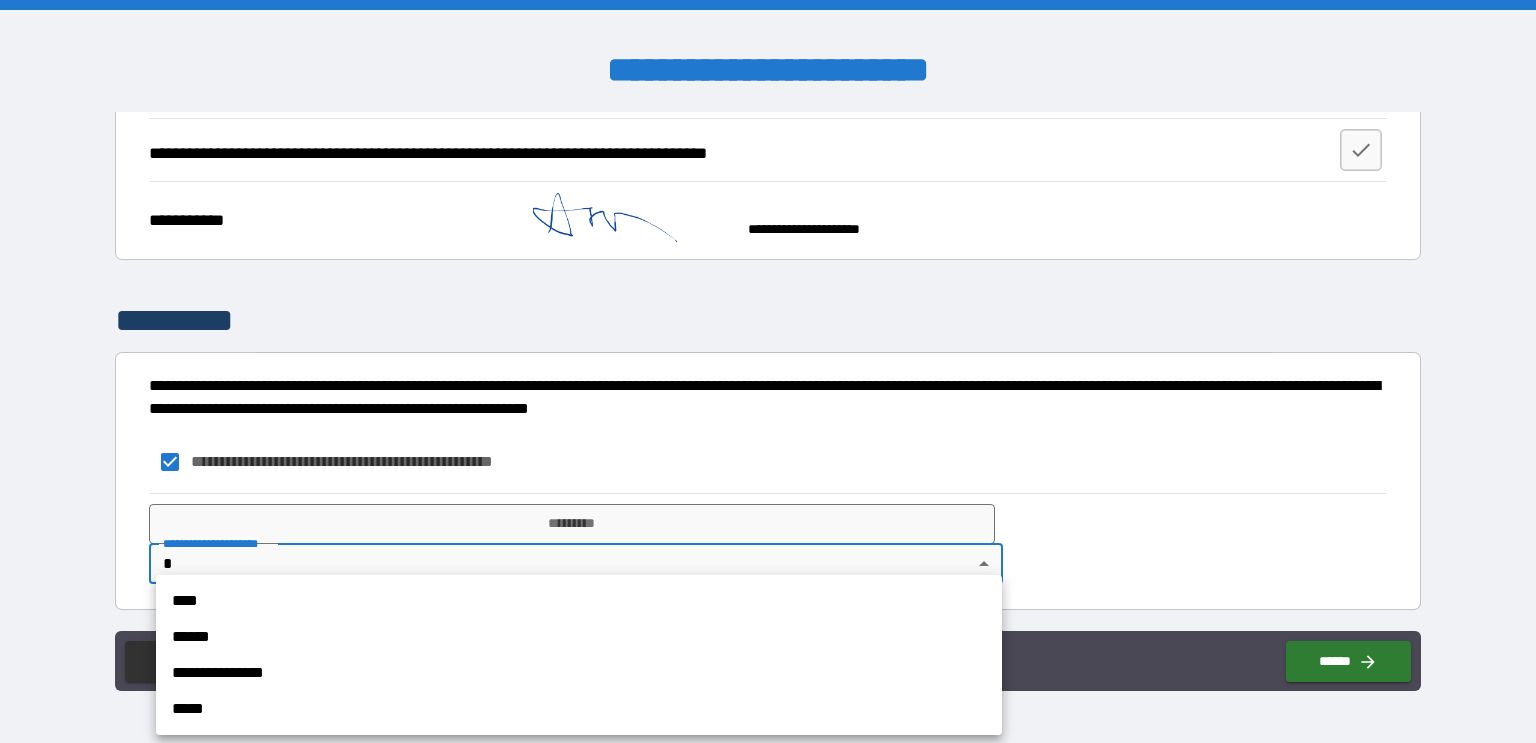 click on "**********" at bounding box center [768, 371] 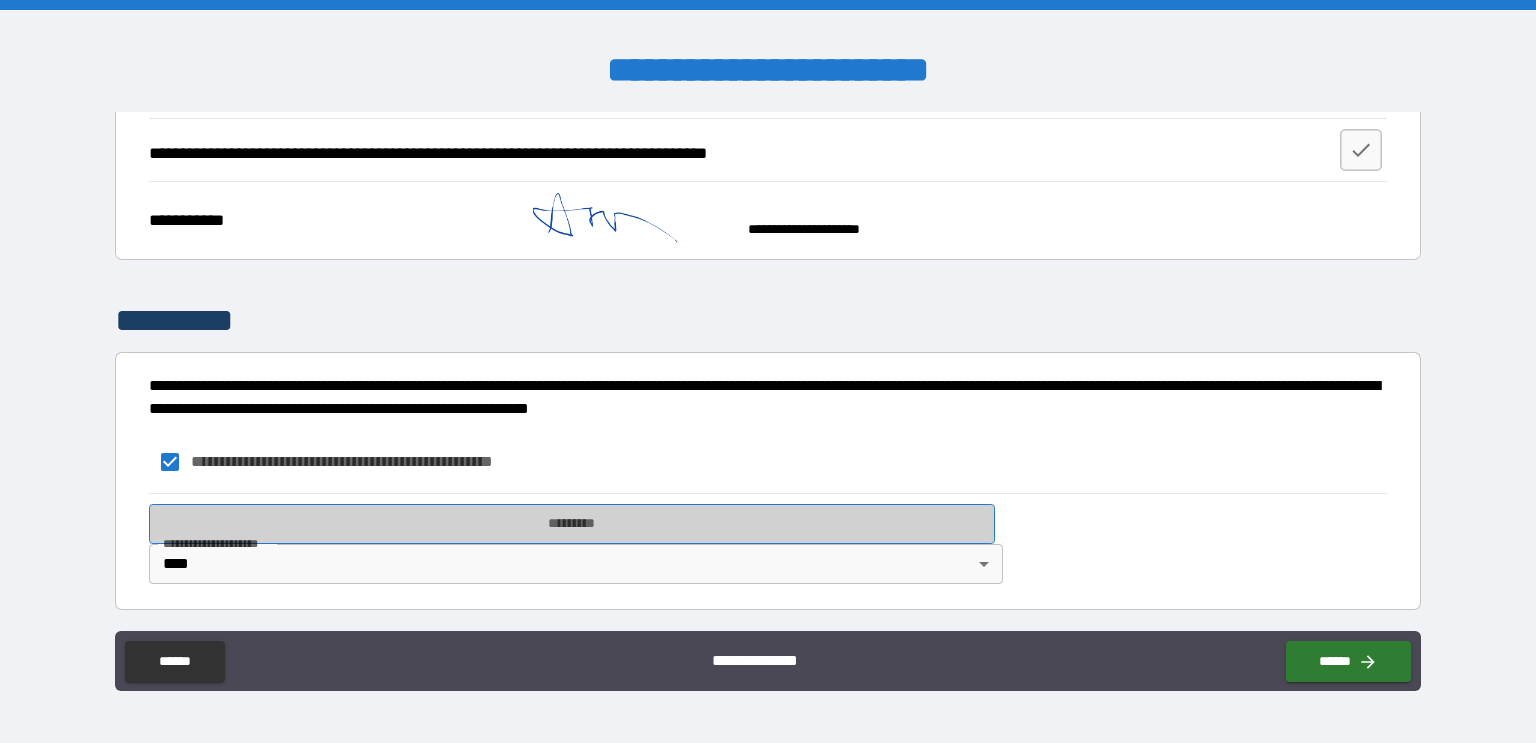 click on "*********" at bounding box center (572, 524) 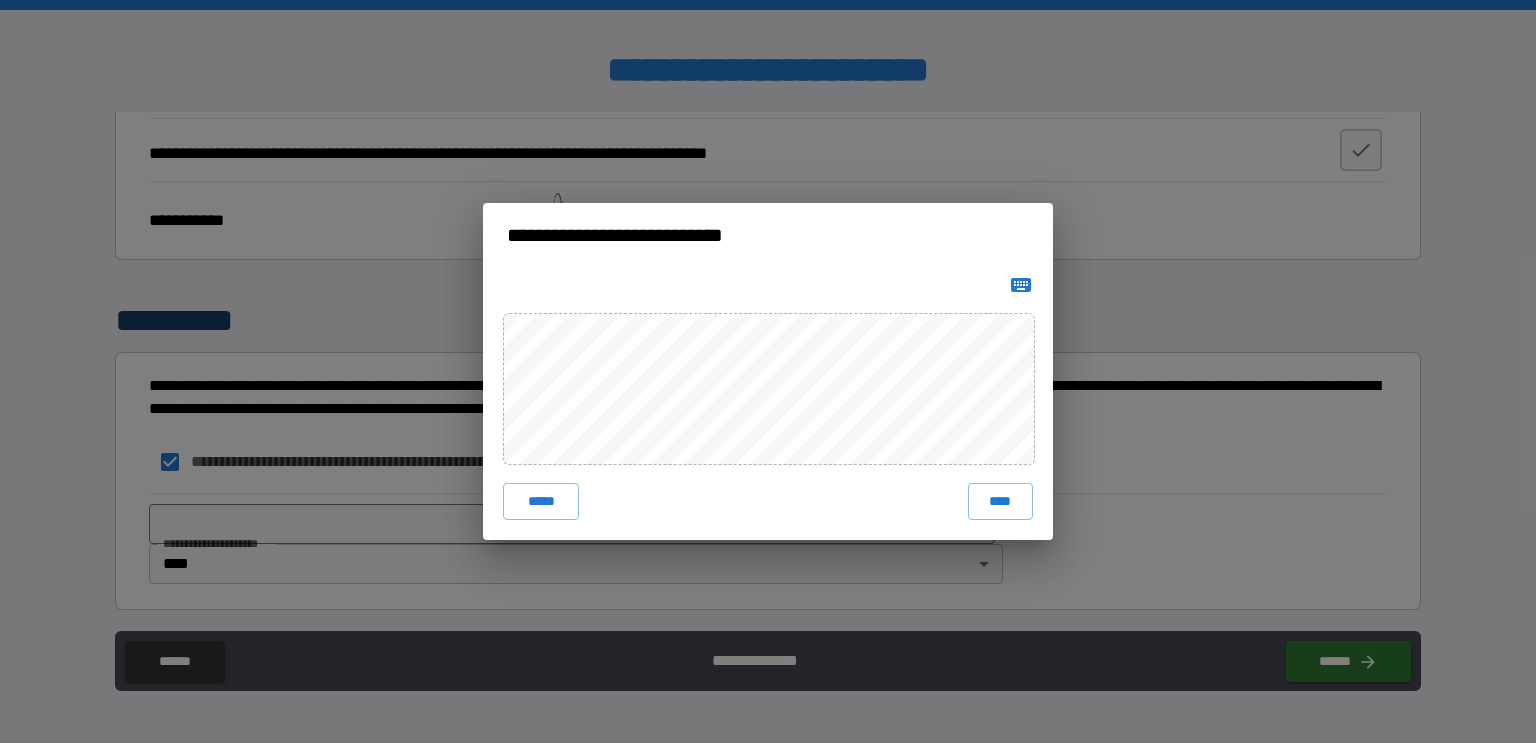 click on "***** ****" at bounding box center (768, 403) 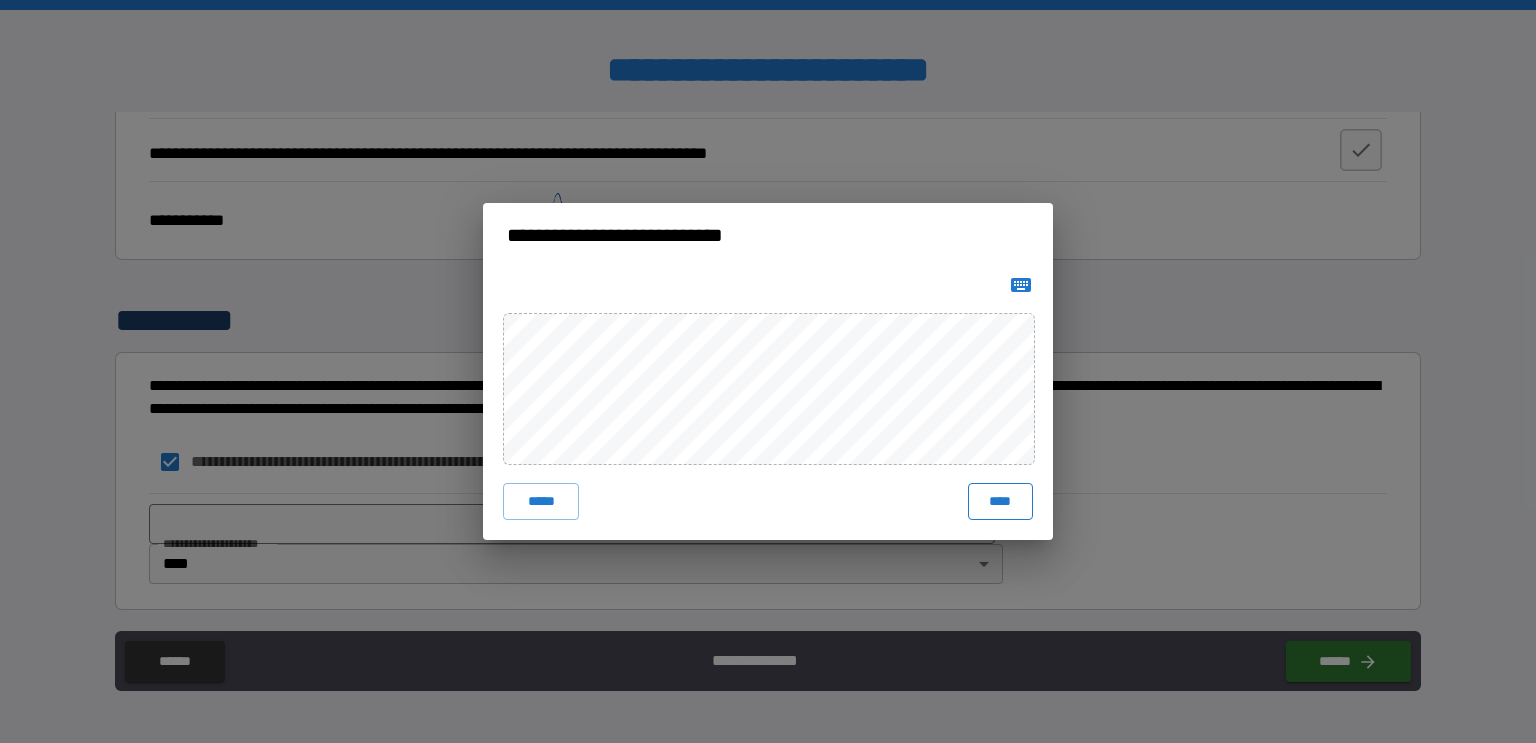 click on "****" at bounding box center (1000, 501) 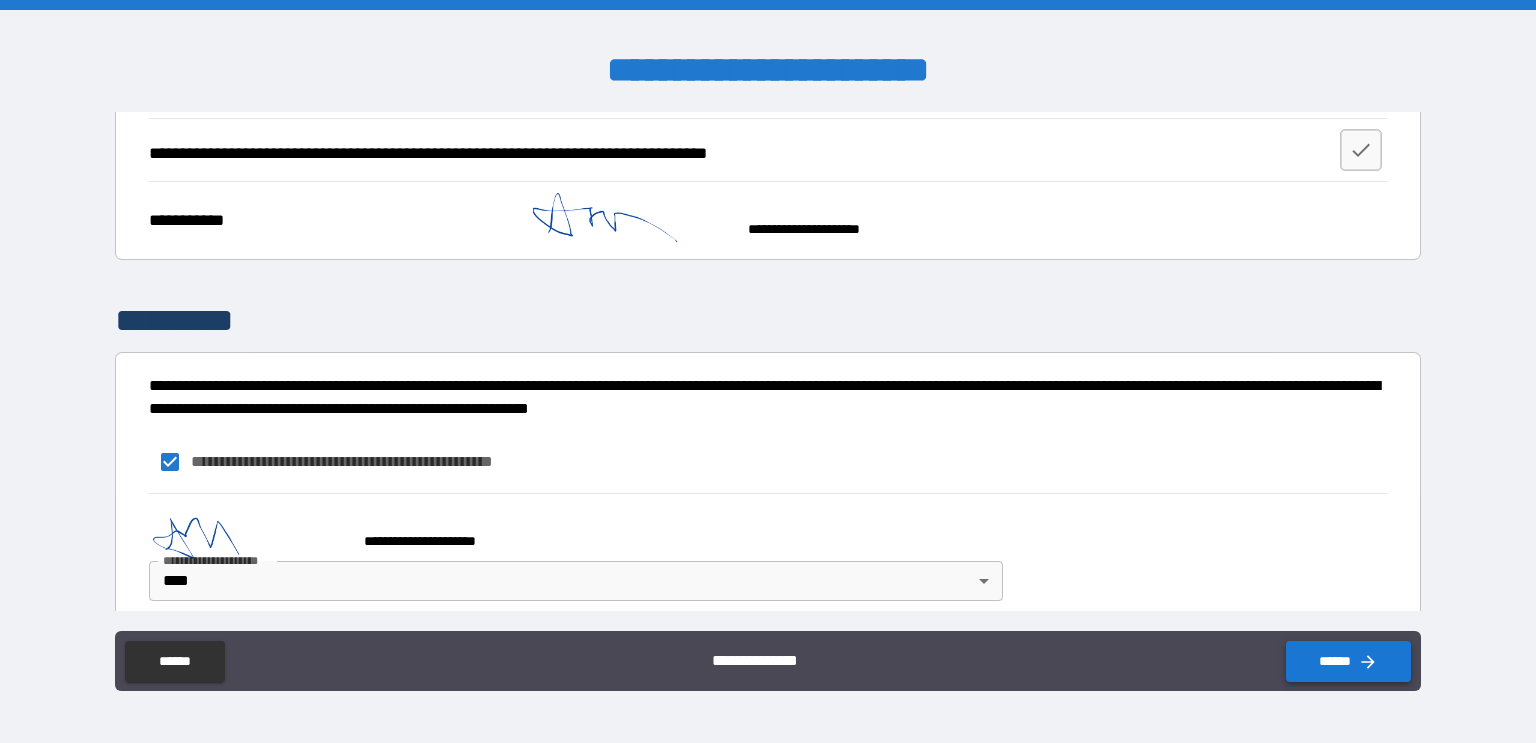 click on "******" at bounding box center (1348, 661) 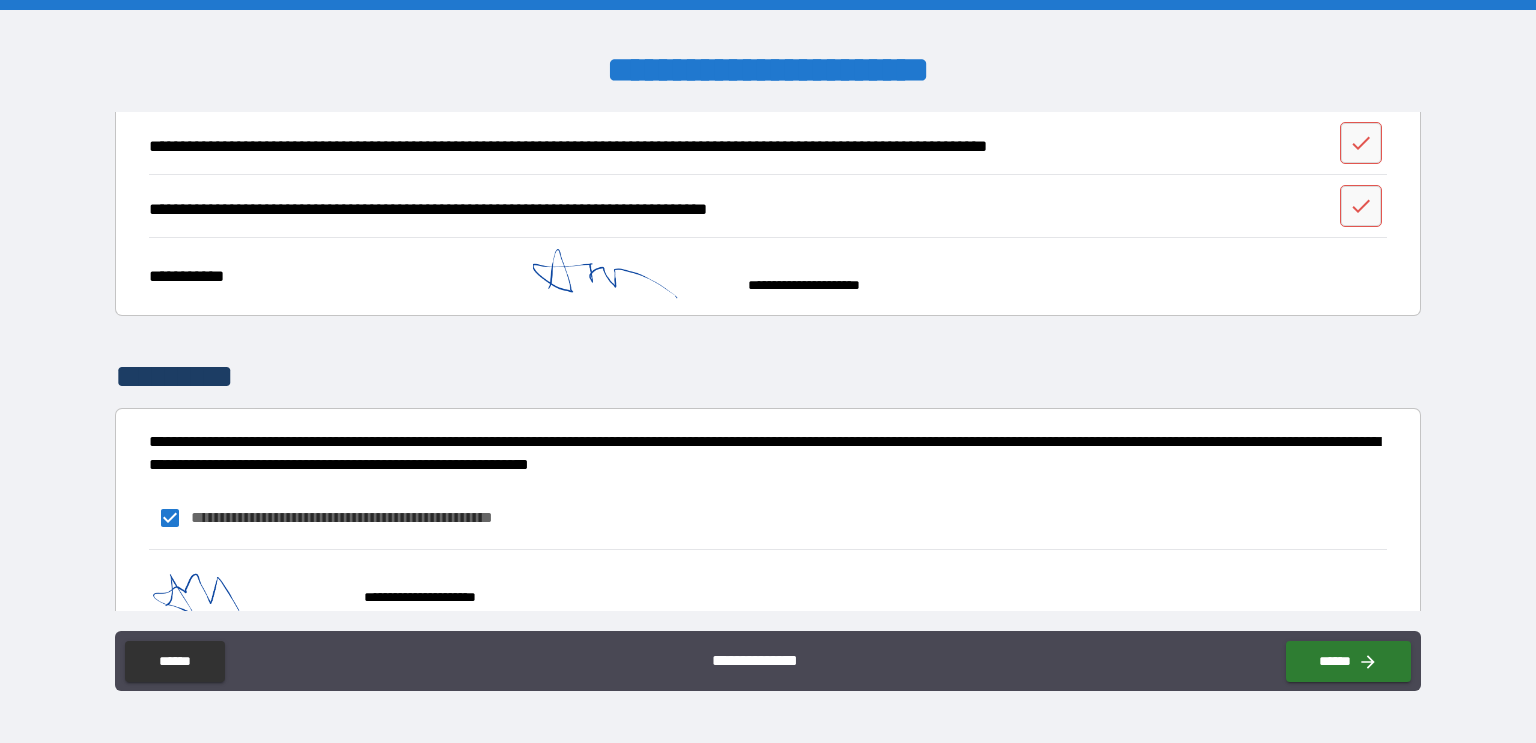 scroll, scrollTop: 2432, scrollLeft: 0, axis: vertical 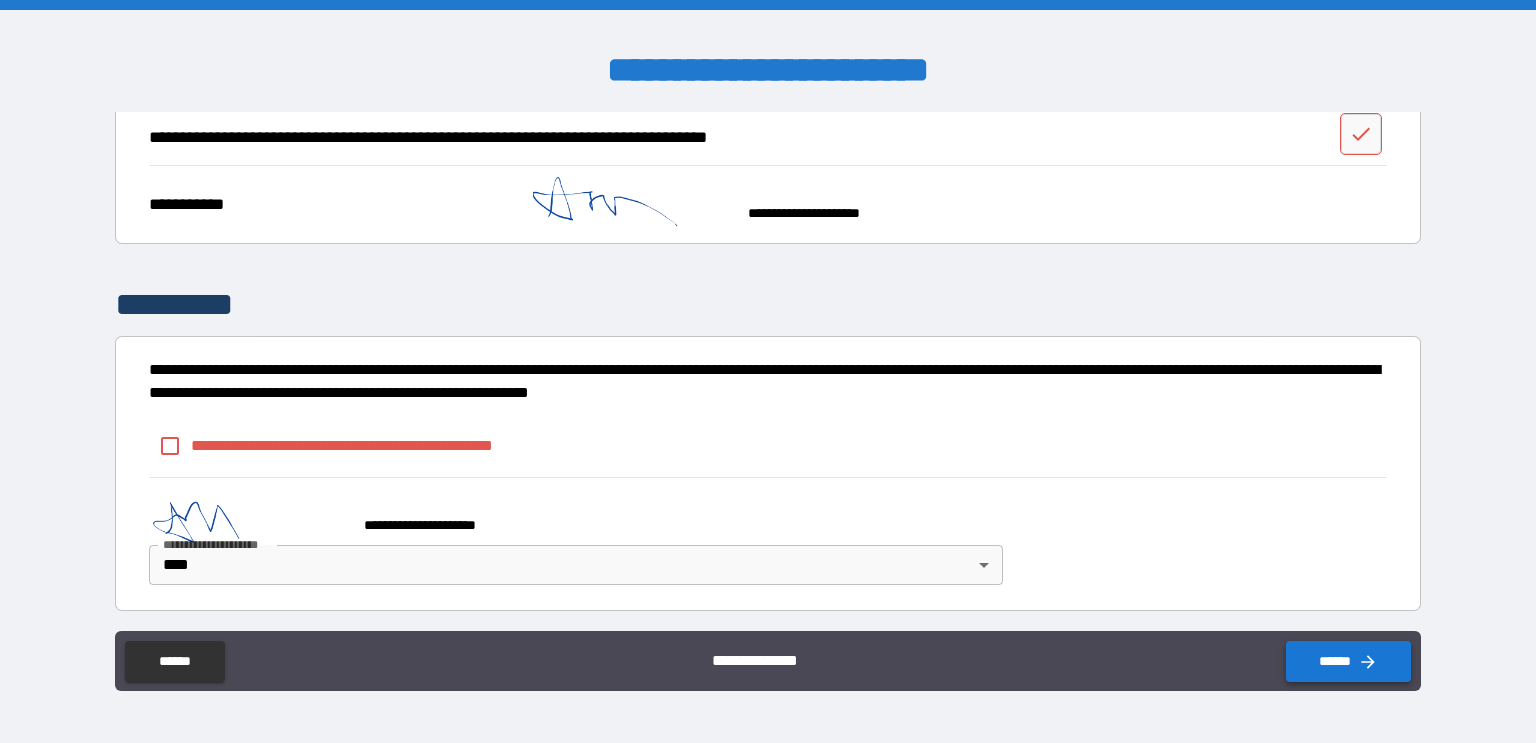 click on "******" at bounding box center [1348, 661] 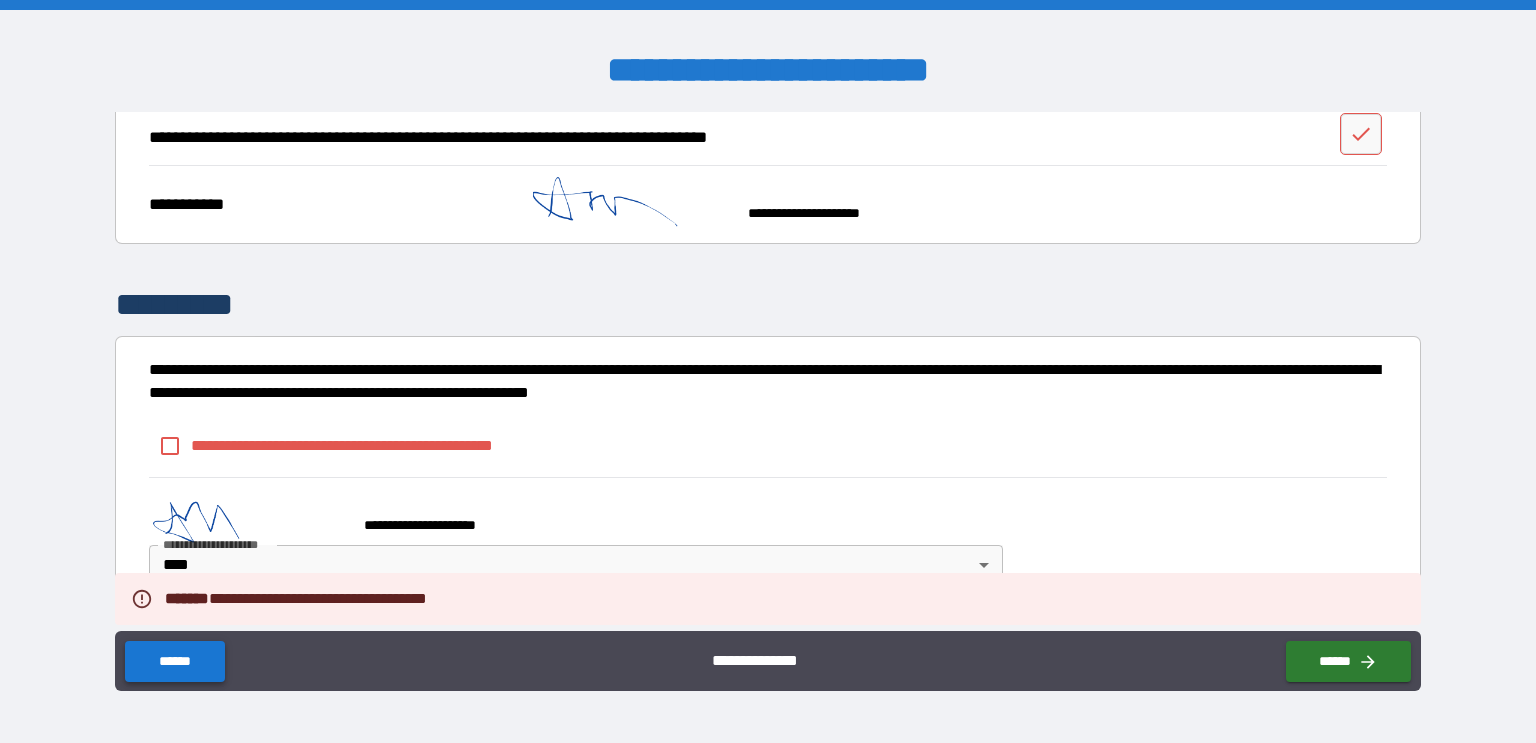 click on "******" at bounding box center [174, 661] 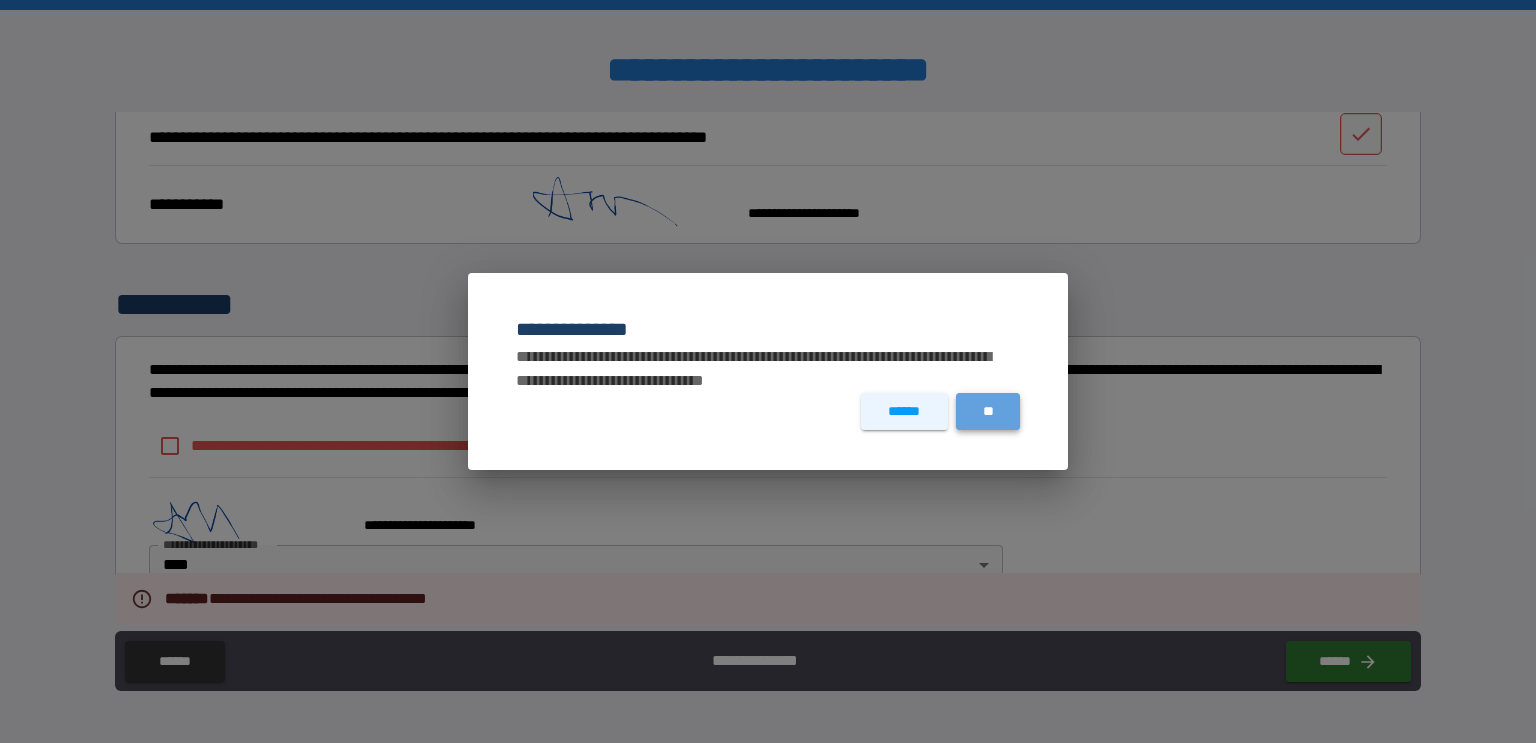 click on "**" at bounding box center (988, 411) 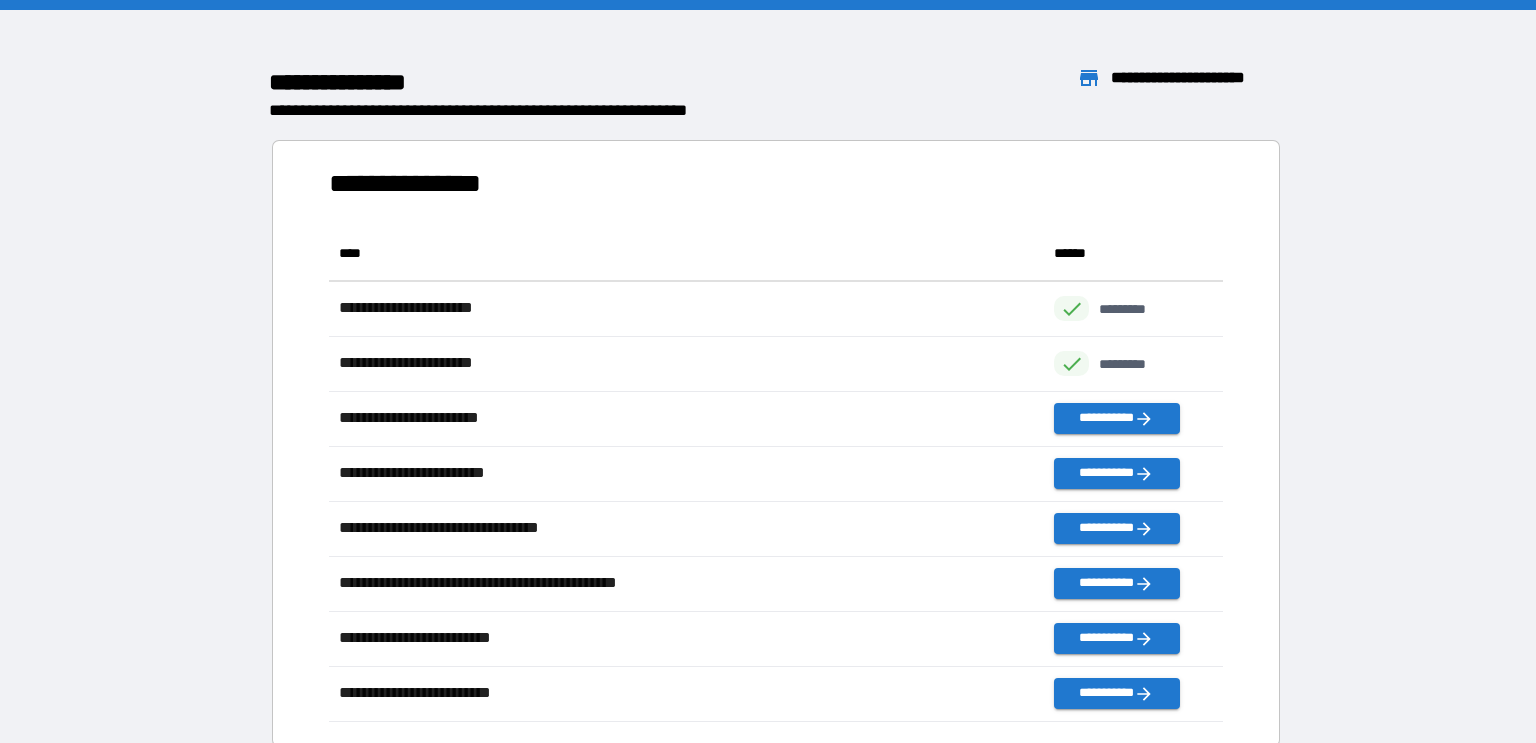 scroll, scrollTop: 0, scrollLeft: 0, axis: both 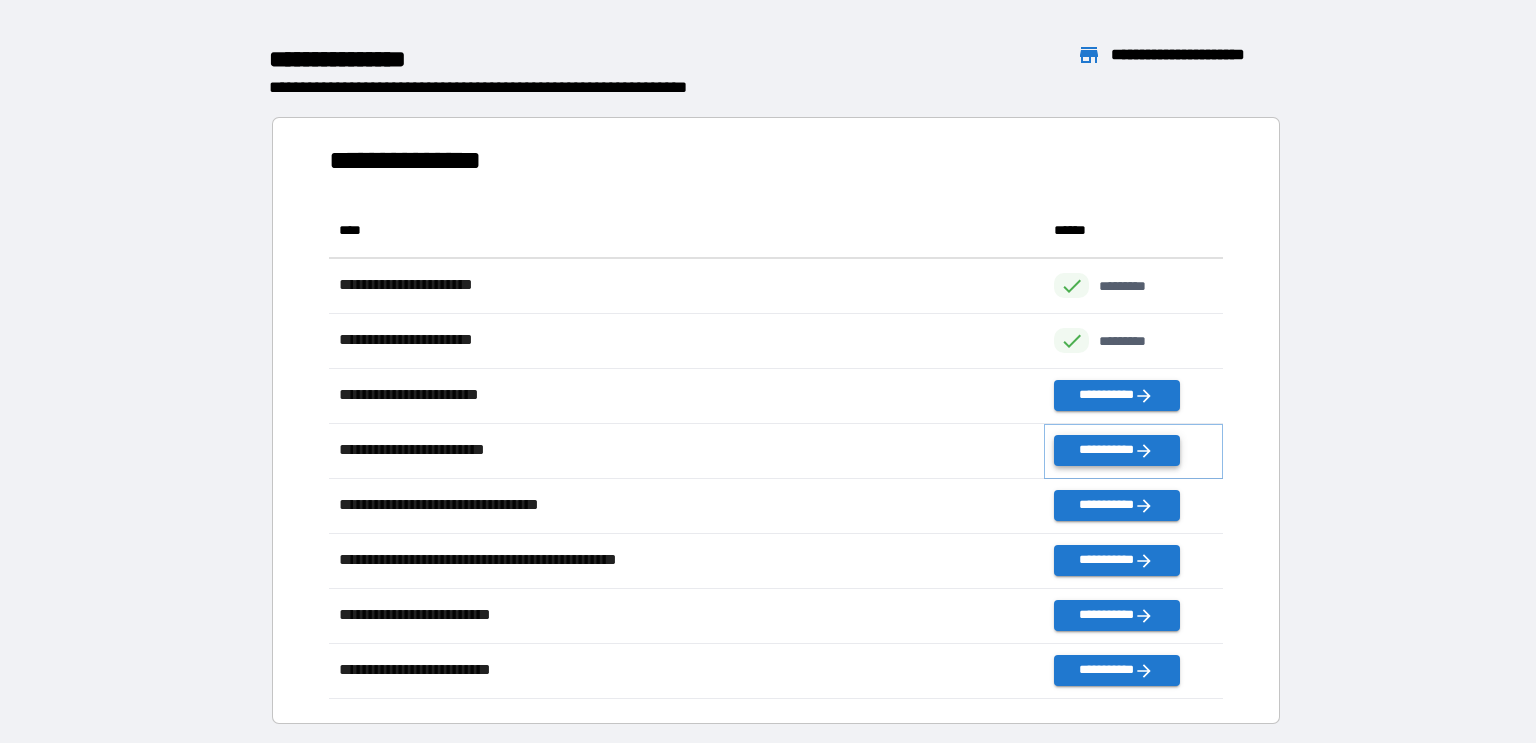 click on "**********" at bounding box center [1116, 450] 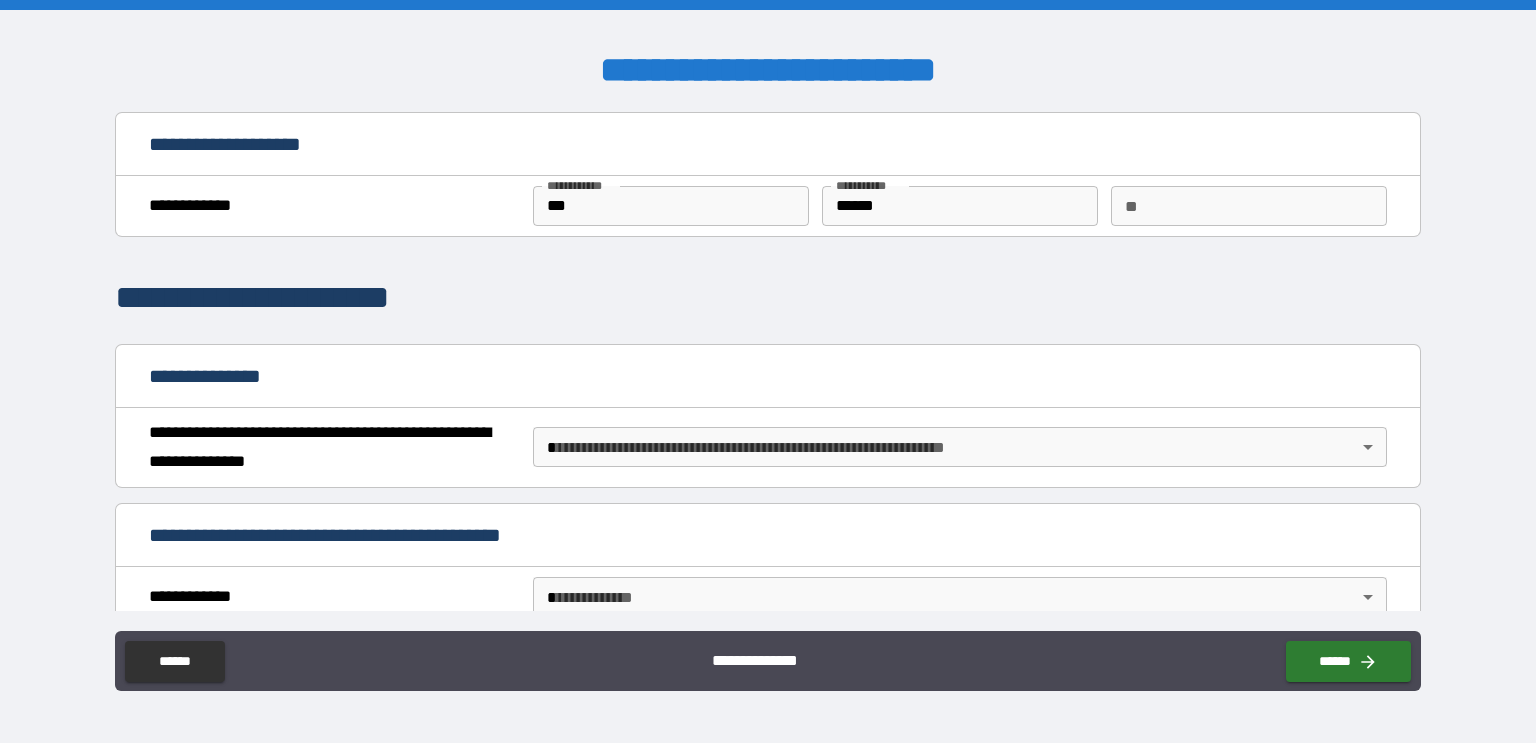 click on "**********" at bounding box center [768, 371] 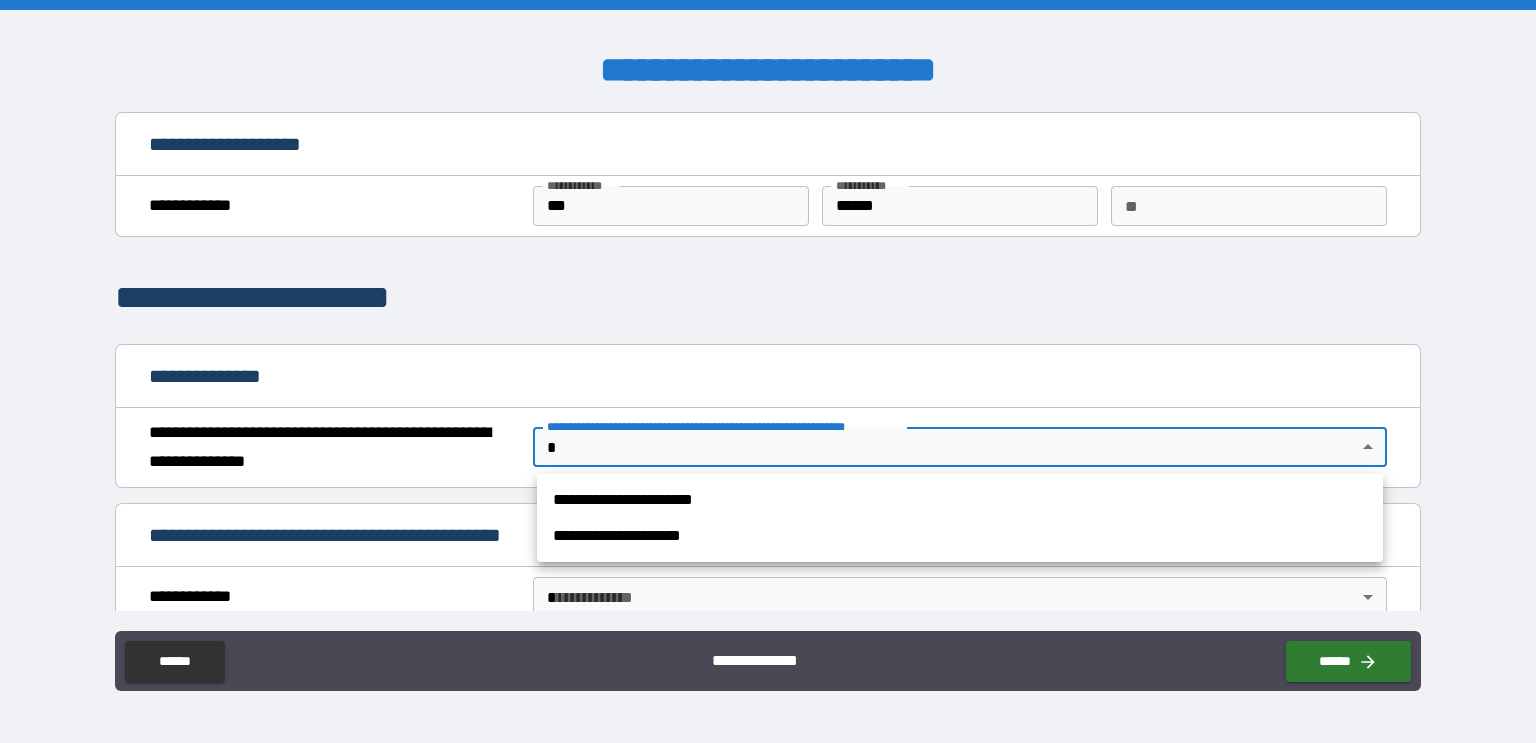 click on "**********" at bounding box center [960, 500] 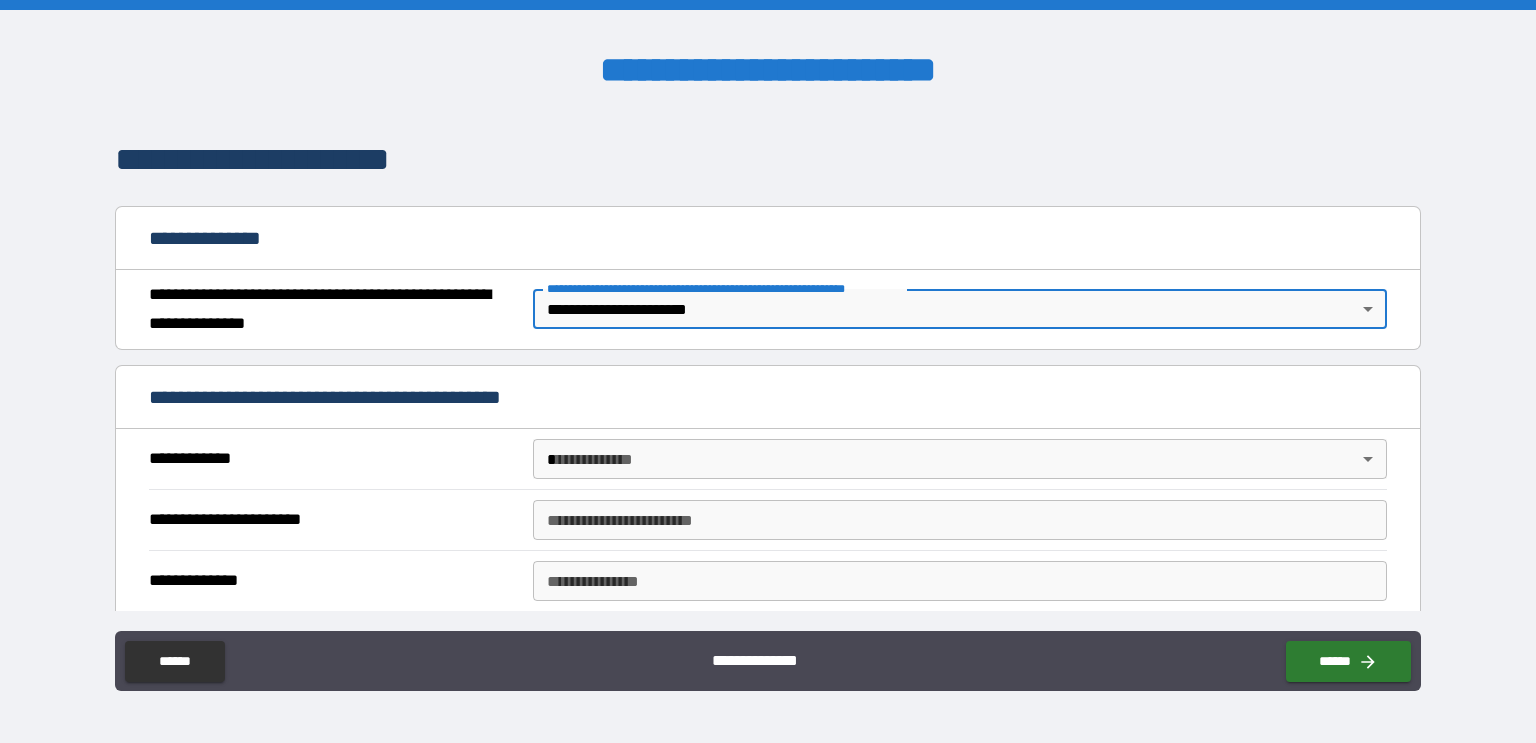 scroll, scrollTop: 139, scrollLeft: 0, axis: vertical 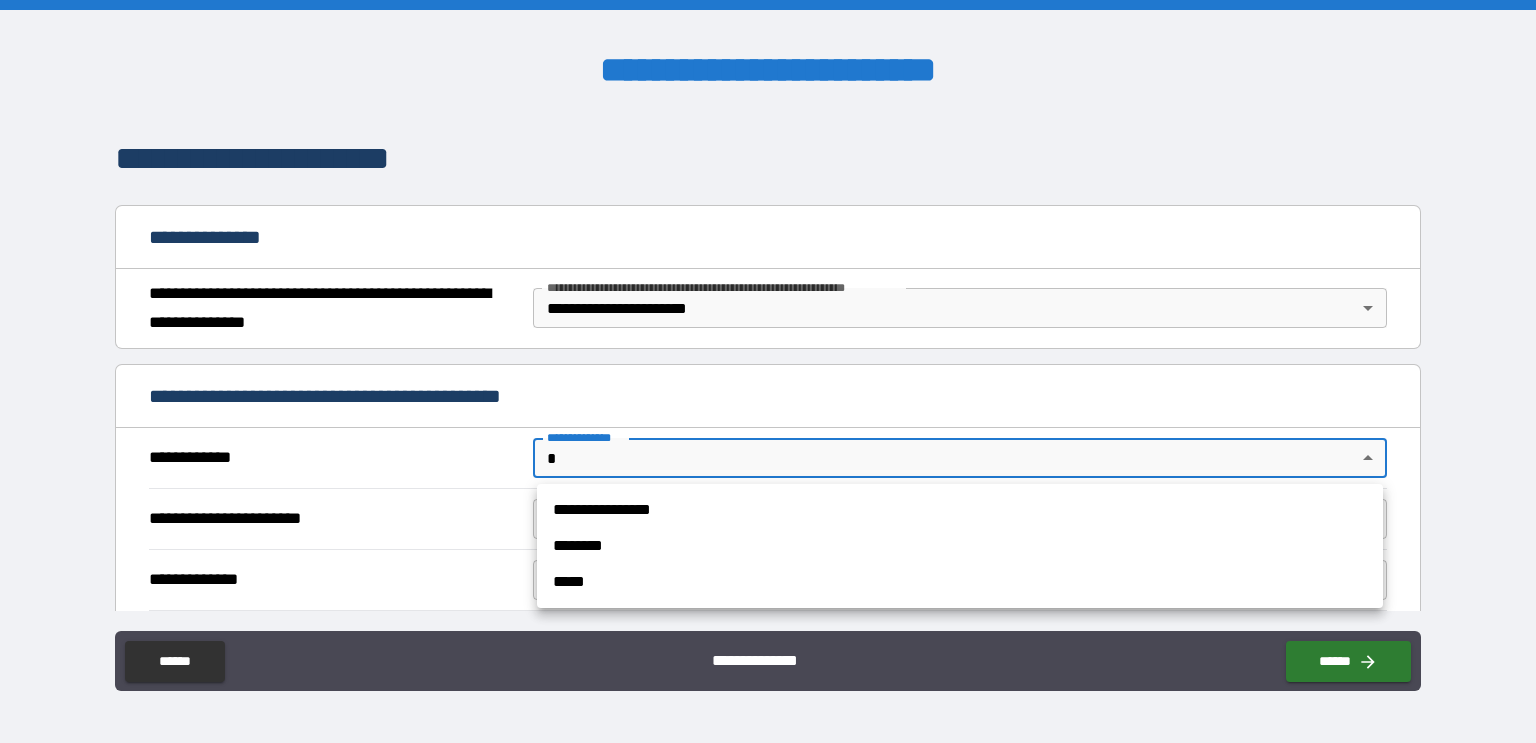 click on "**********" at bounding box center [768, 371] 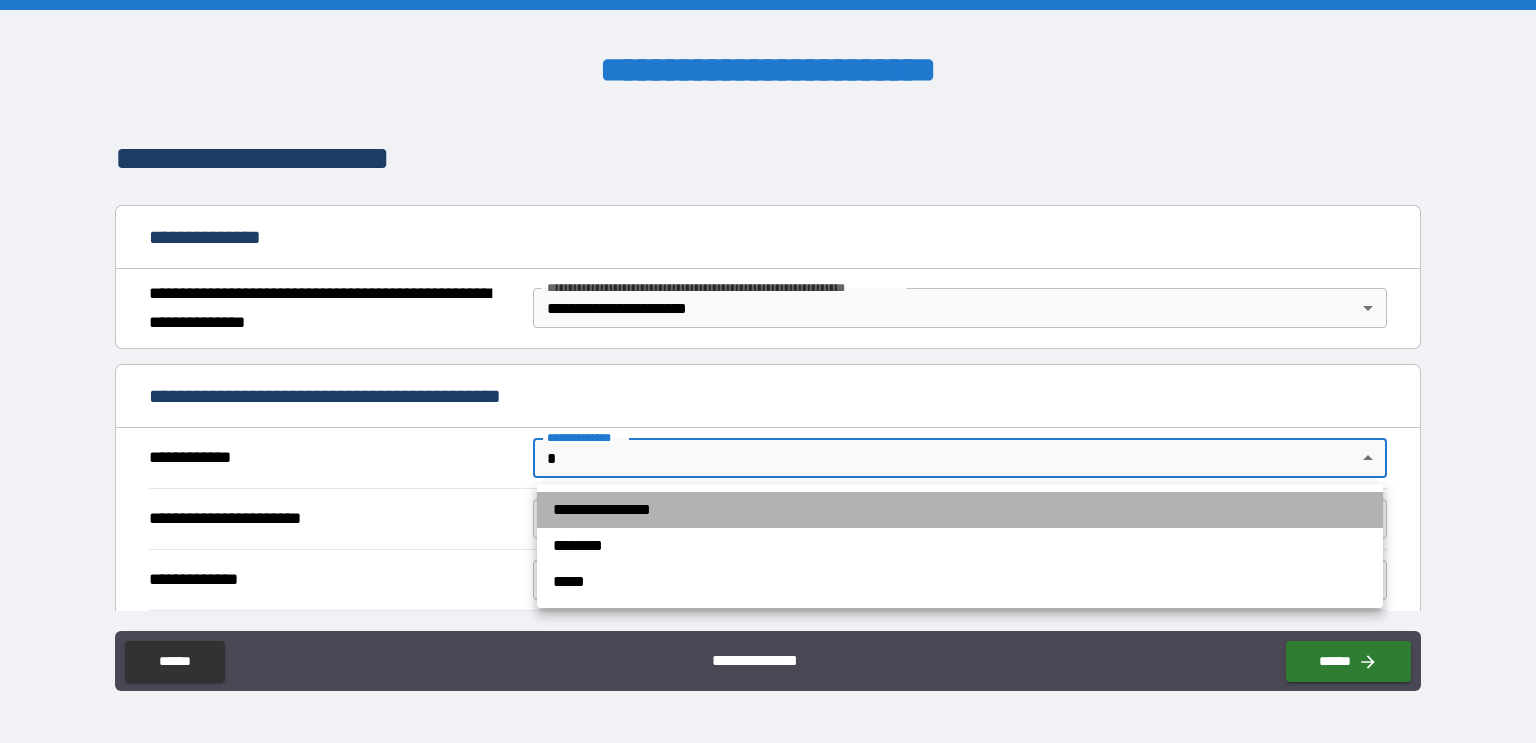 click on "**********" at bounding box center [960, 510] 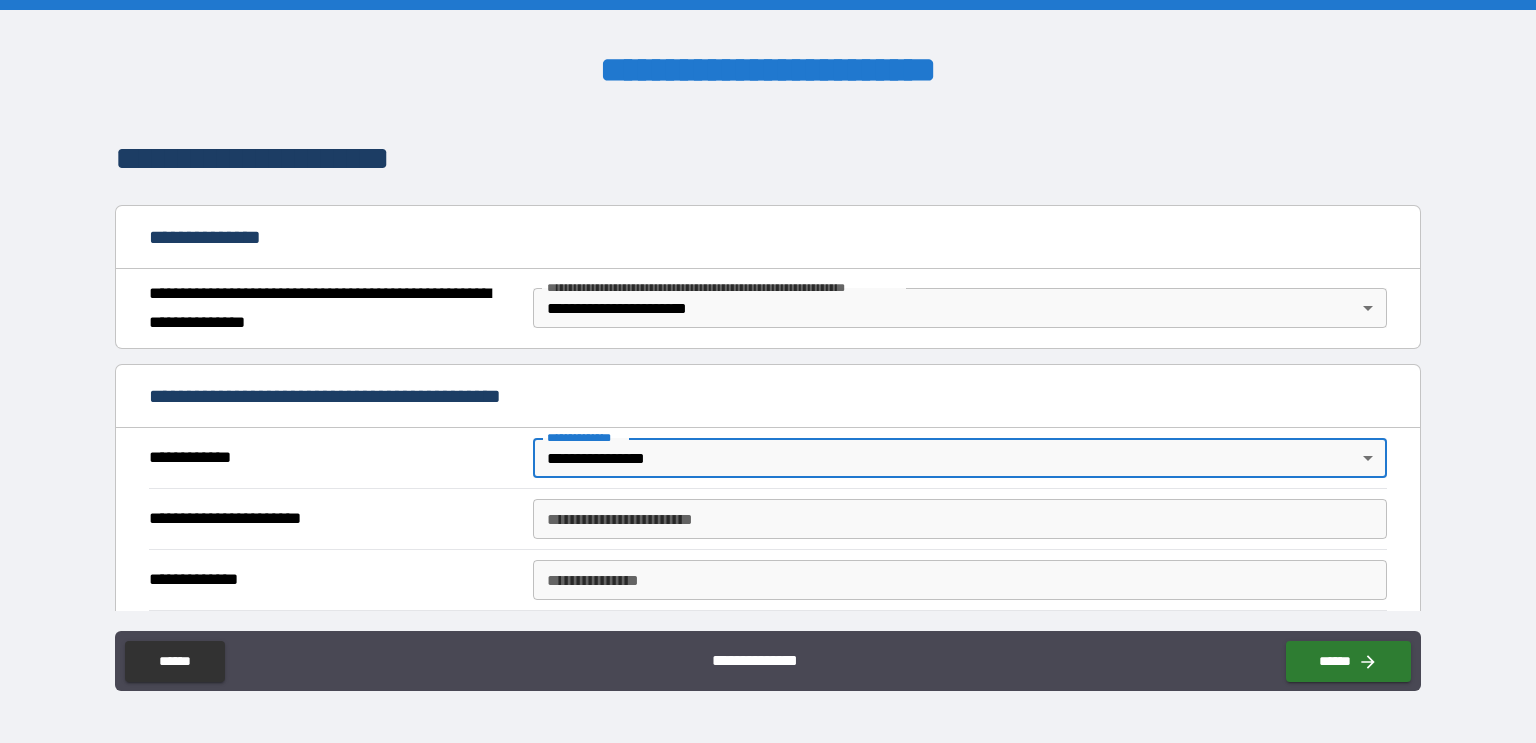 click on "**********" at bounding box center [960, 519] 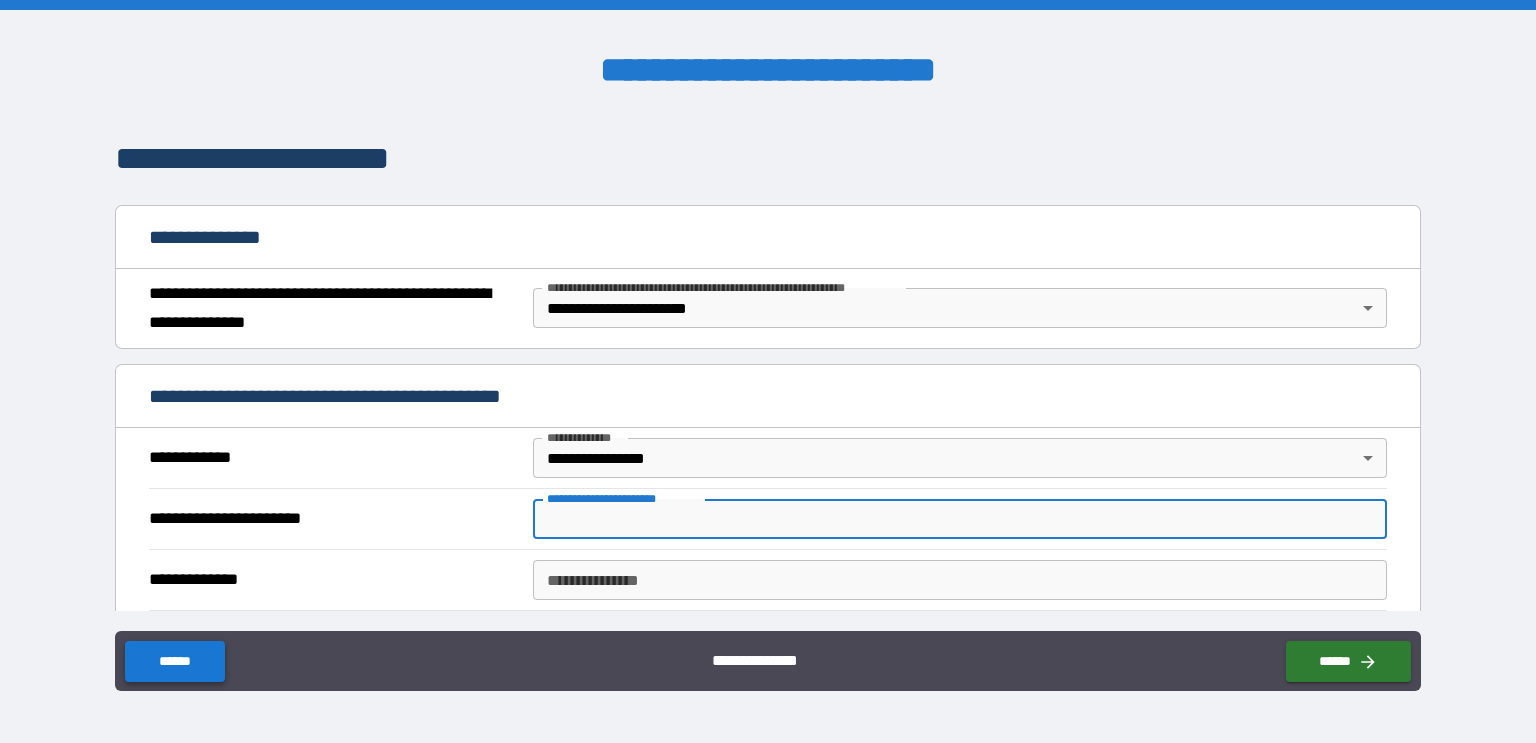 click on "******" at bounding box center (174, 661) 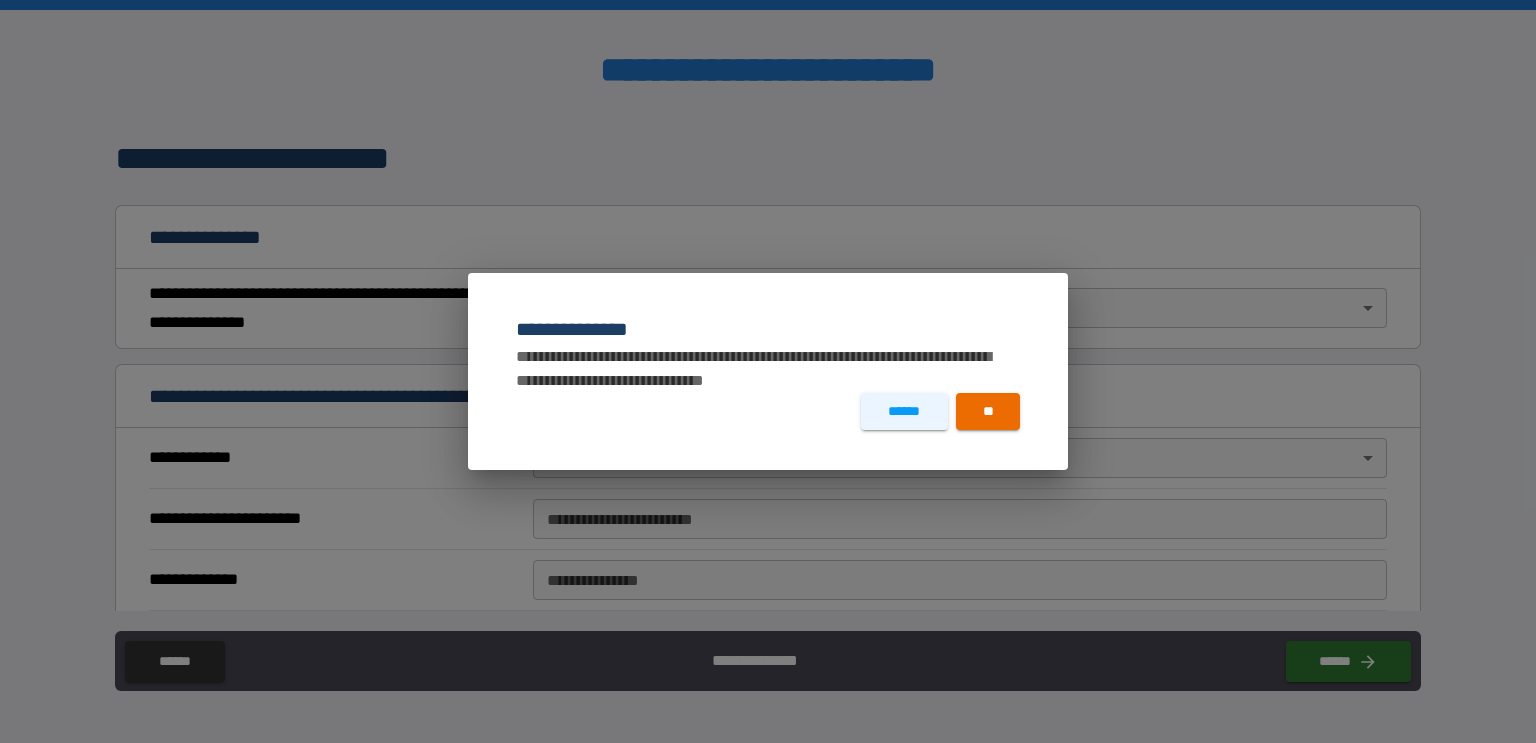 click on "****** **" at bounding box center [768, 431] 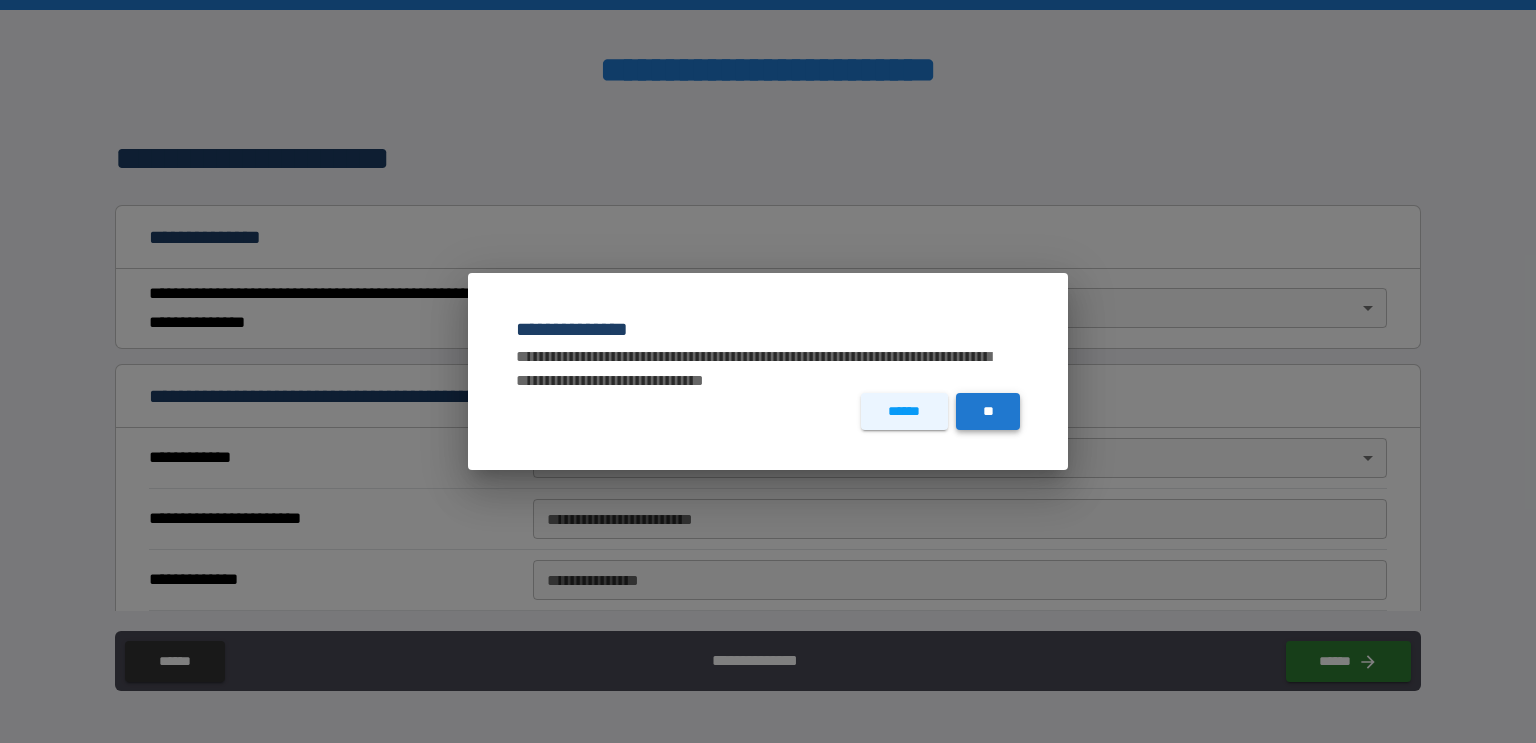 click on "**" at bounding box center (988, 411) 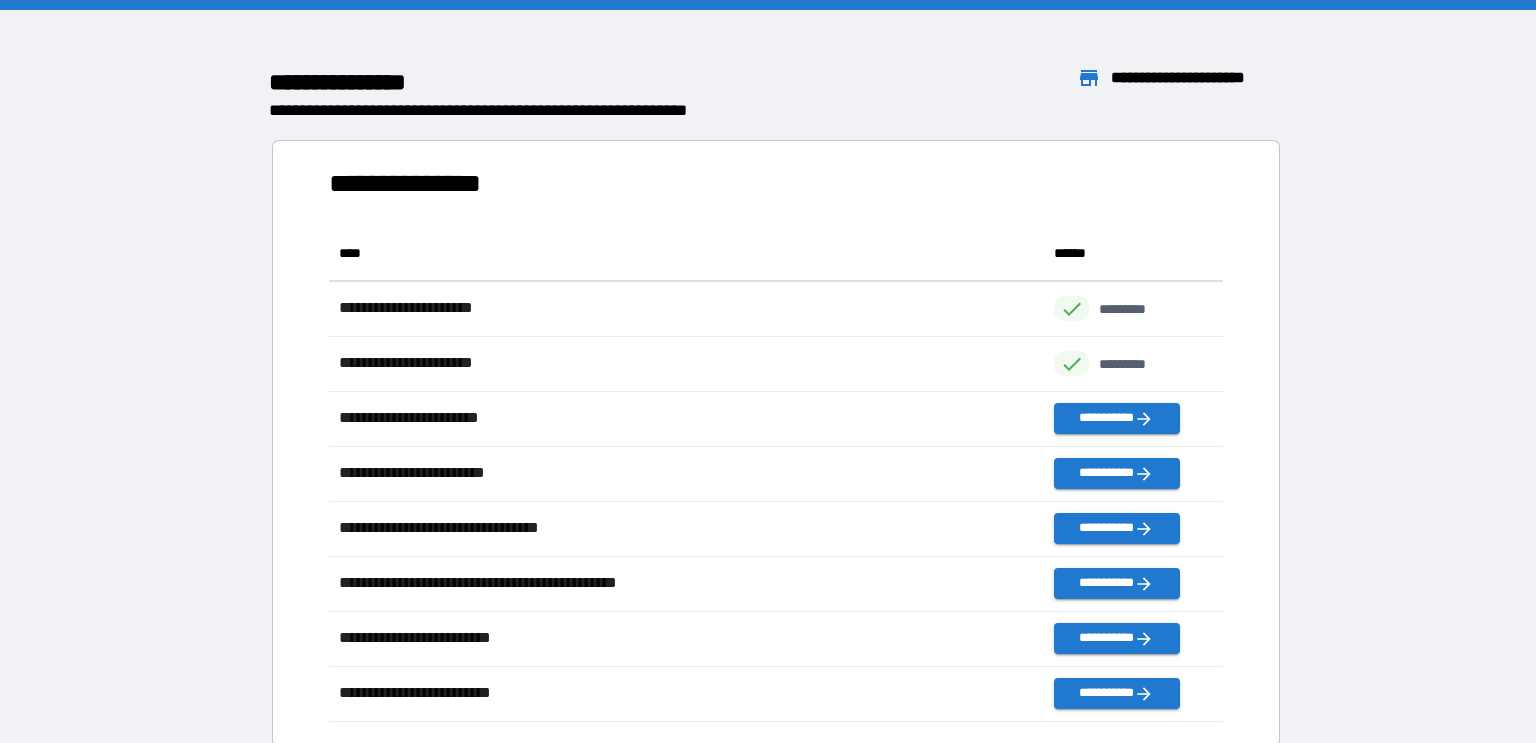 scroll, scrollTop: 0, scrollLeft: 0, axis: both 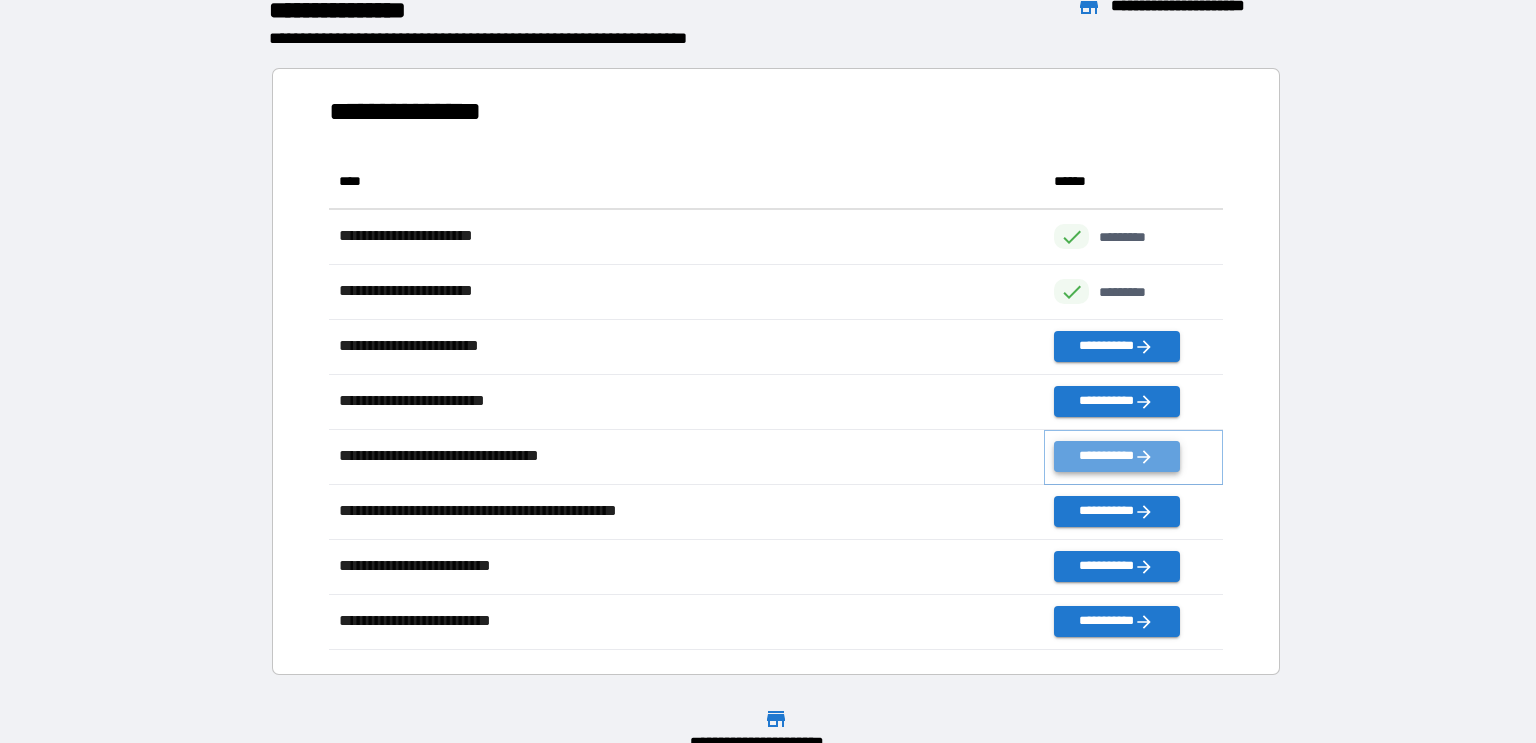 click on "**********" at bounding box center (1116, 456) 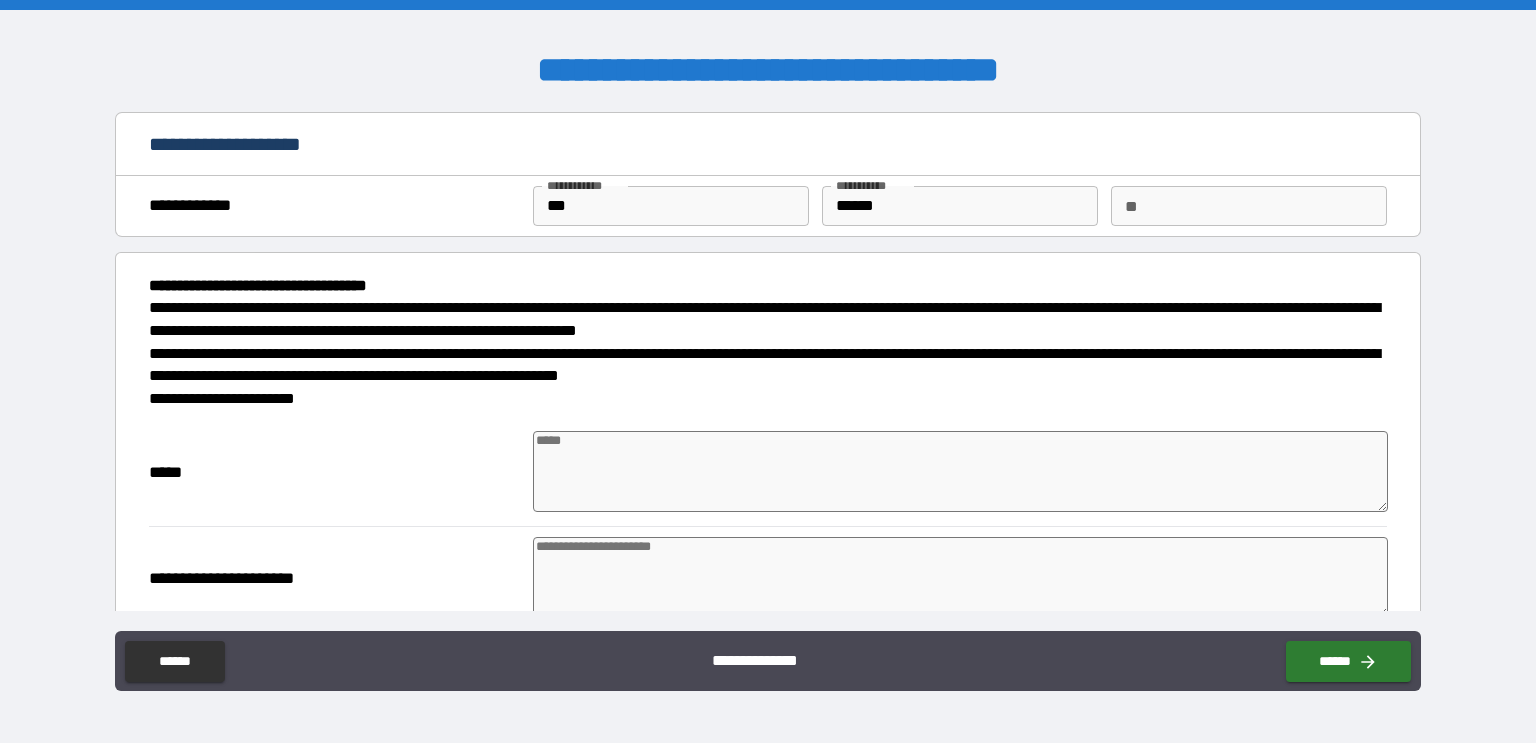 type on "*" 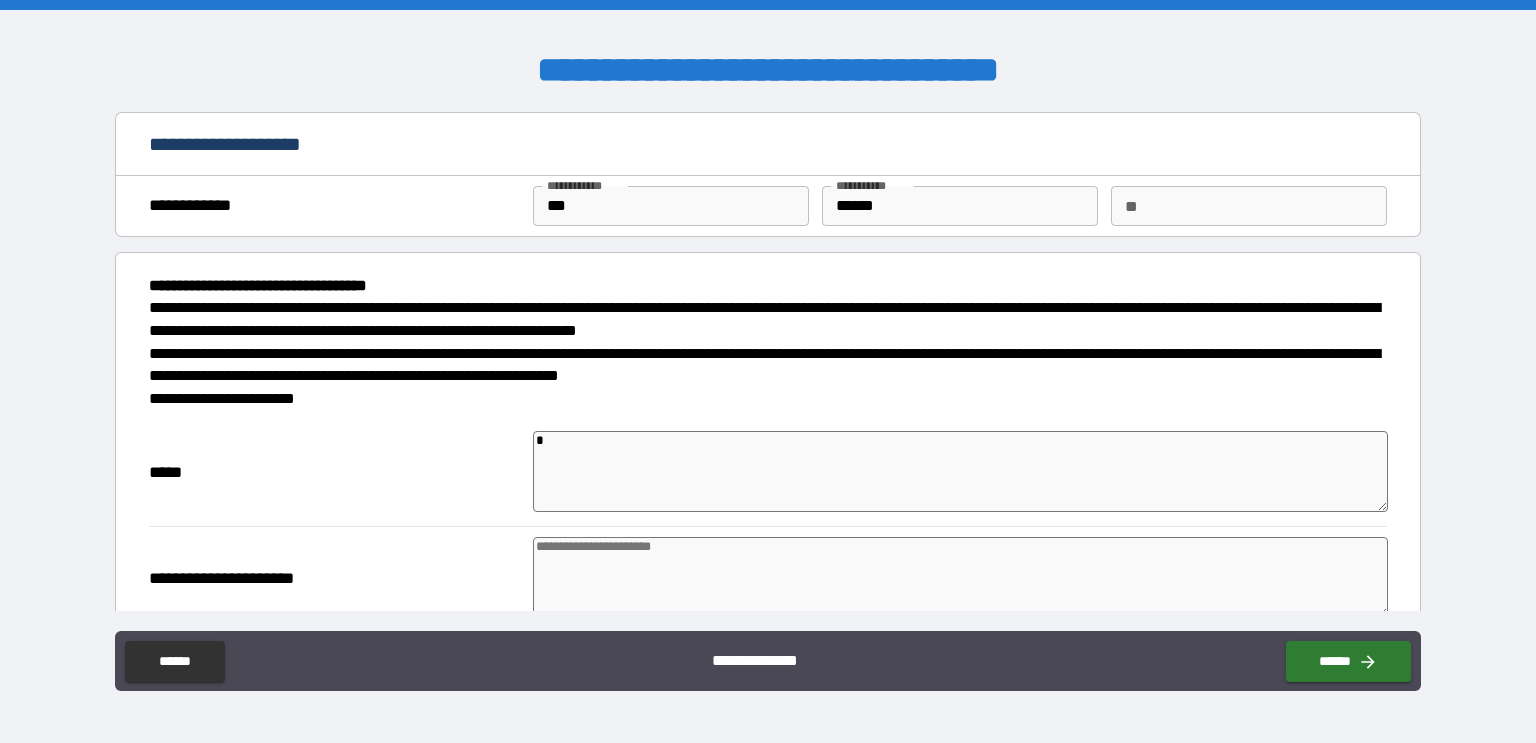type on "*" 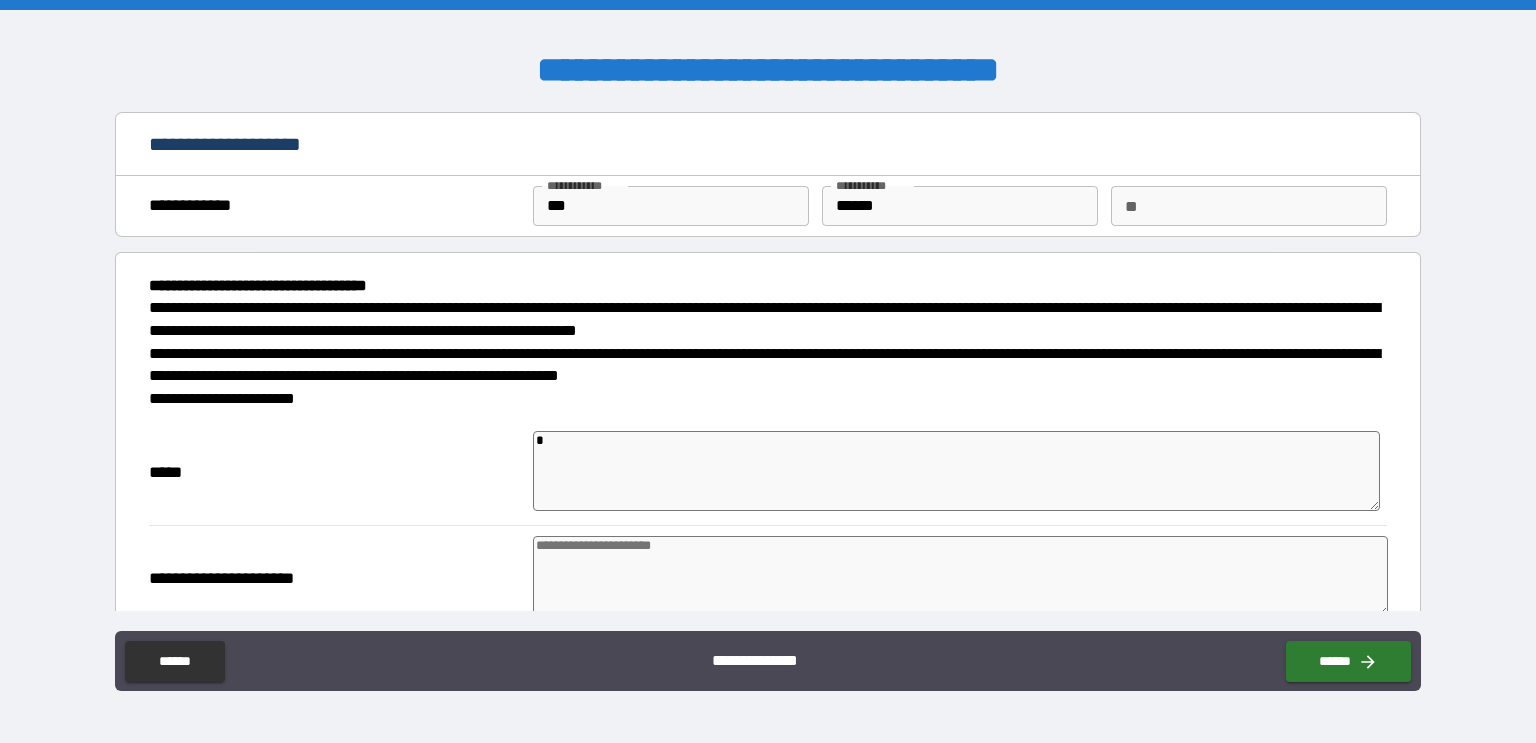 type on "*" 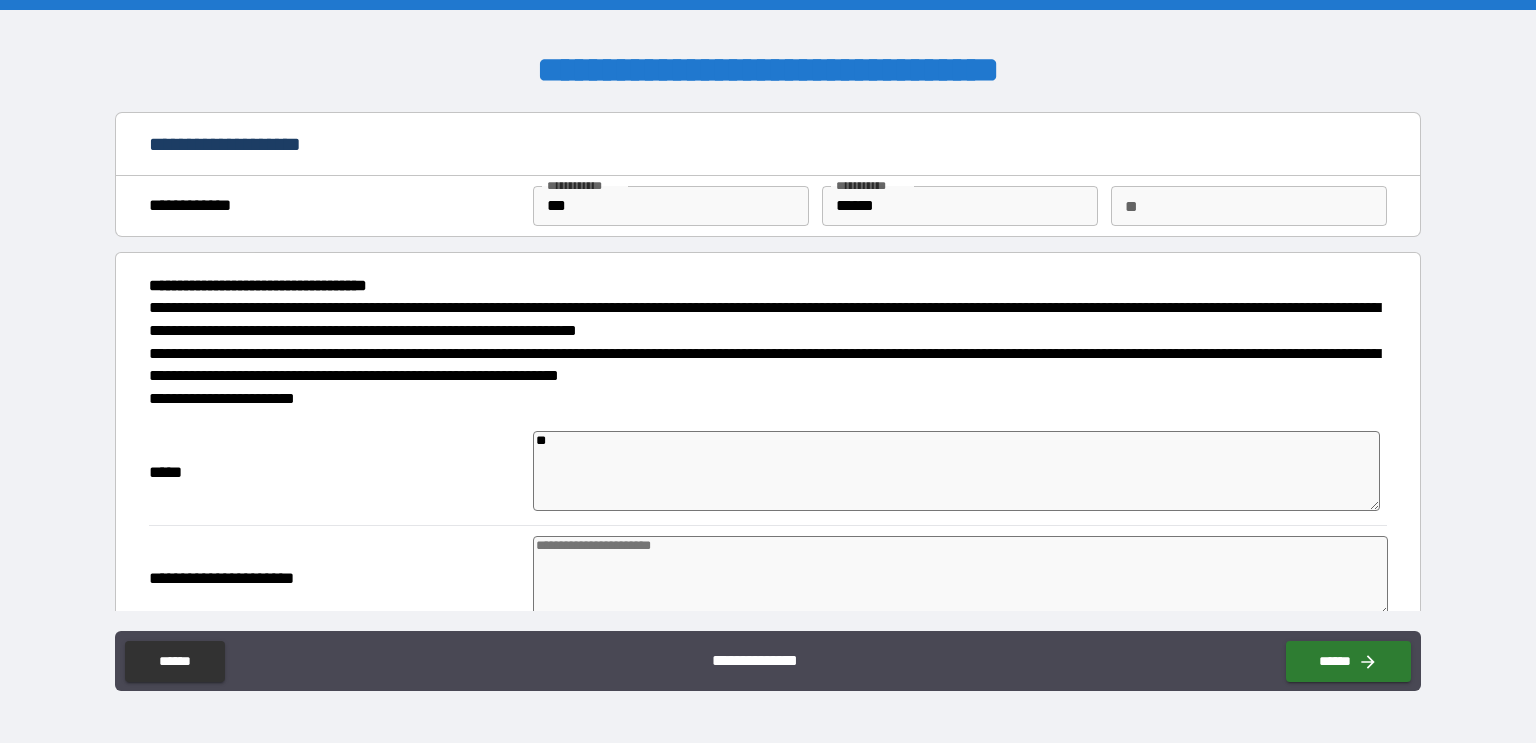 type on "*" 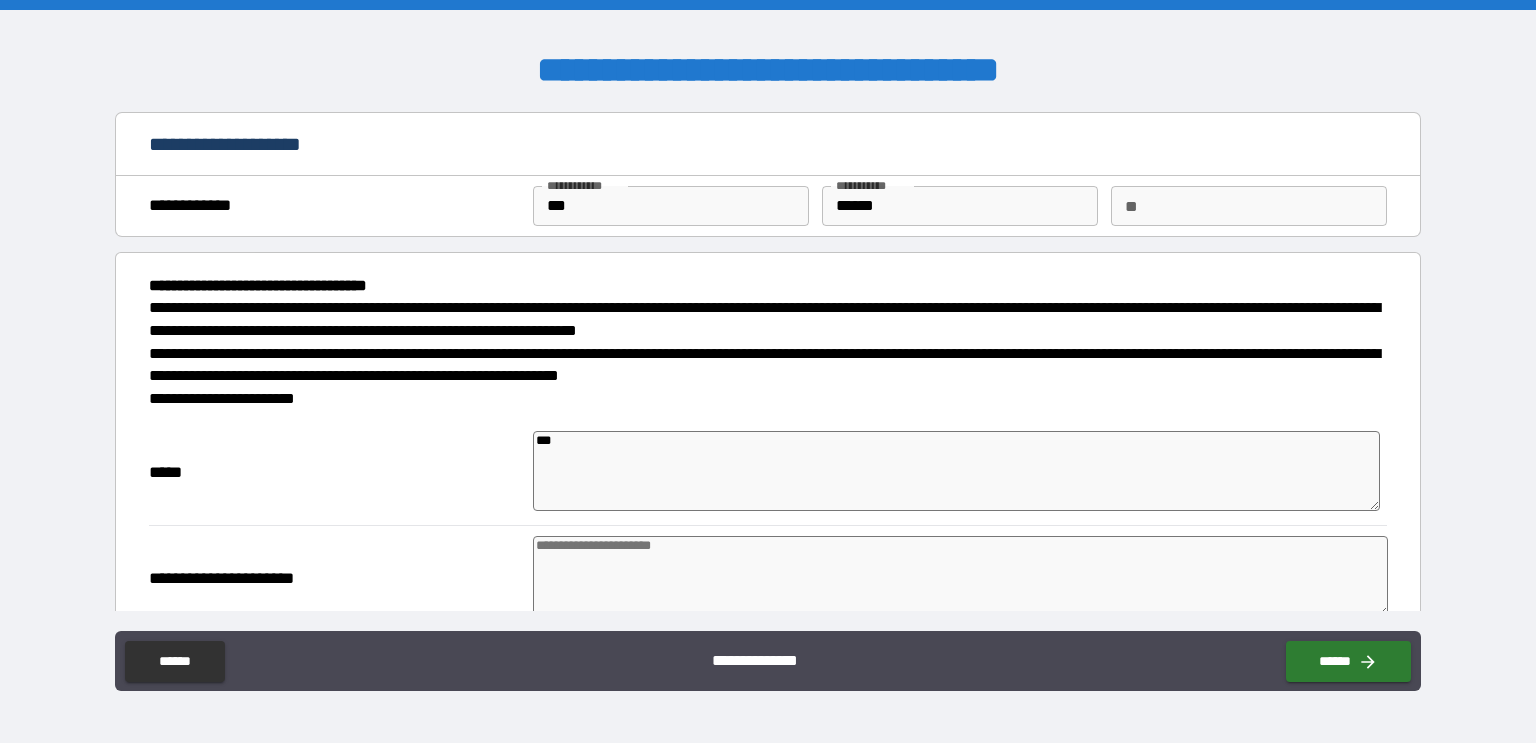type on "****" 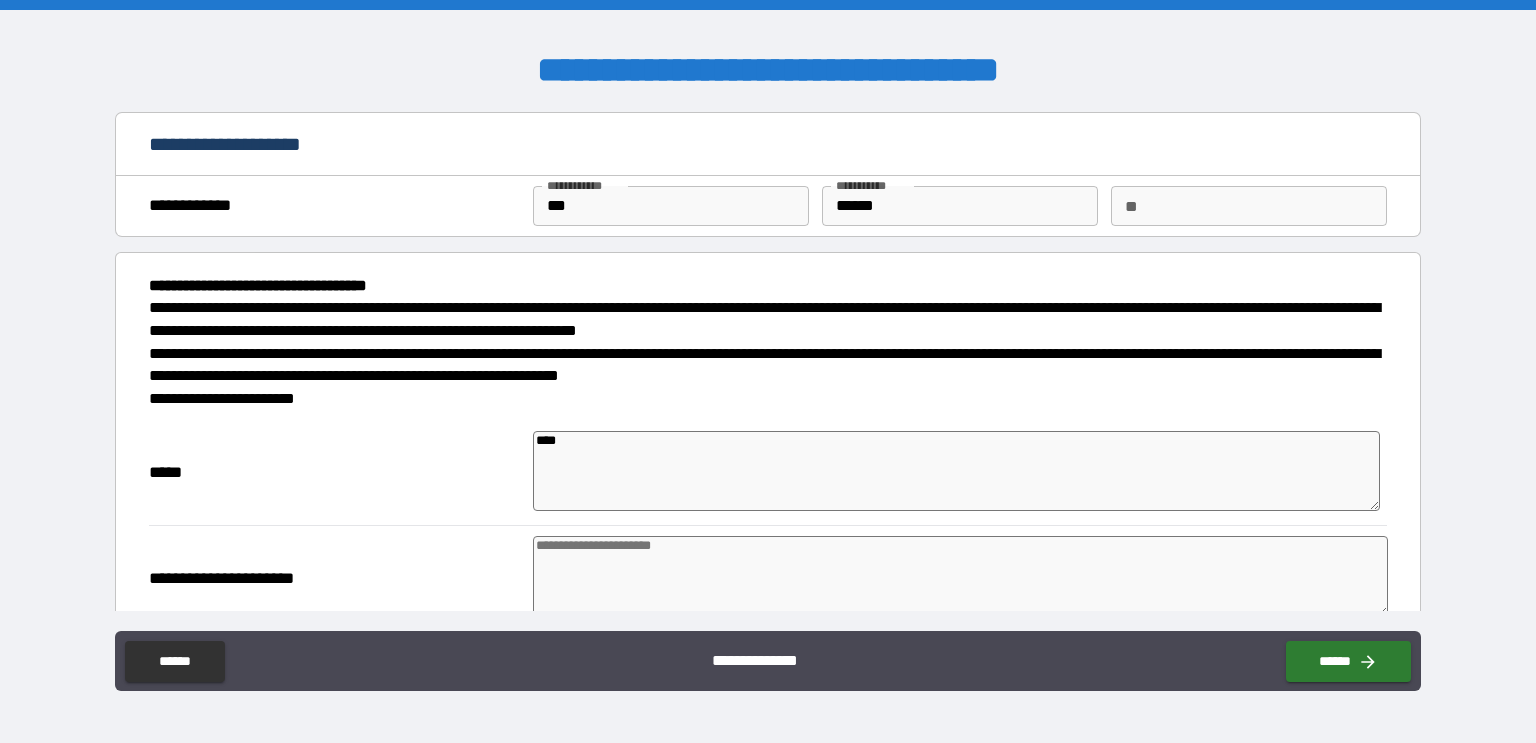 type on "*****" 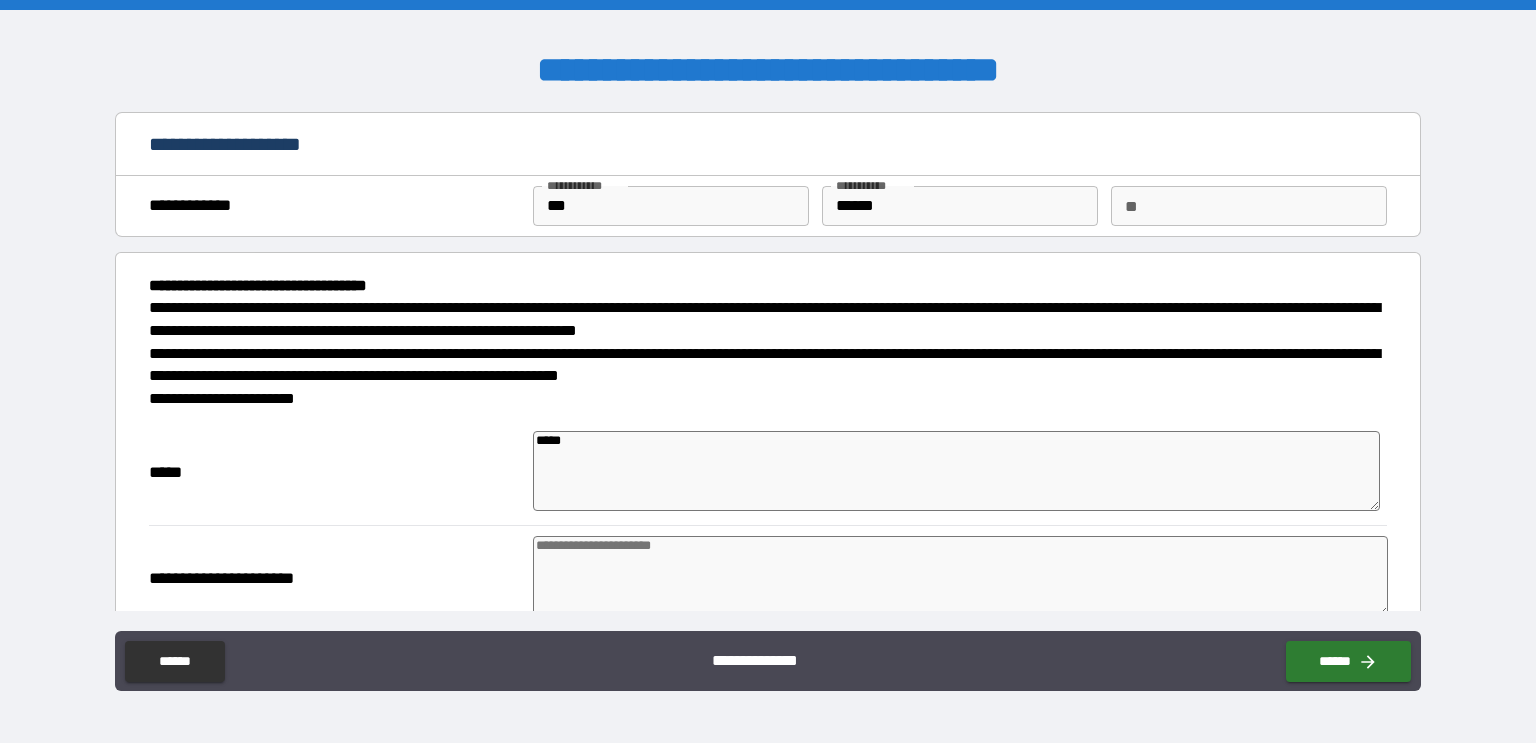 type on "*" 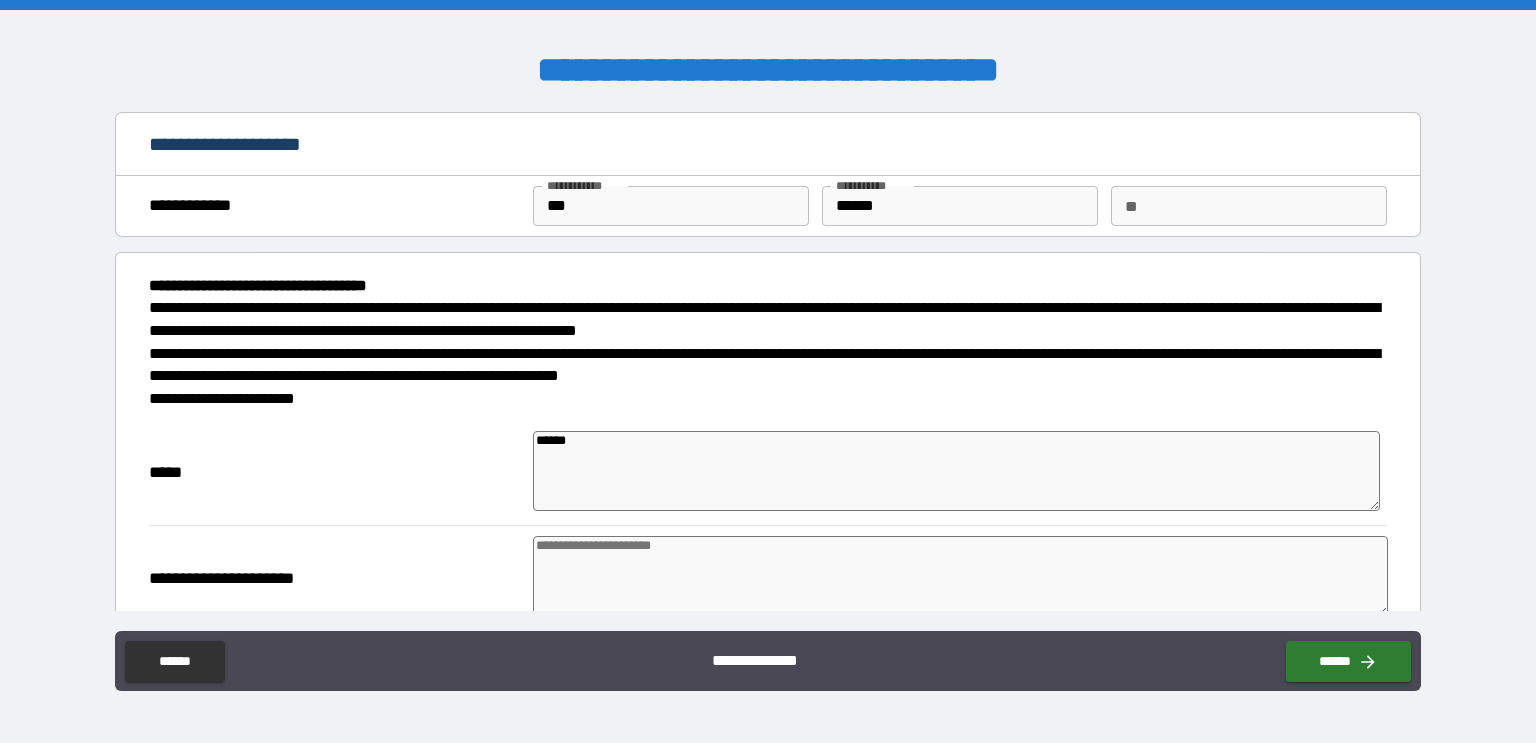 type on "*" 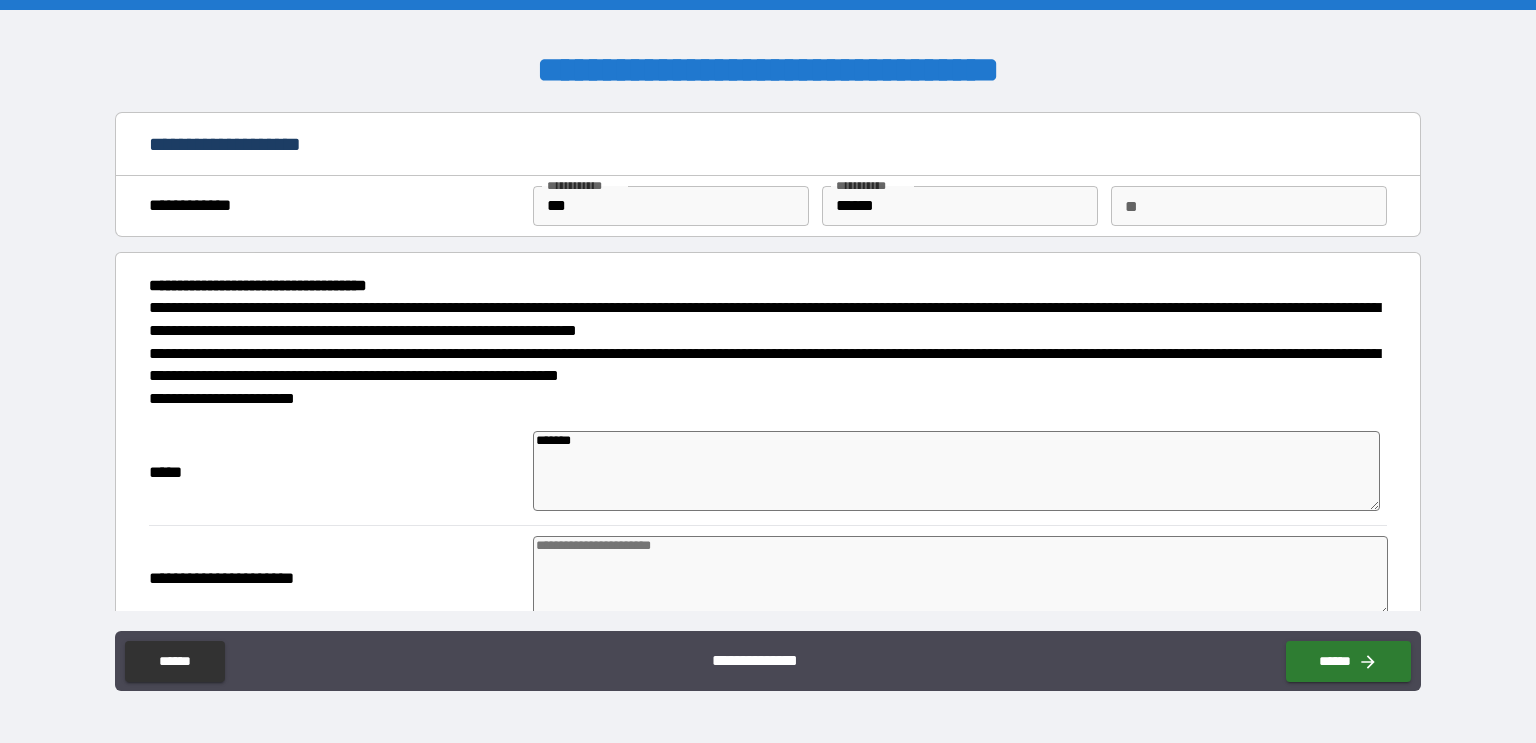 type on "********" 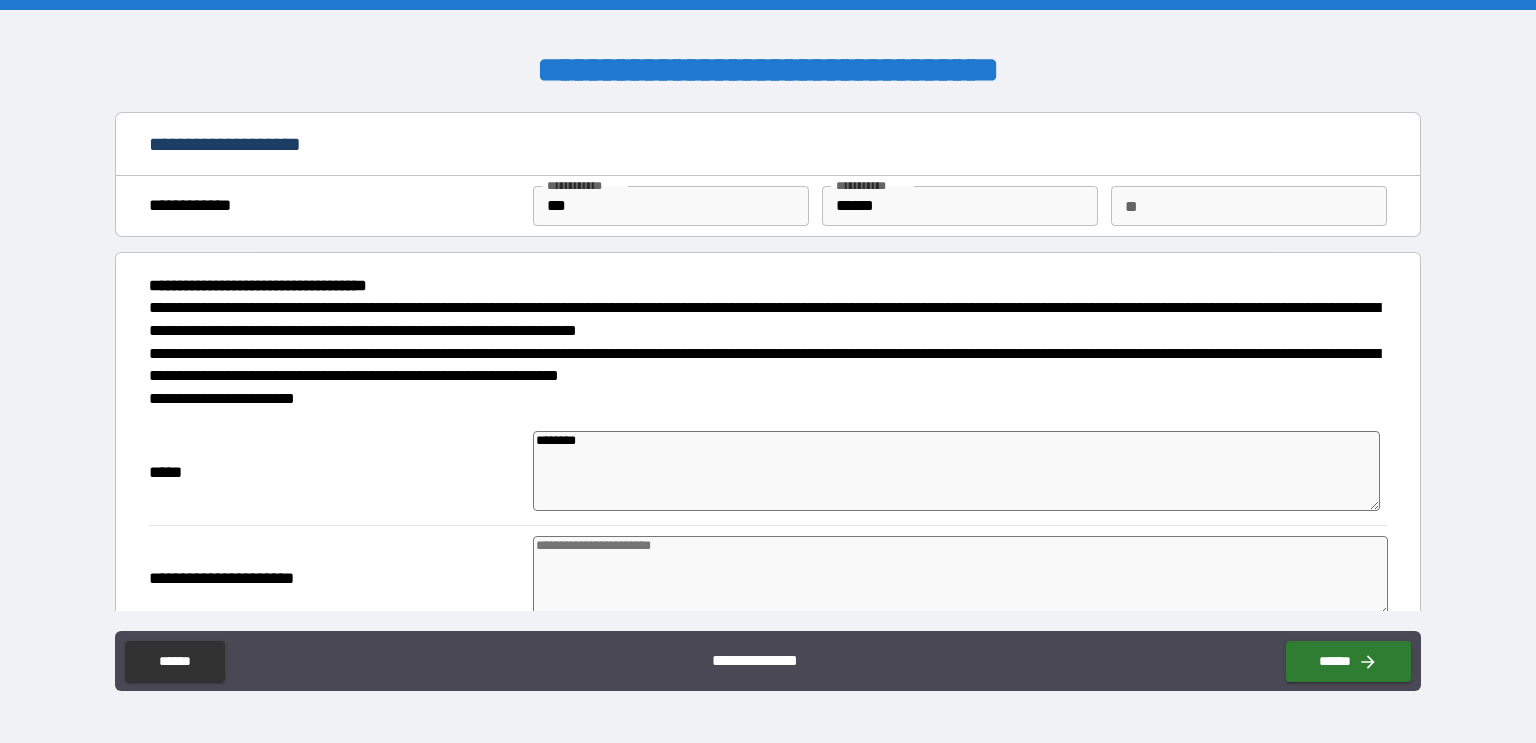 type on "*********" 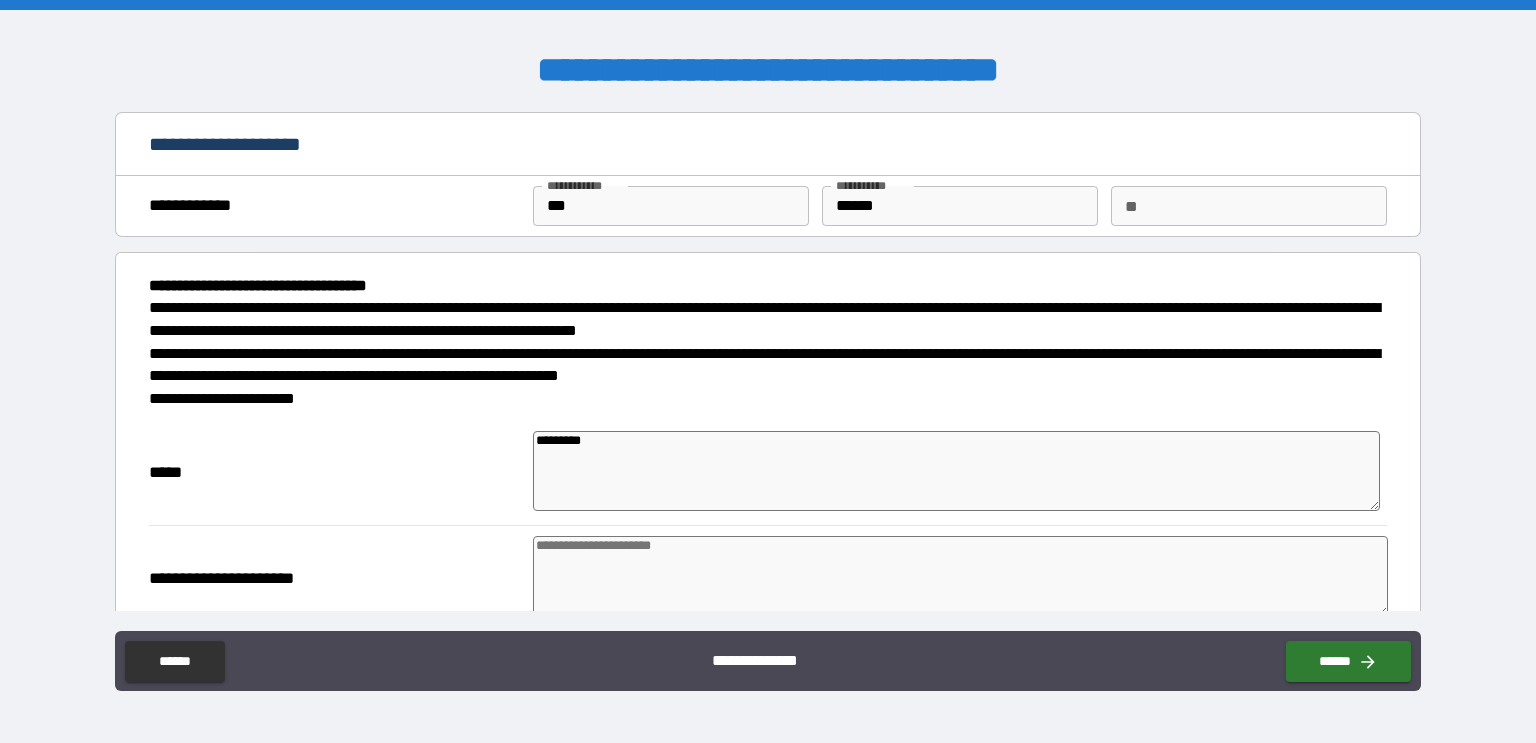 type on "*" 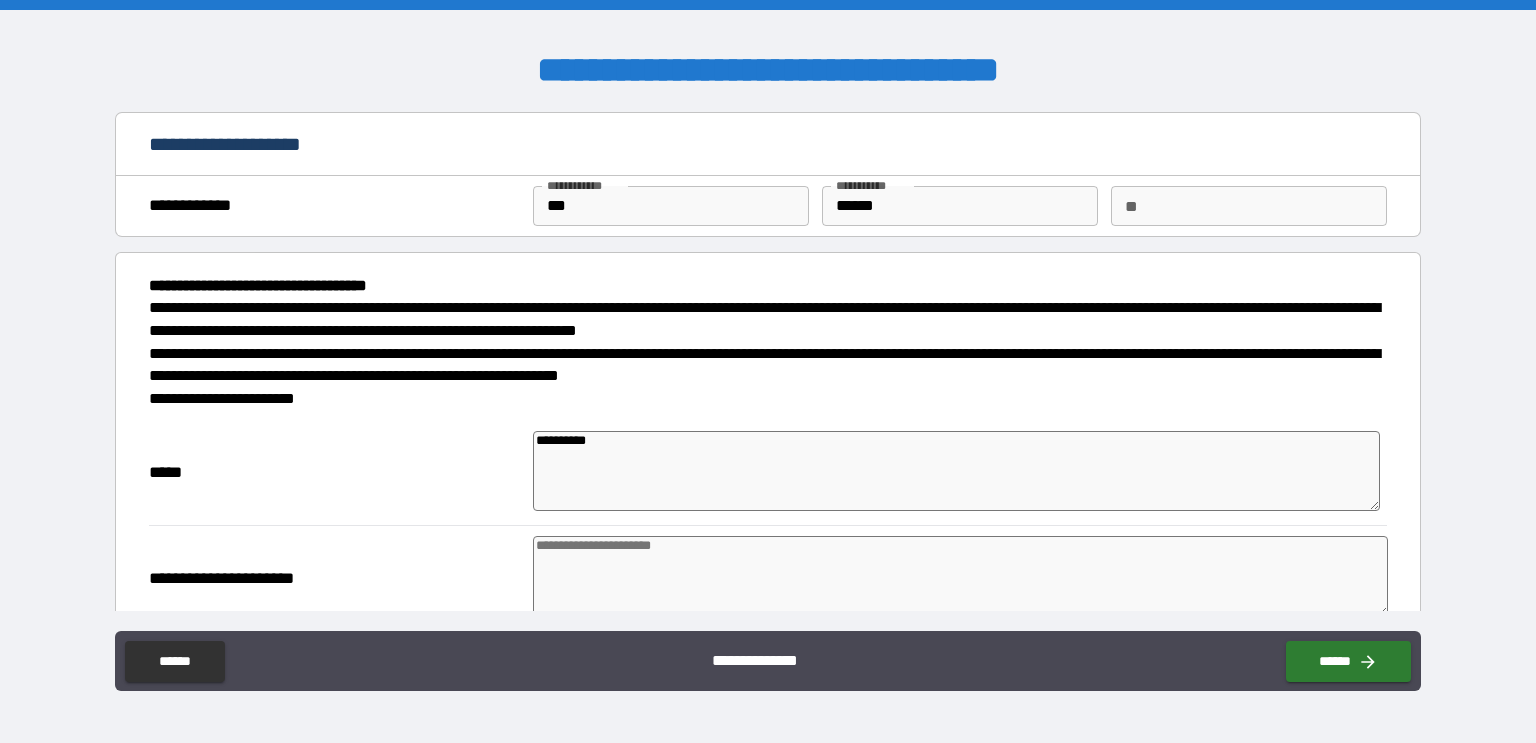 type on "**********" 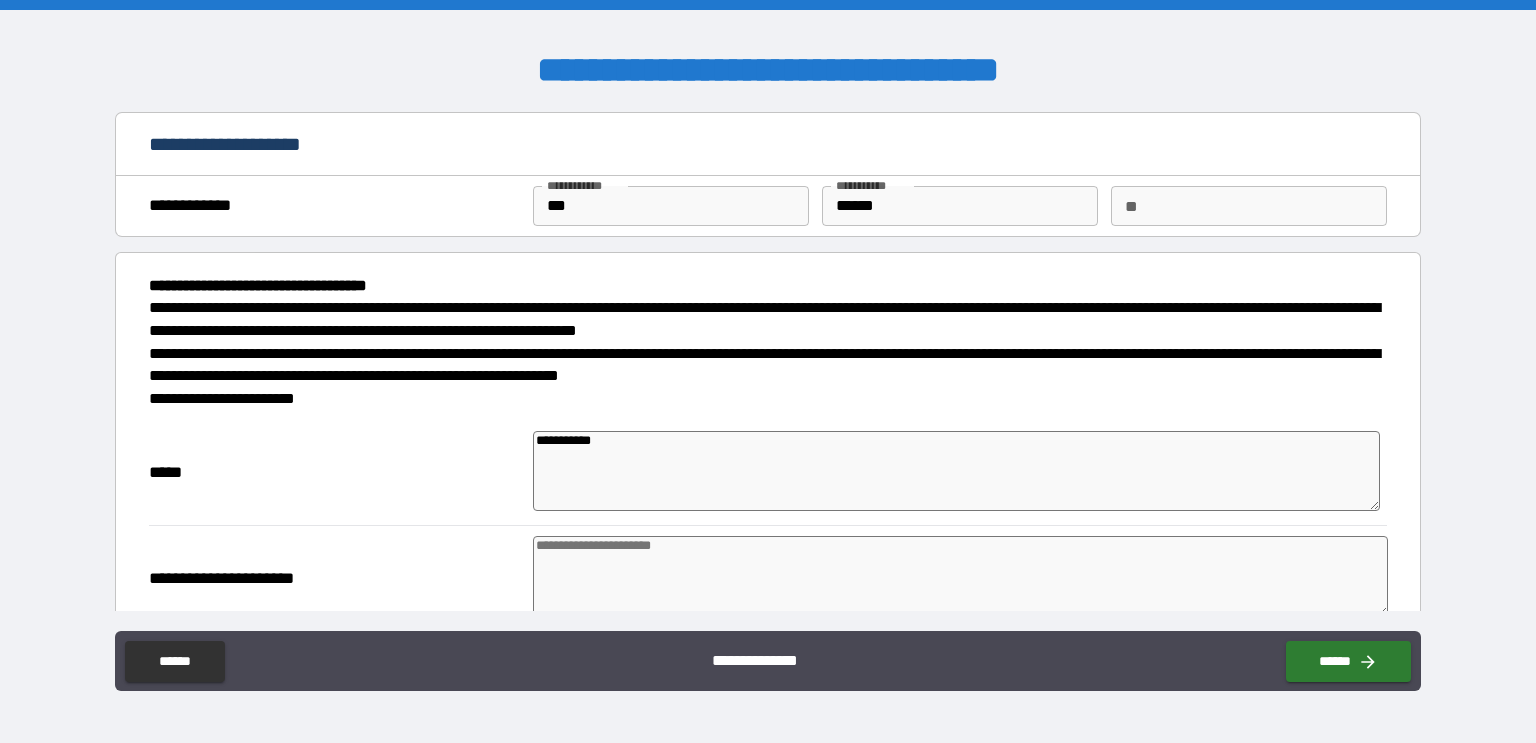 type on "**********" 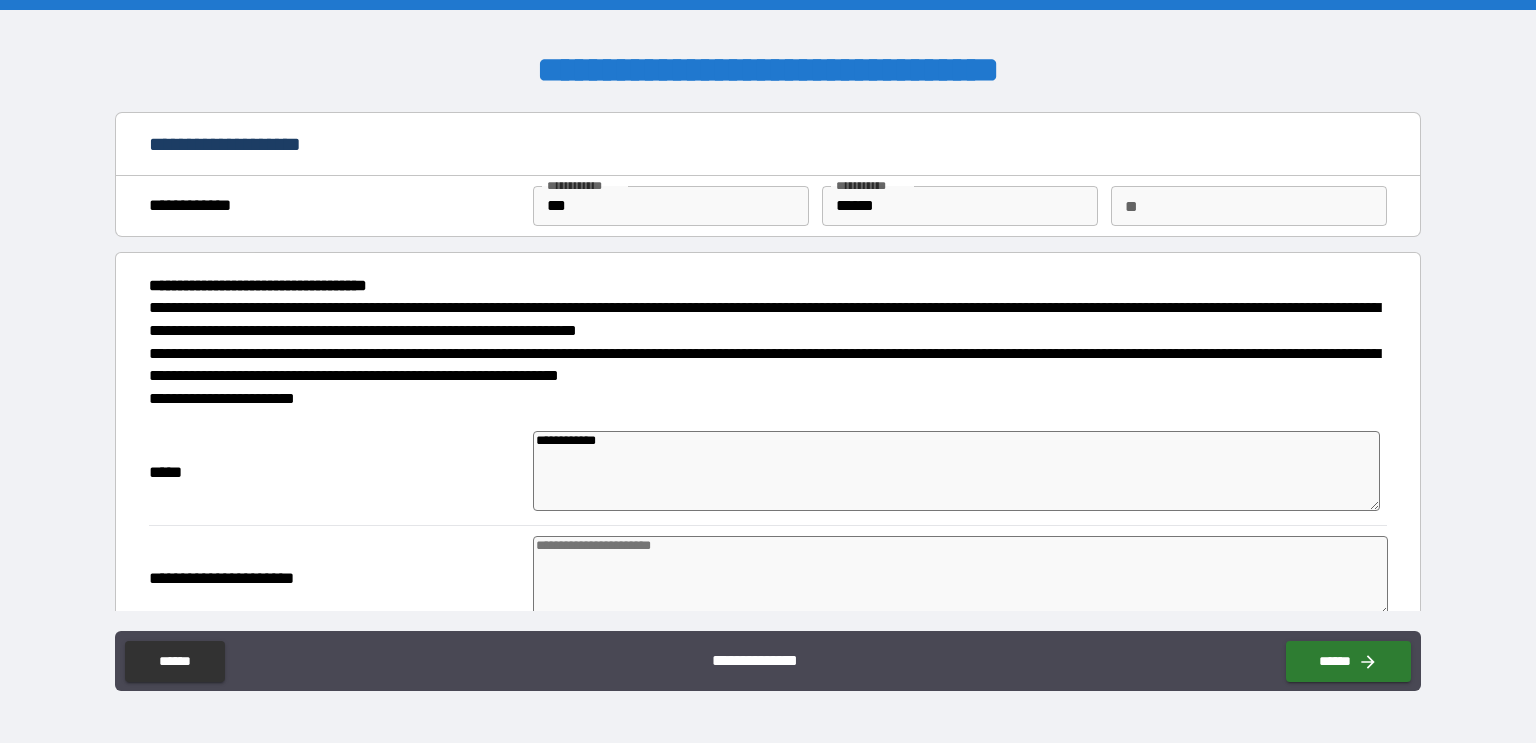 type on "*" 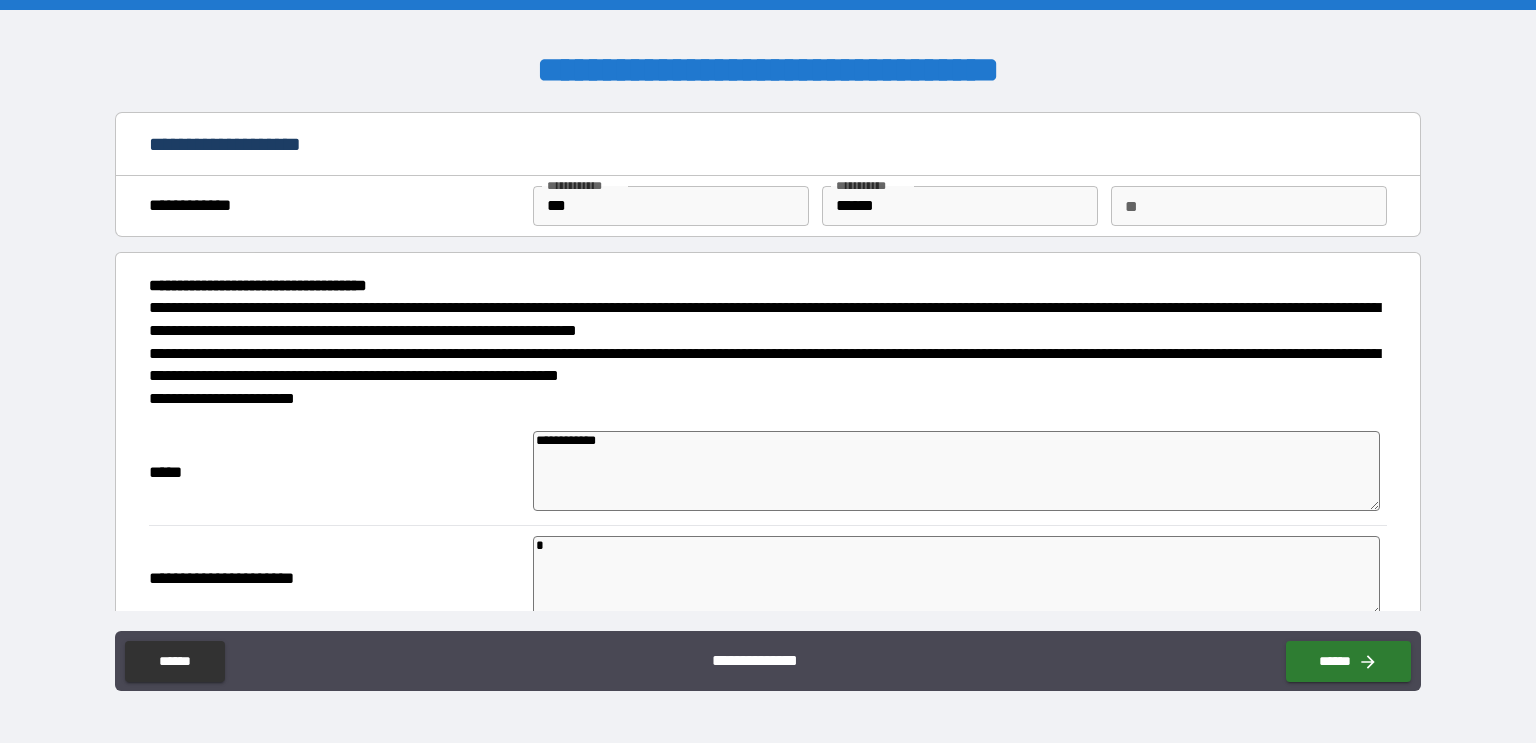 type on "*" 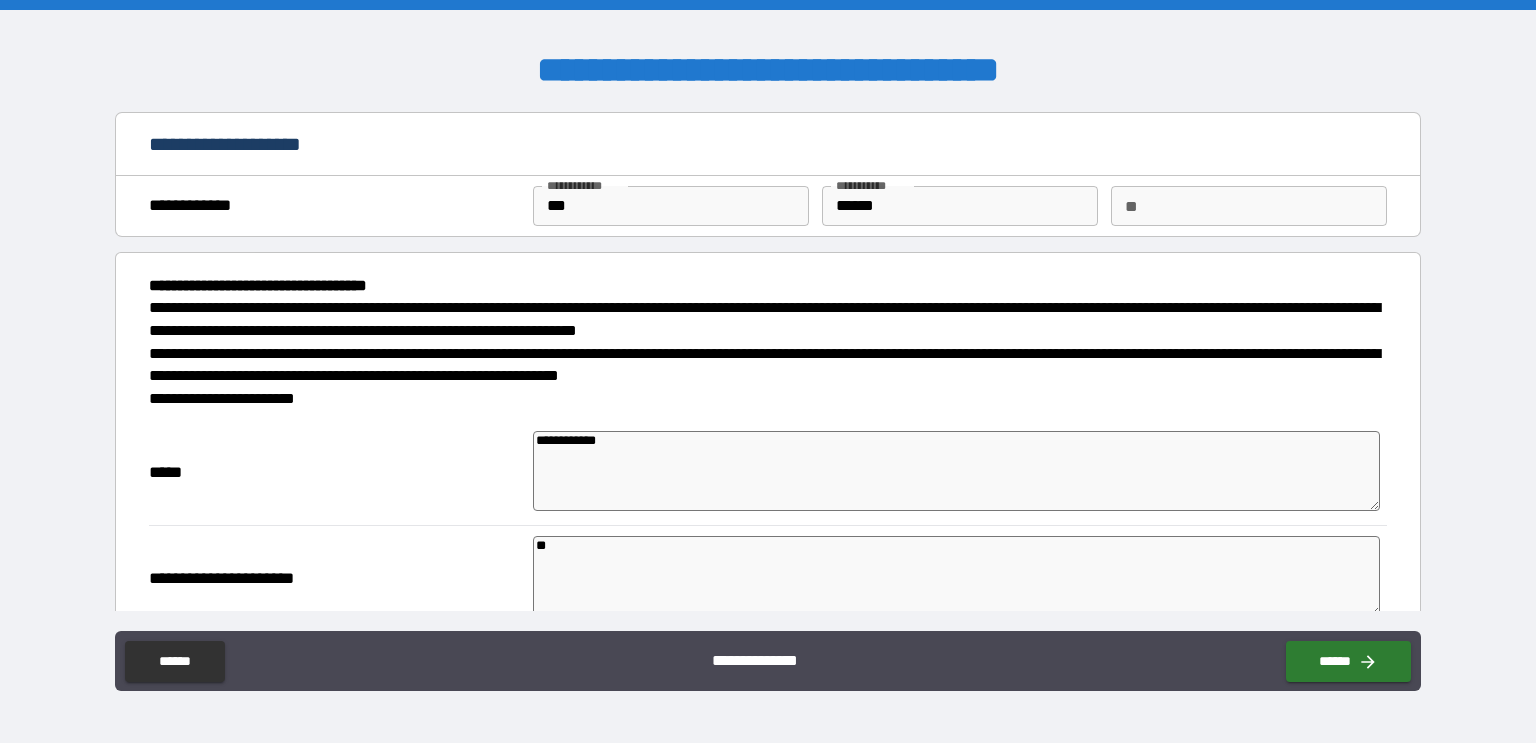 type on "*" 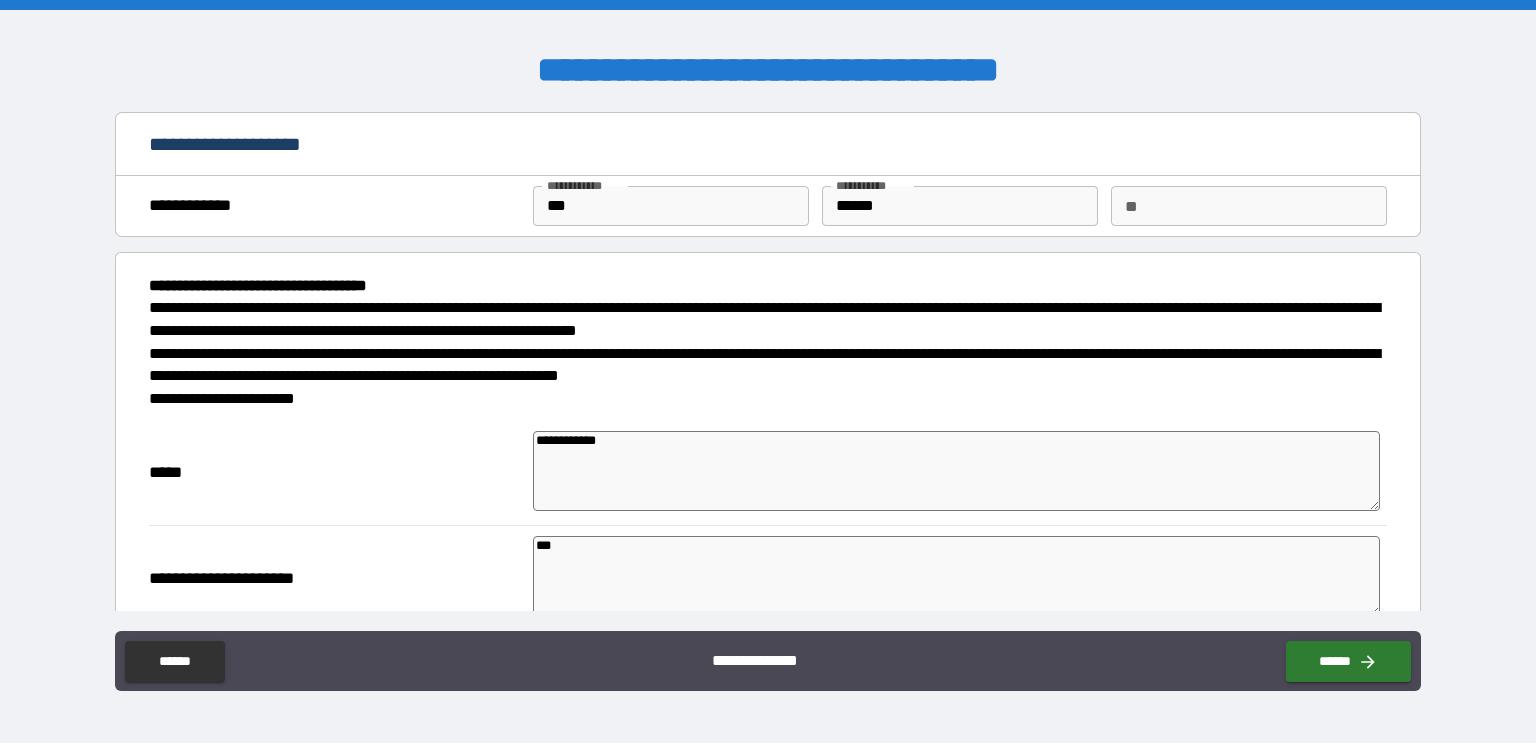type on "*" 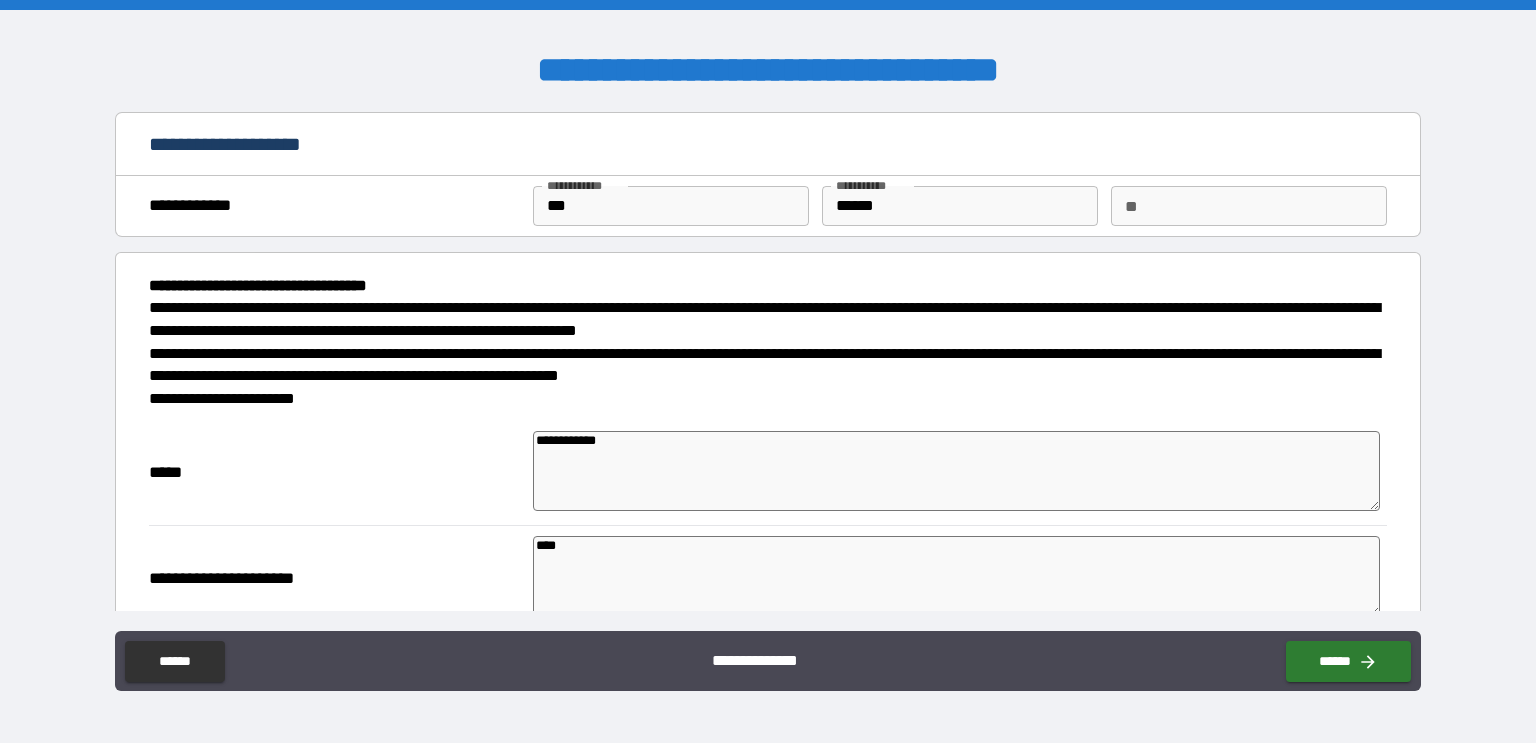 type on "*" 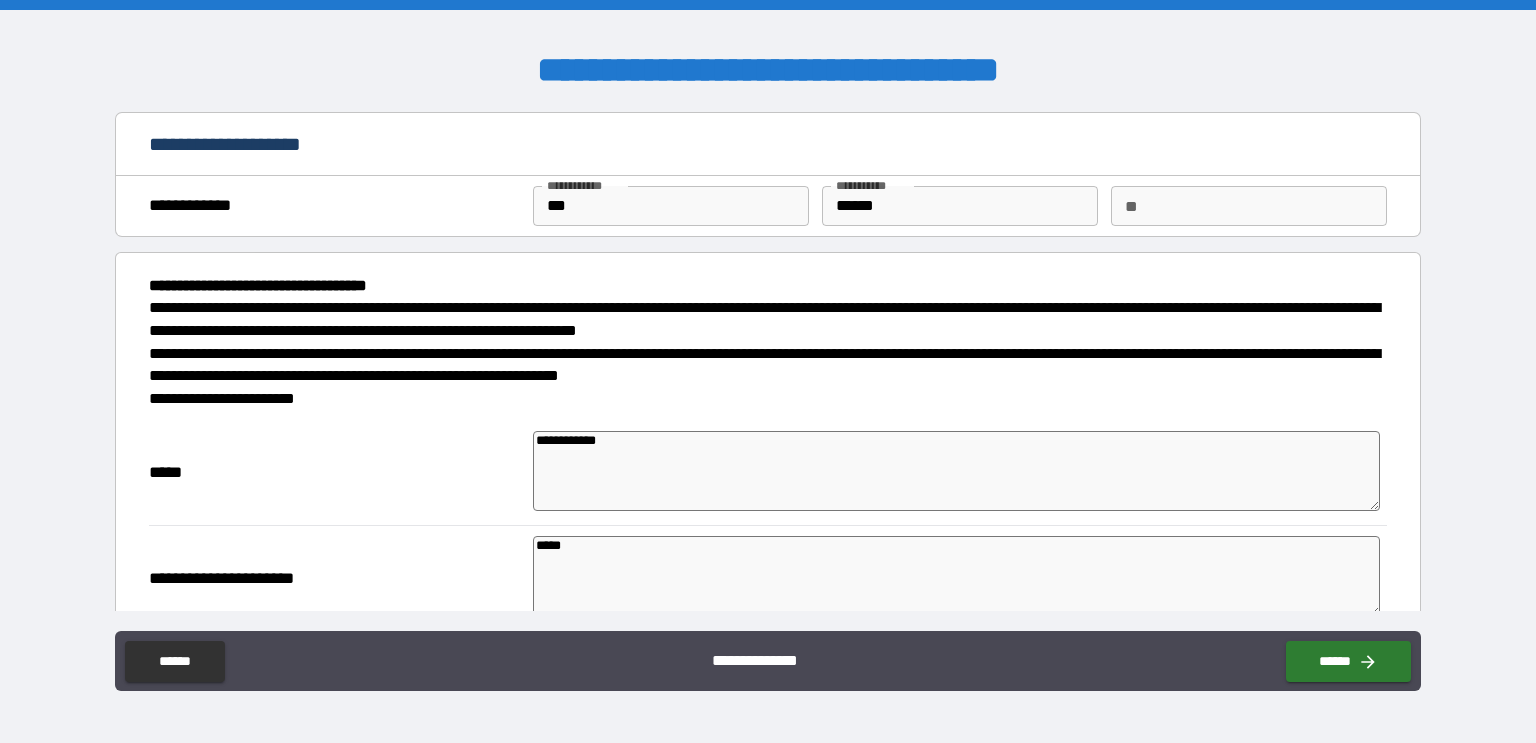type on "*" 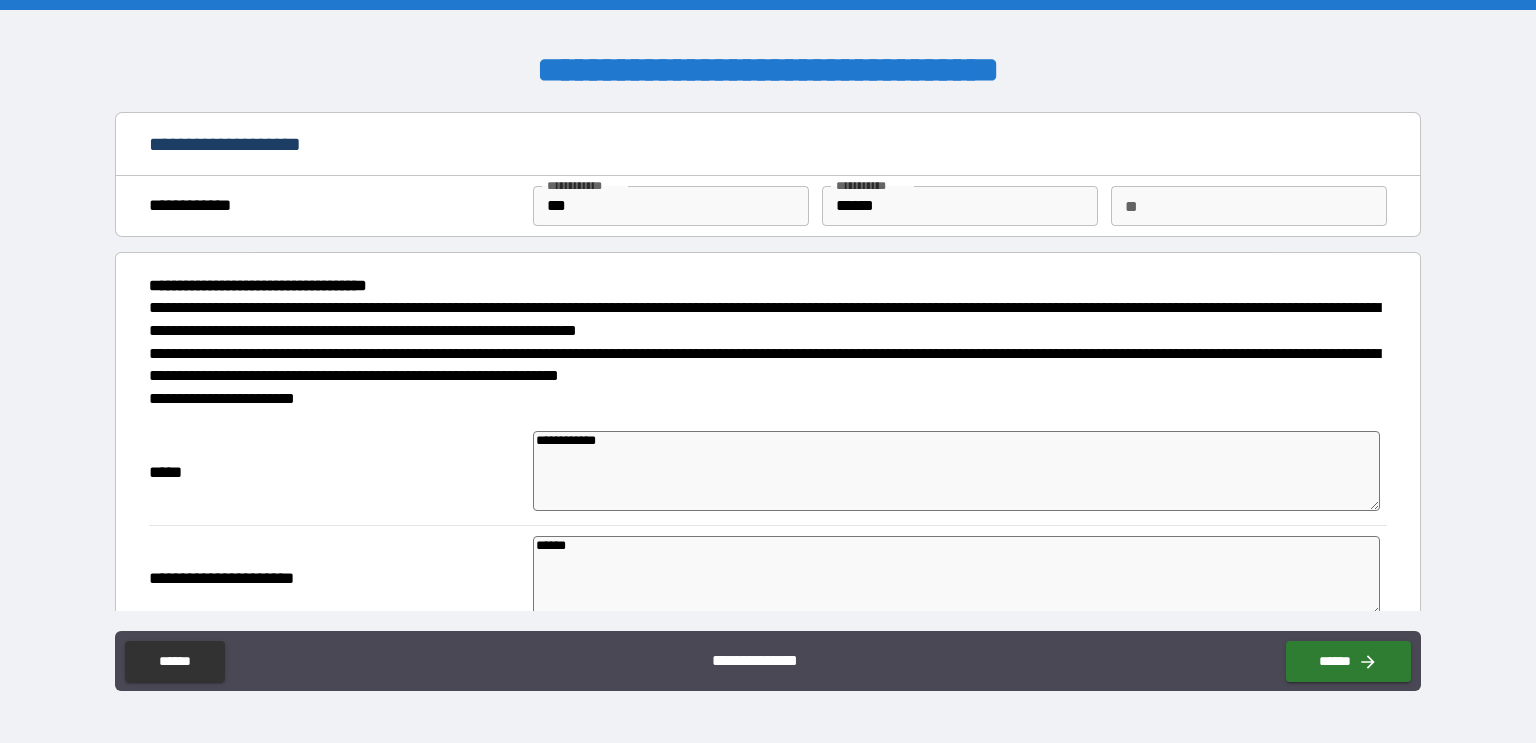type on "*" 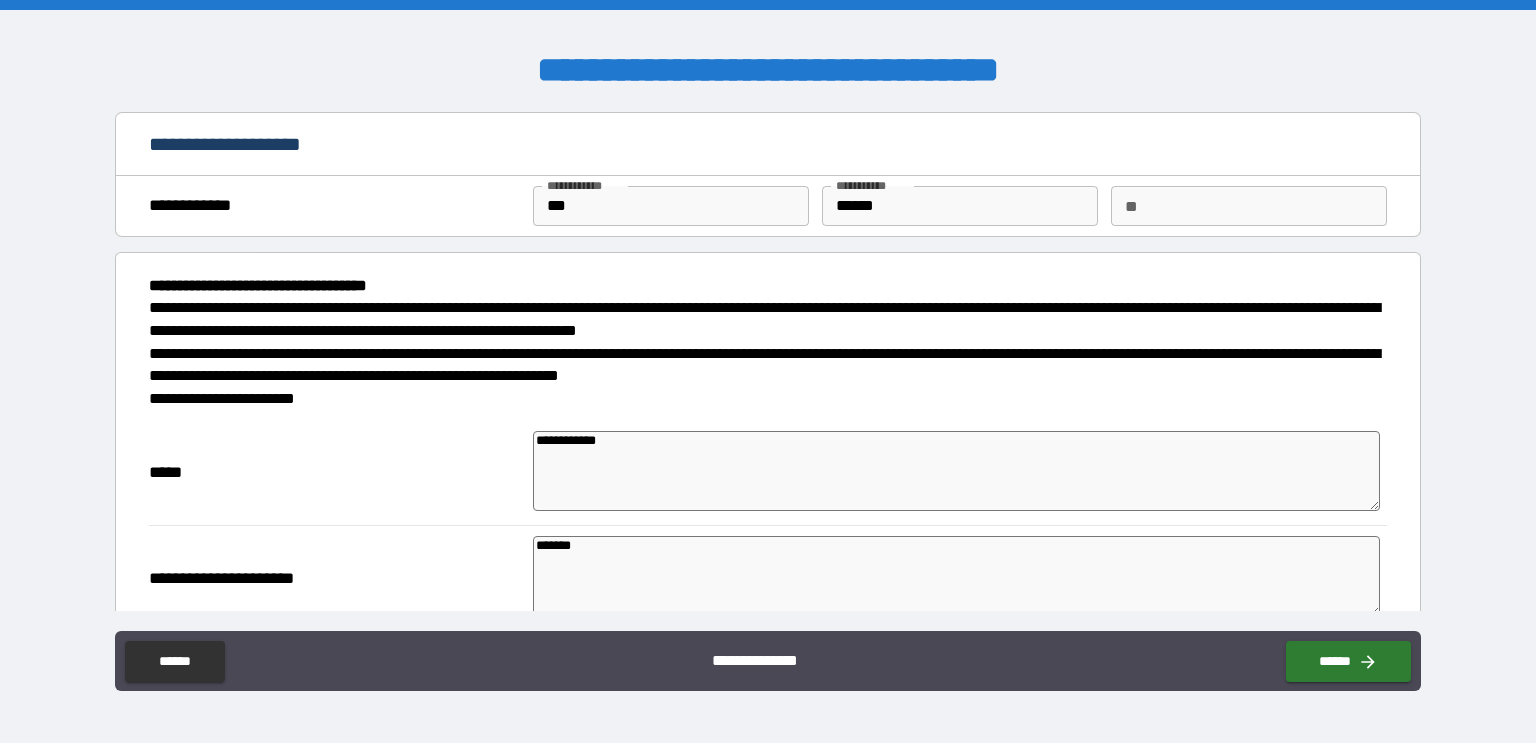 type on "*" 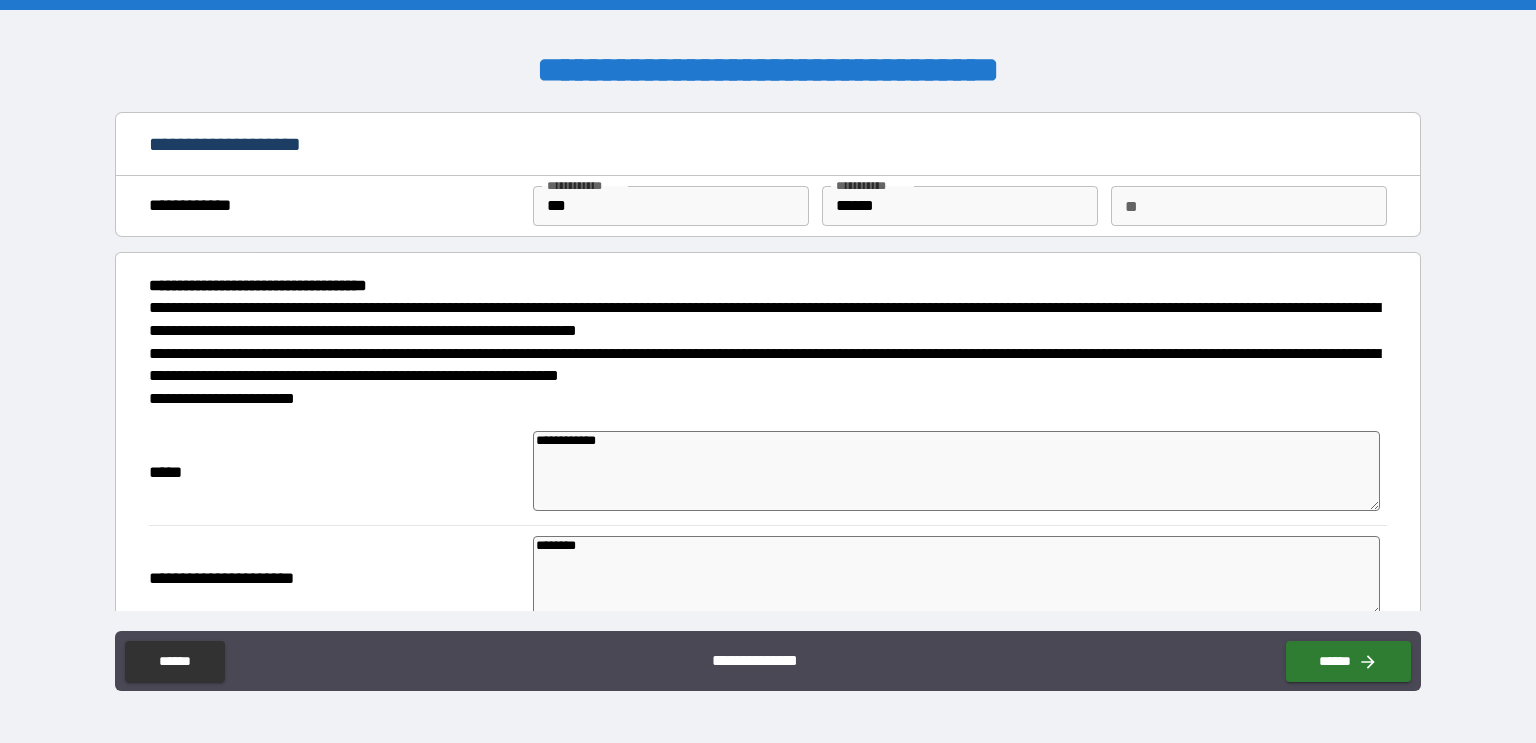type on "*" 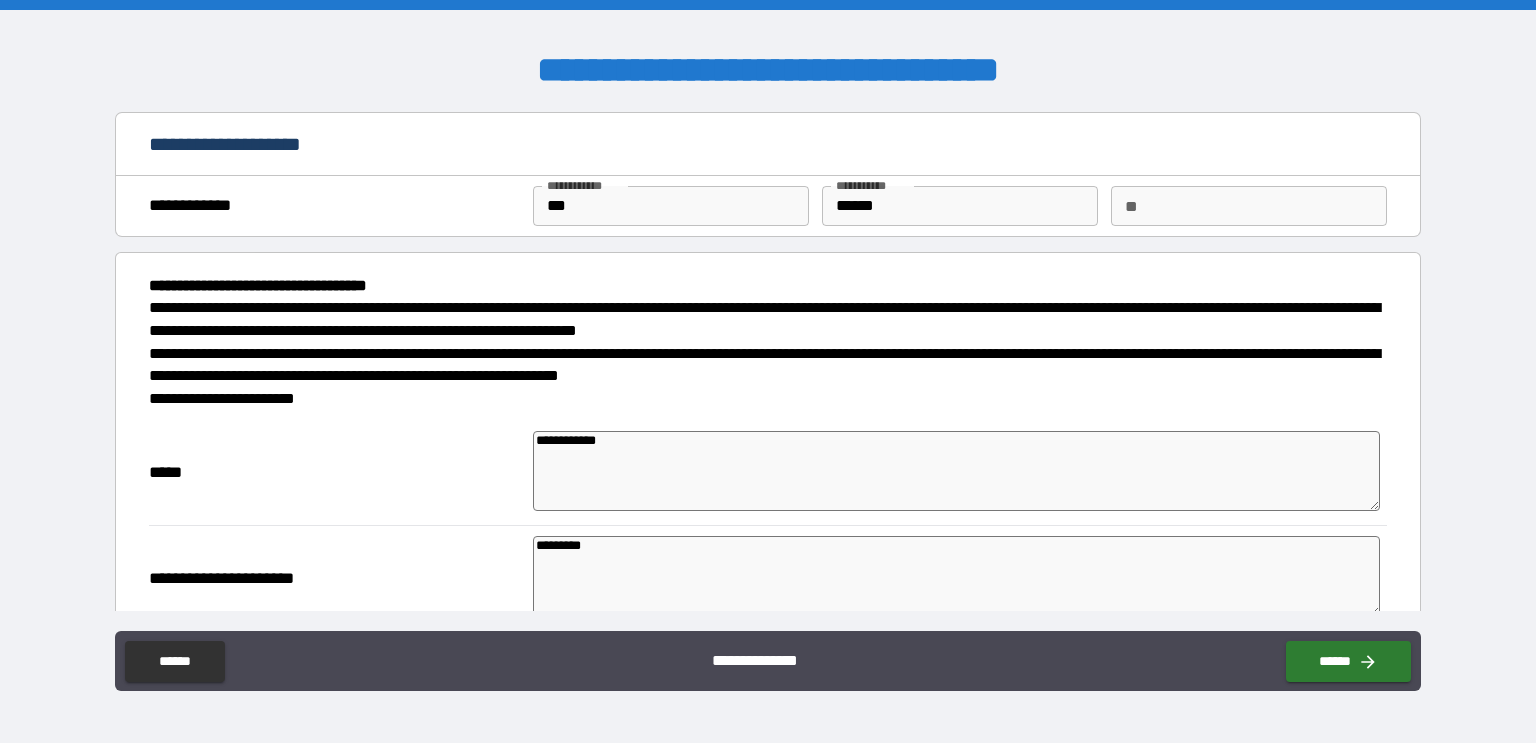type on "*" 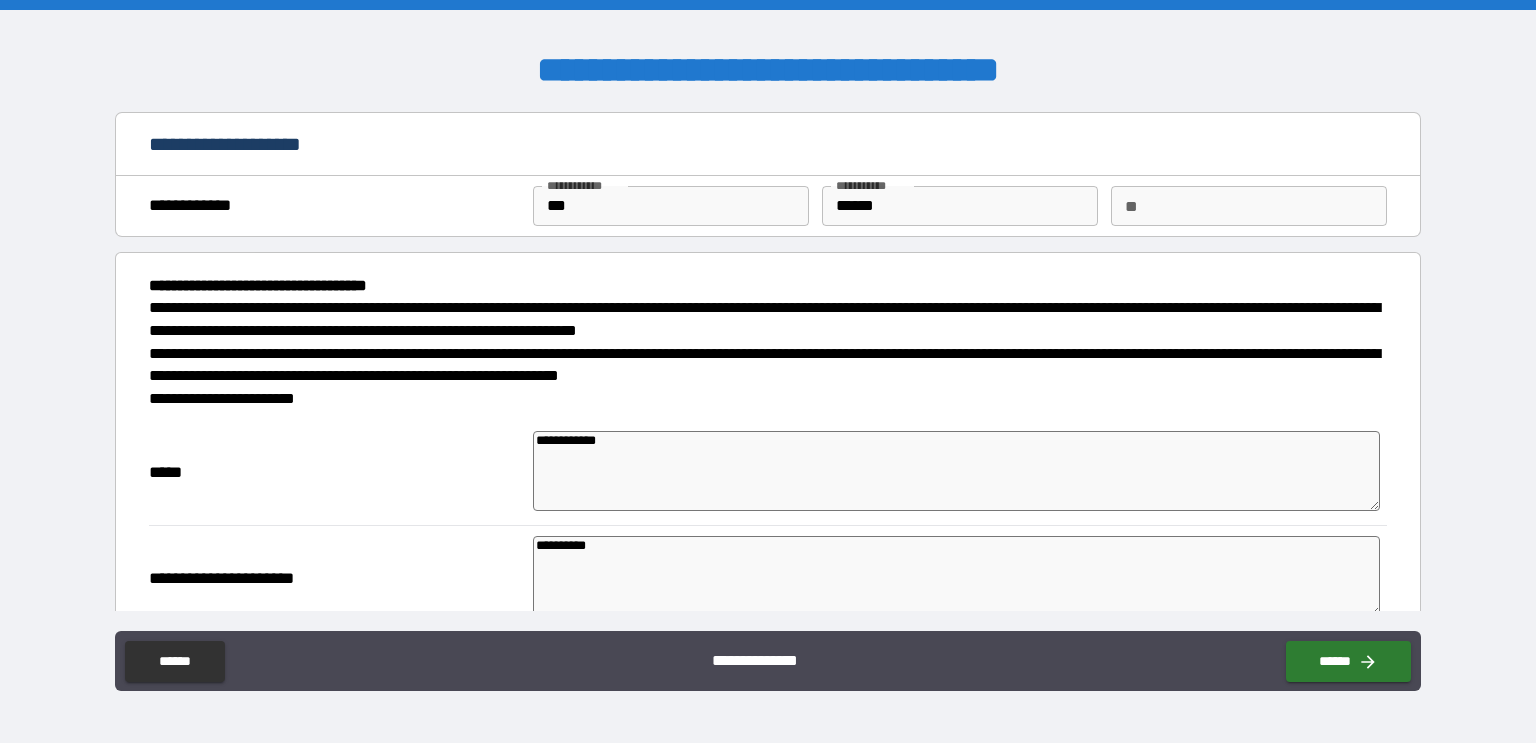type on "*" 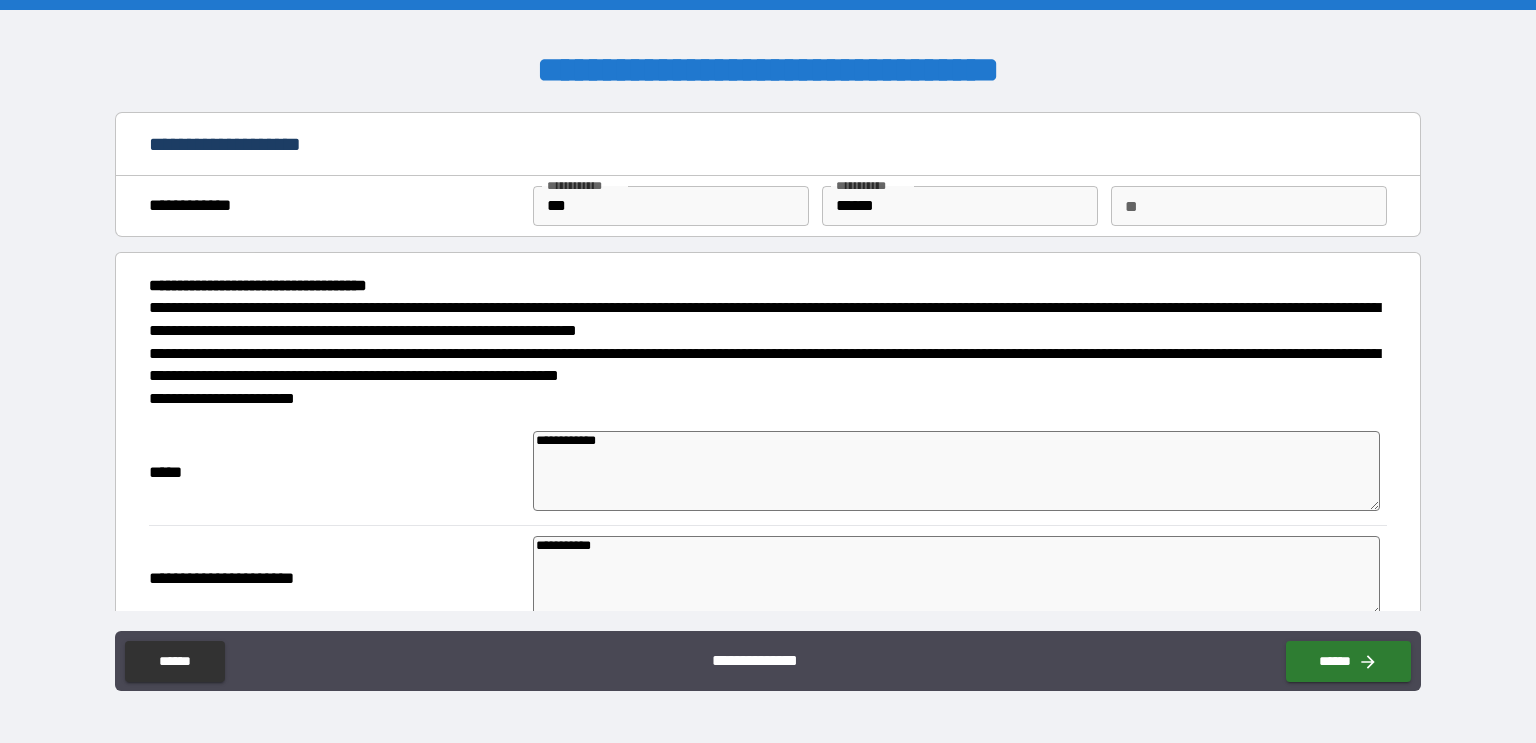 type on "*" 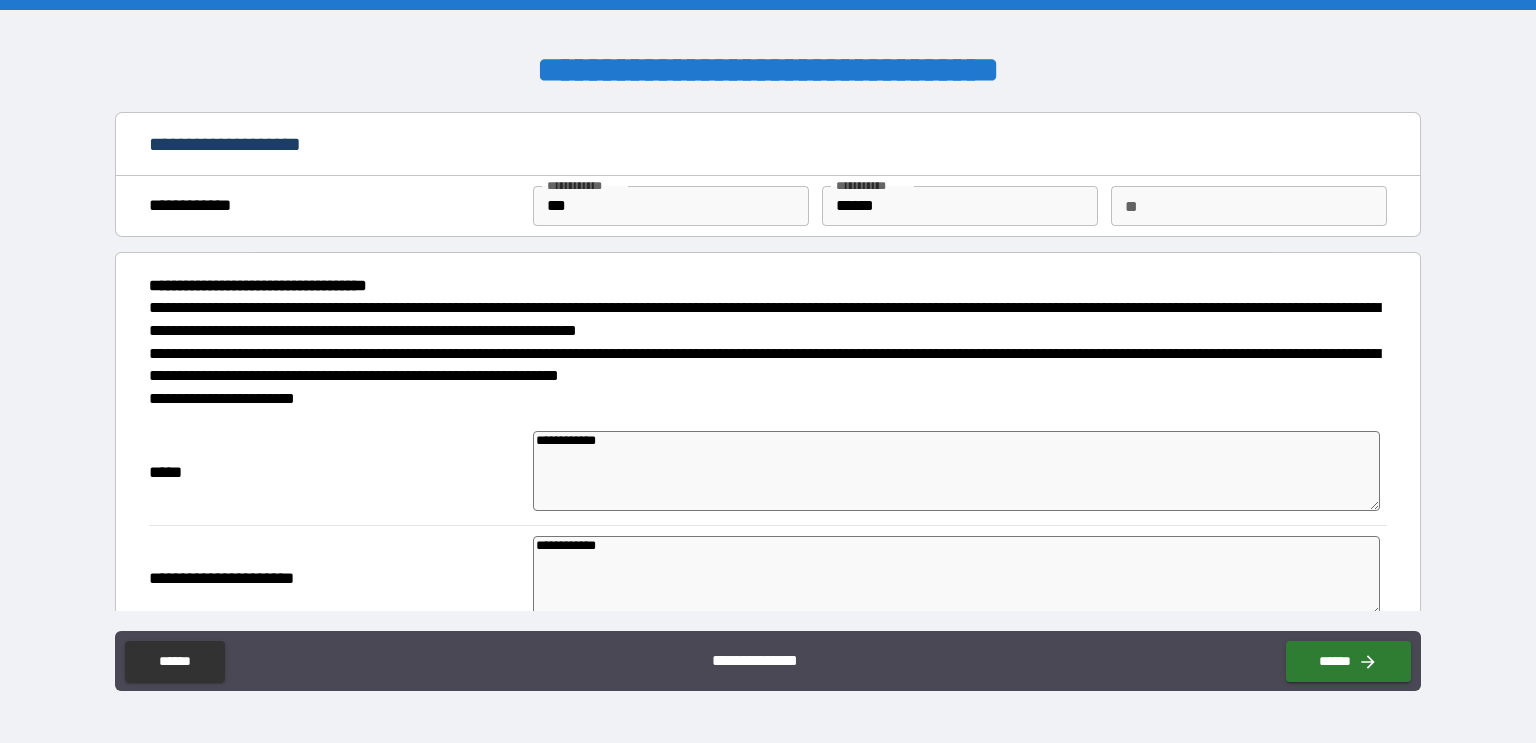 type on "*" 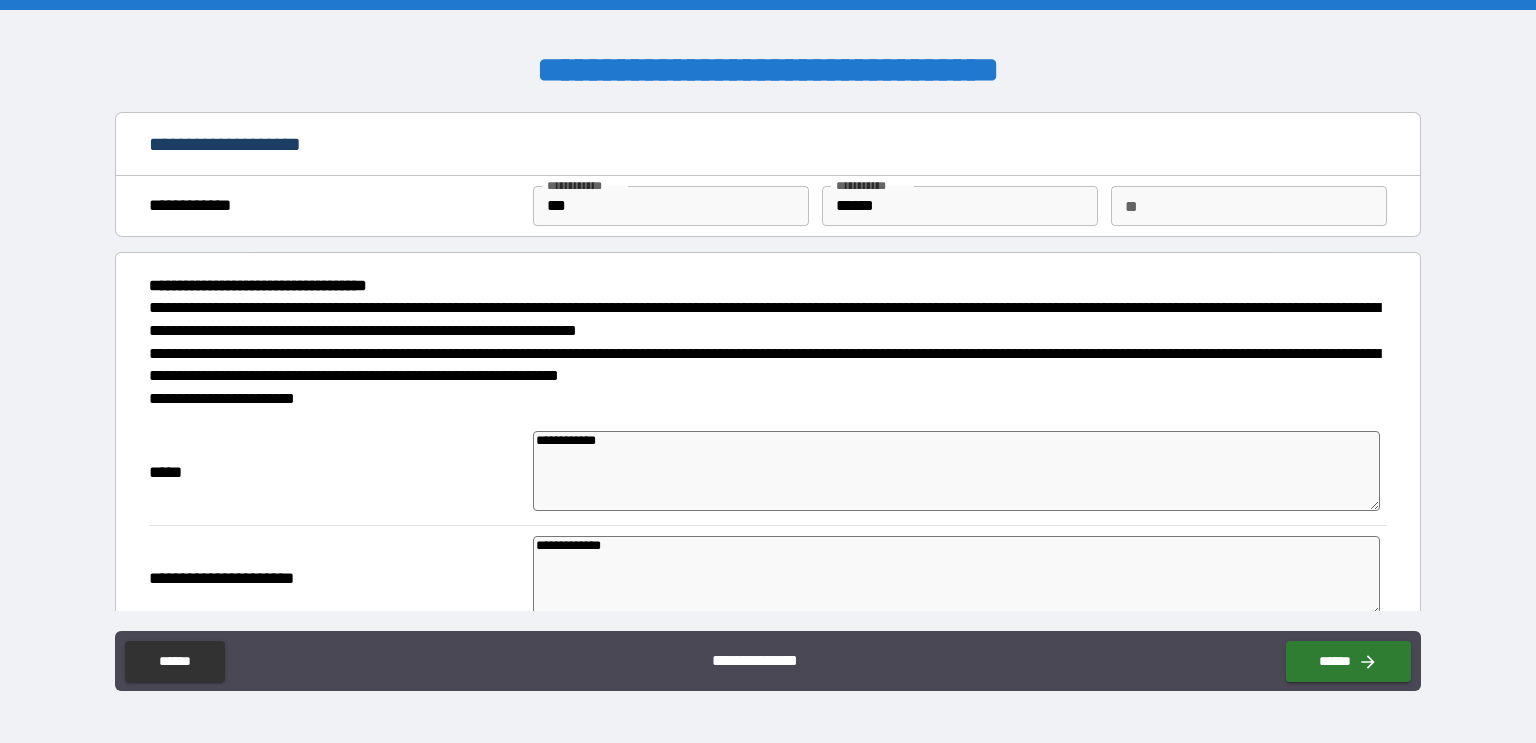 type on "*" 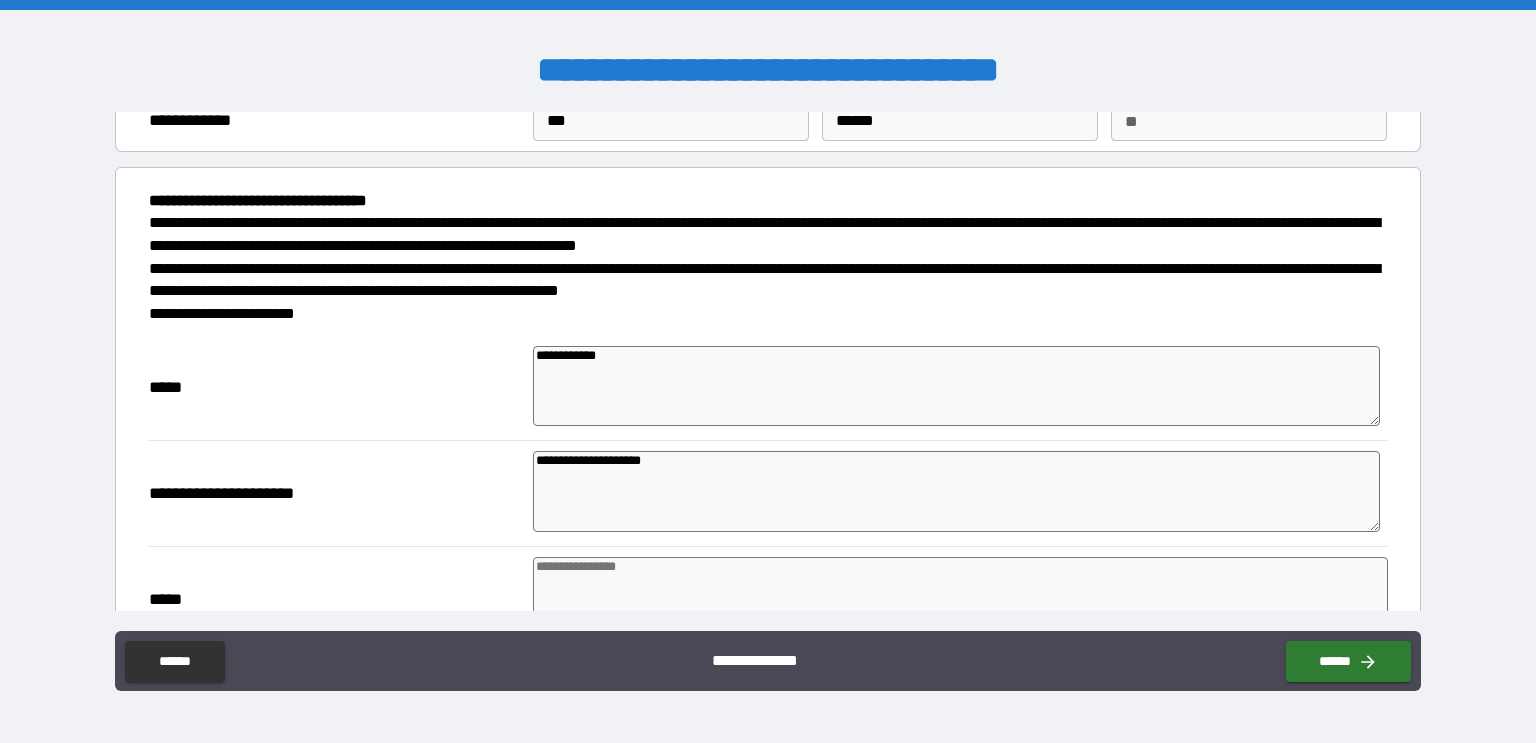 scroll, scrollTop: 250, scrollLeft: 0, axis: vertical 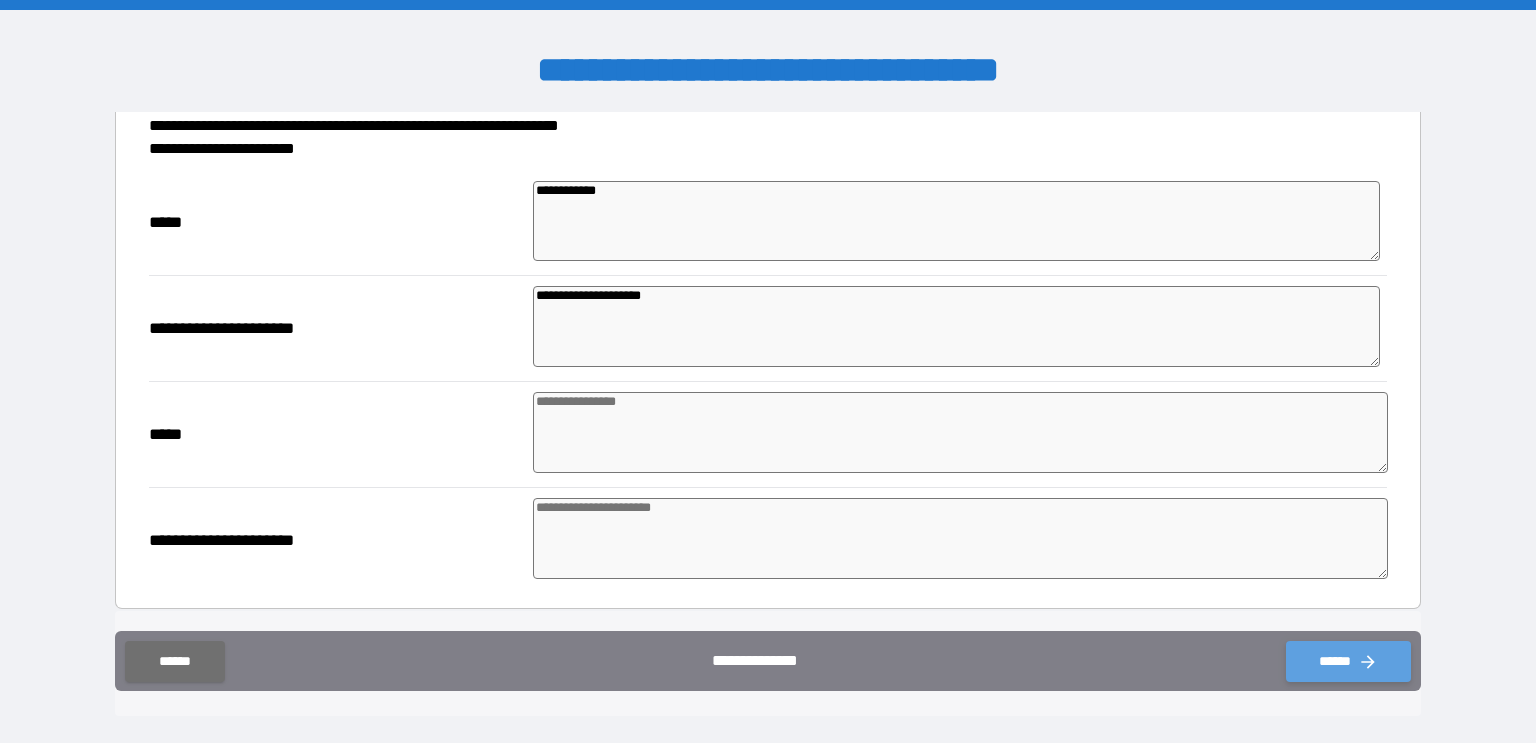 click on "******" at bounding box center [1348, 661] 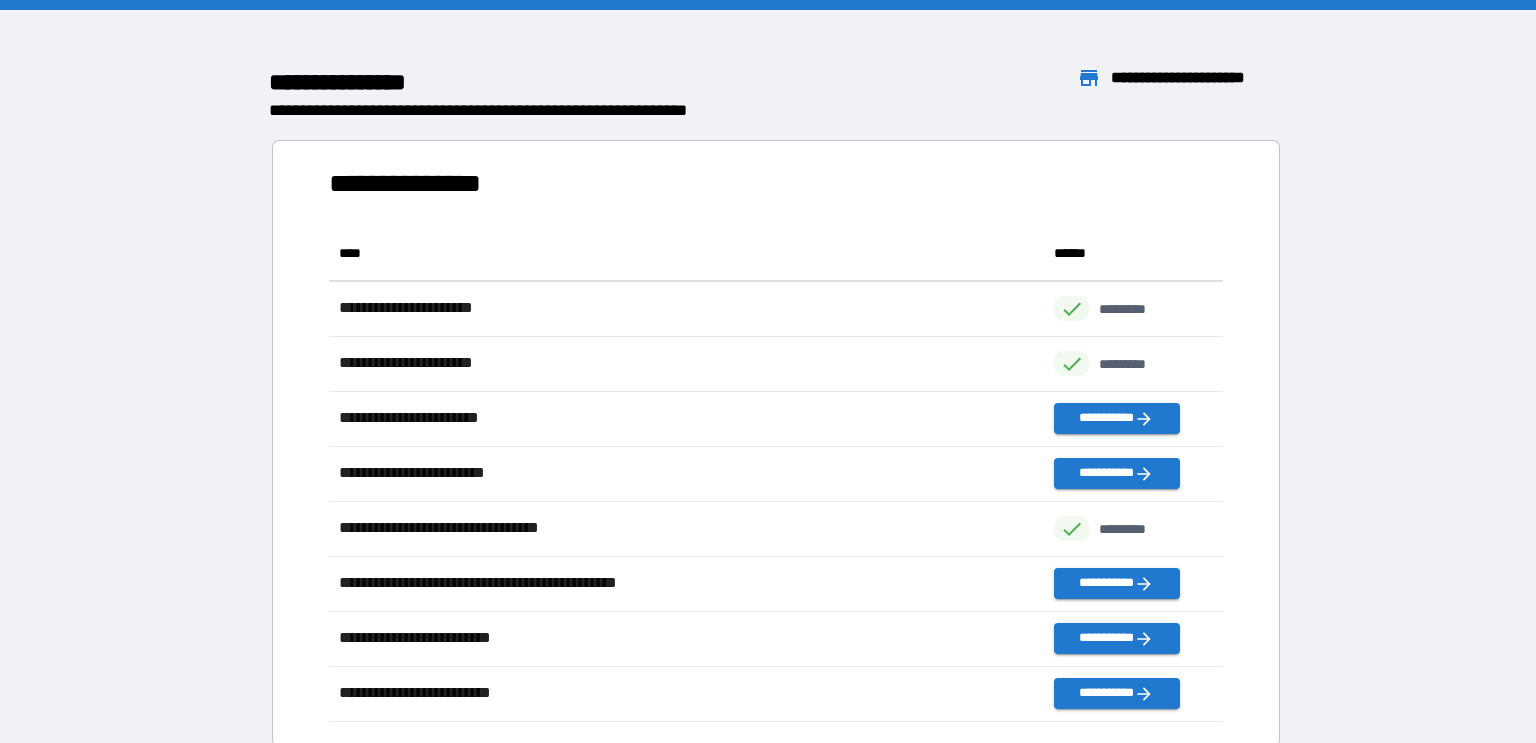 scroll, scrollTop: 0, scrollLeft: 0, axis: both 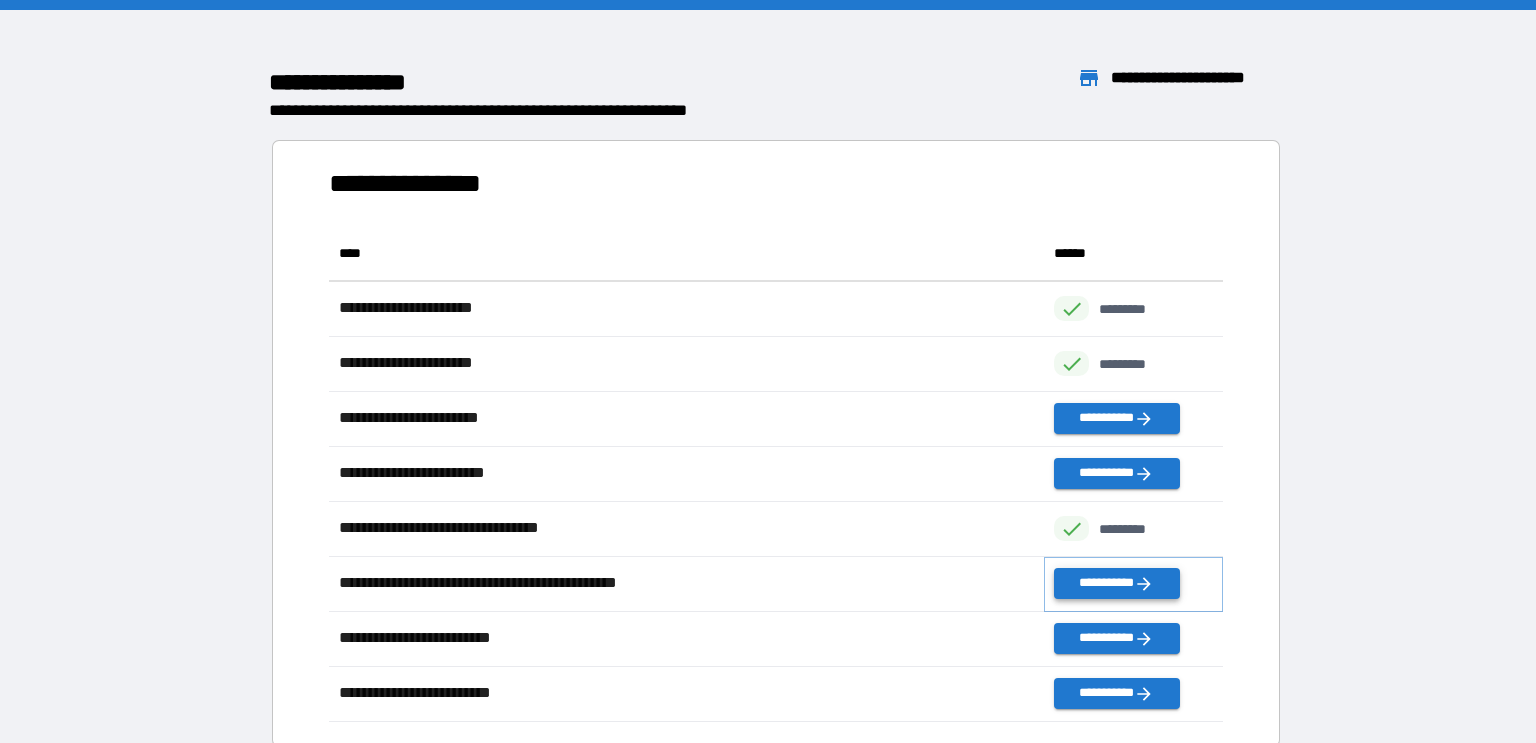click on "**********" at bounding box center (1116, 583) 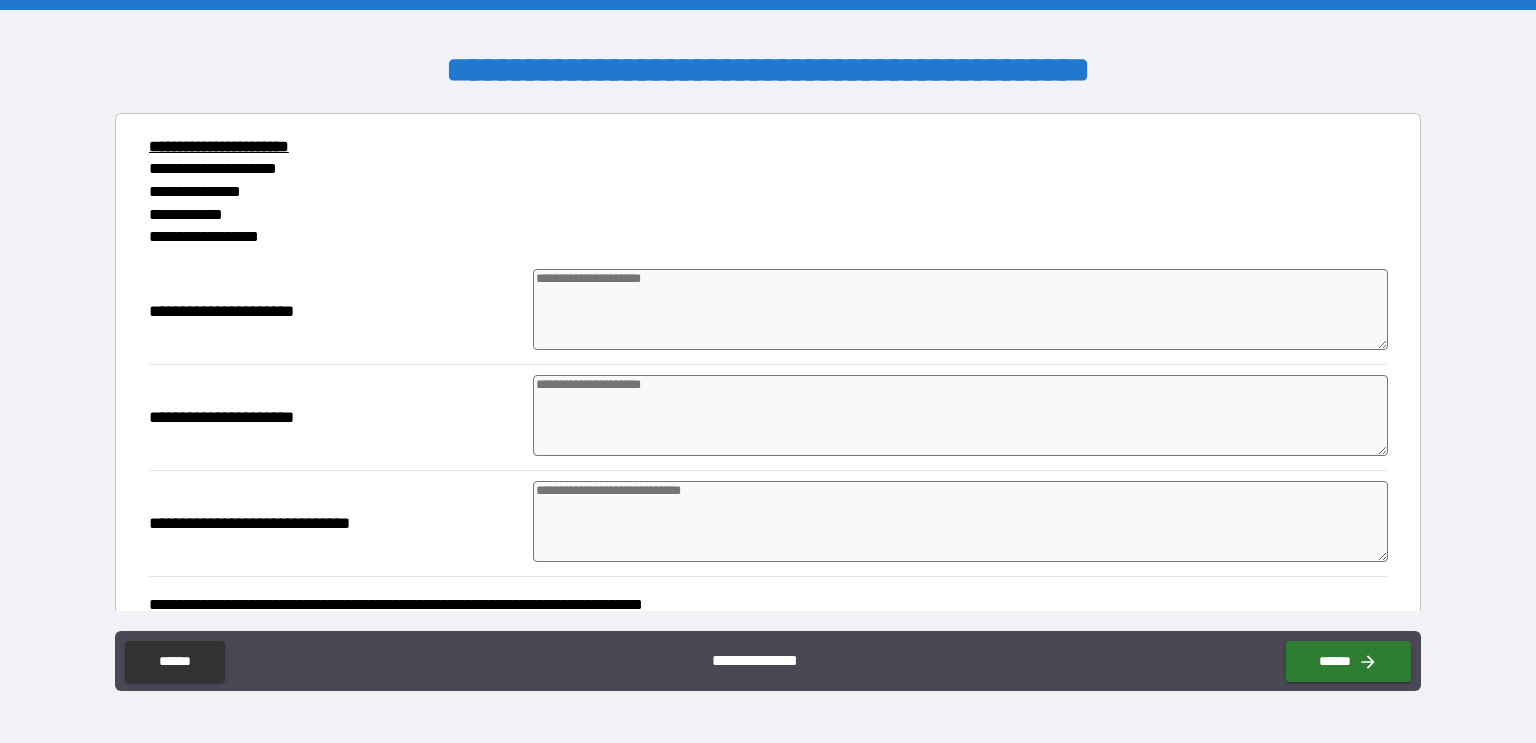 scroll, scrollTop: 134, scrollLeft: 0, axis: vertical 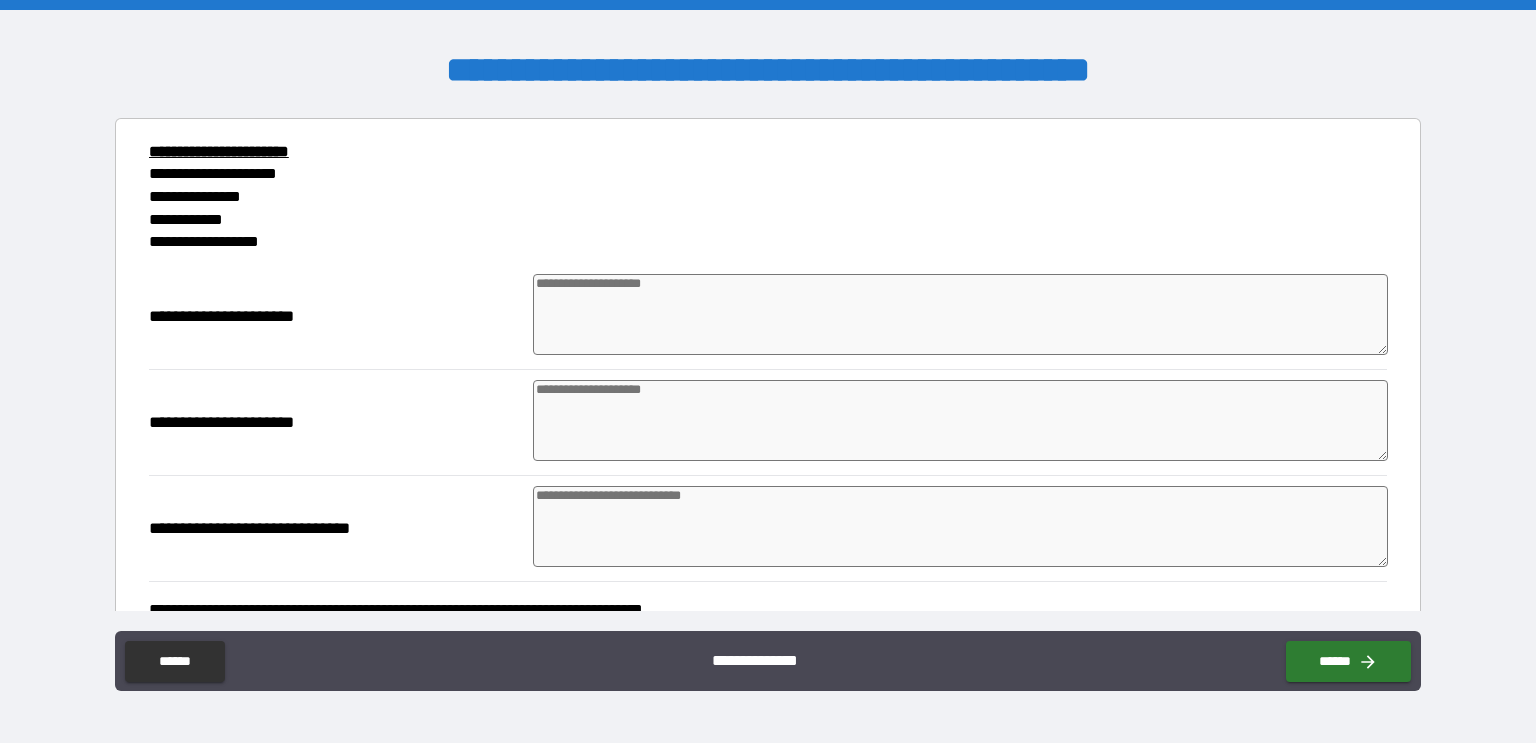 click at bounding box center (961, 314) 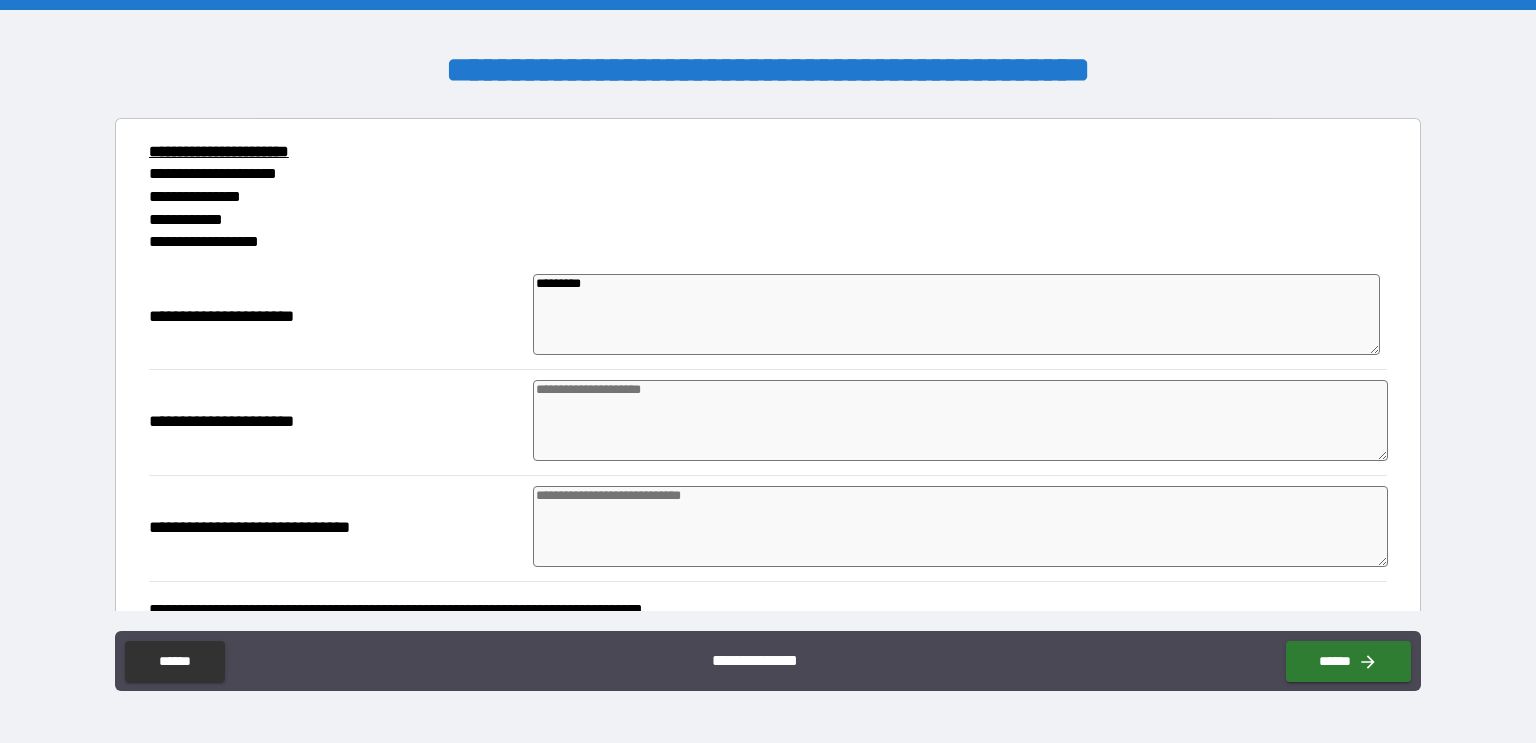 click at bounding box center [961, 420] 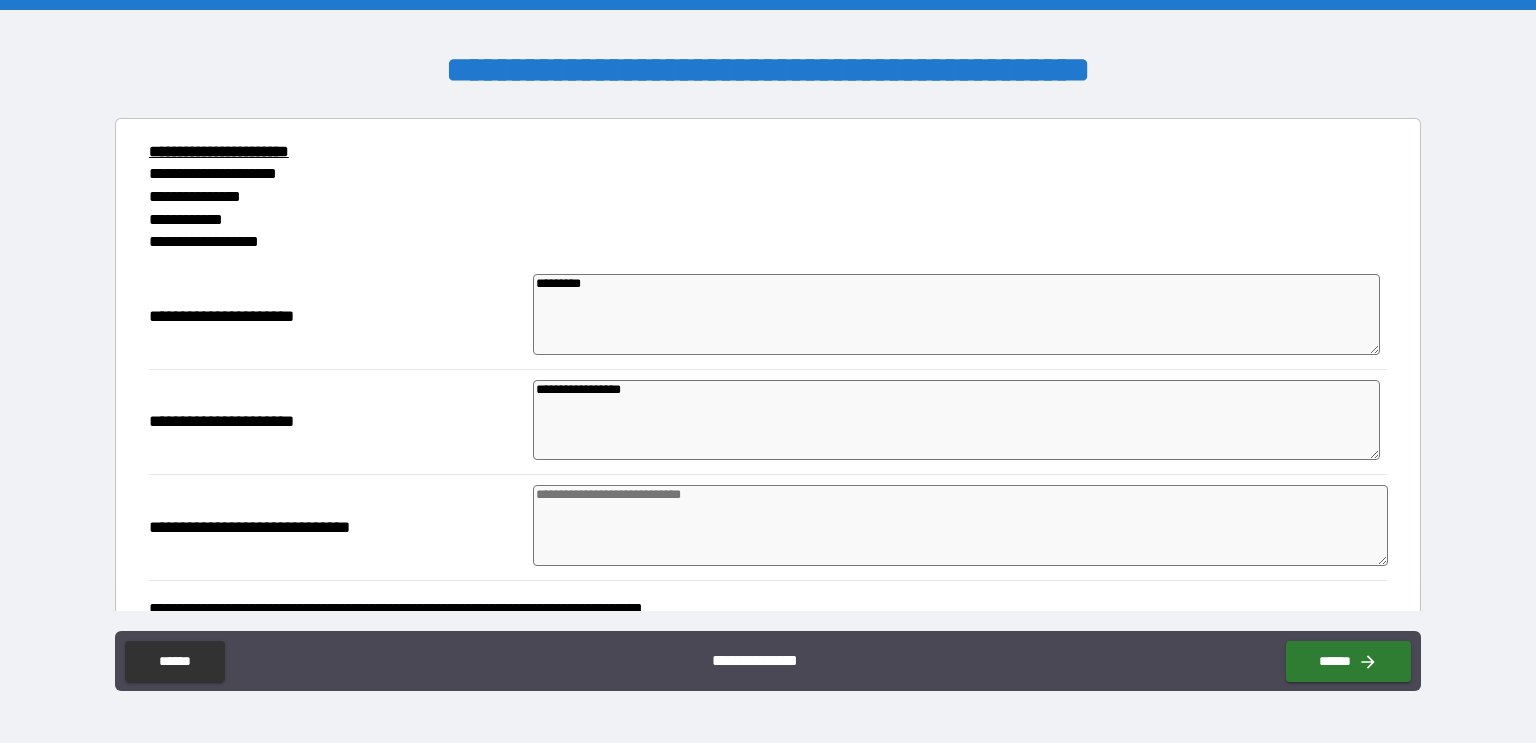 click at bounding box center (961, 525) 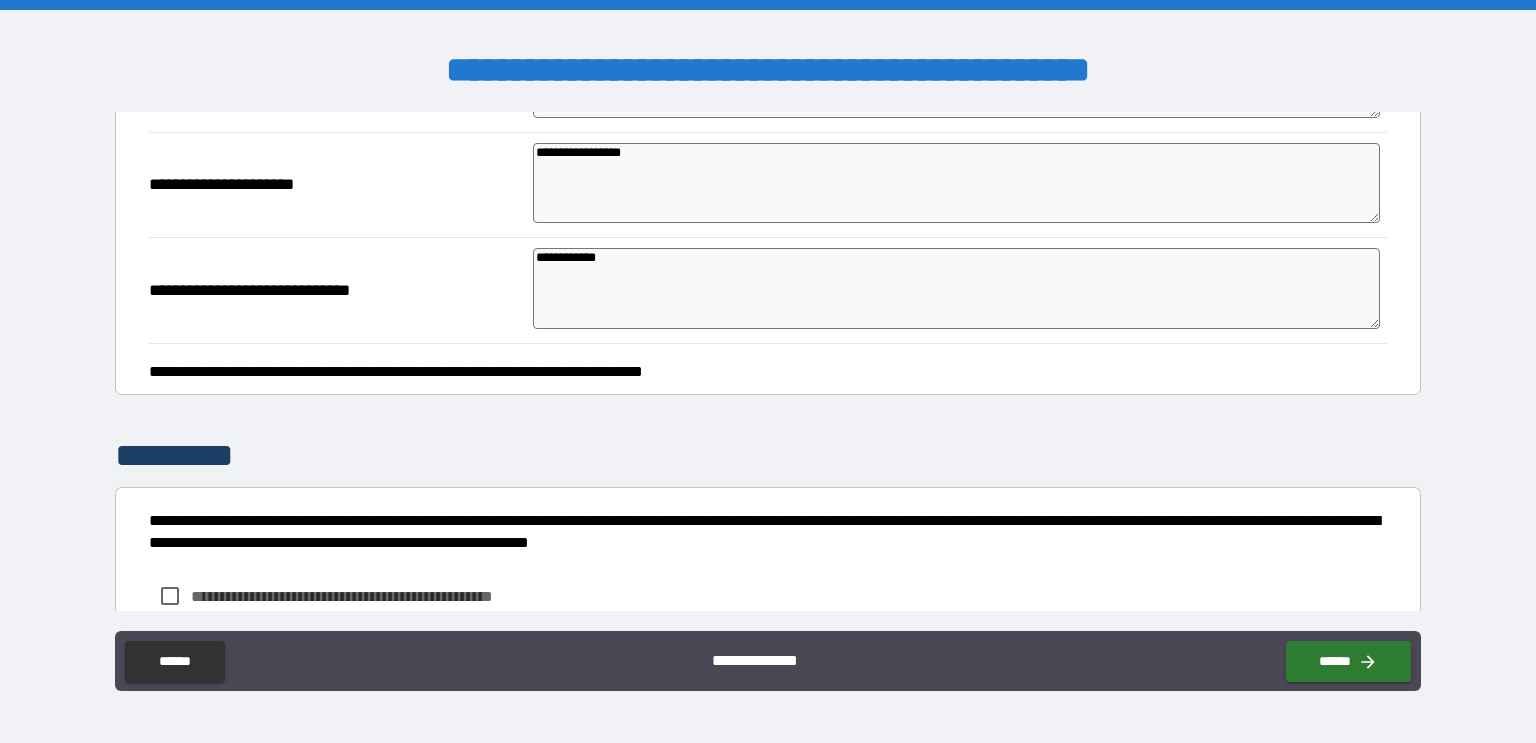 scroll, scrollTop: 506, scrollLeft: 0, axis: vertical 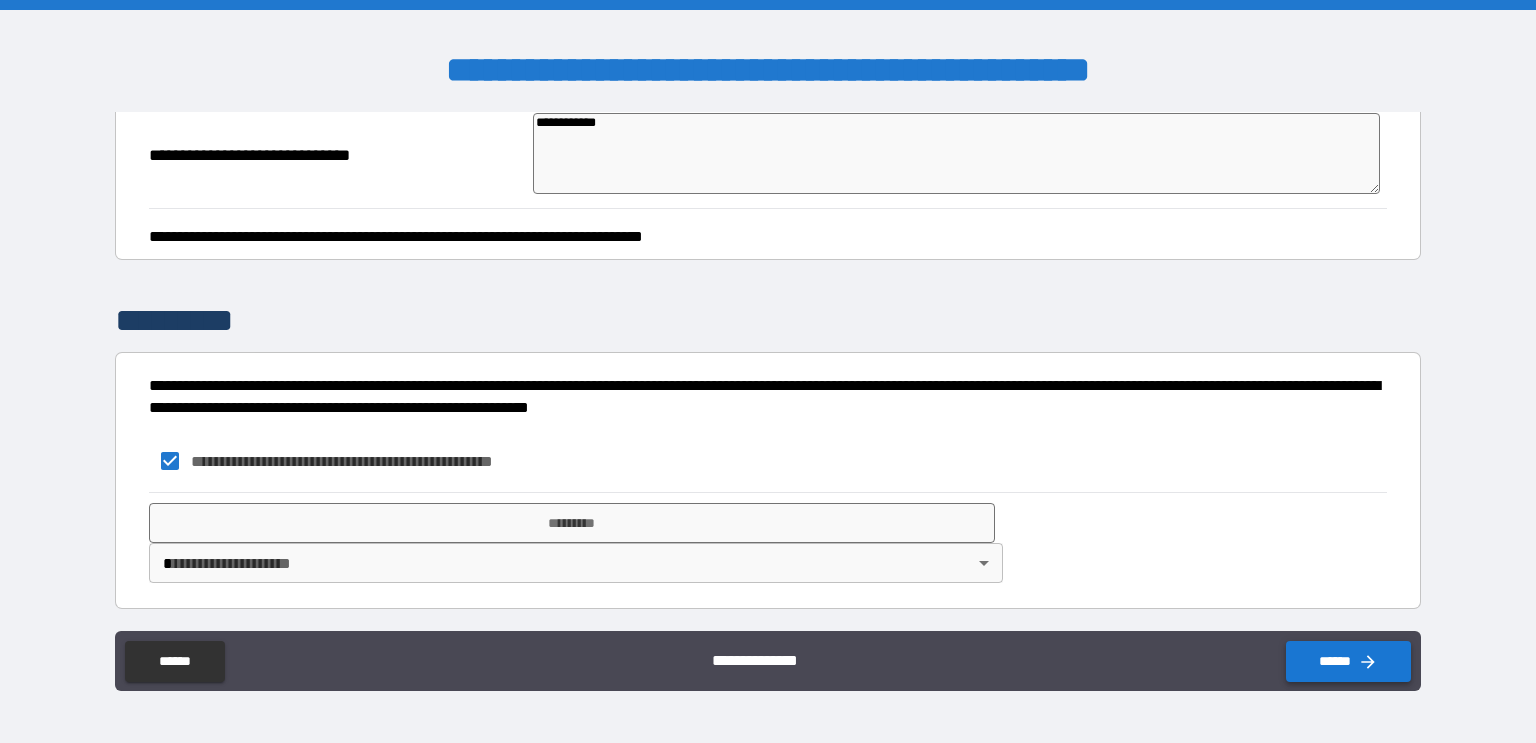 click 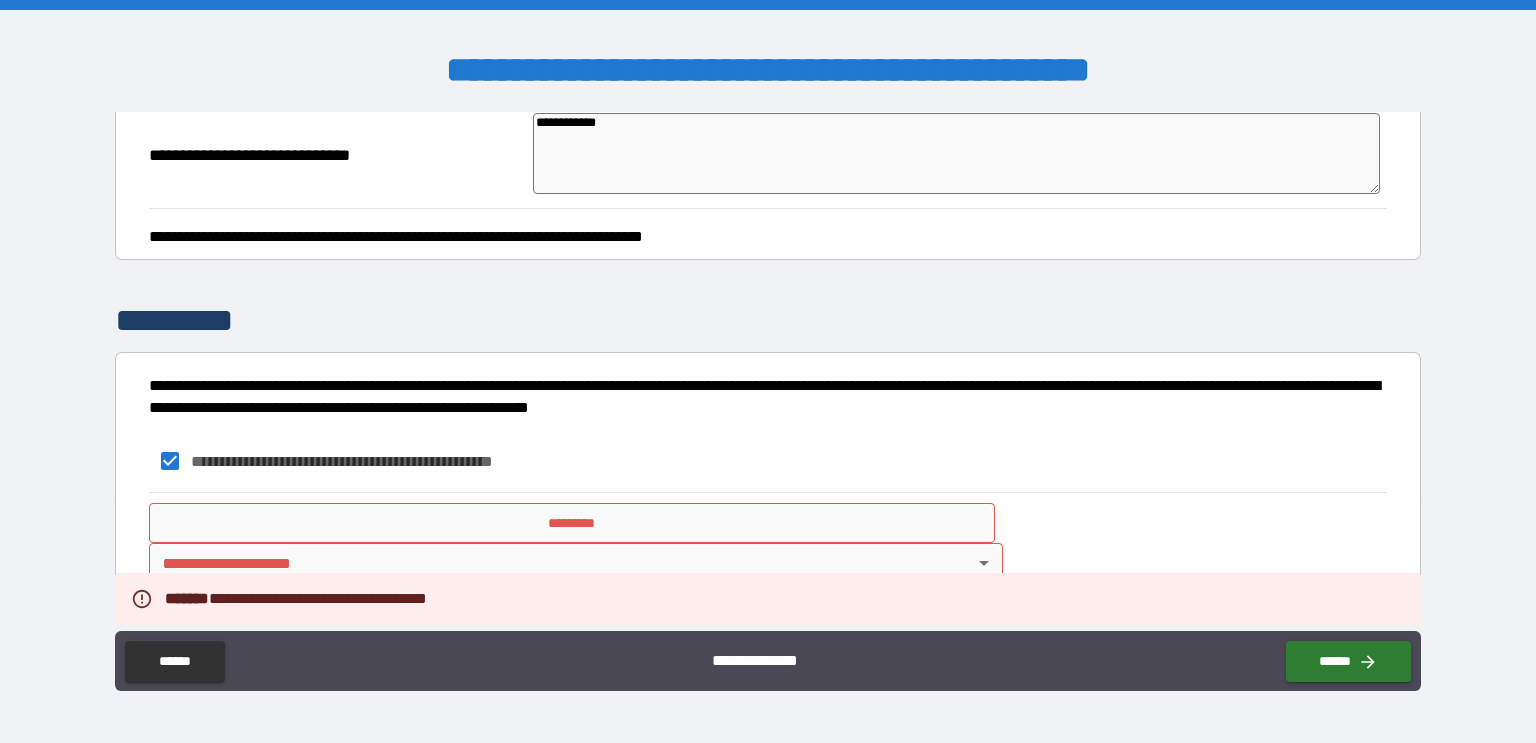 click on "**********" at bounding box center (768, 371) 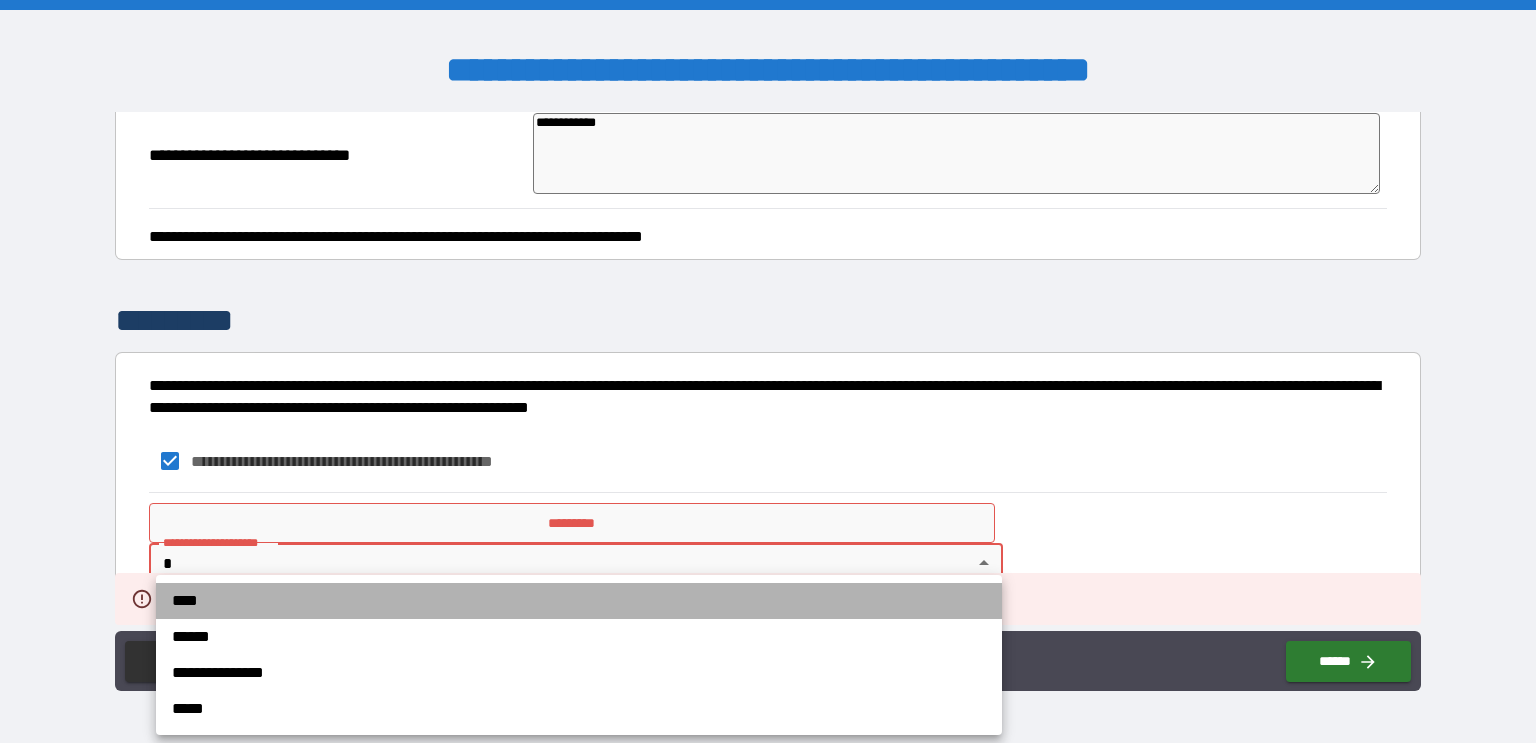 click on "****" at bounding box center (579, 601) 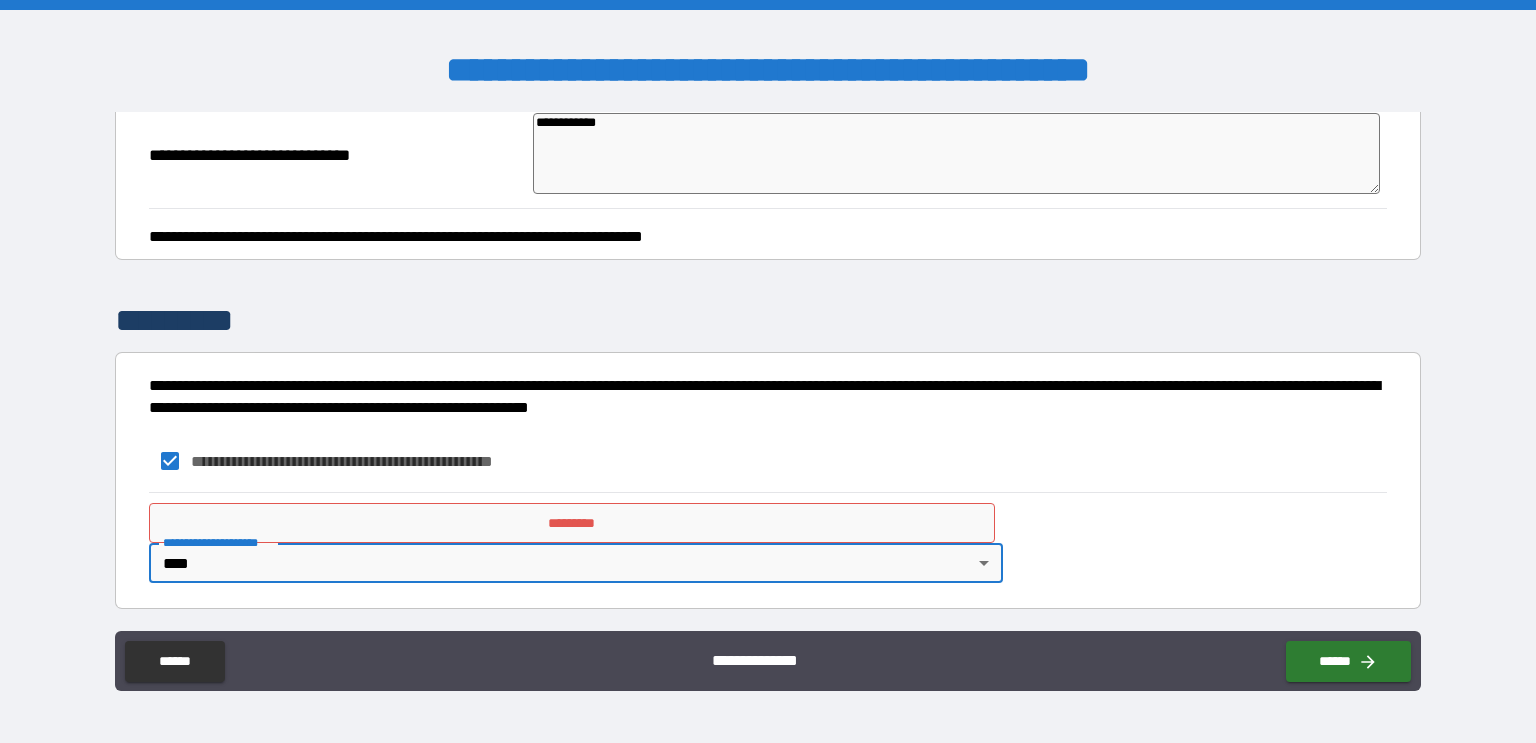 click on "*********" at bounding box center (572, 523) 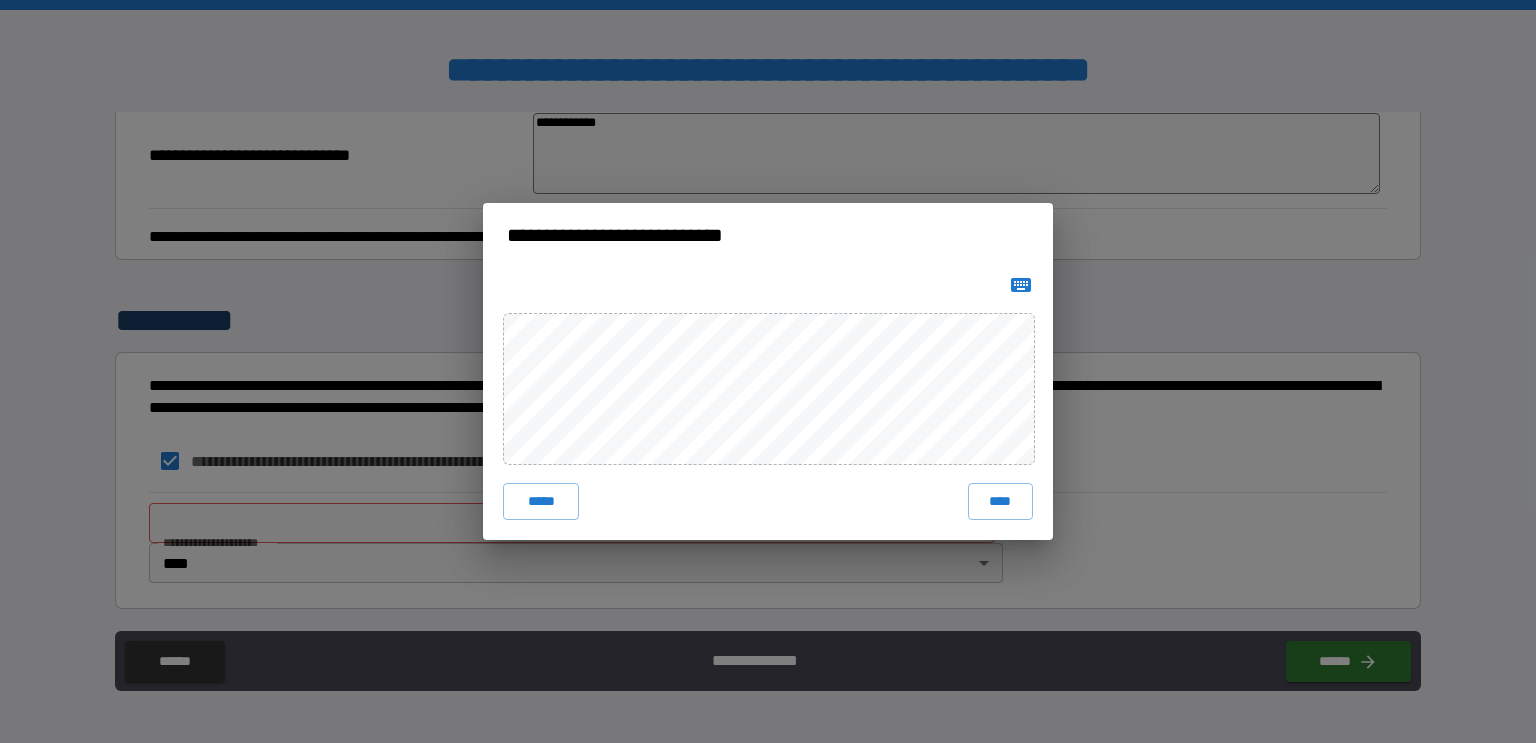 click on "***** ****" at bounding box center (768, 403) 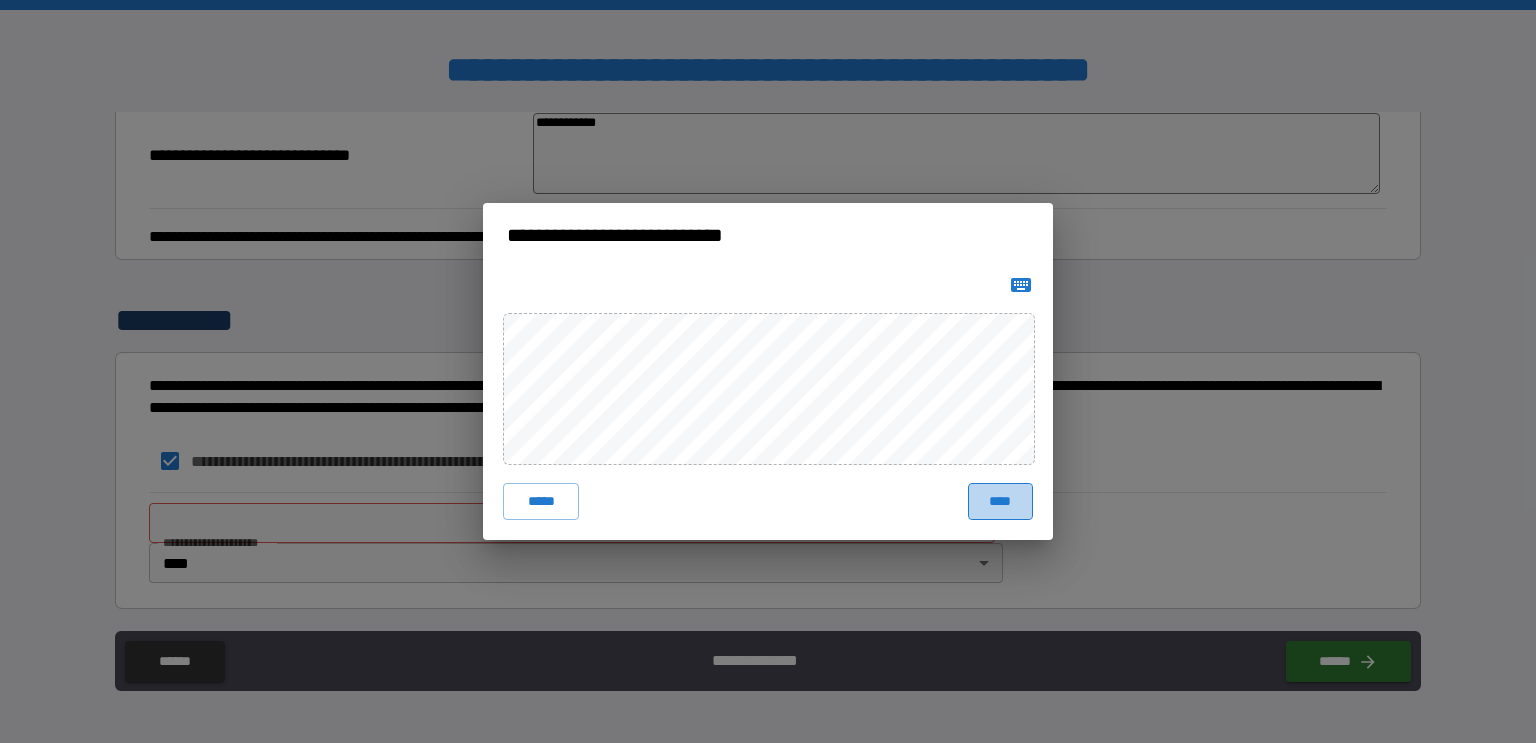 click on "****" at bounding box center (1000, 501) 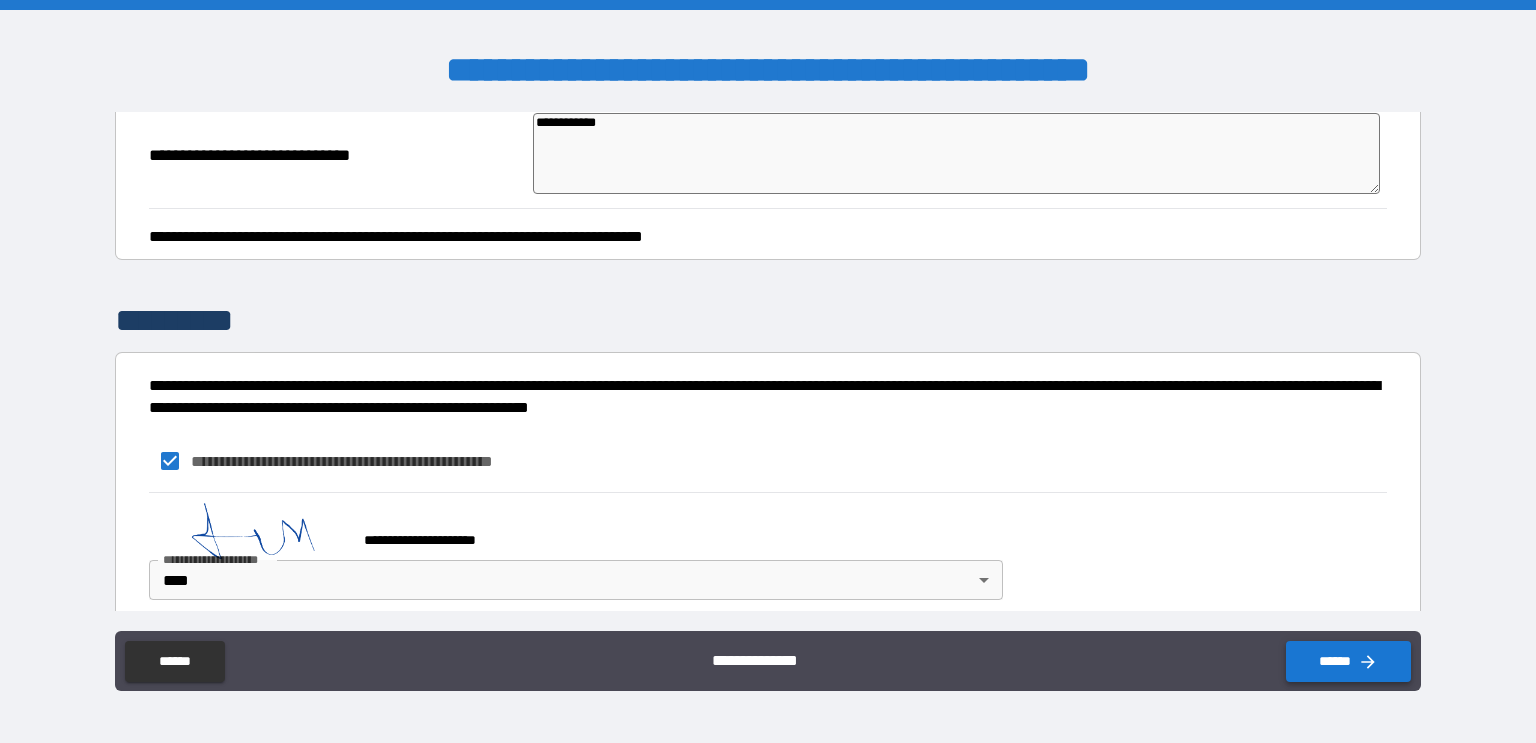 click on "******" at bounding box center (1348, 661) 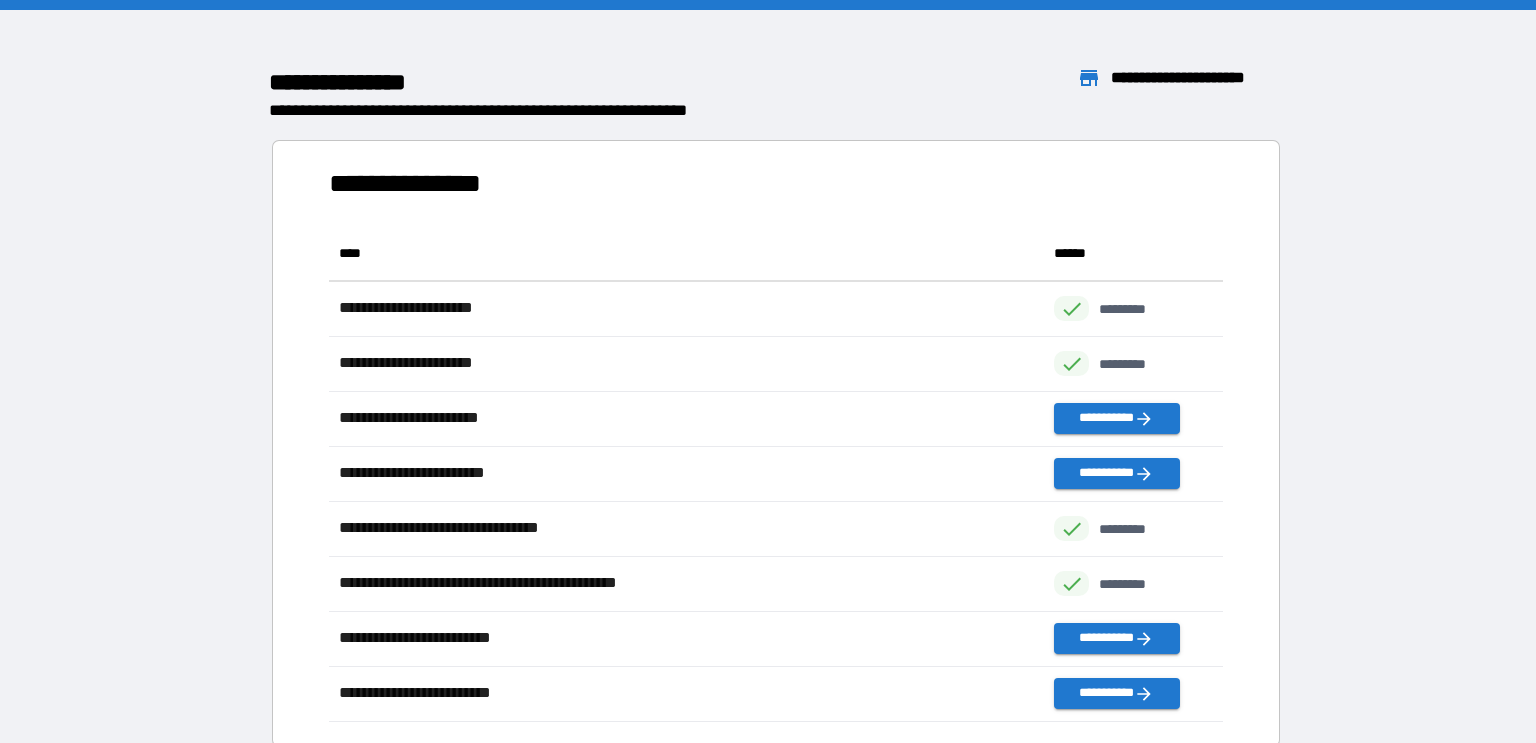 scroll, scrollTop: 0, scrollLeft: 0, axis: both 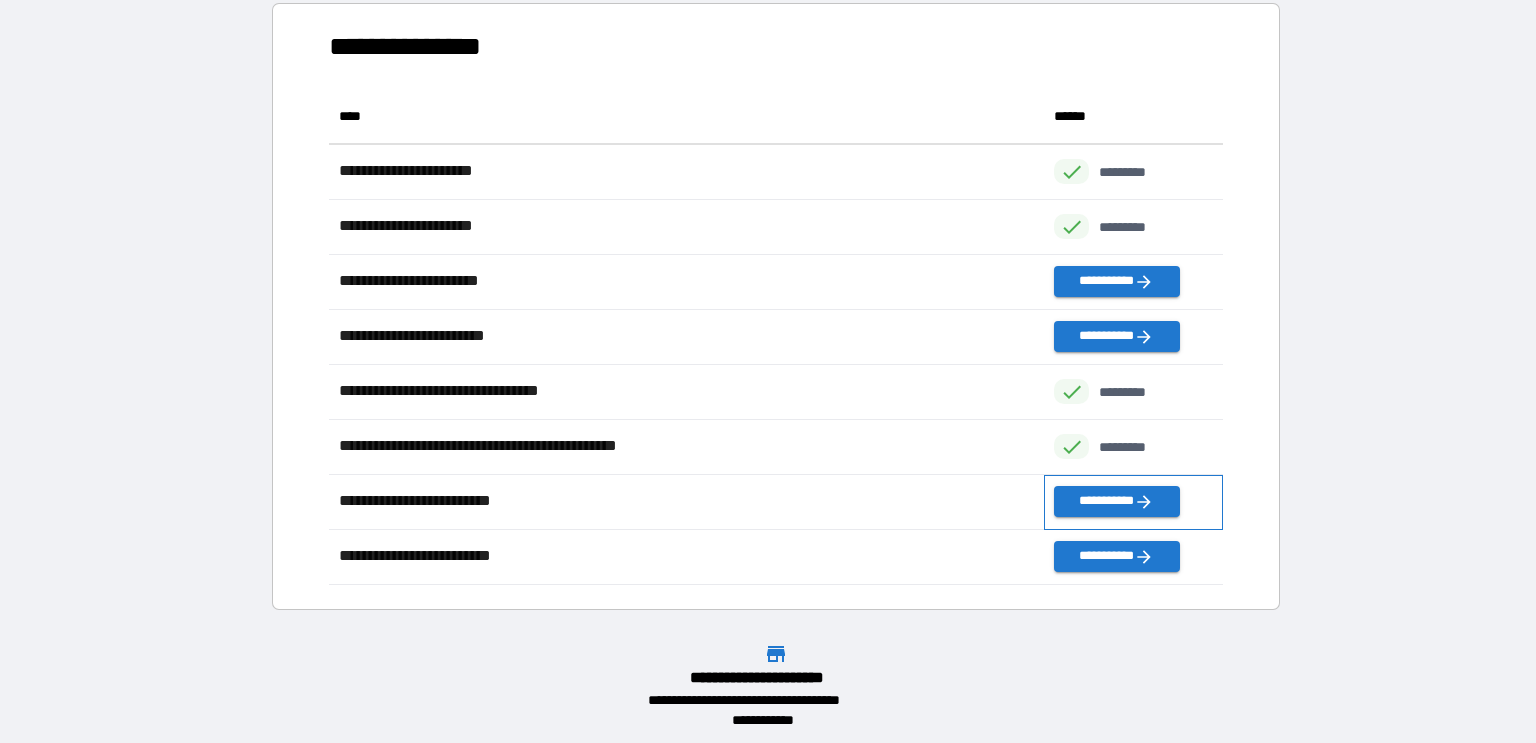 click on "**********" at bounding box center (1133, 502) 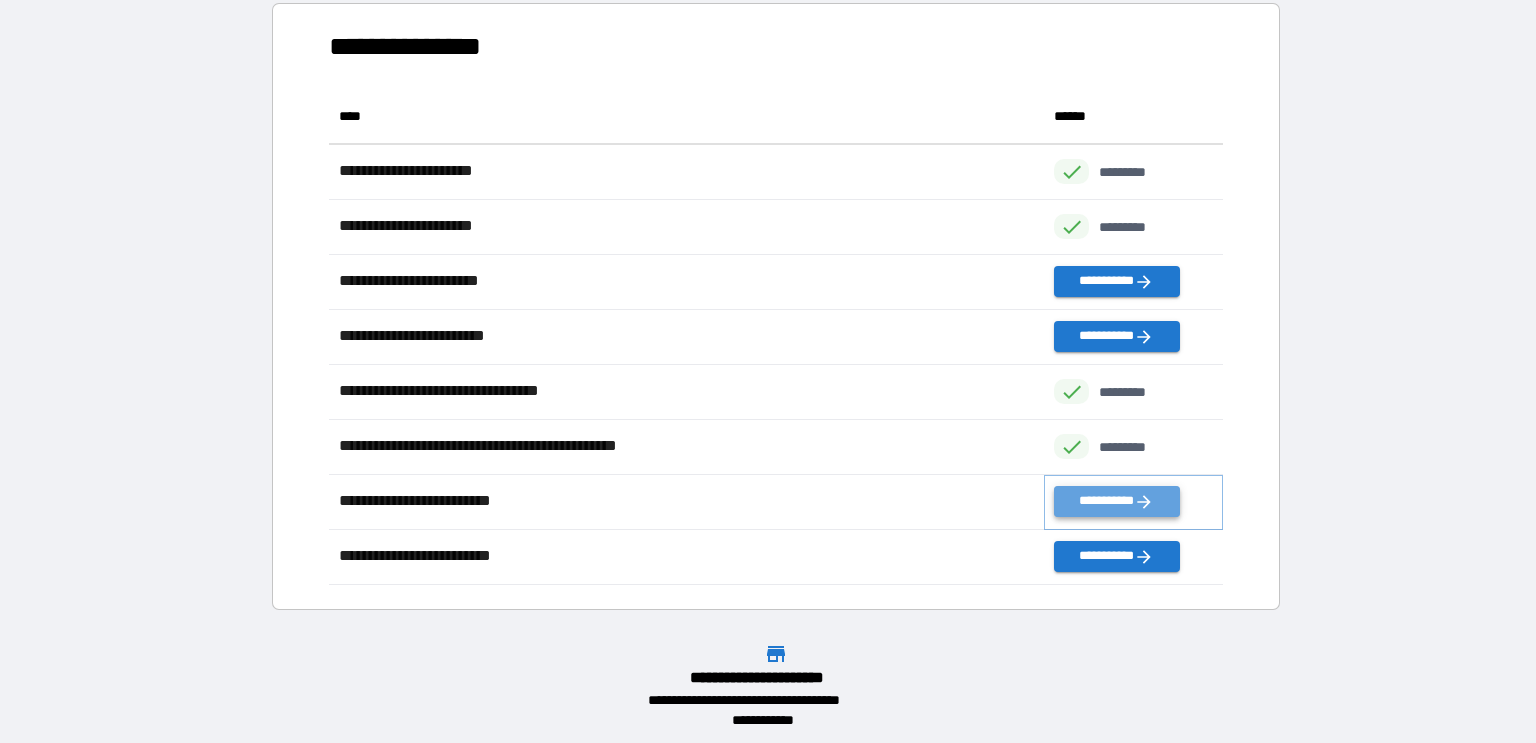 click on "**********" at bounding box center (1116, 501) 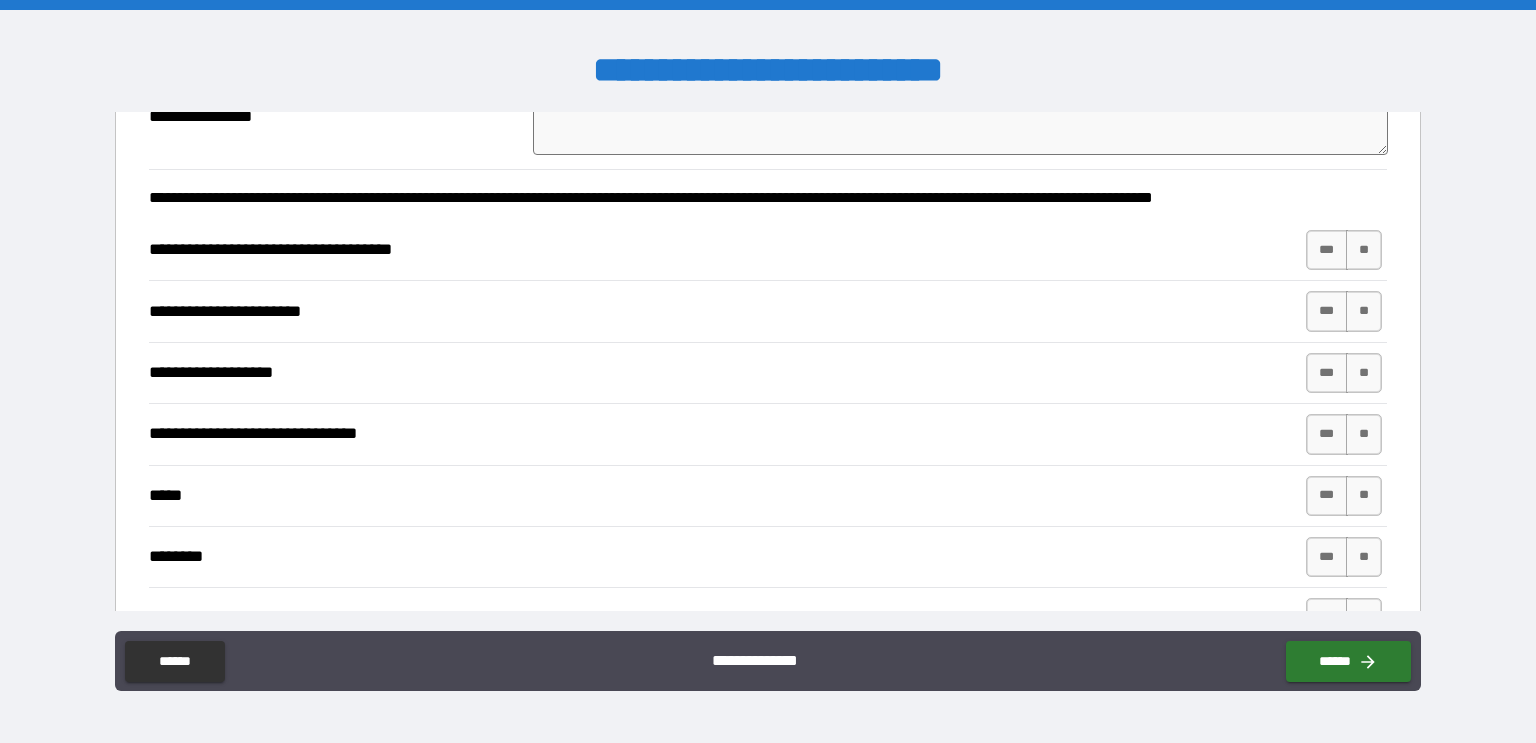 scroll, scrollTop: 493, scrollLeft: 0, axis: vertical 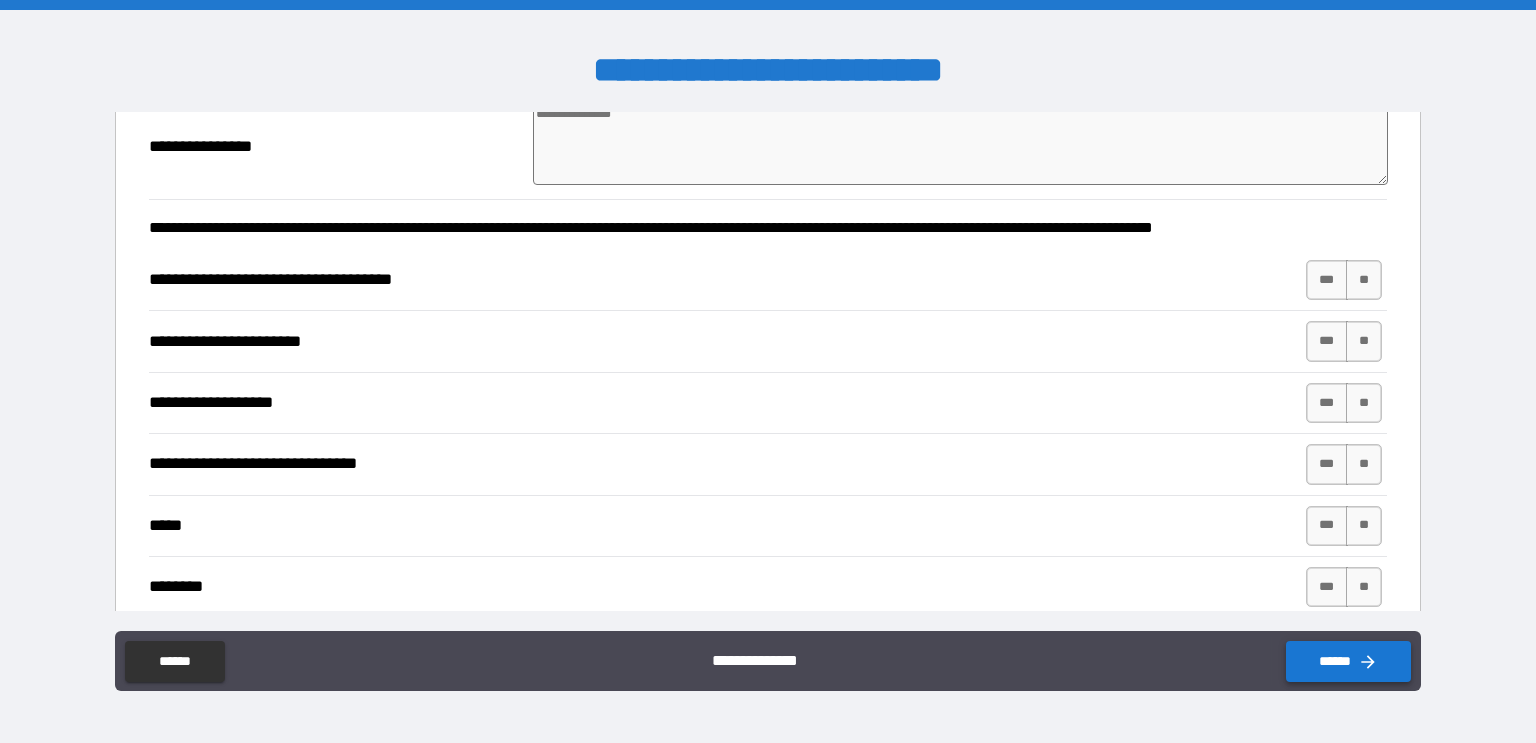 click on "******" at bounding box center (1348, 661) 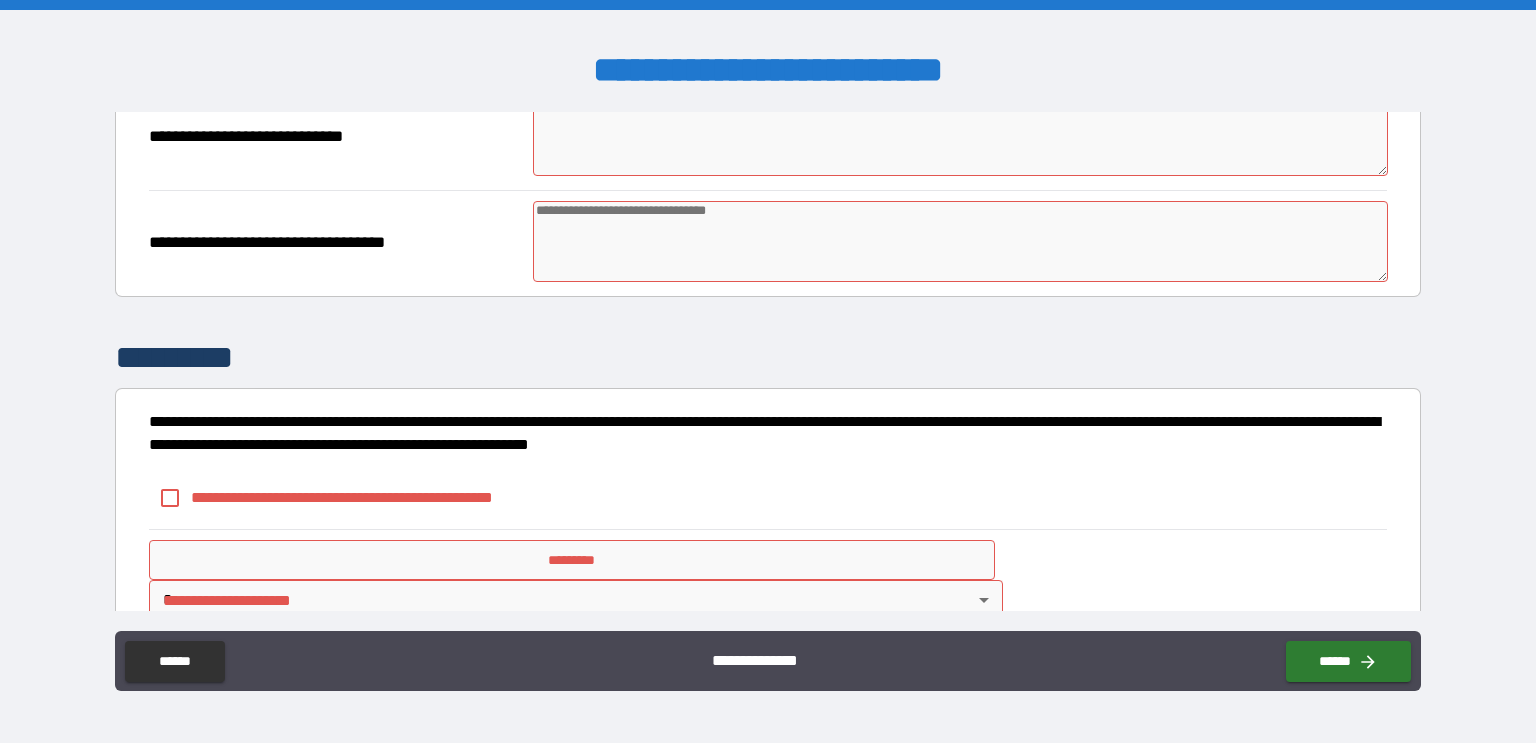 scroll, scrollTop: 1497, scrollLeft: 0, axis: vertical 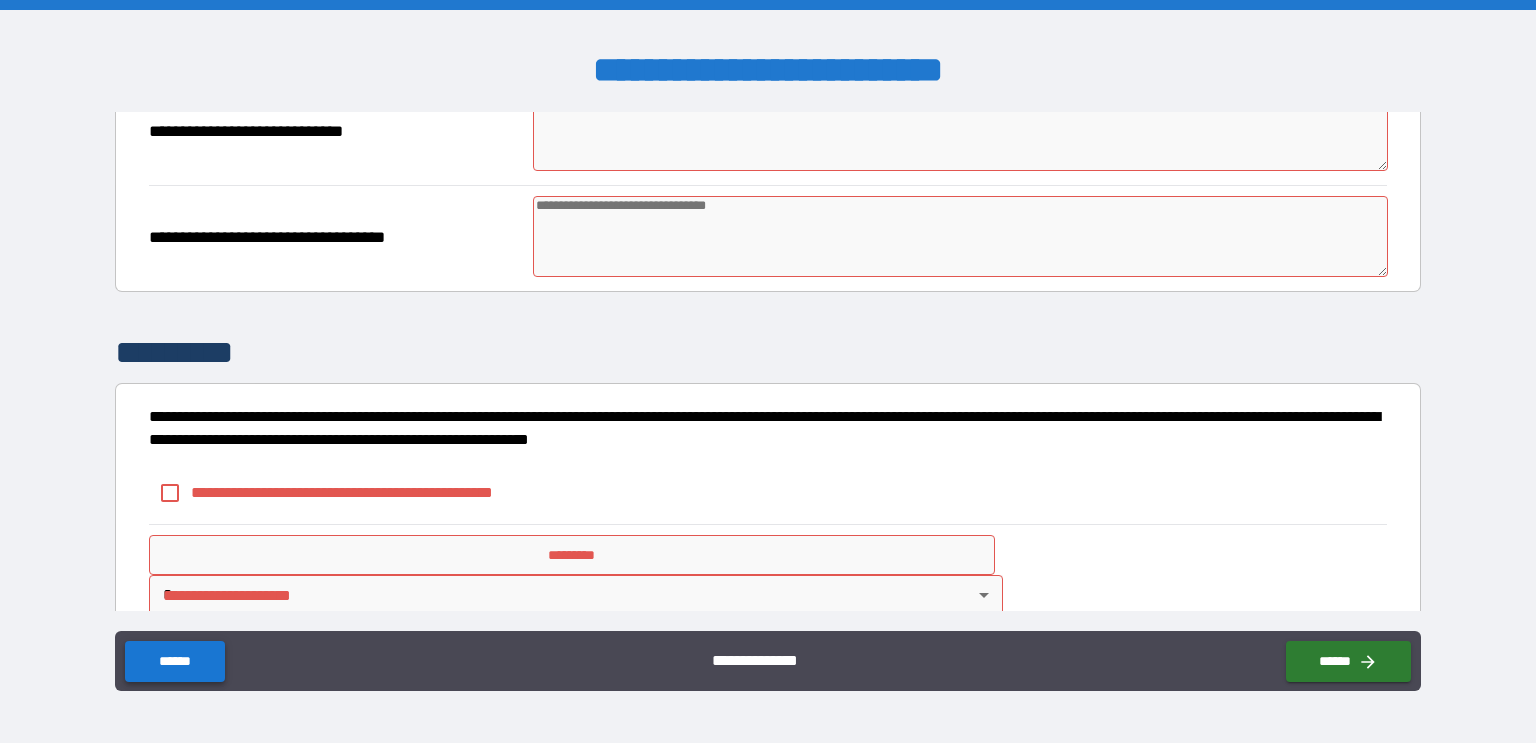 click on "******" at bounding box center (174, 661) 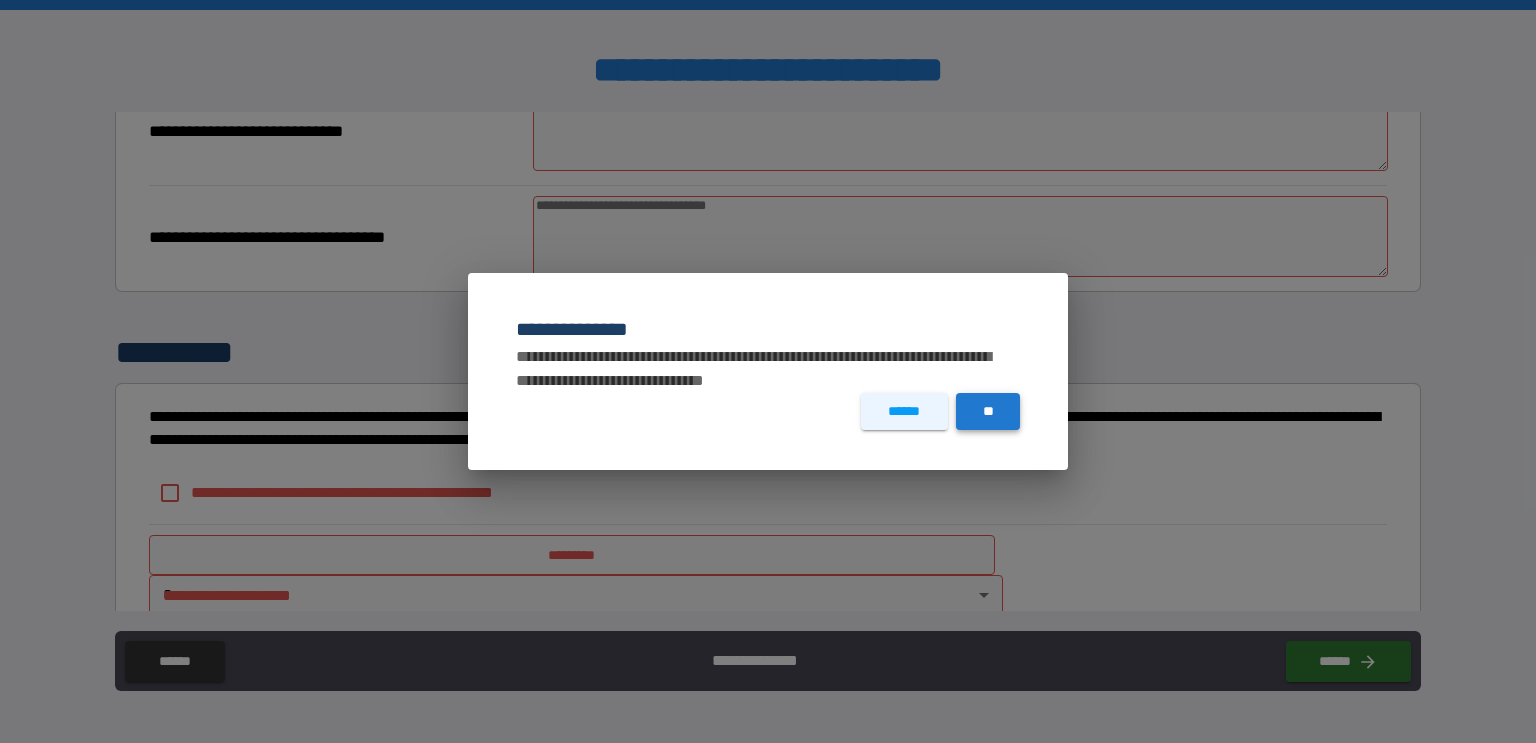 click on "**" at bounding box center (988, 411) 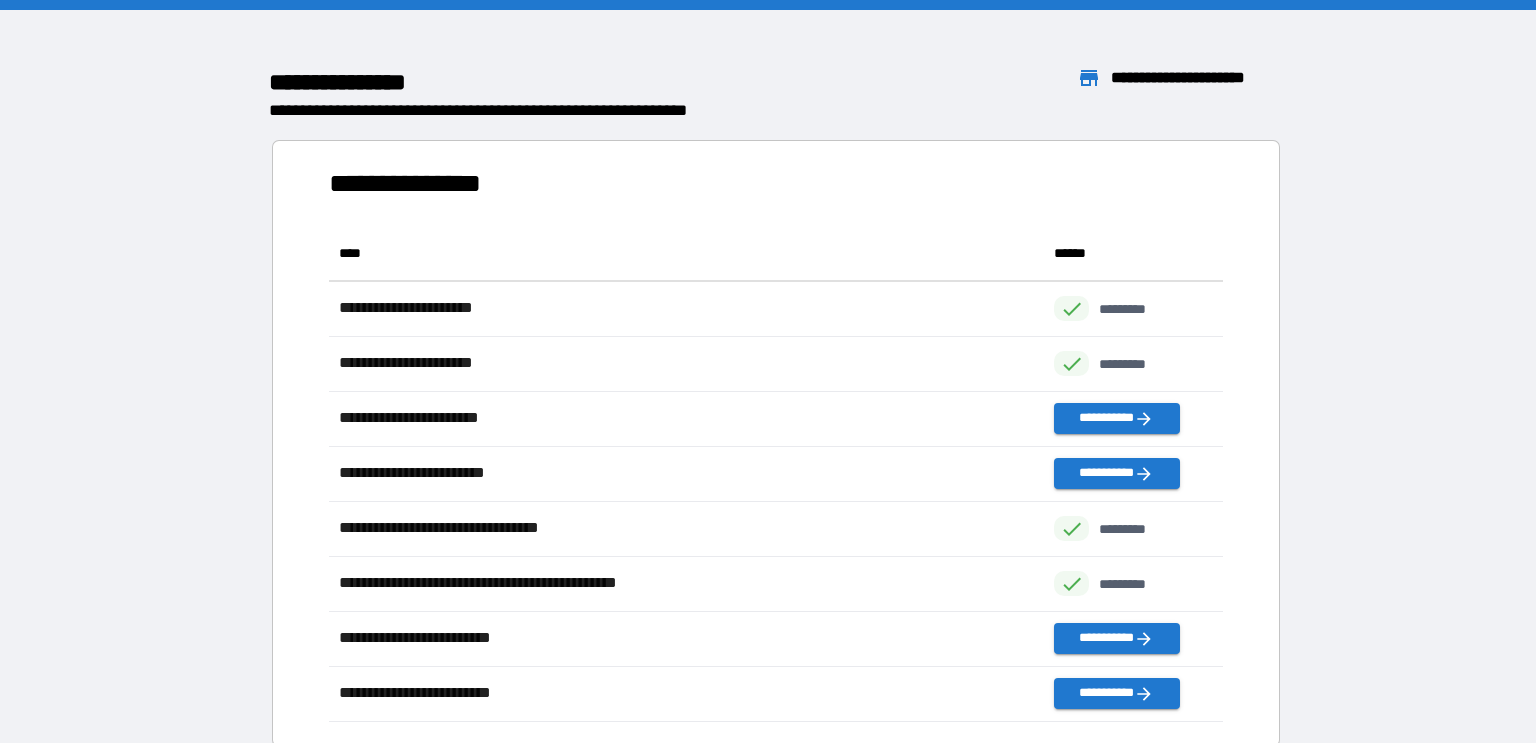 scroll, scrollTop: 0, scrollLeft: 0, axis: both 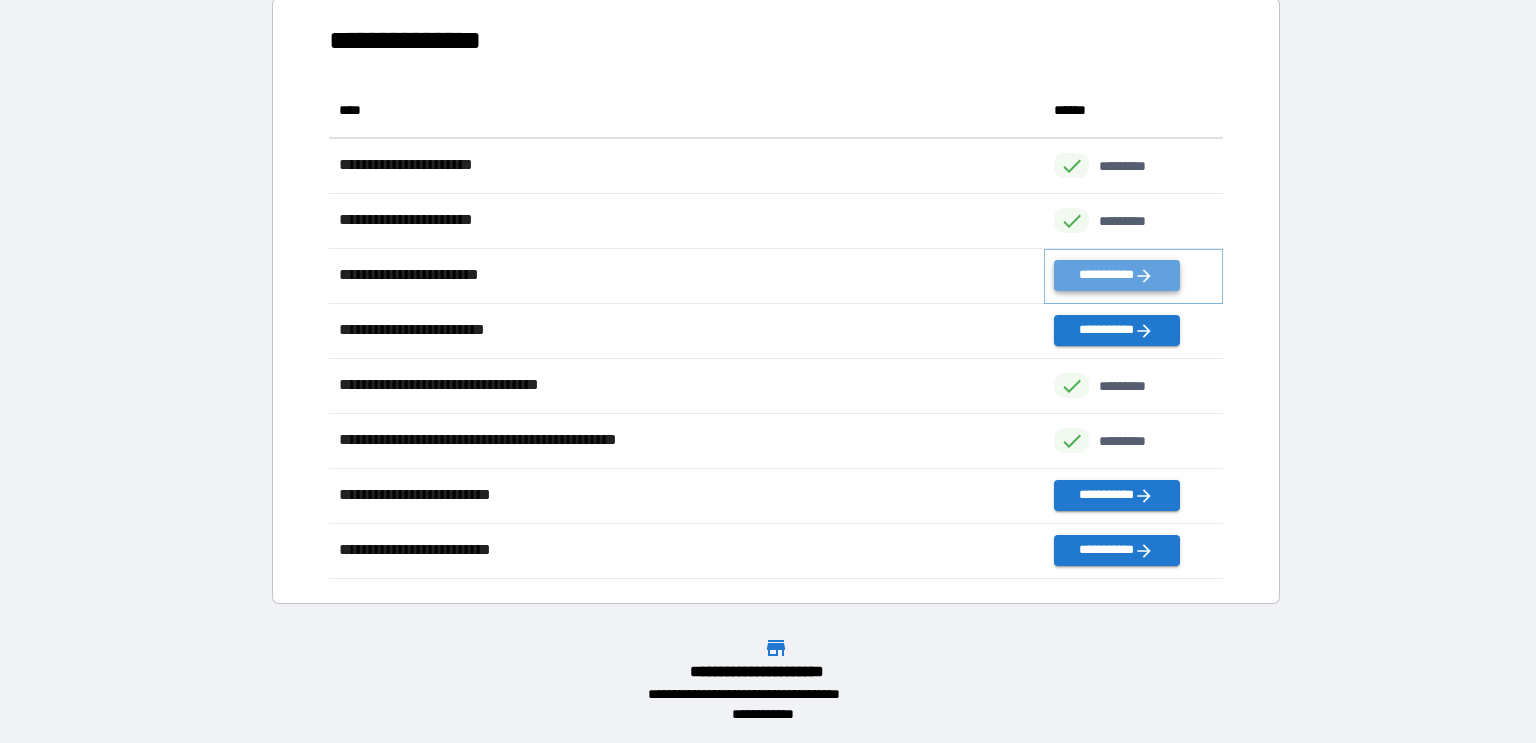 click on "**********" at bounding box center (1116, 275) 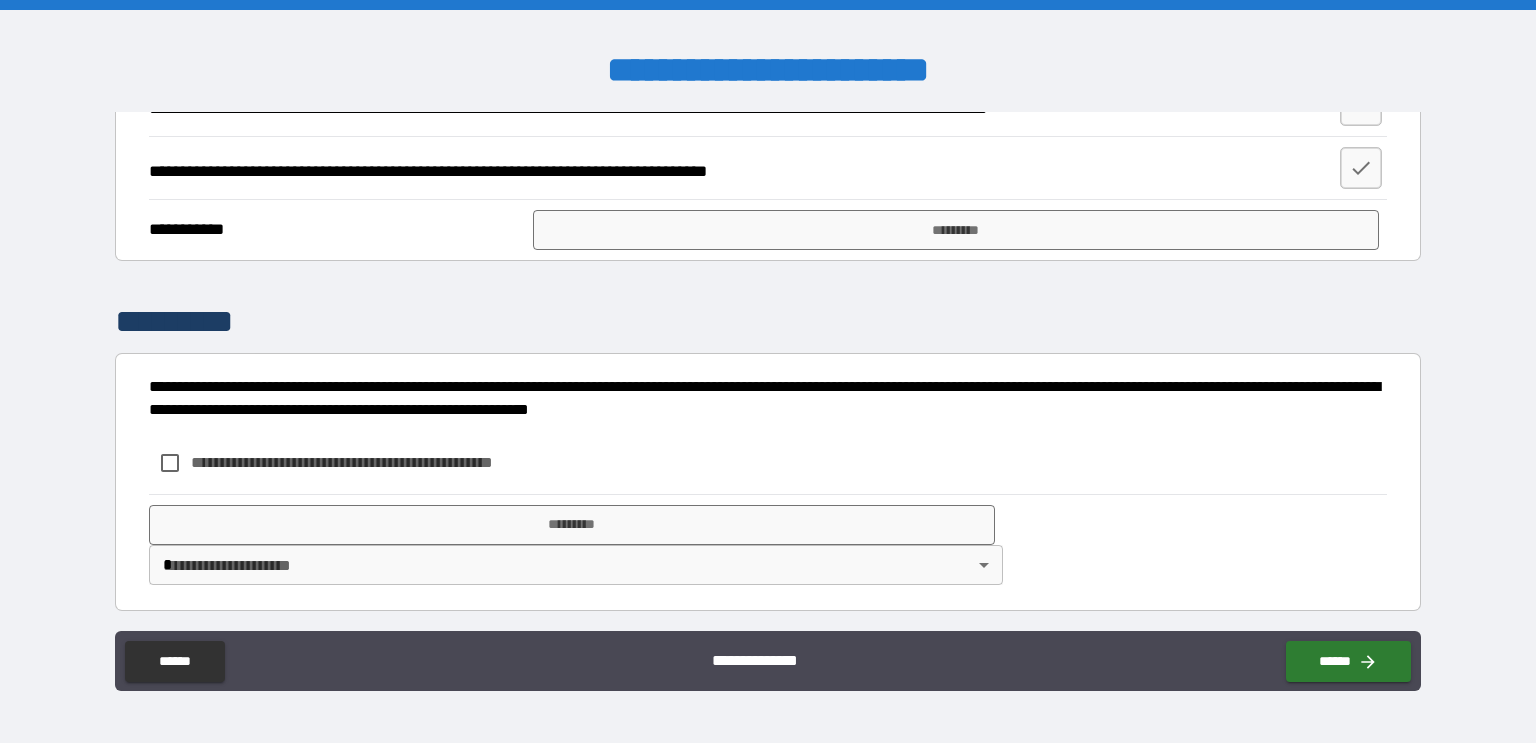 scroll, scrollTop: 2212, scrollLeft: 0, axis: vertical 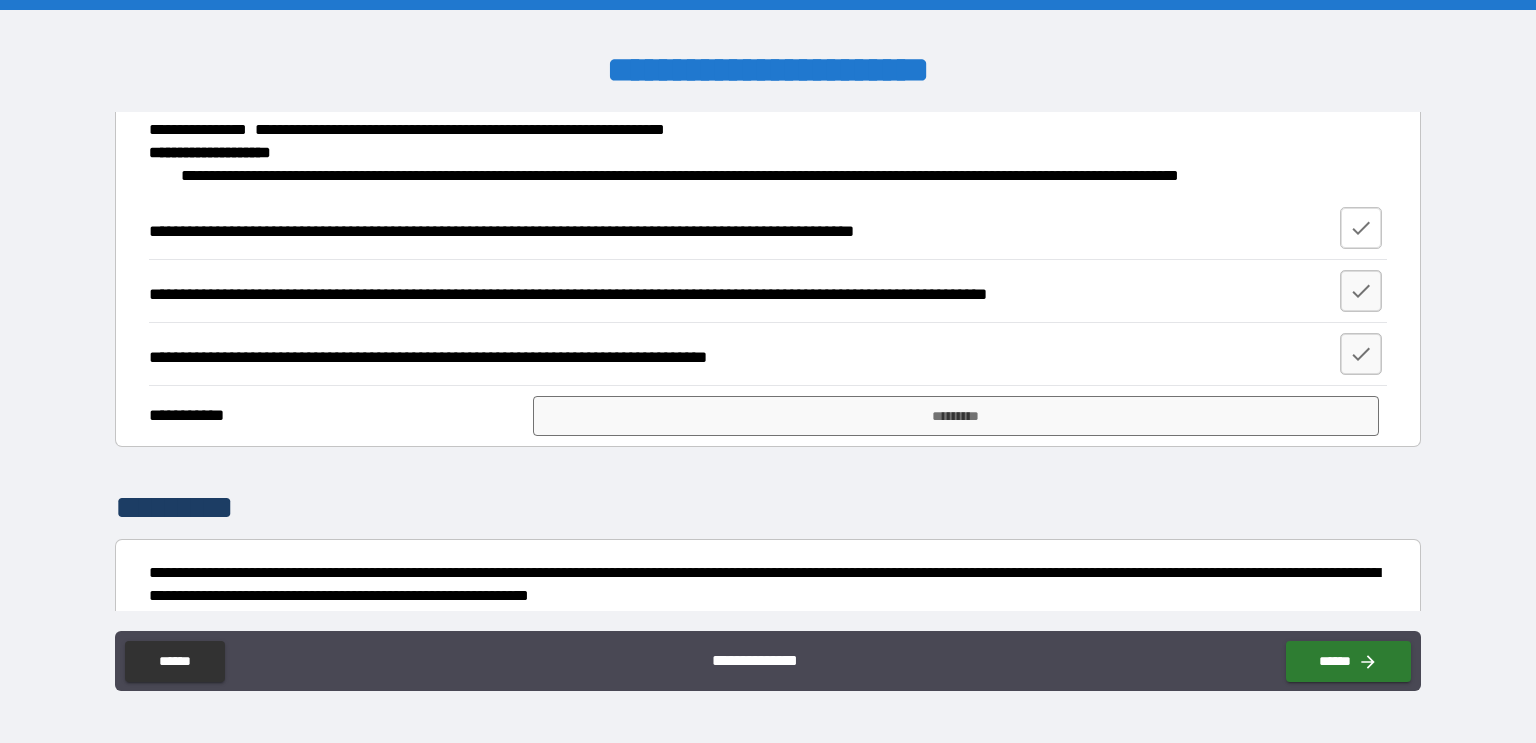 click at bounding box center (1361, 228) 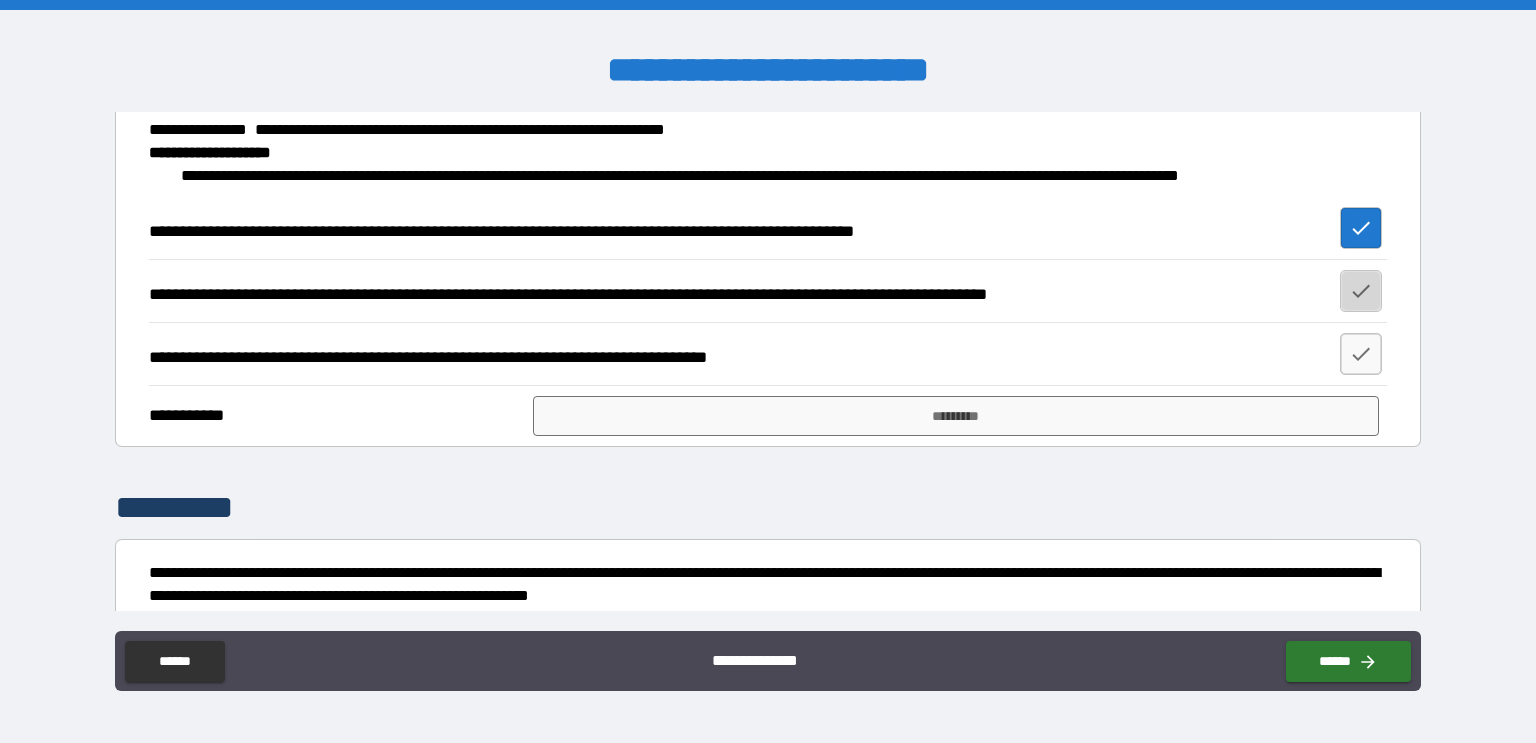 click 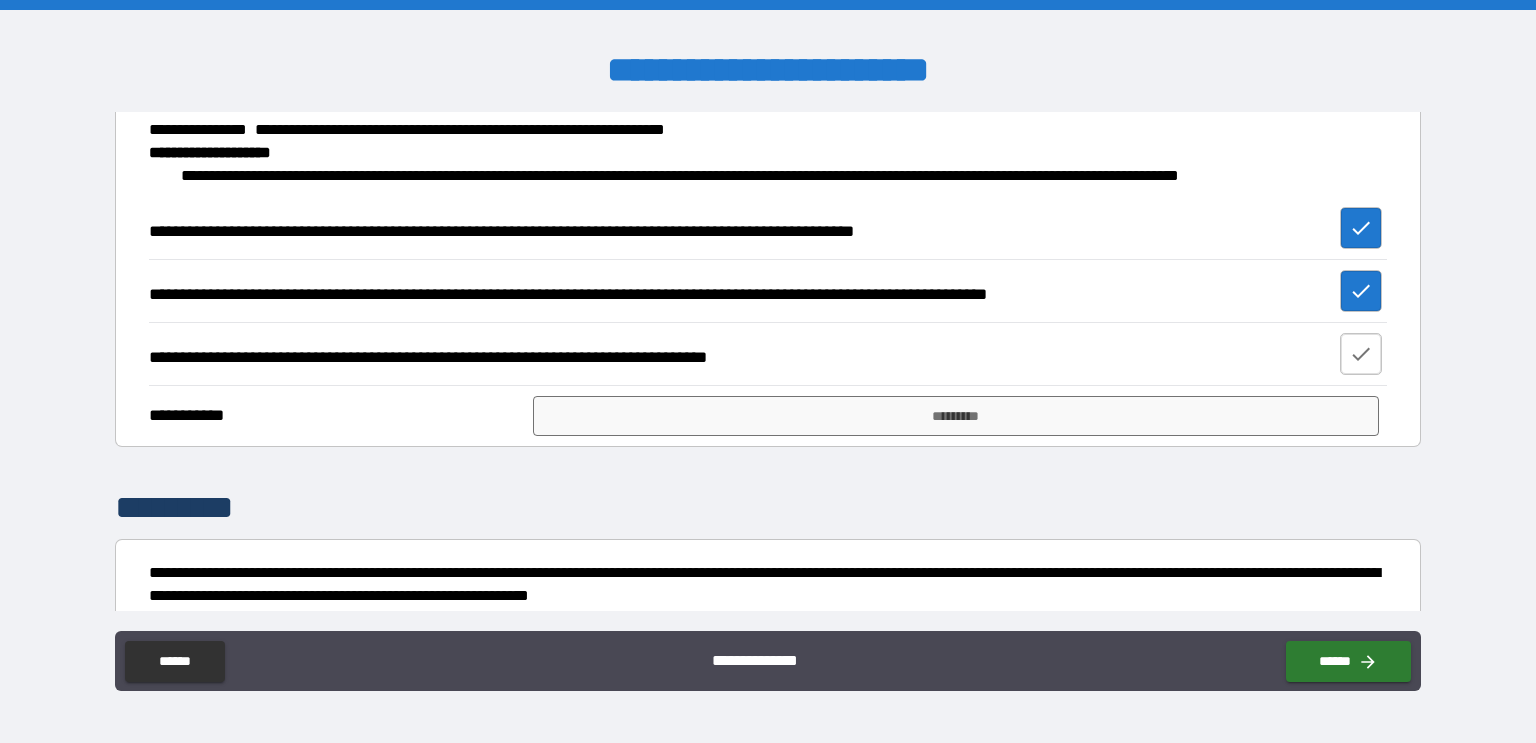 click at bounding box center [1361, 354] 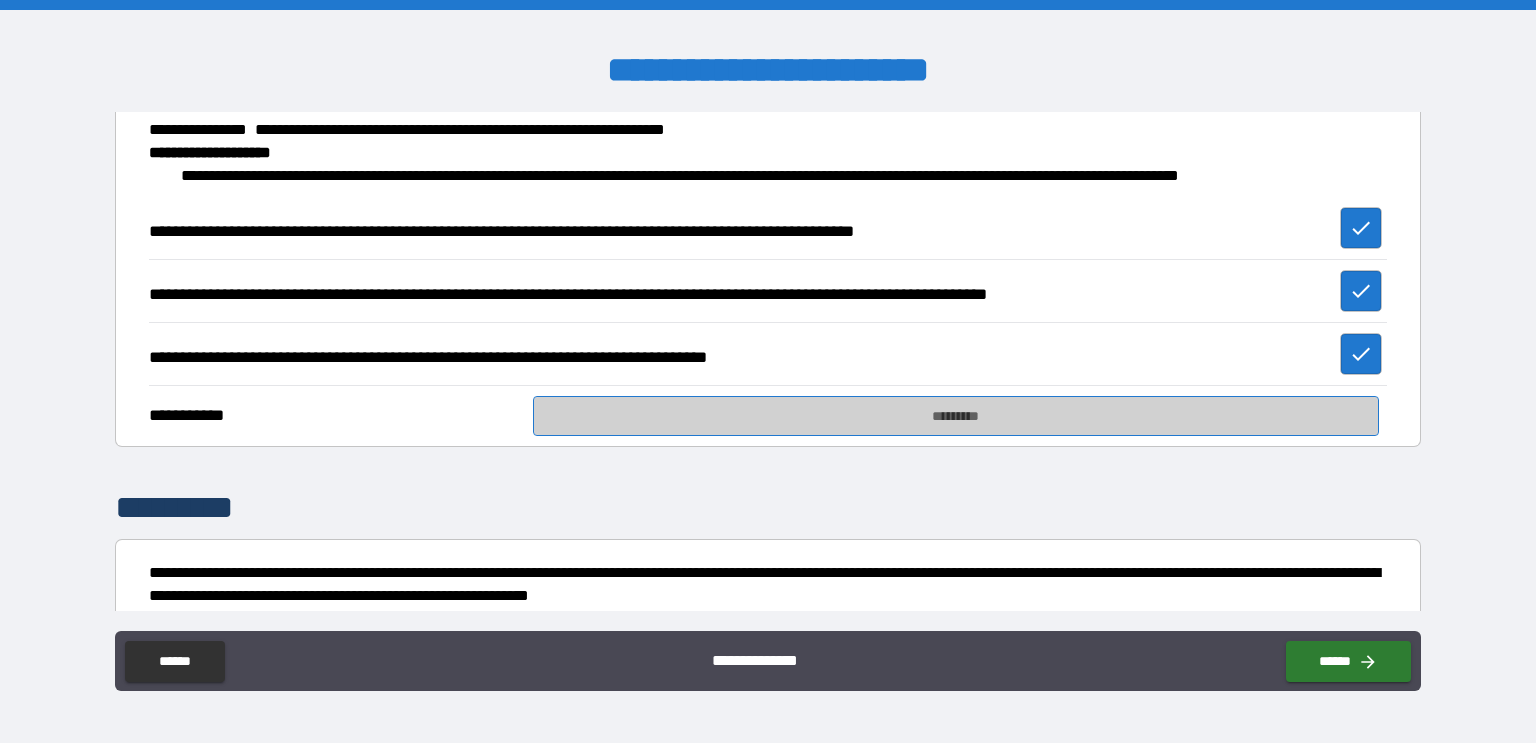 click on "*********" at bounding box center [956, 416] 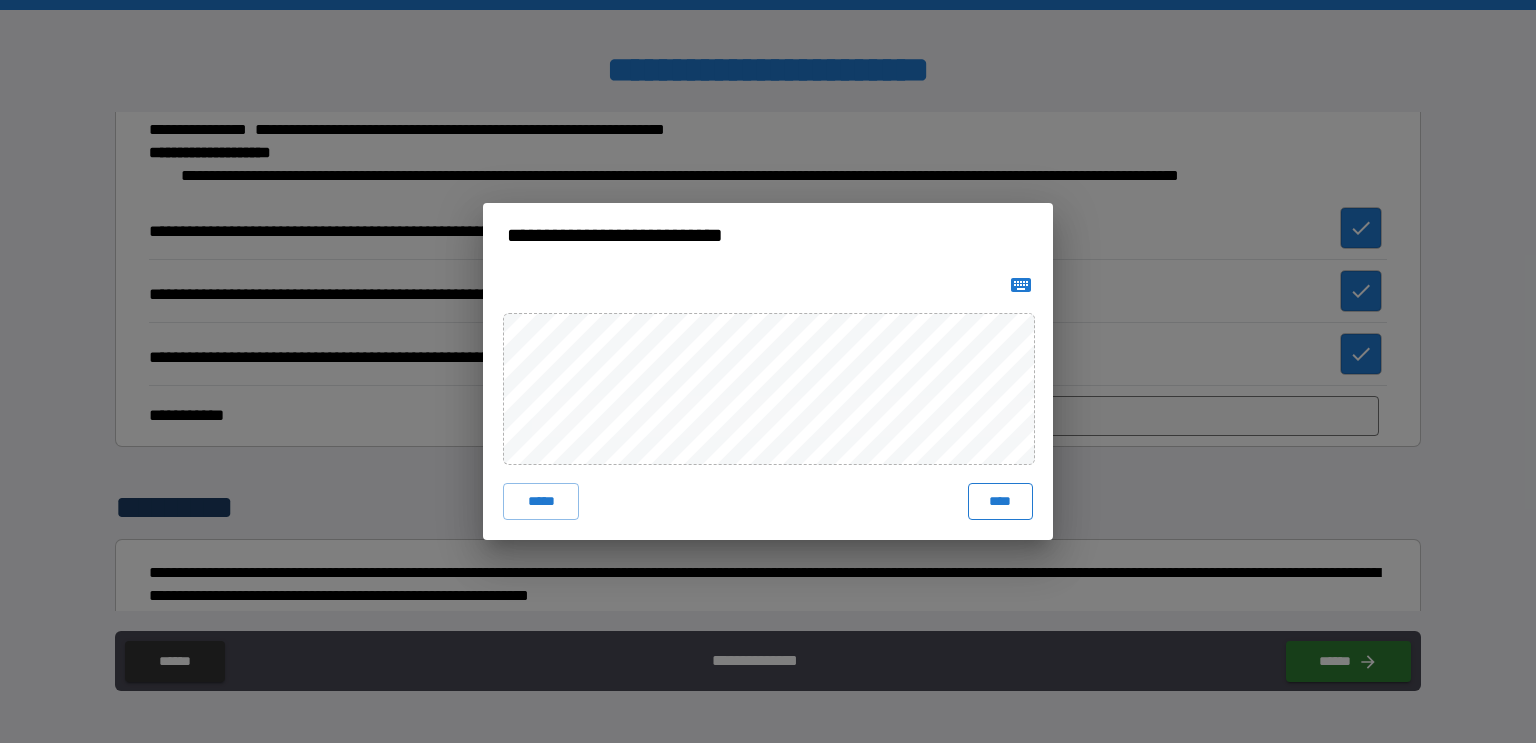 click on "****" at bounding box center [1000, 501] 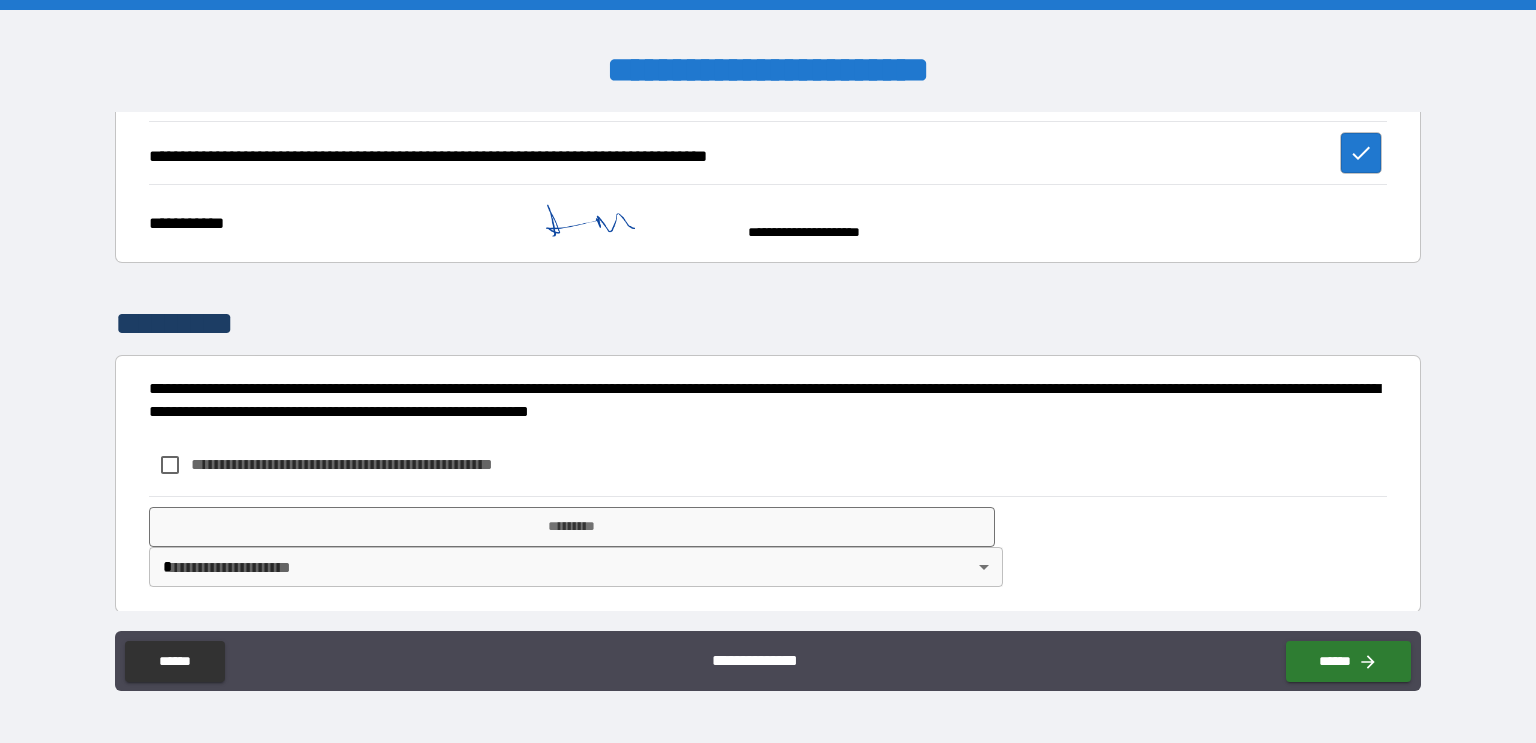 scroll, scrollTop: 2416, scrollLeft: 0, axis: vertical 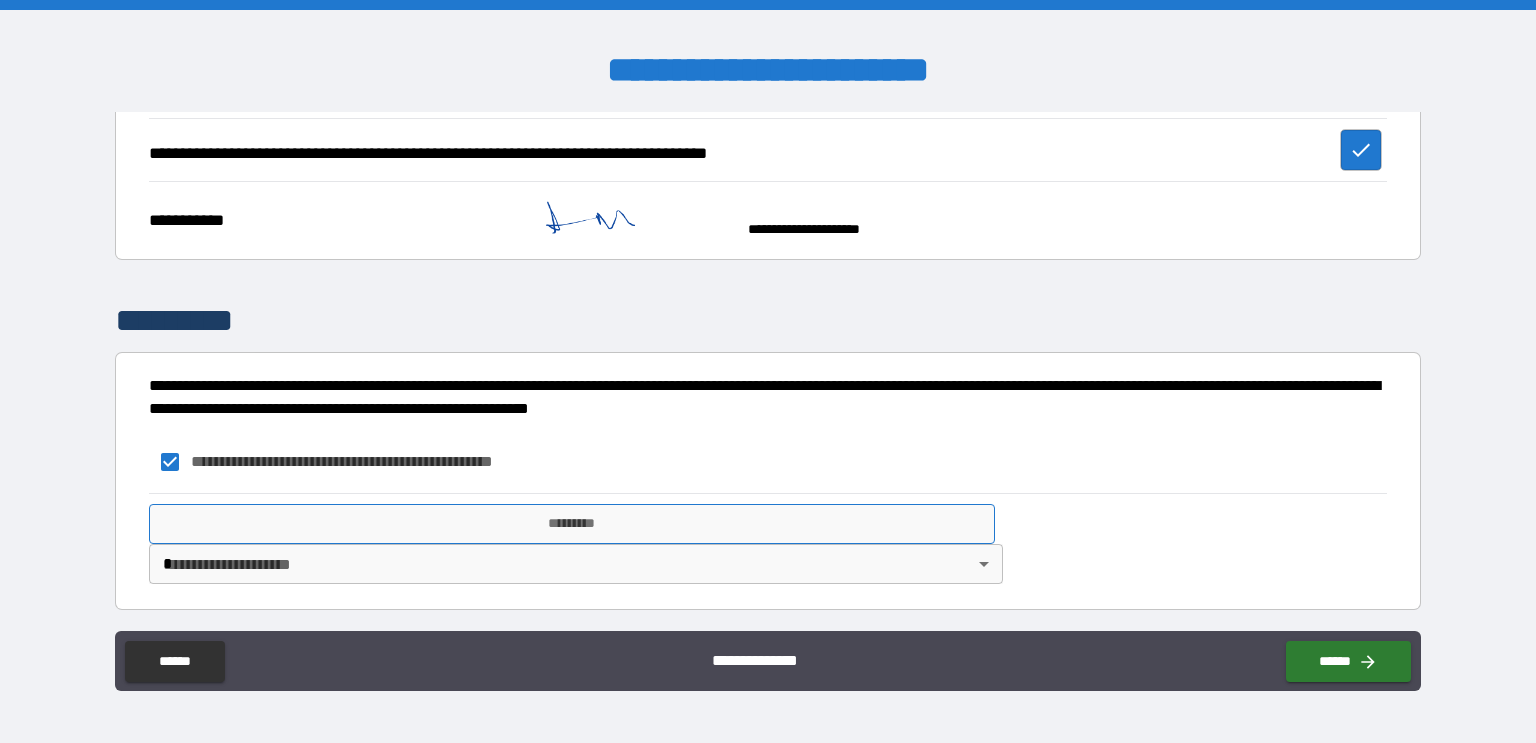 click on "*********" at bounding box center [572, 524] 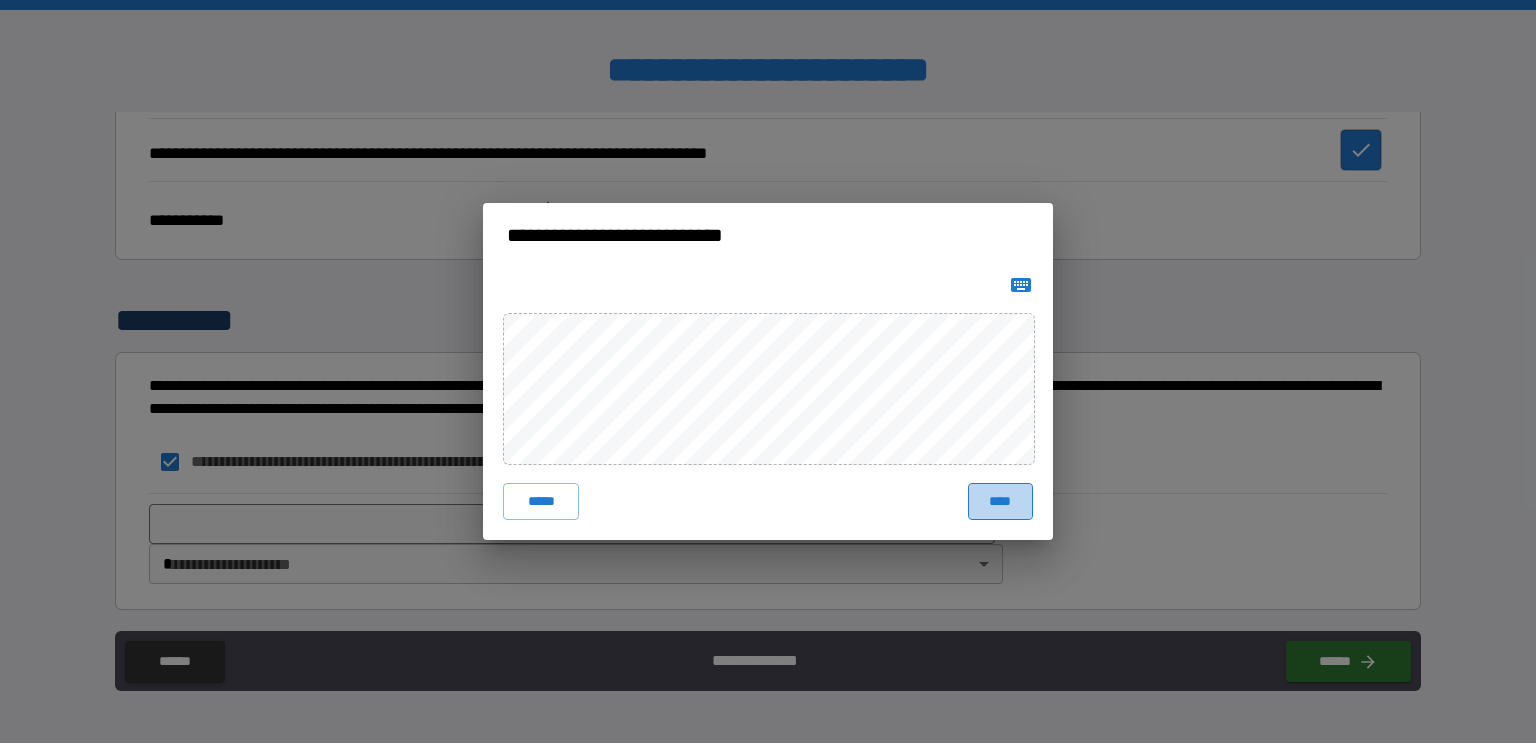 click on "****" at bounding box center (1000, 501) 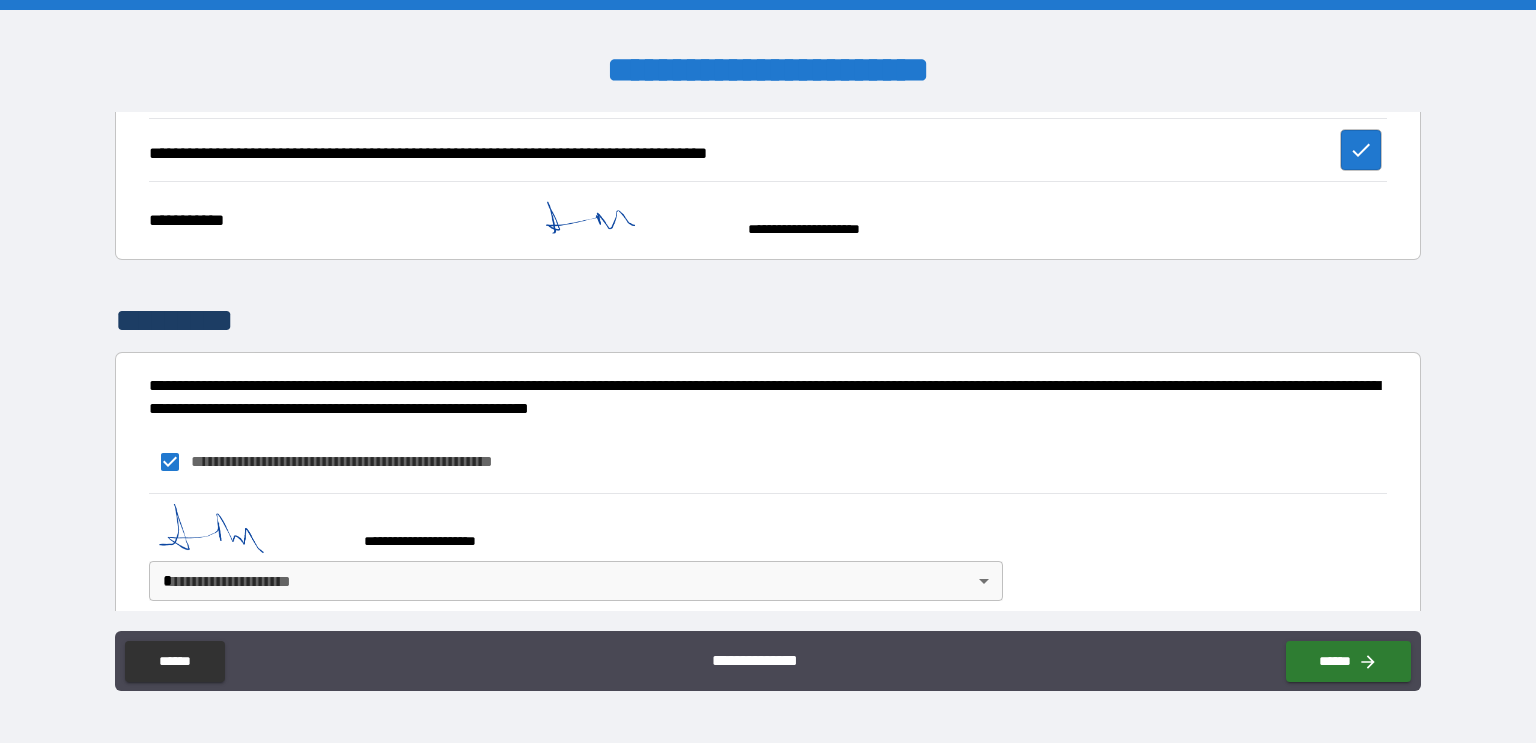 scroll, scrollTop: 2432, scrollLeft: 0, axis: vertical 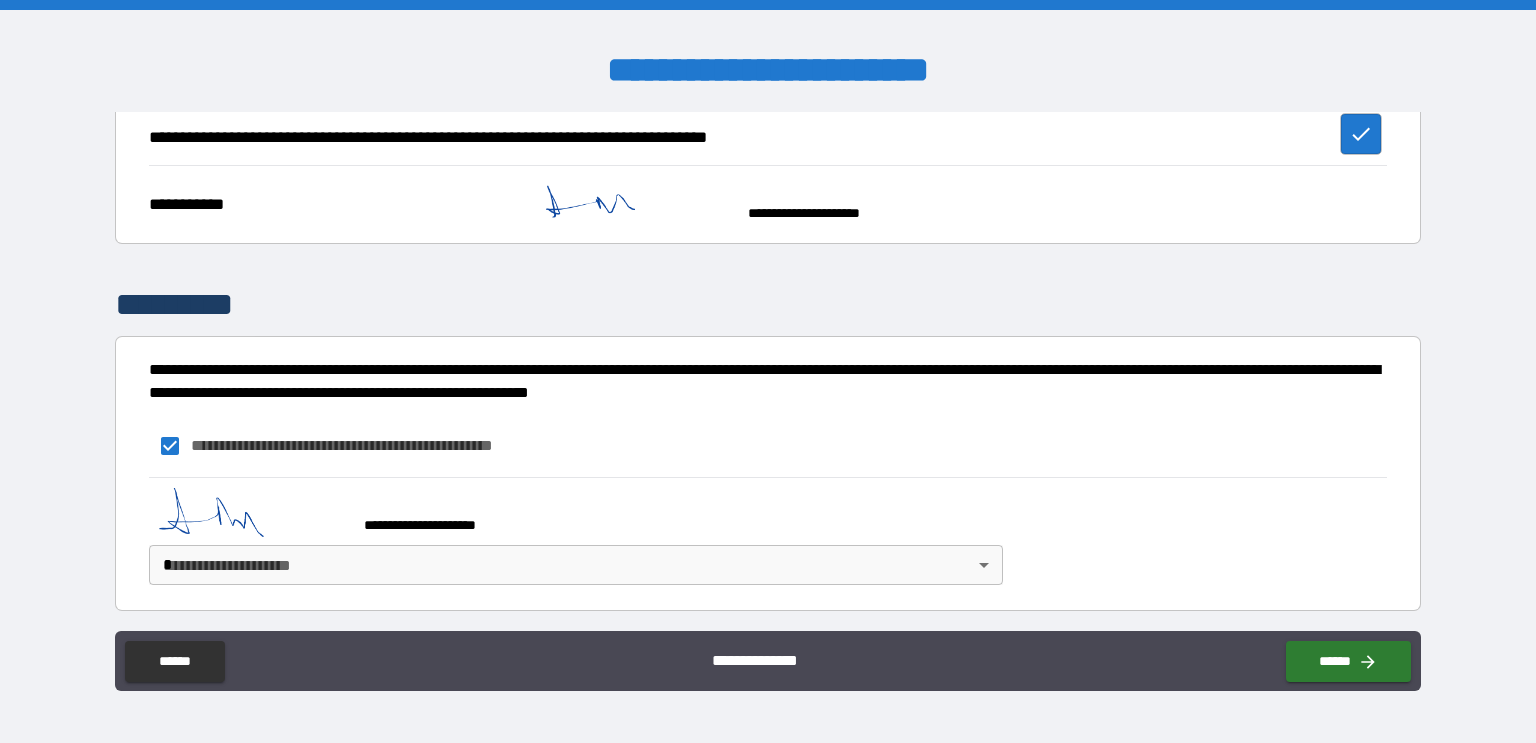 click on "**********" at bounding box center [768, 371] 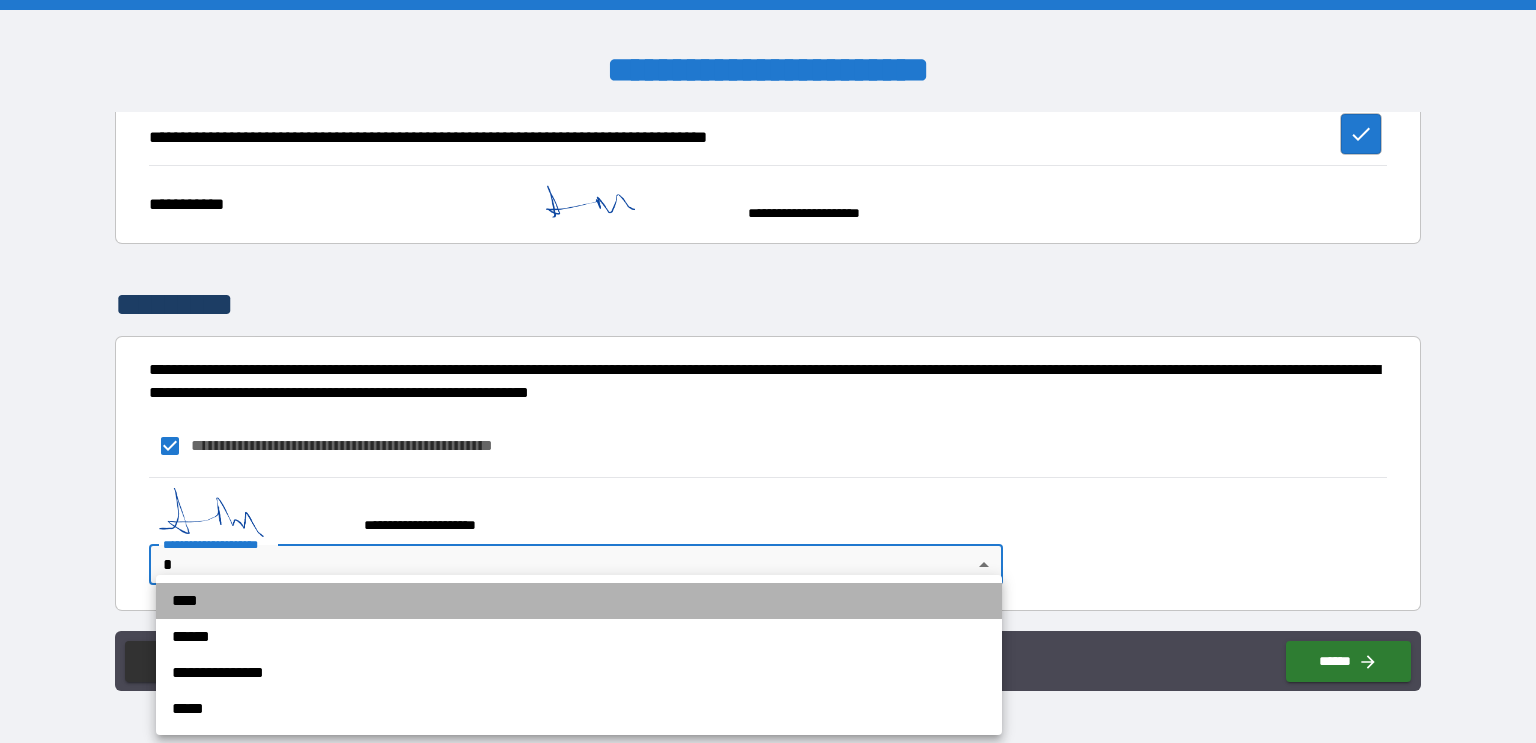 click on "****" at bounding box center [579, 601] 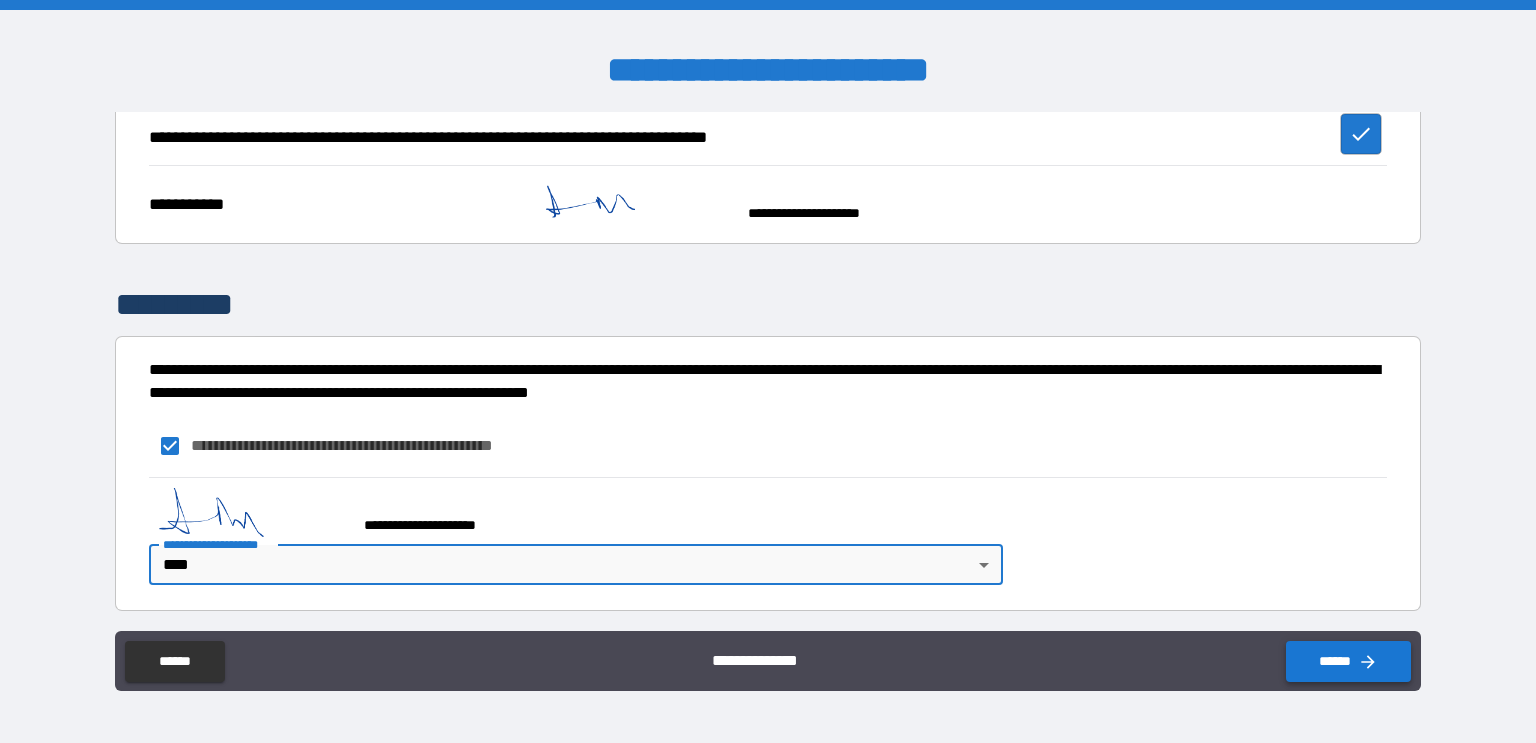 click on "******" at bounding box center (1348, 661) 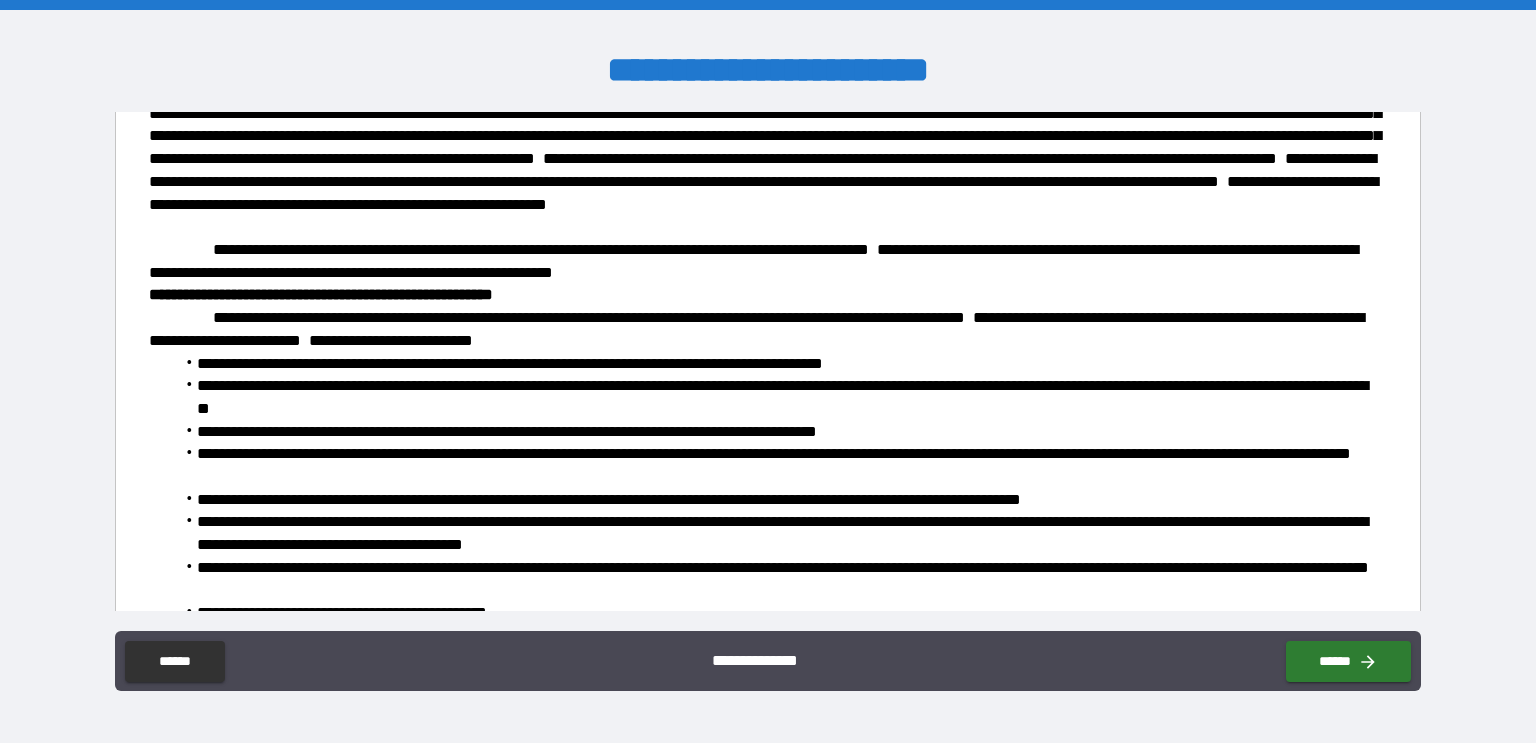 scroll, scrollTop: 0, scrollLeft: 0, axis: both 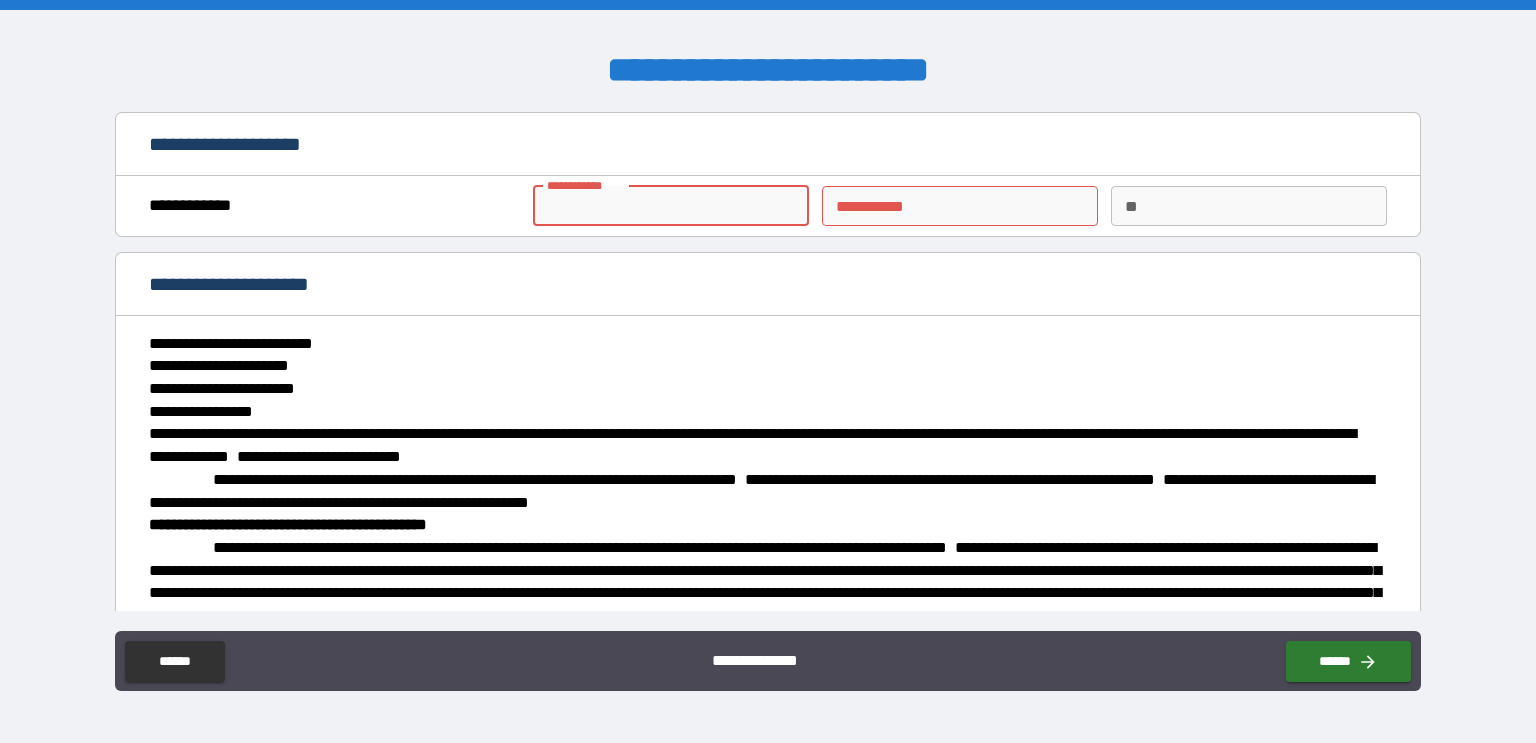 click on "**********" at bounding box center (671, 206) 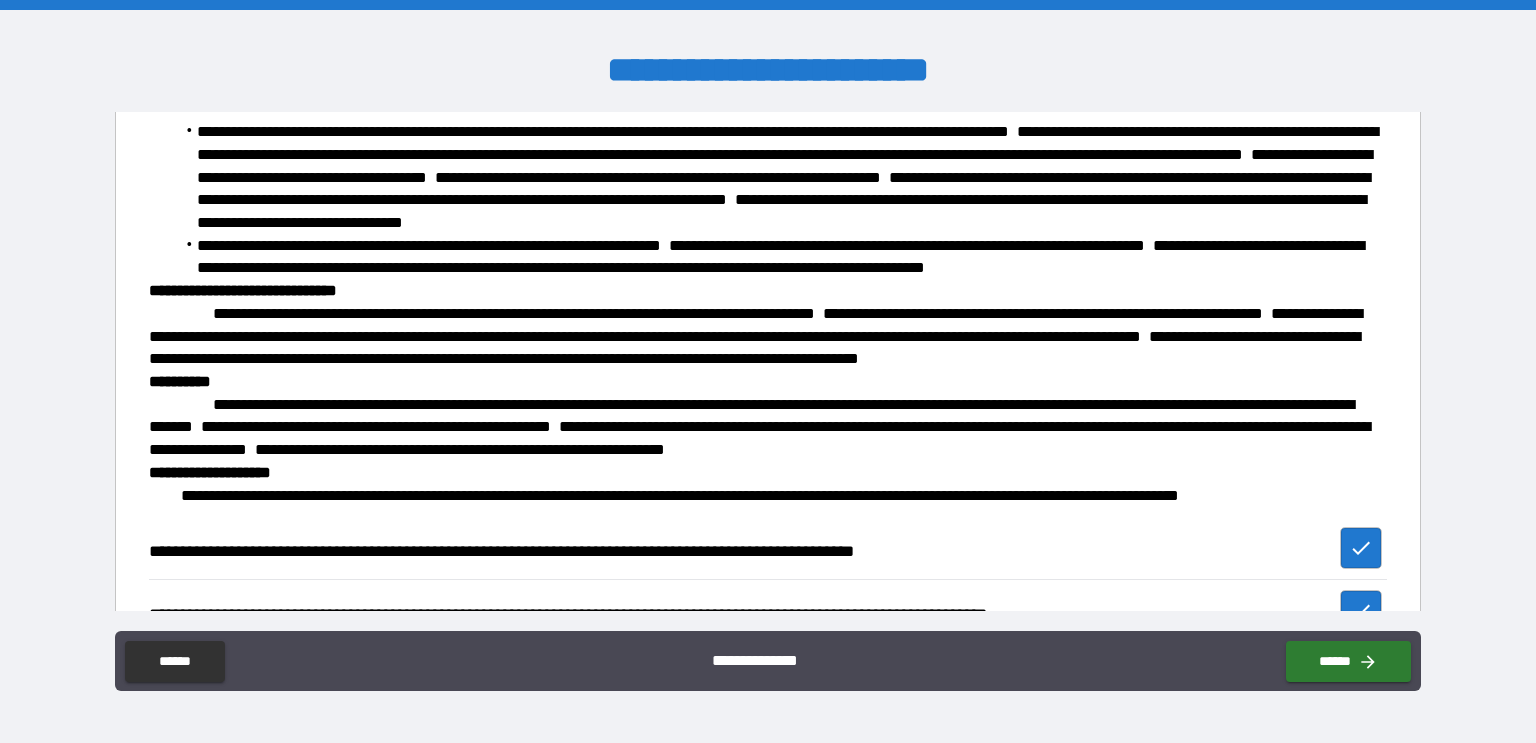scroll, scrollTop: 2432, scrollLeft: 0, axis: vertical 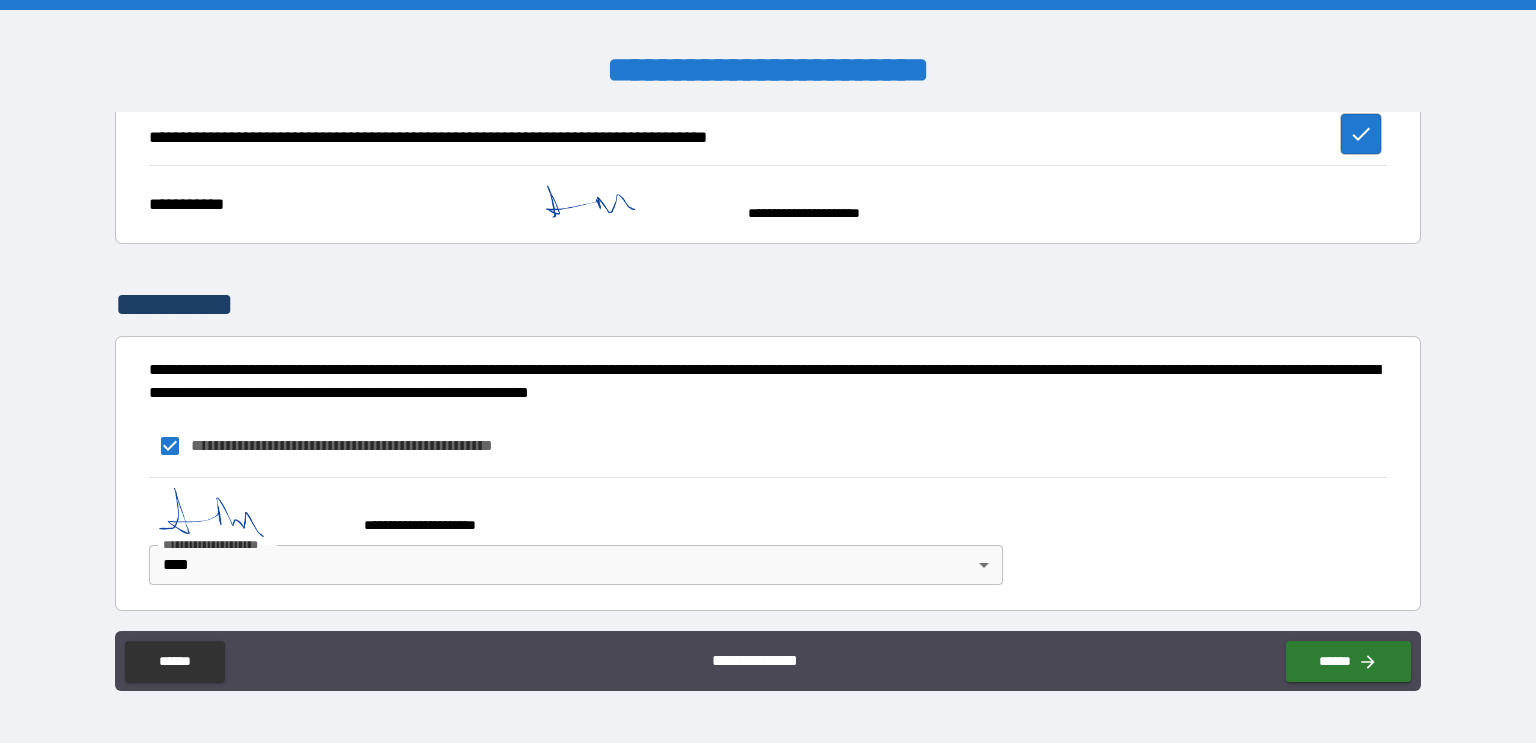 click on "**********" at bounding box center (768, 661) 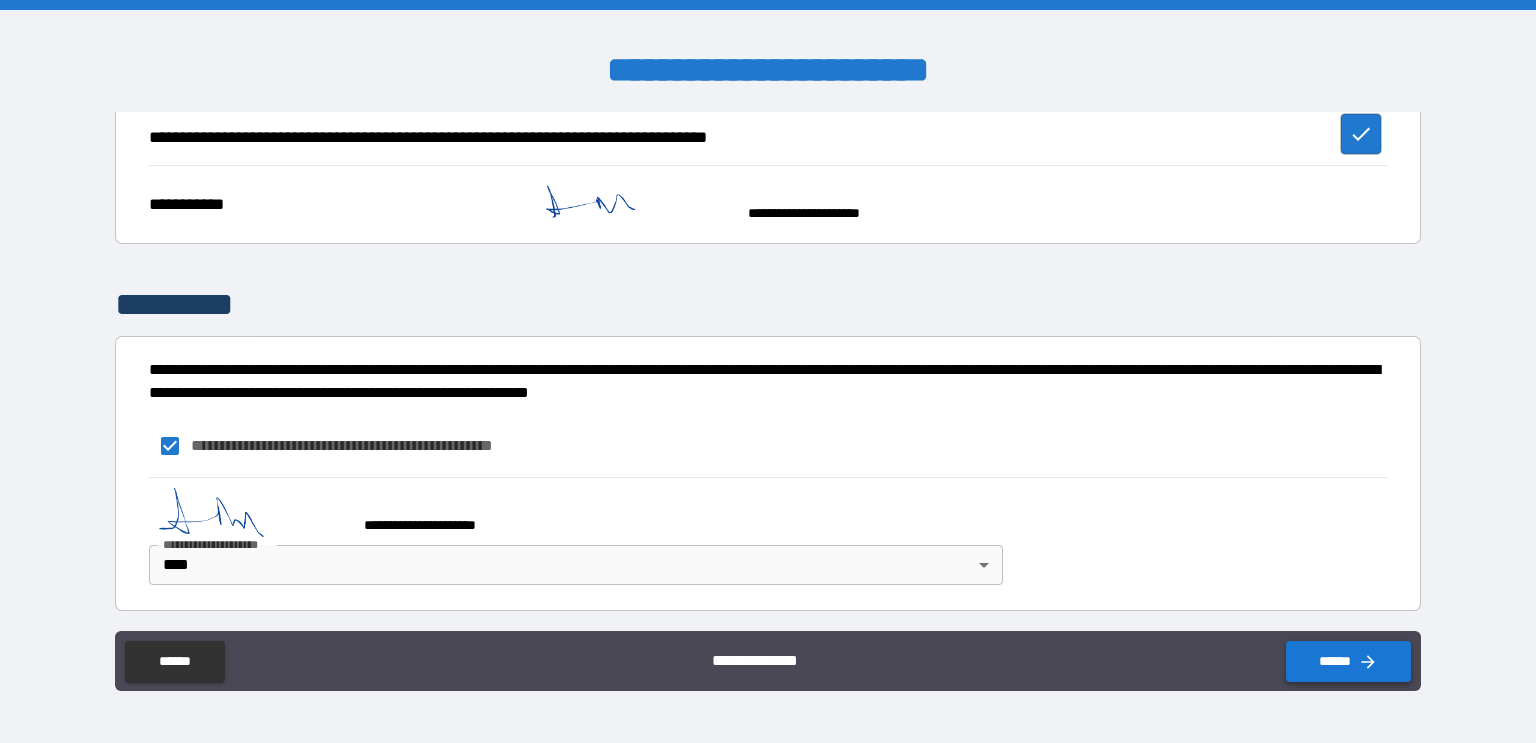 click 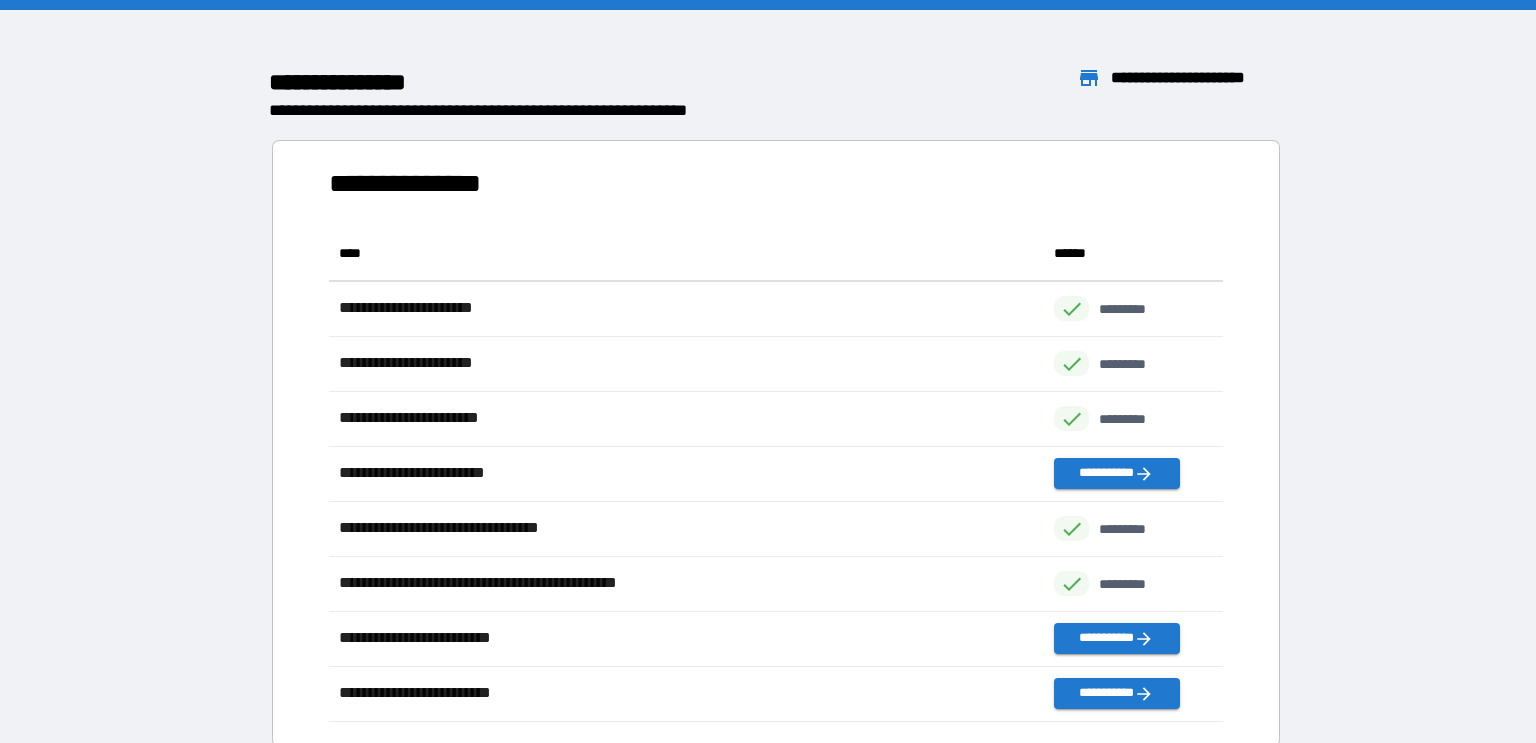 scroll, scrollTop: 0, scrollLeft: 0, axis: both 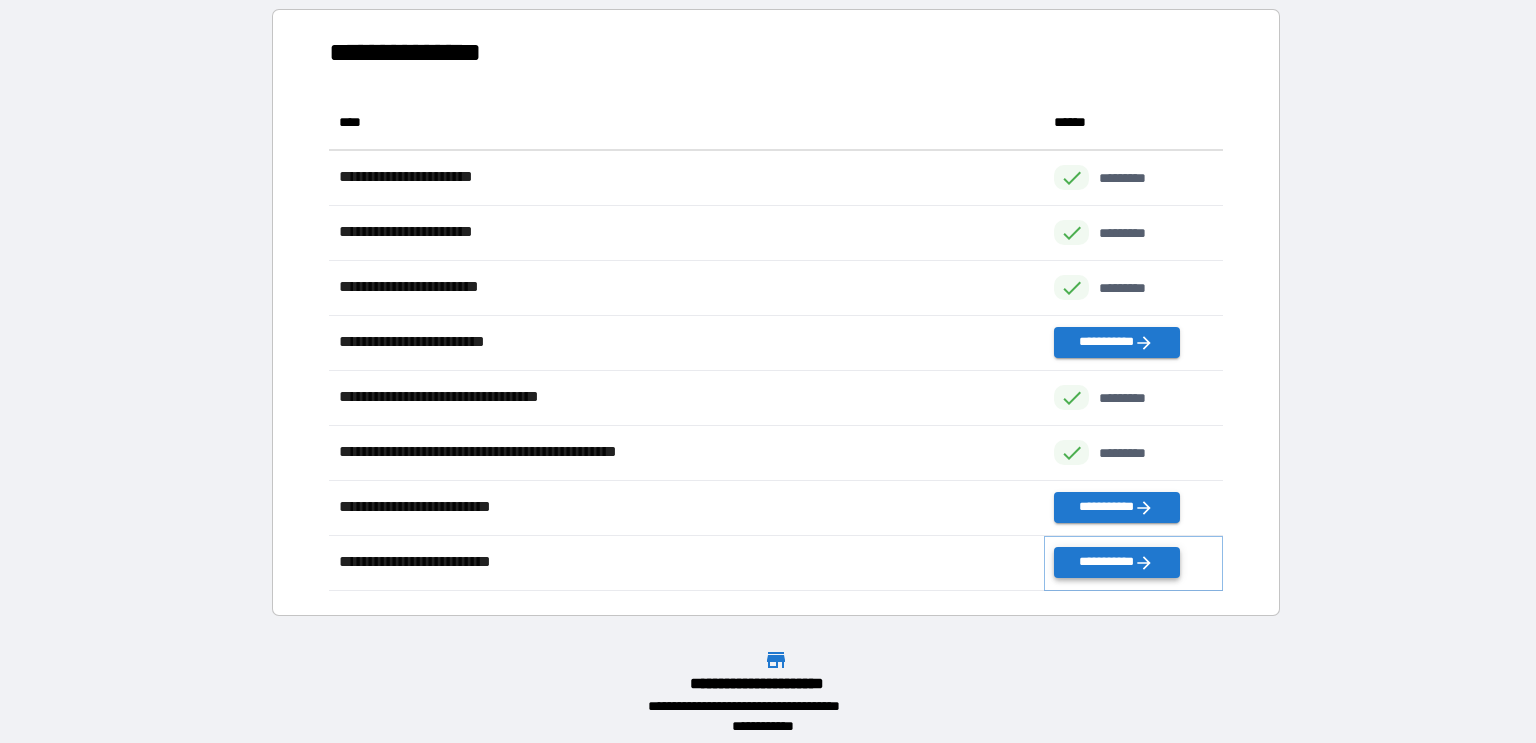 click on "**********" at bounding box center (1116, 562) 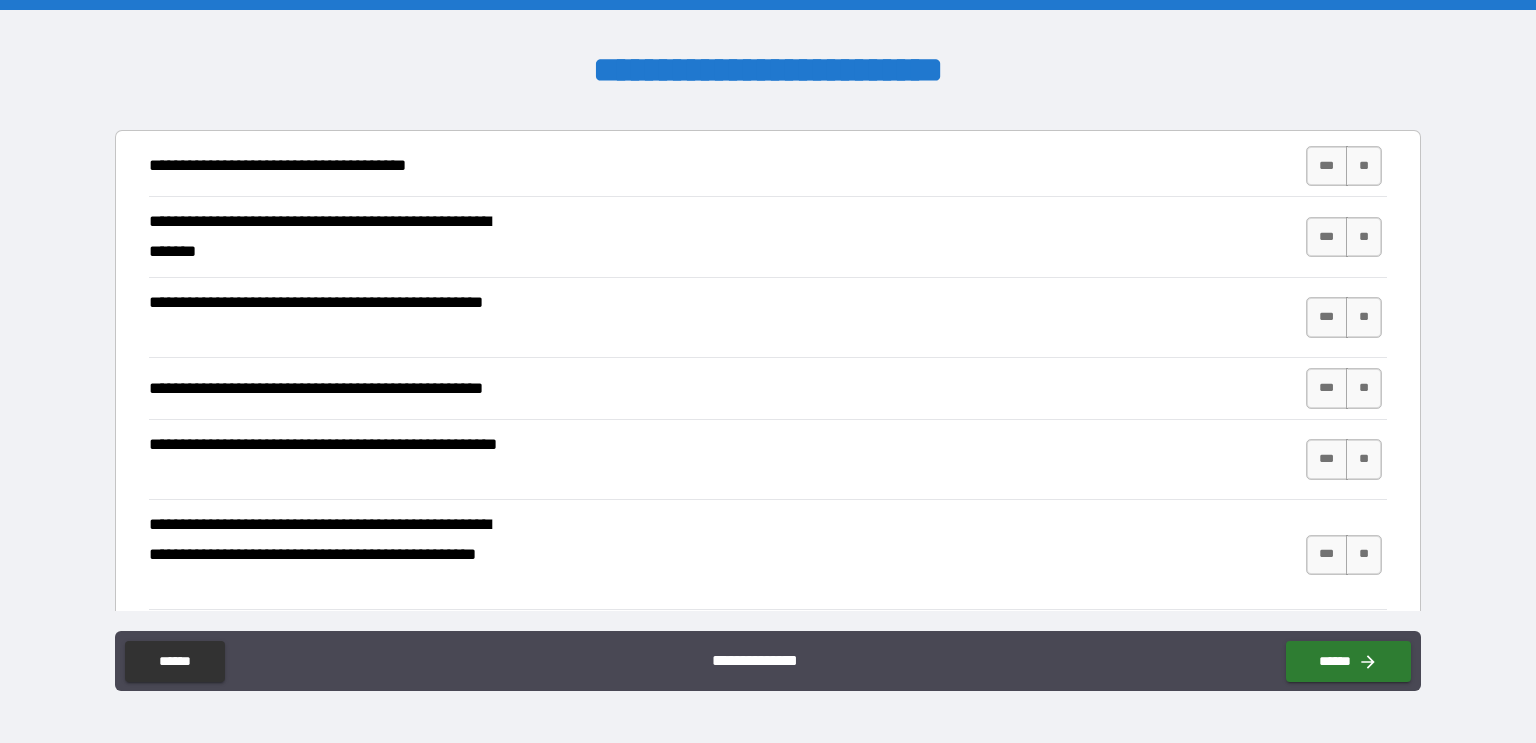 scroll, scrollTop: 387, scrollLeft: 0, axis: vertical 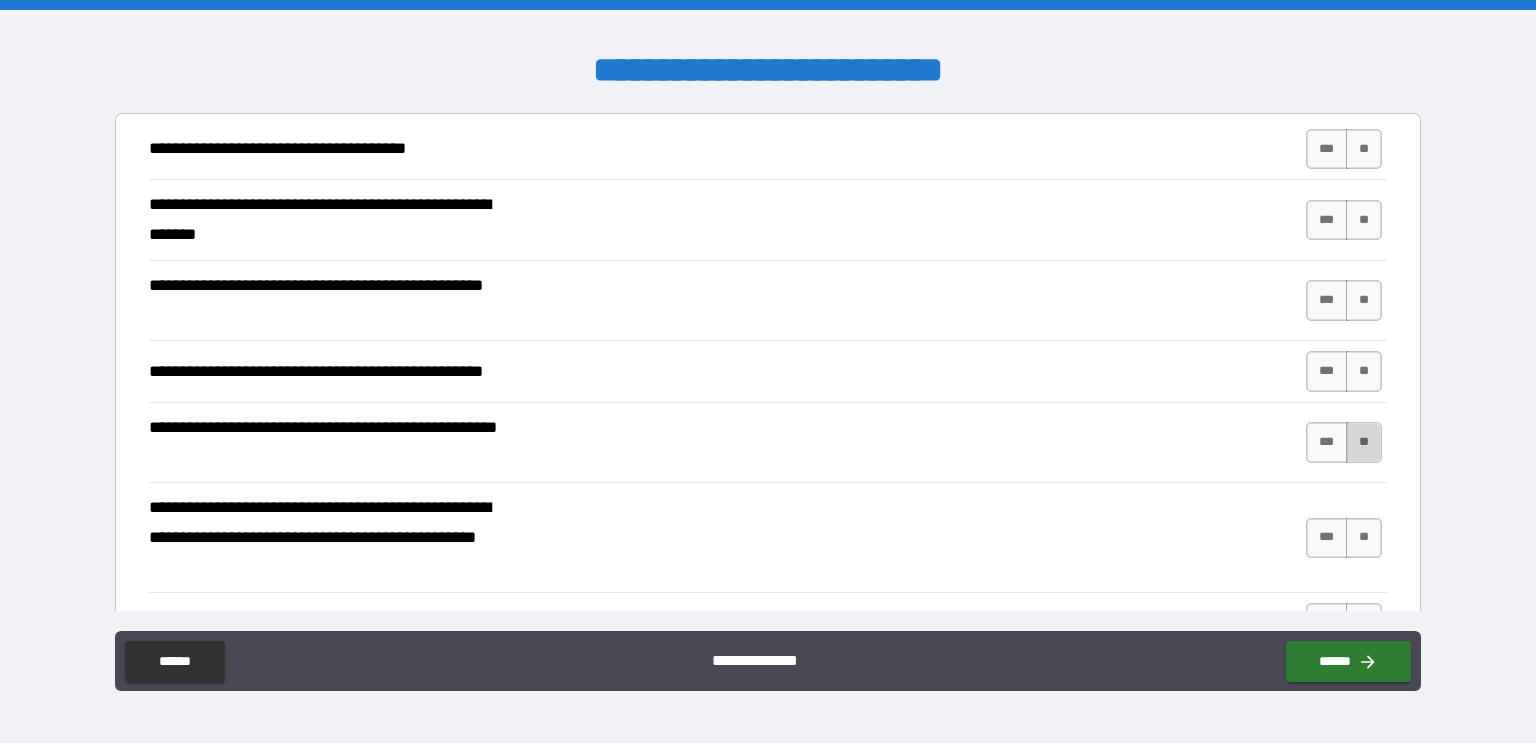 click on "**" at bounding box center [1364, 442] 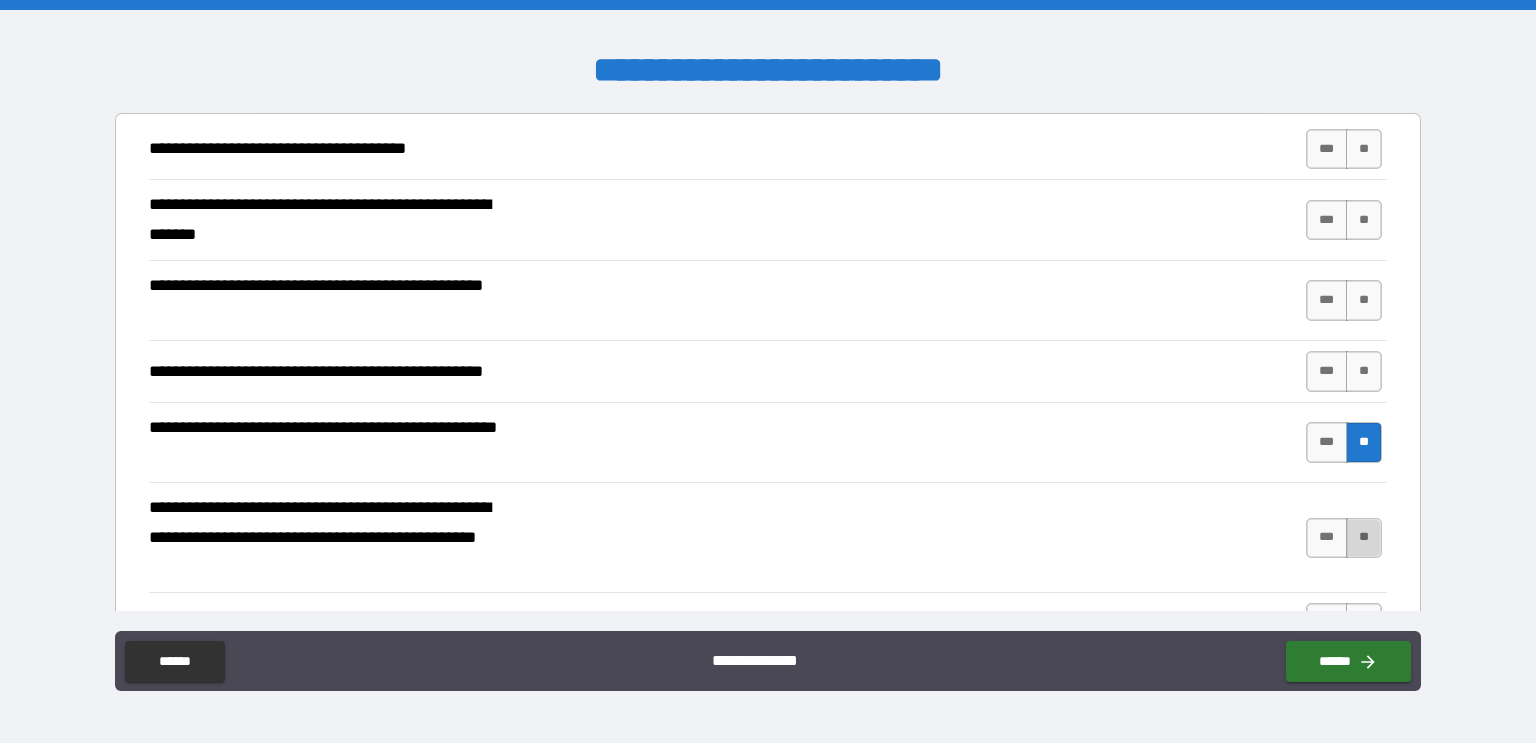 click on "**" at bounding box center [1364, 538] 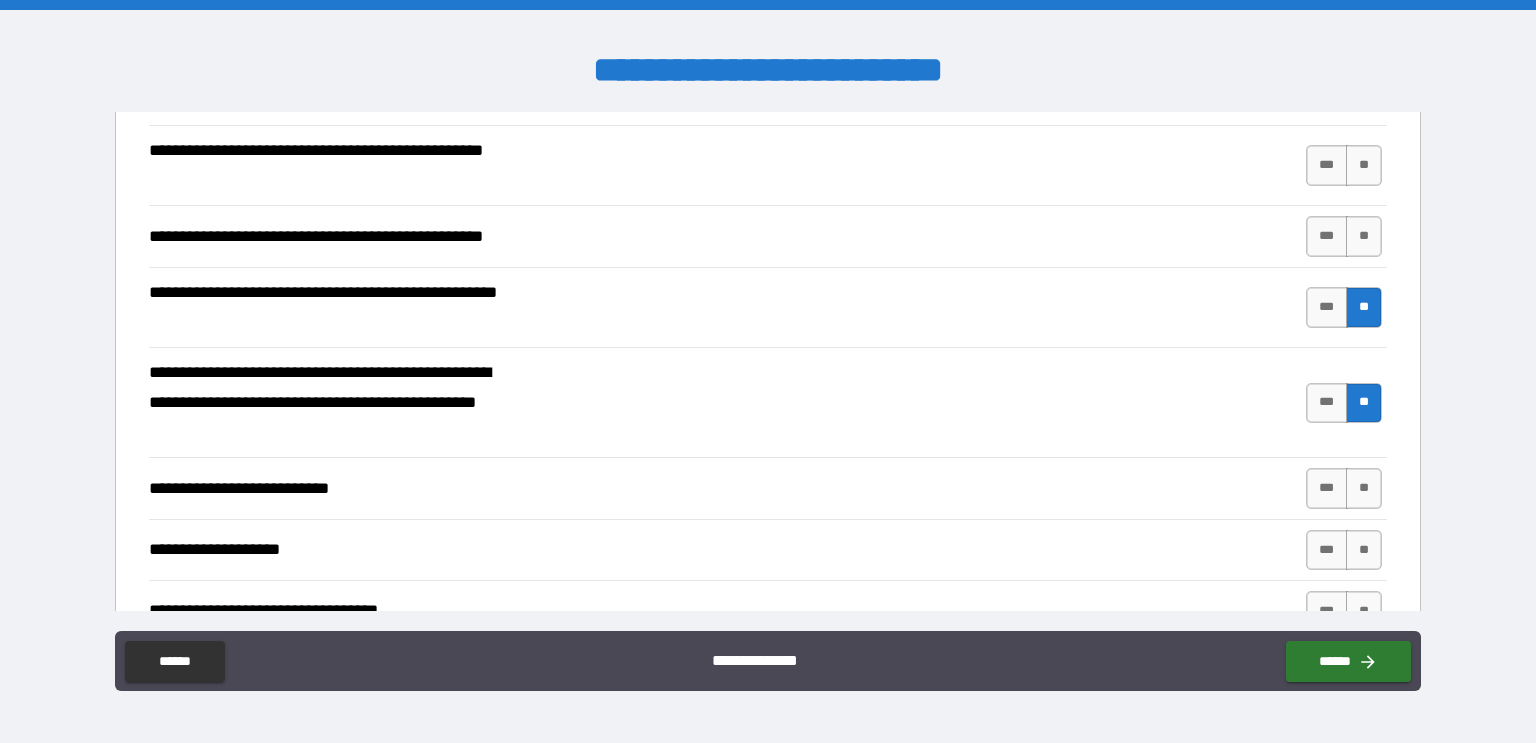 scroll, scrollTop: 529, scrollLeft: 0, axis: vertical 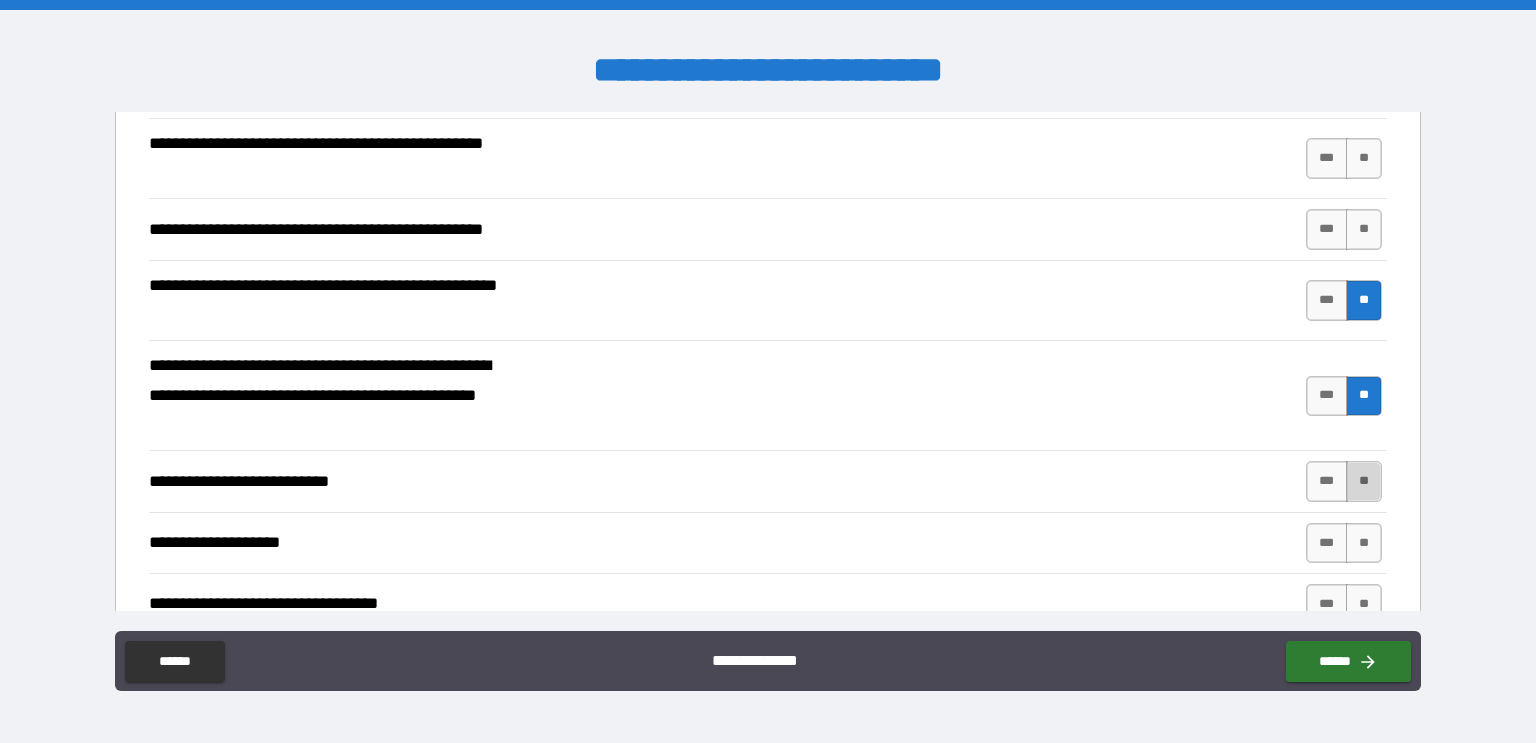 click on "**" at bounding box center [1364, 481] 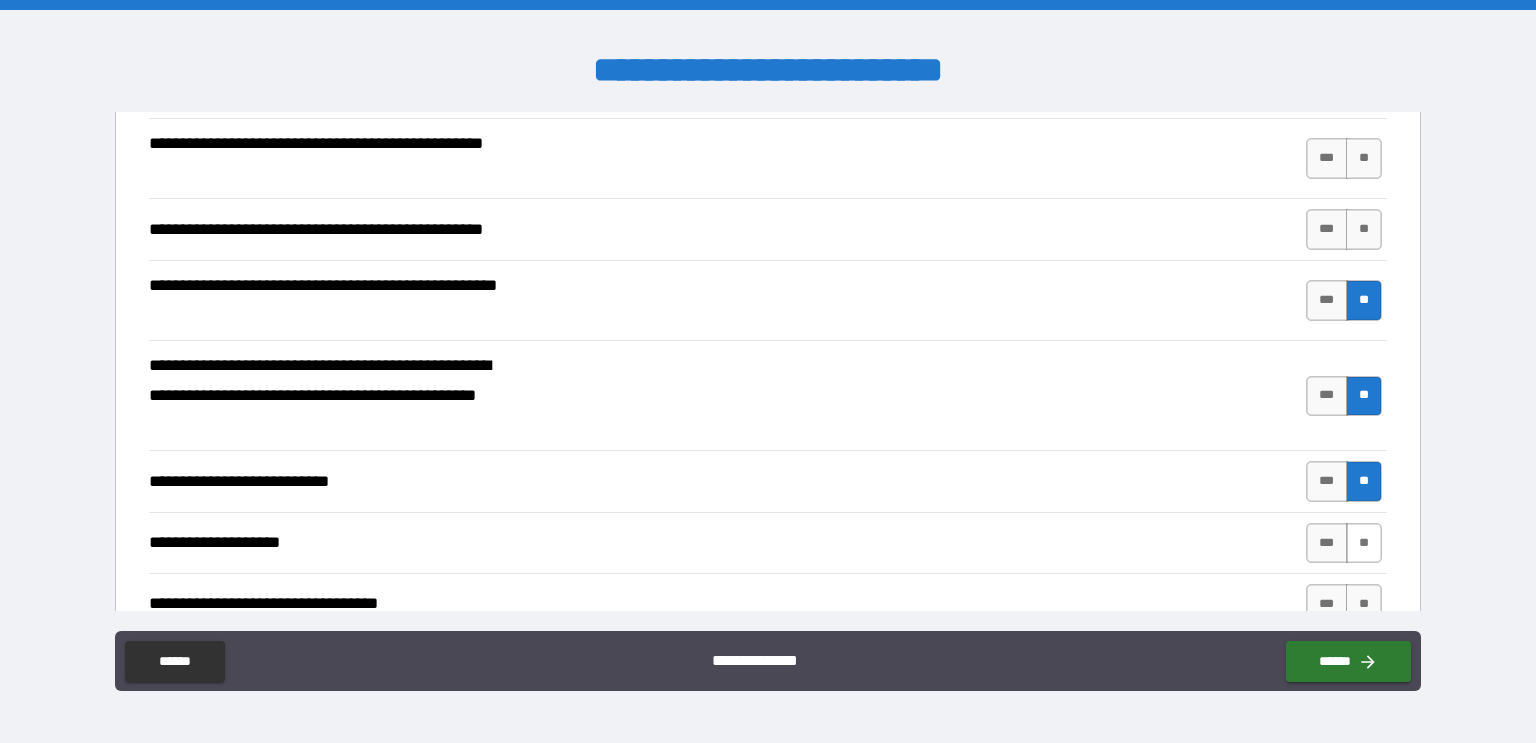 click on "**" at bounding box center (1364, 543) 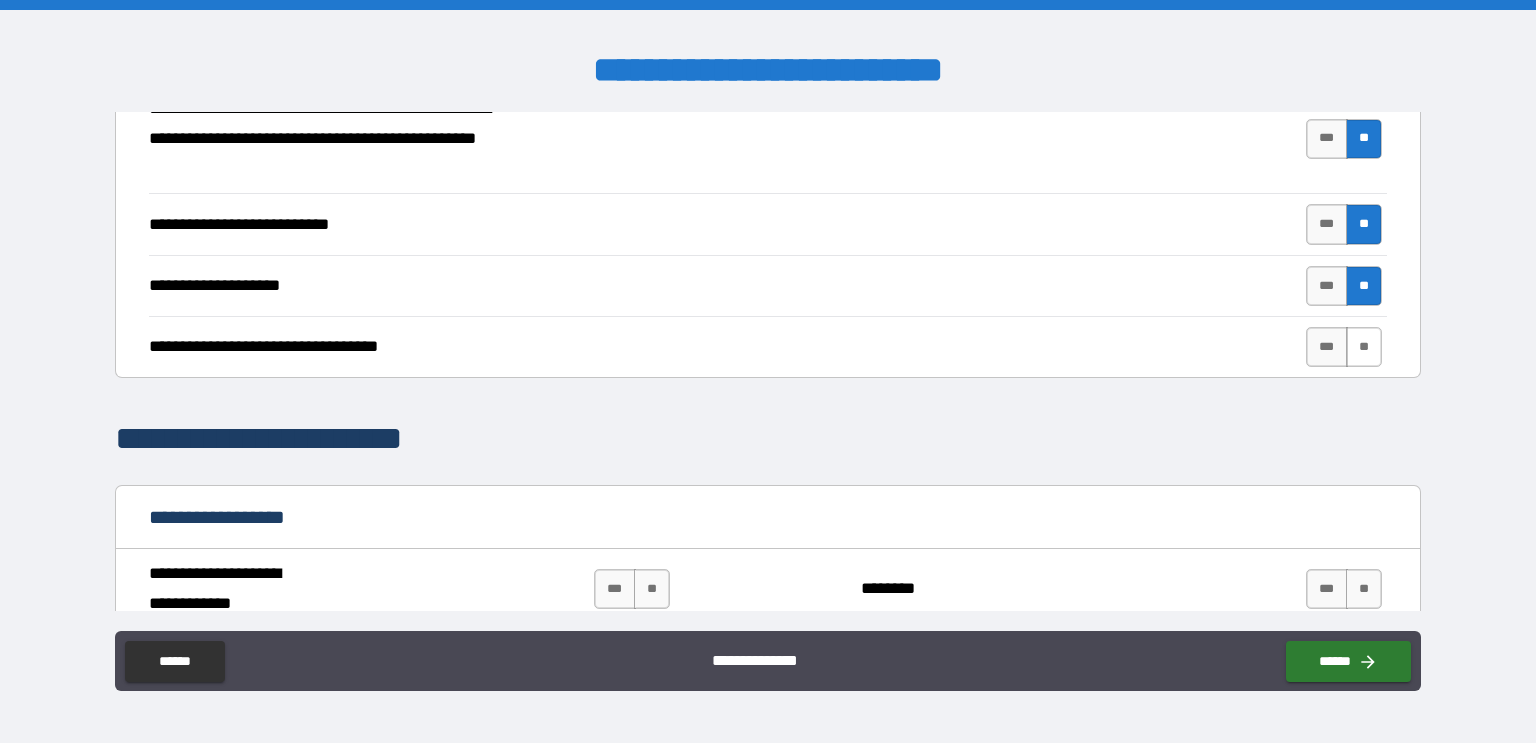 scroll, scrollTop: 621, scrollLeft: 0, axis: vertical 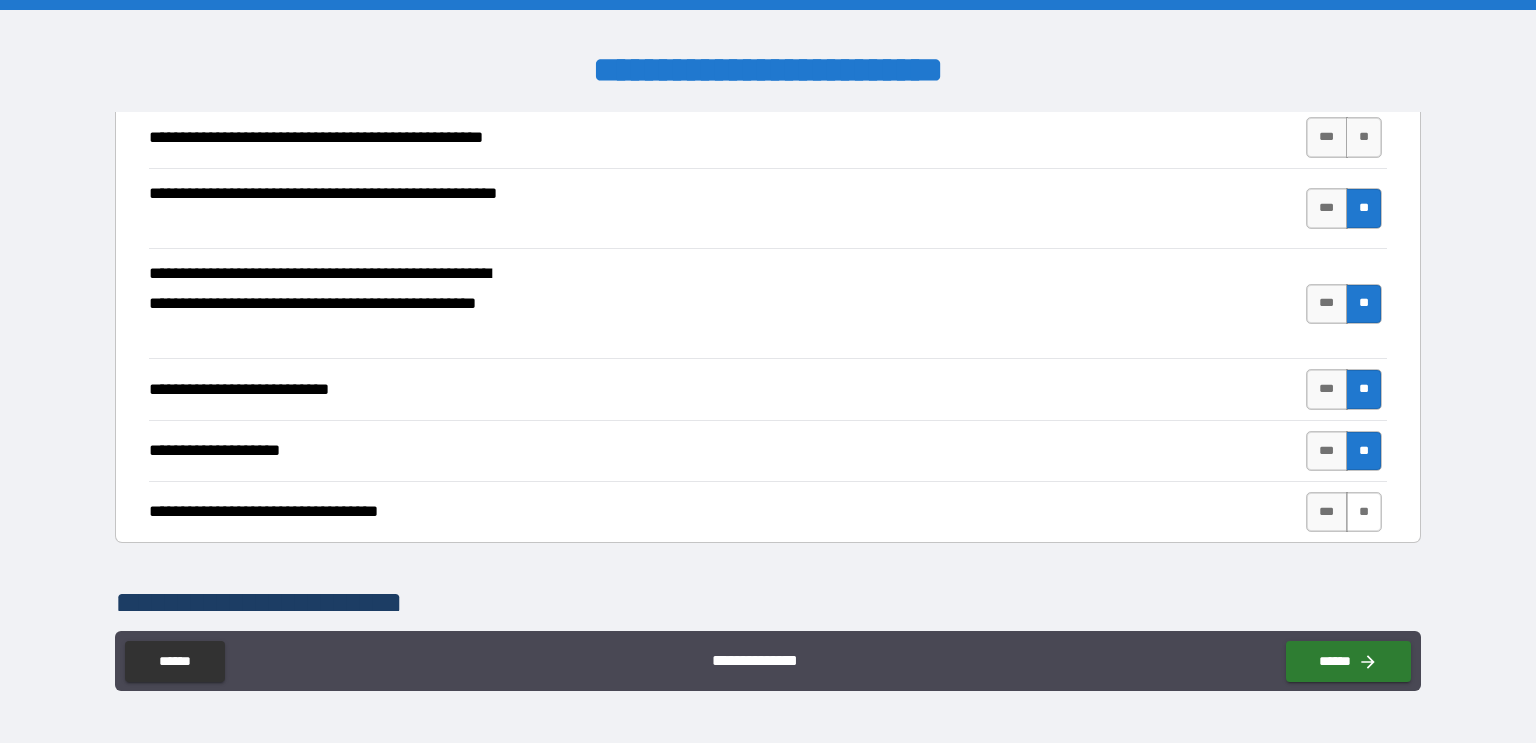 click on "**" at bounding box center (1364, 512) 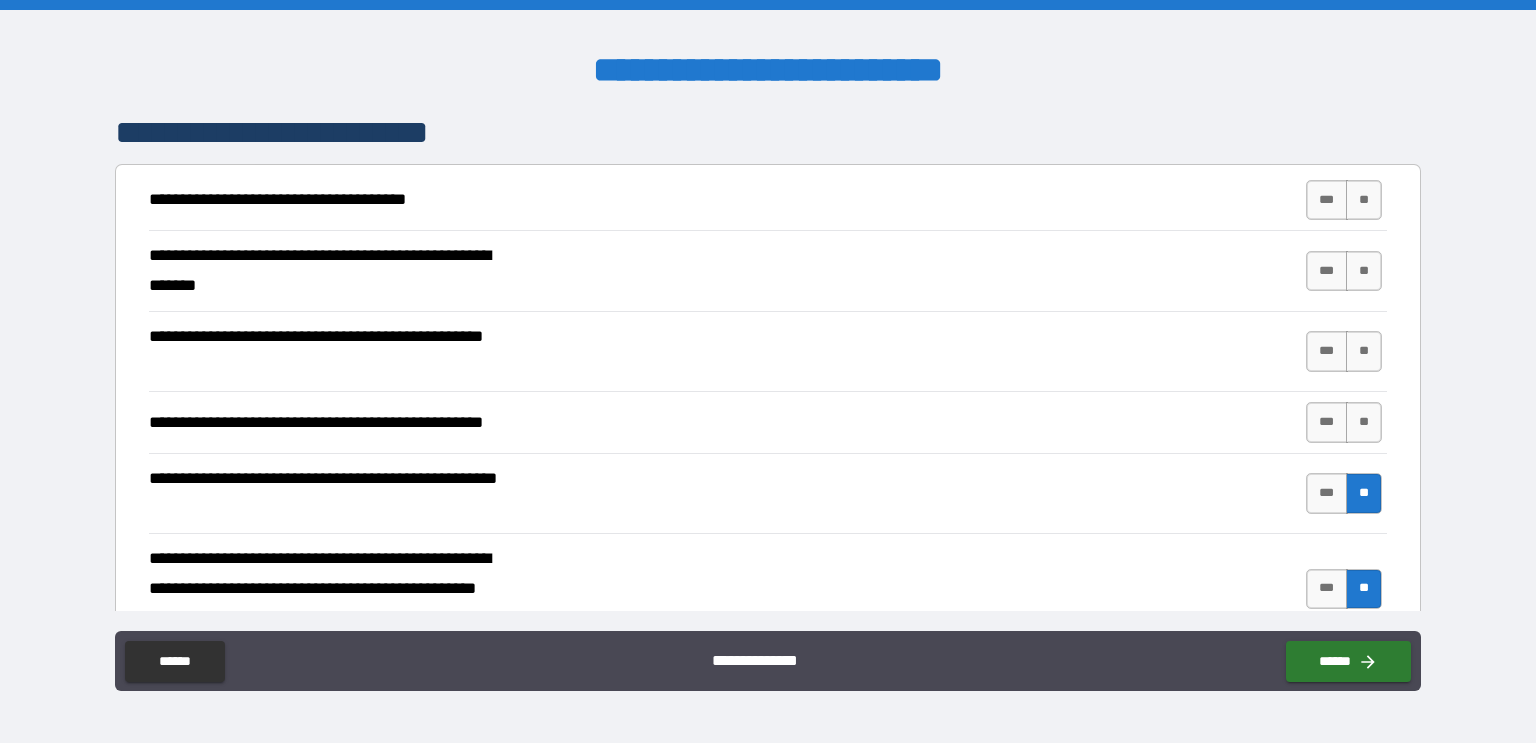 scroll, scrollTop: 73, scrollLeft: 0, axis: vertical 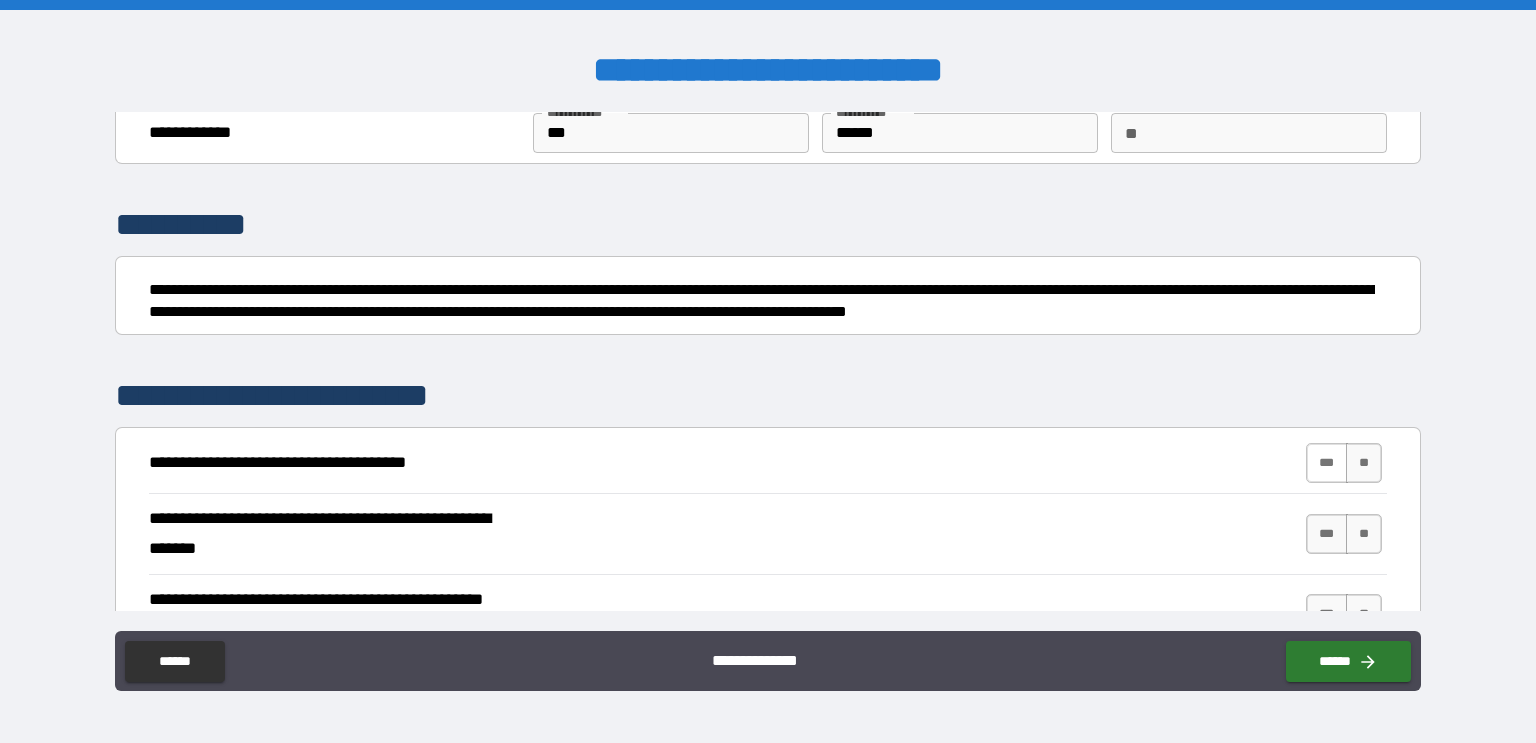 click on "***" at bounding box center [1327, 463] 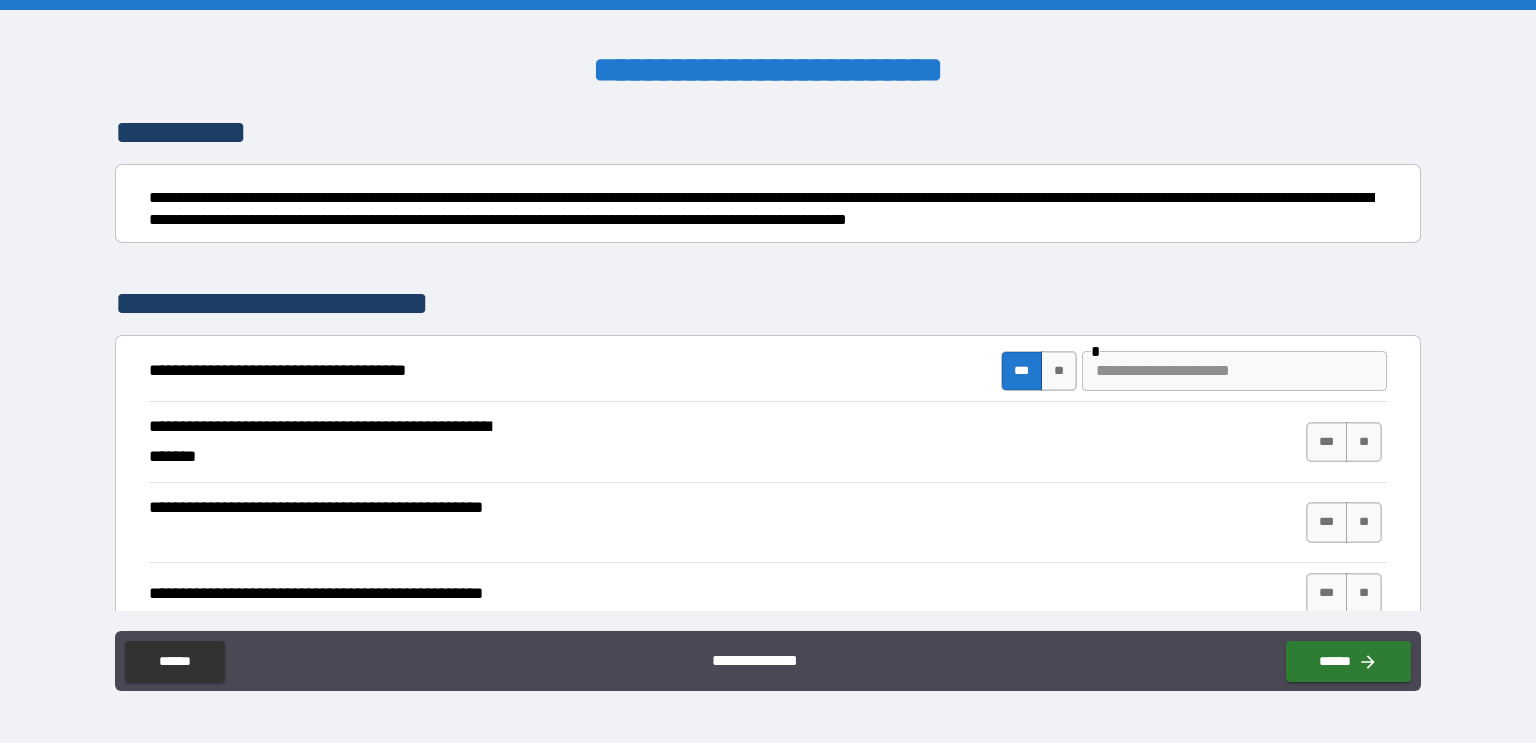 scroll, scrollTop: 166, scrollLeft: 0, axis: vertical 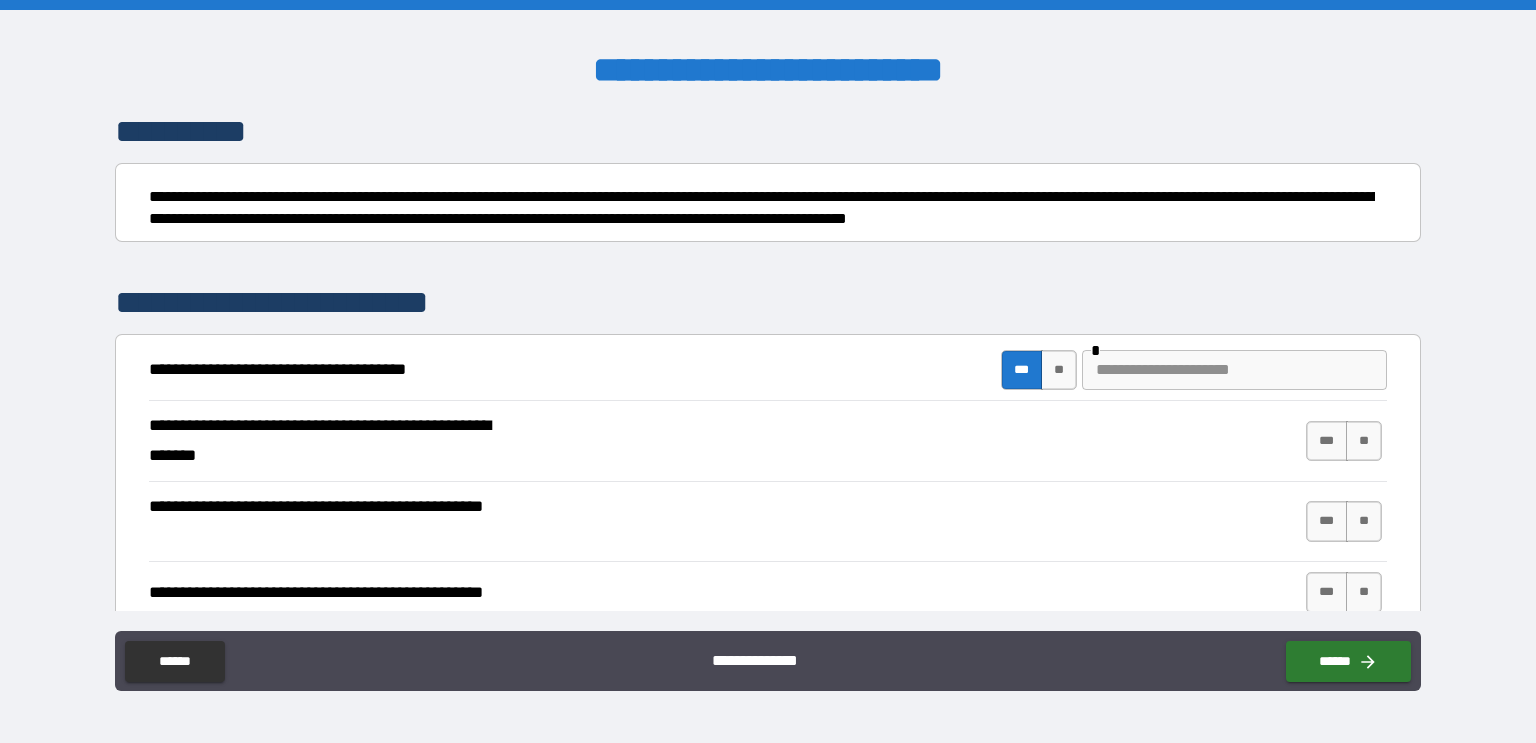 click at bounding box center (1234, 370) 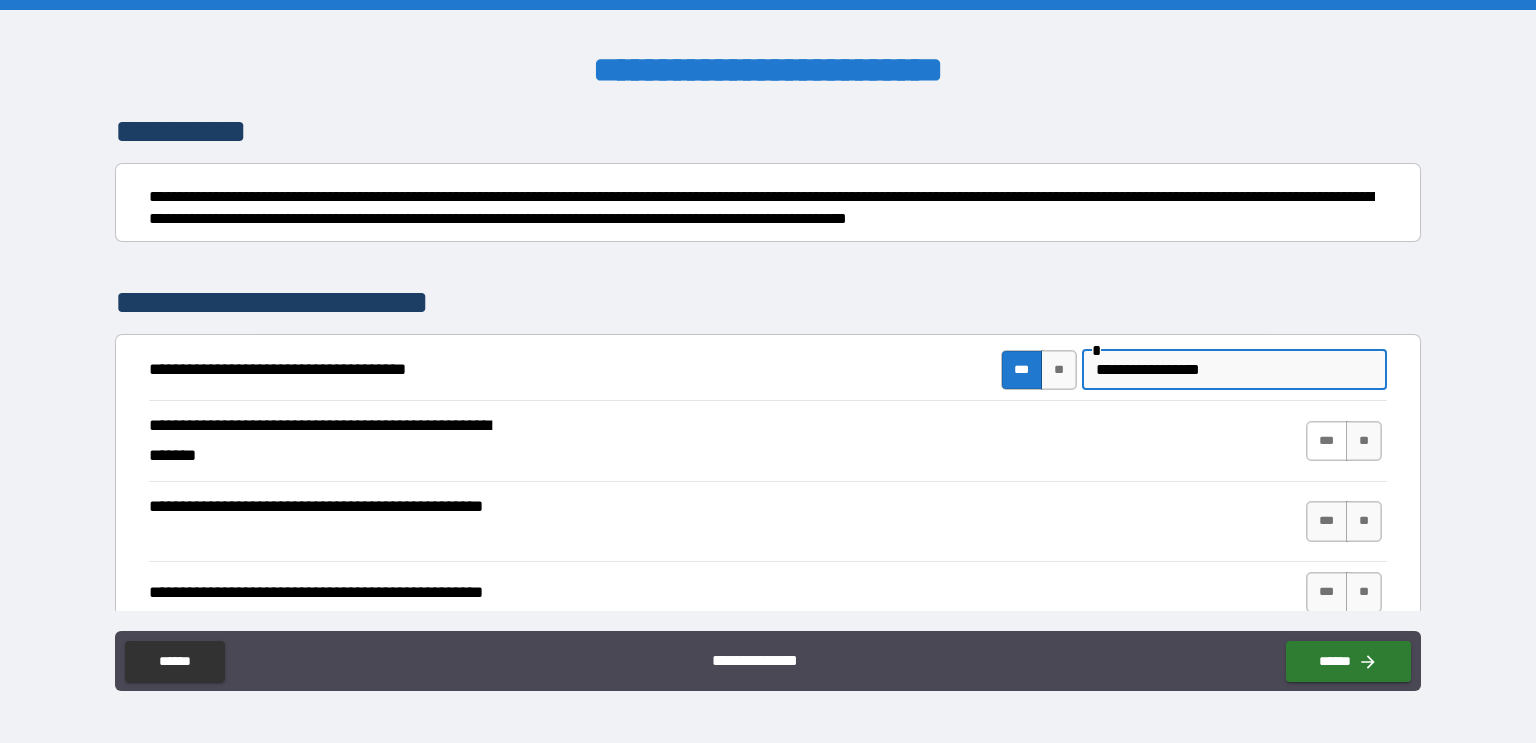 click on "***" at bounding box center [1327, 441] 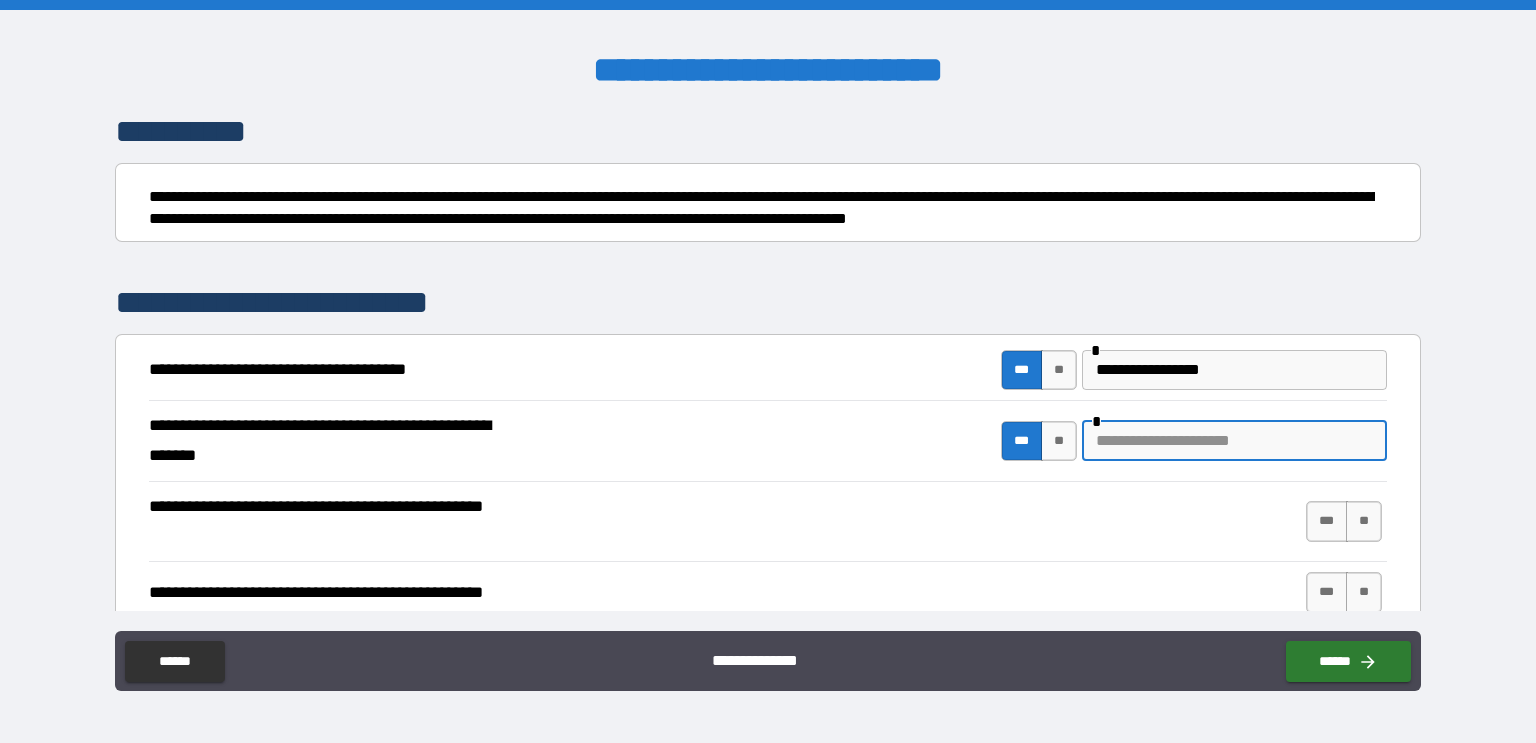 click at bounding box center (1234, 441) 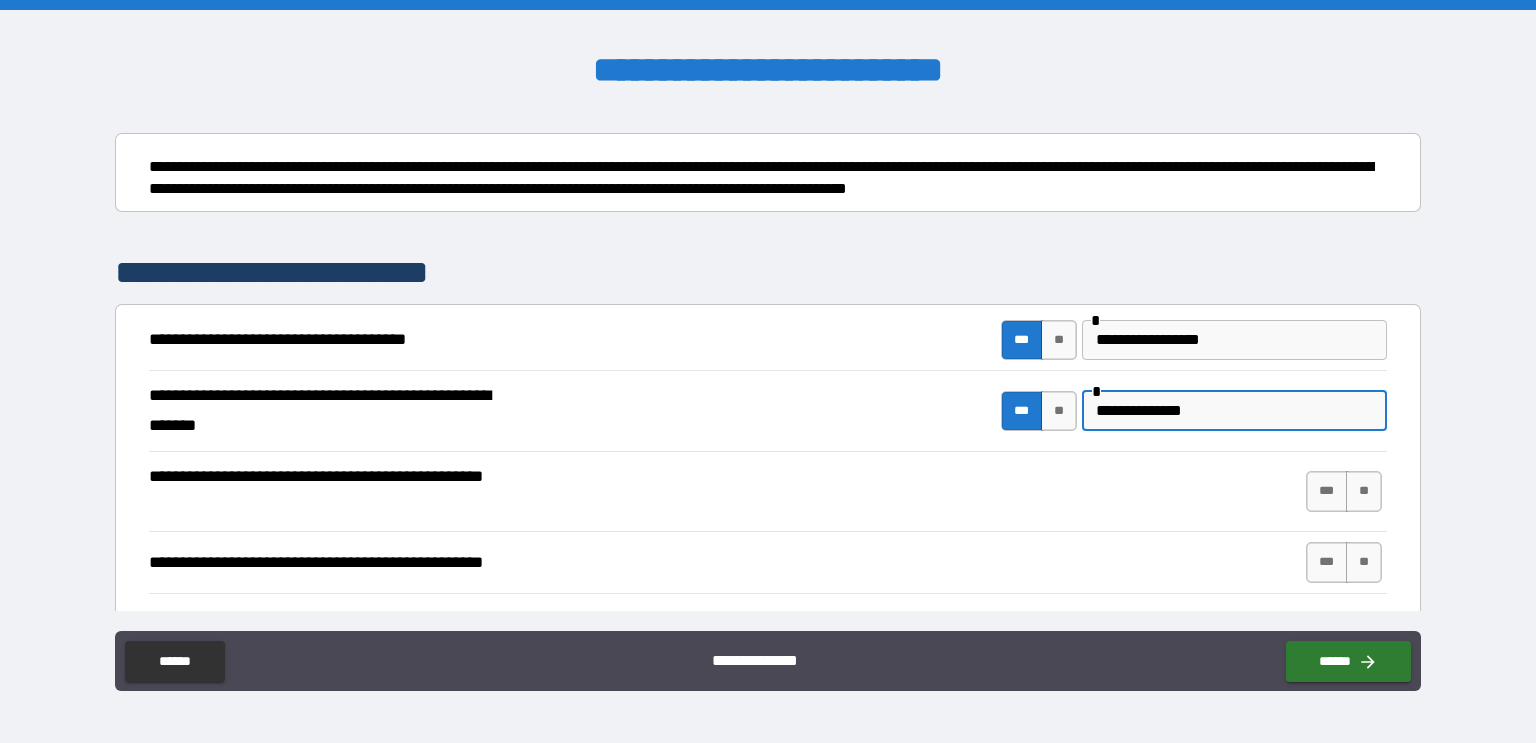 scroll, scrollTop: 198, scrollLeft: 0, axis: vertical 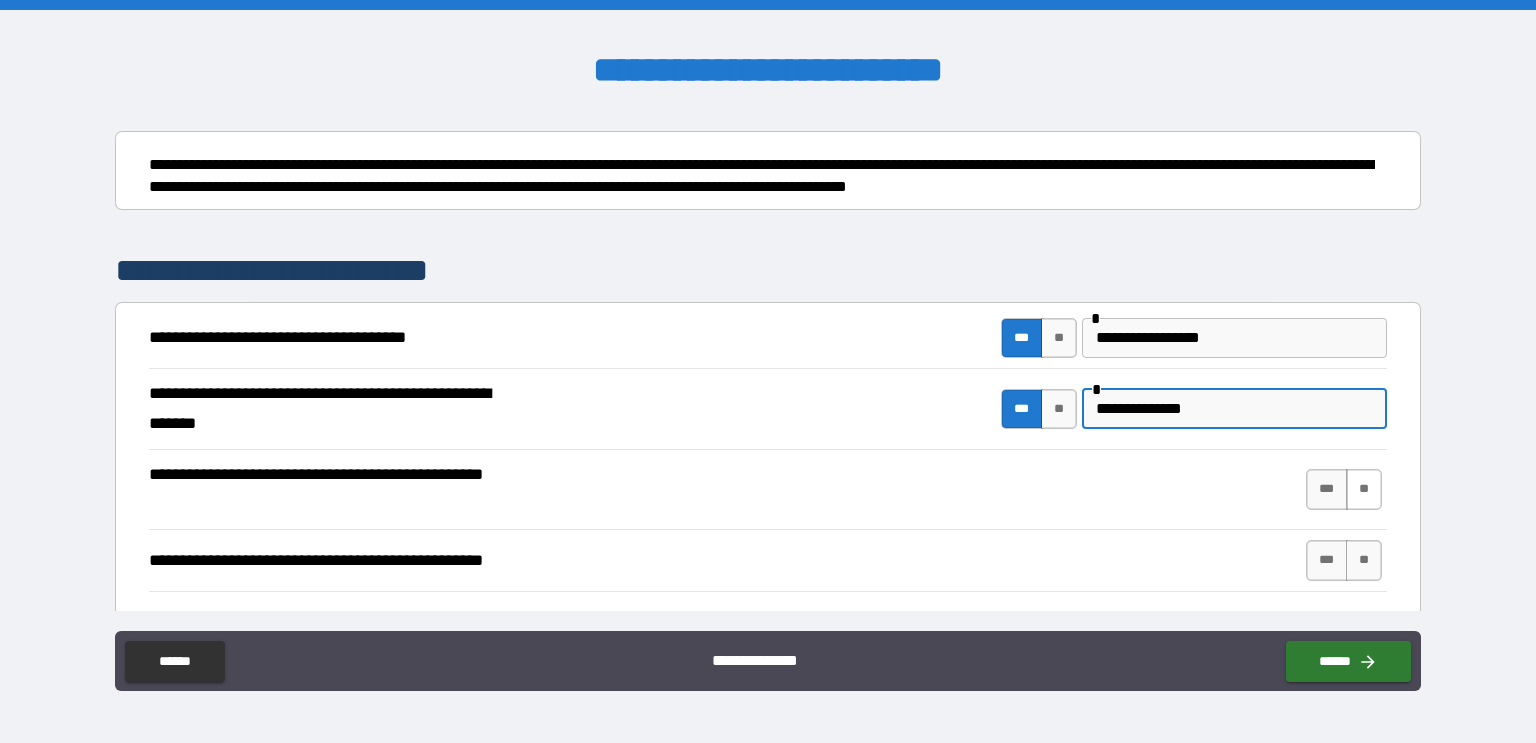 click on "**" at bounding box center [1364, 489] 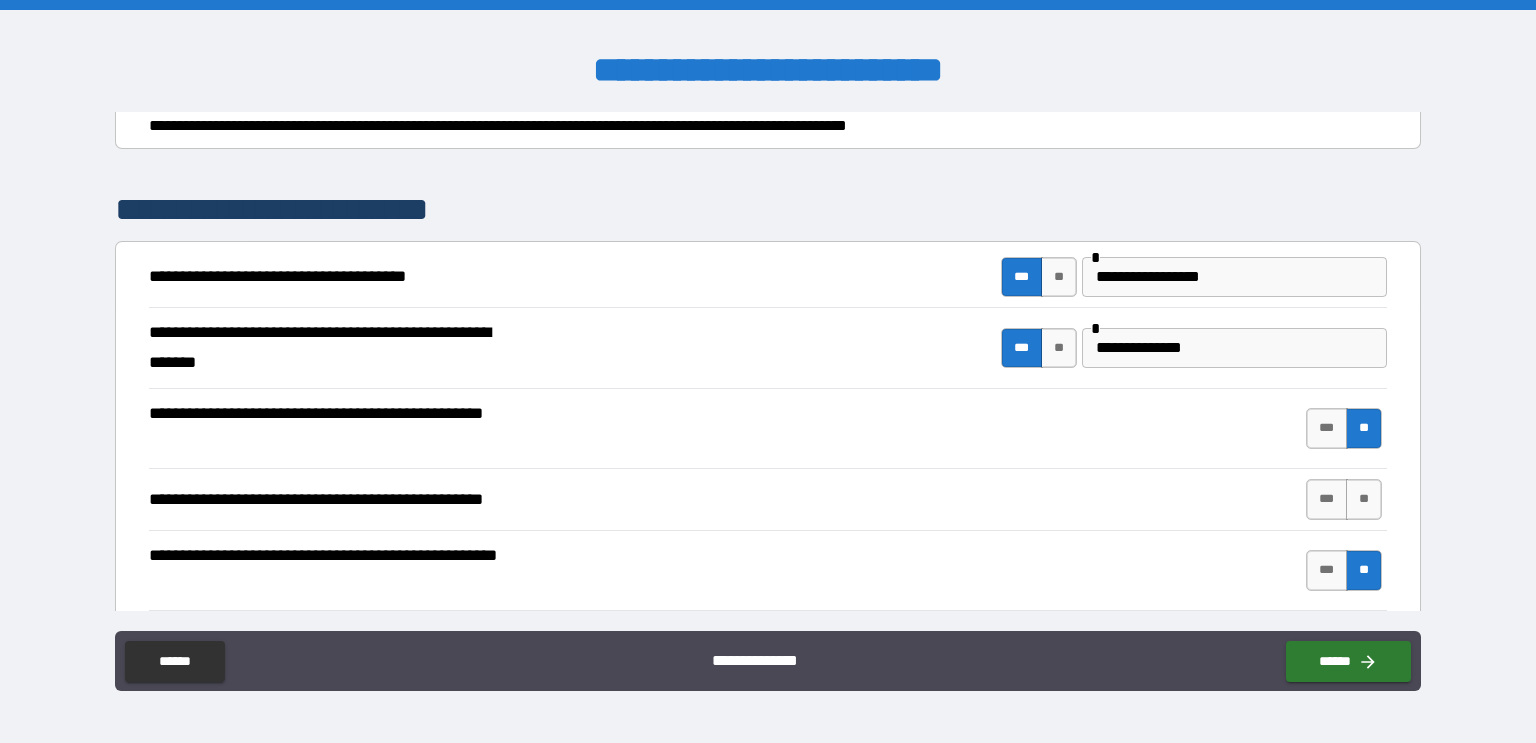 scroll, scrollTop: 261, scrollLeft: 0, axis: vertical 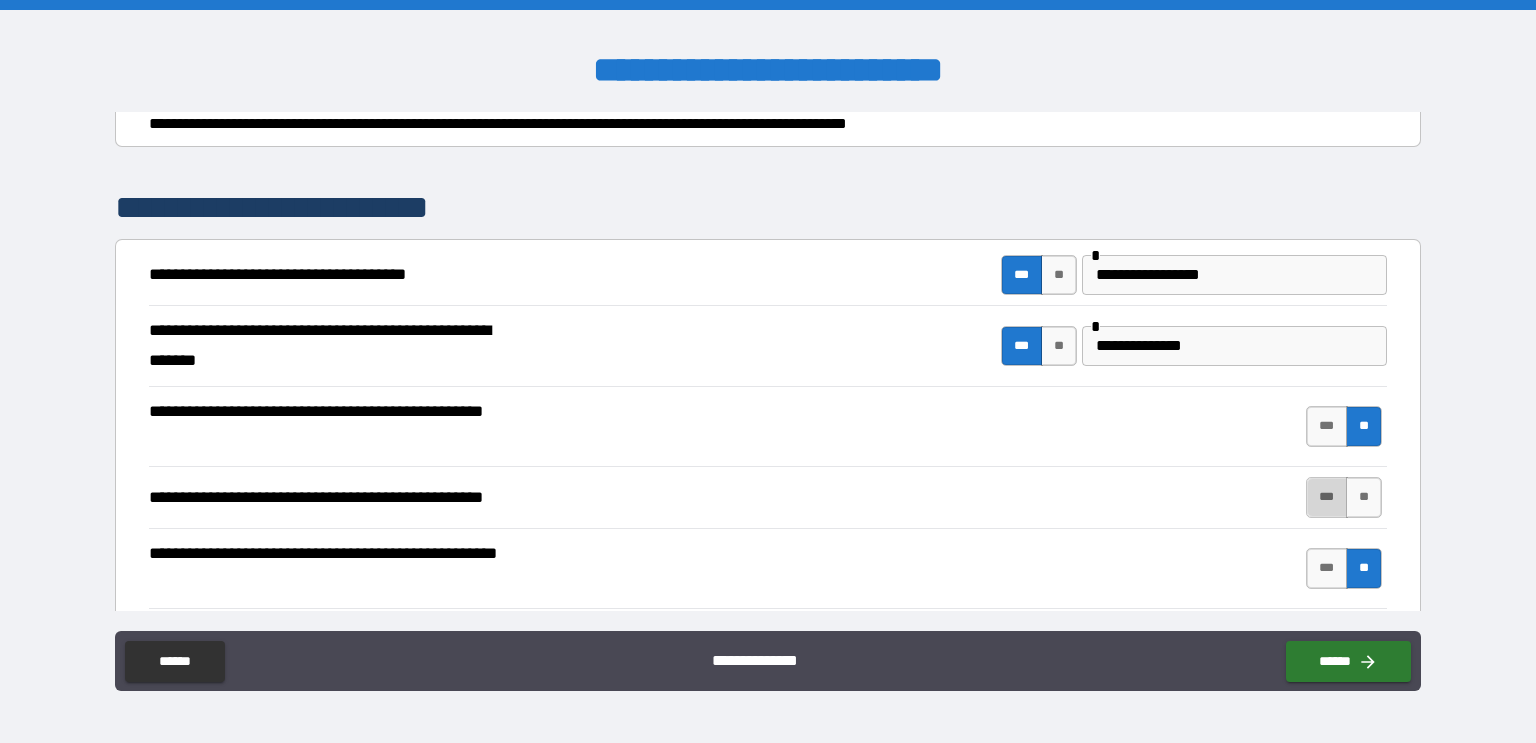 click on "***" at bounding box center [1327, 497] 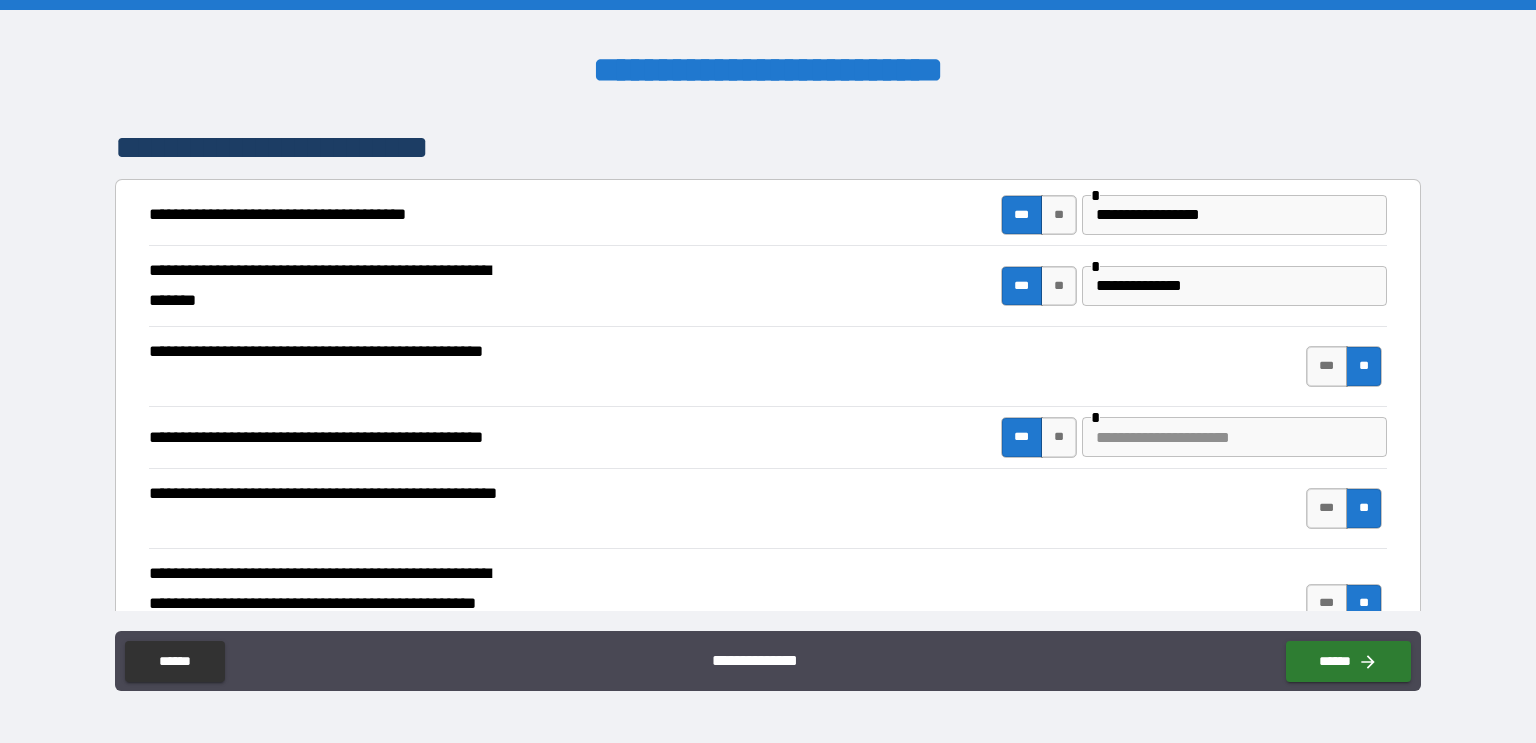scroll, scrollTop: 324, scrollLeft: 0, axis: vertical 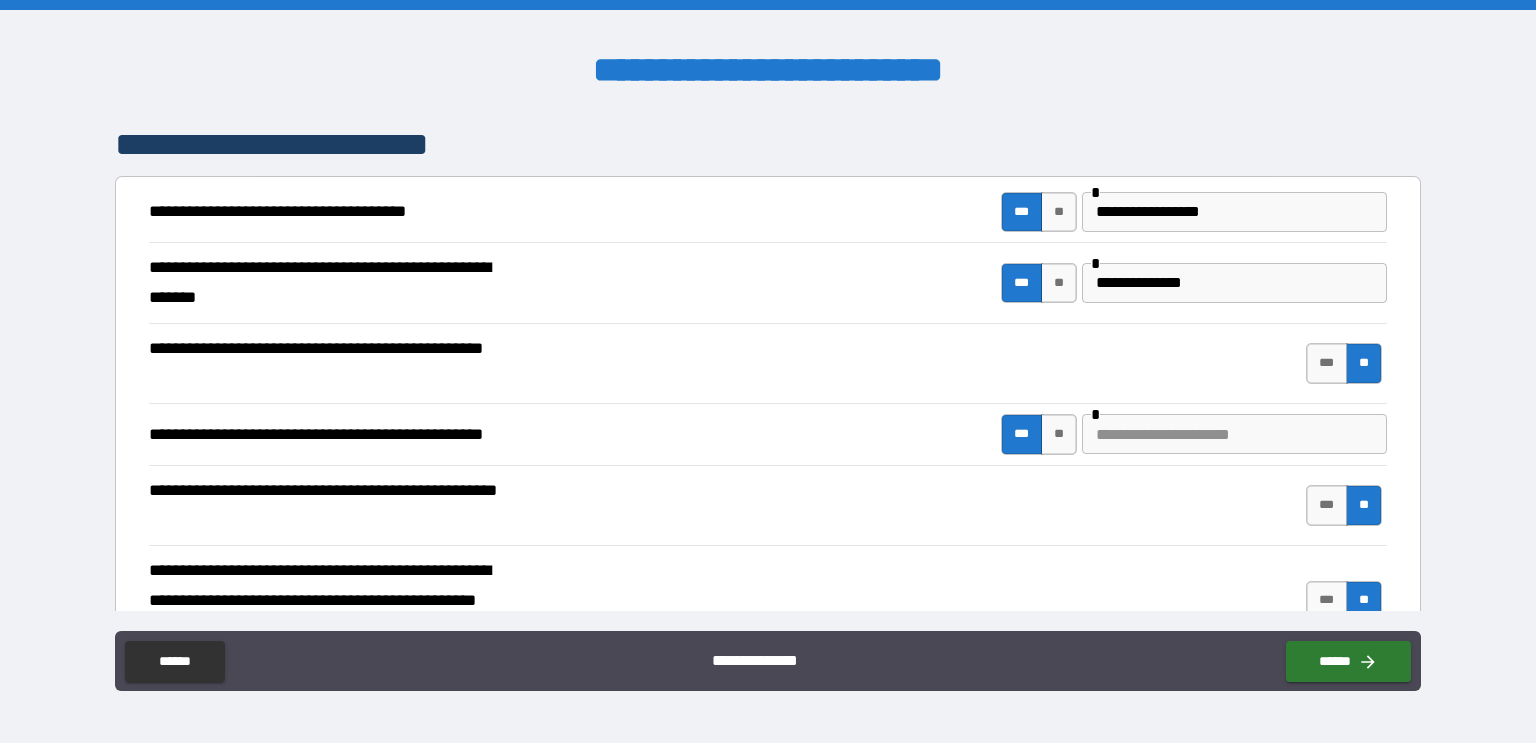 click at bounding box center (1234, 434) 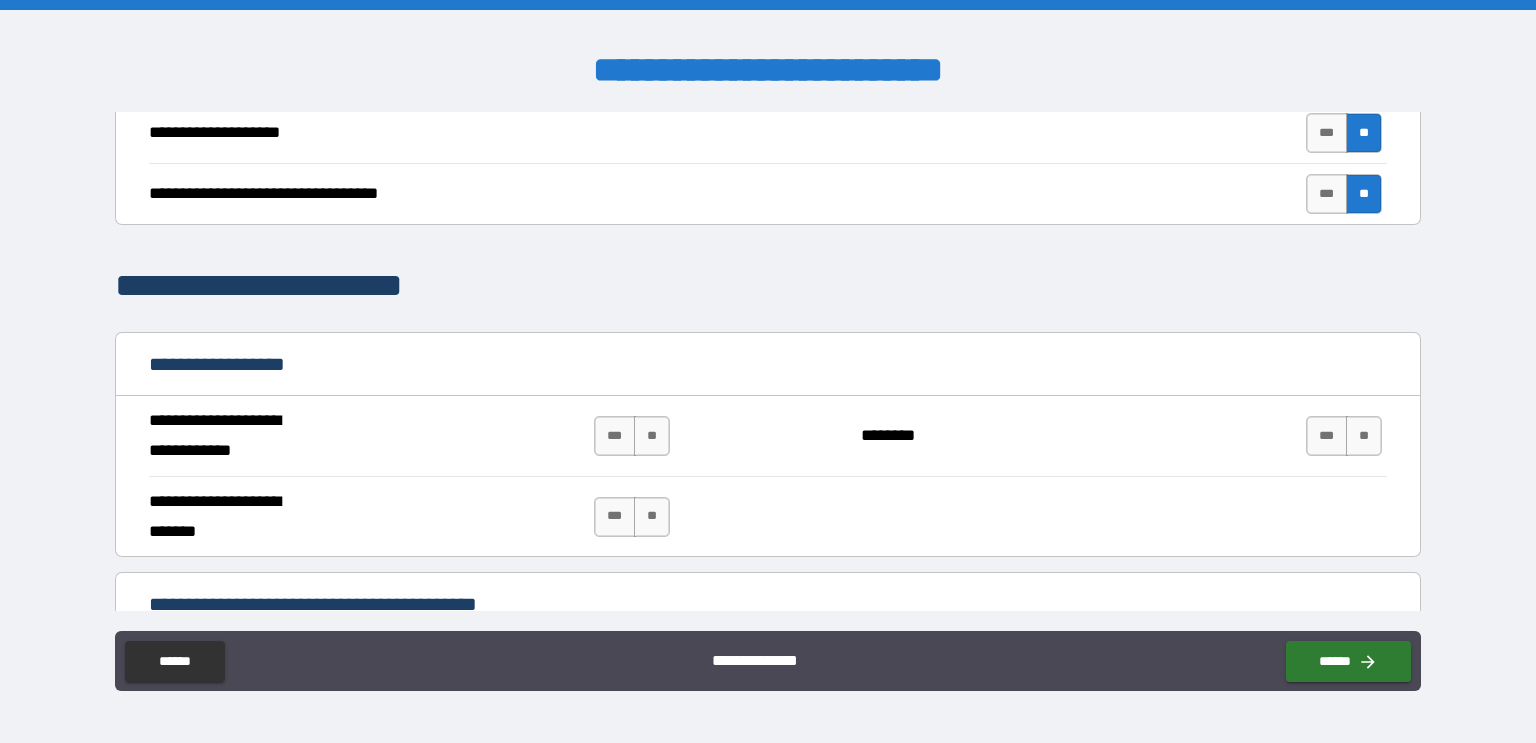 scroll, scrollTop: 941, scrollLeft: 0, axis: vertical 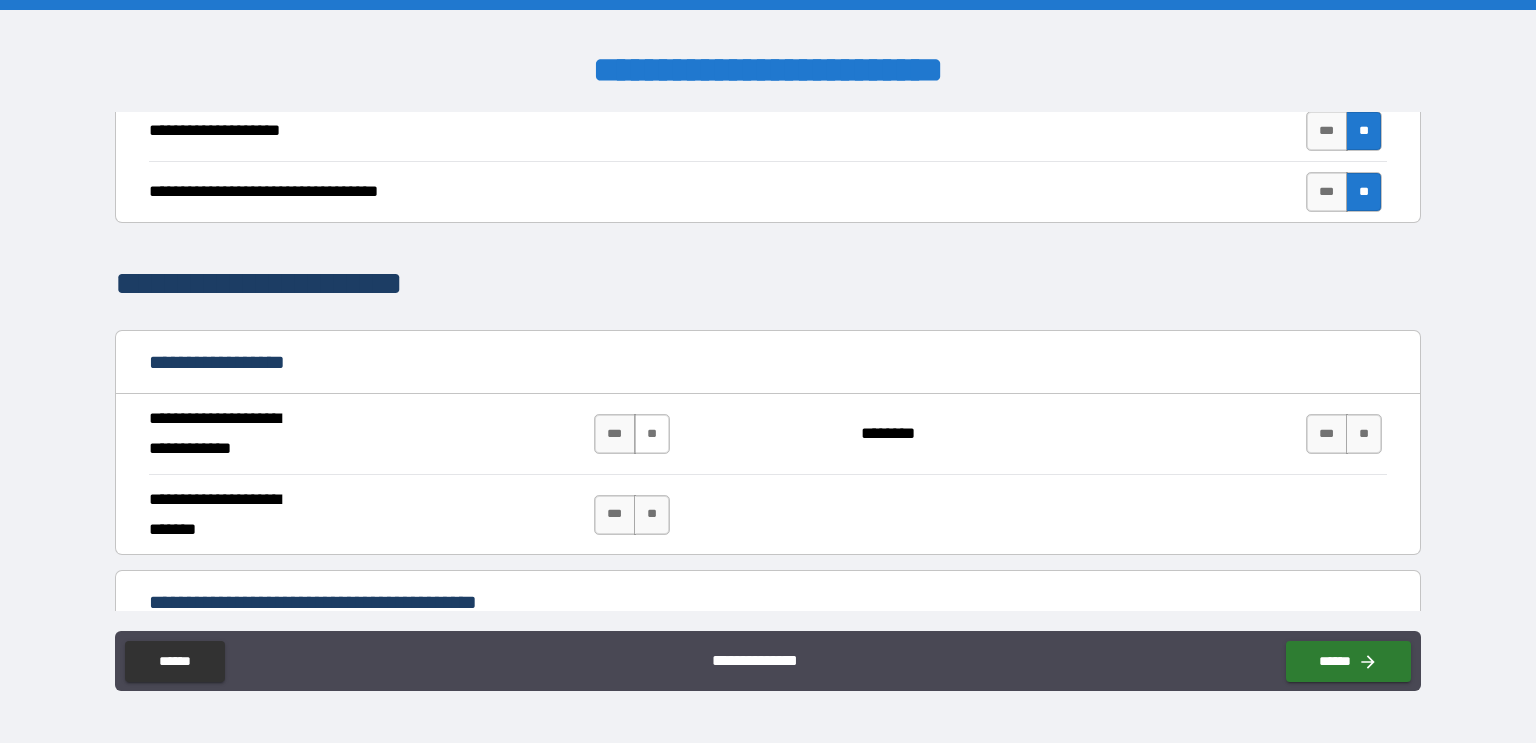 click on "**" at bounding box center [652, 434] 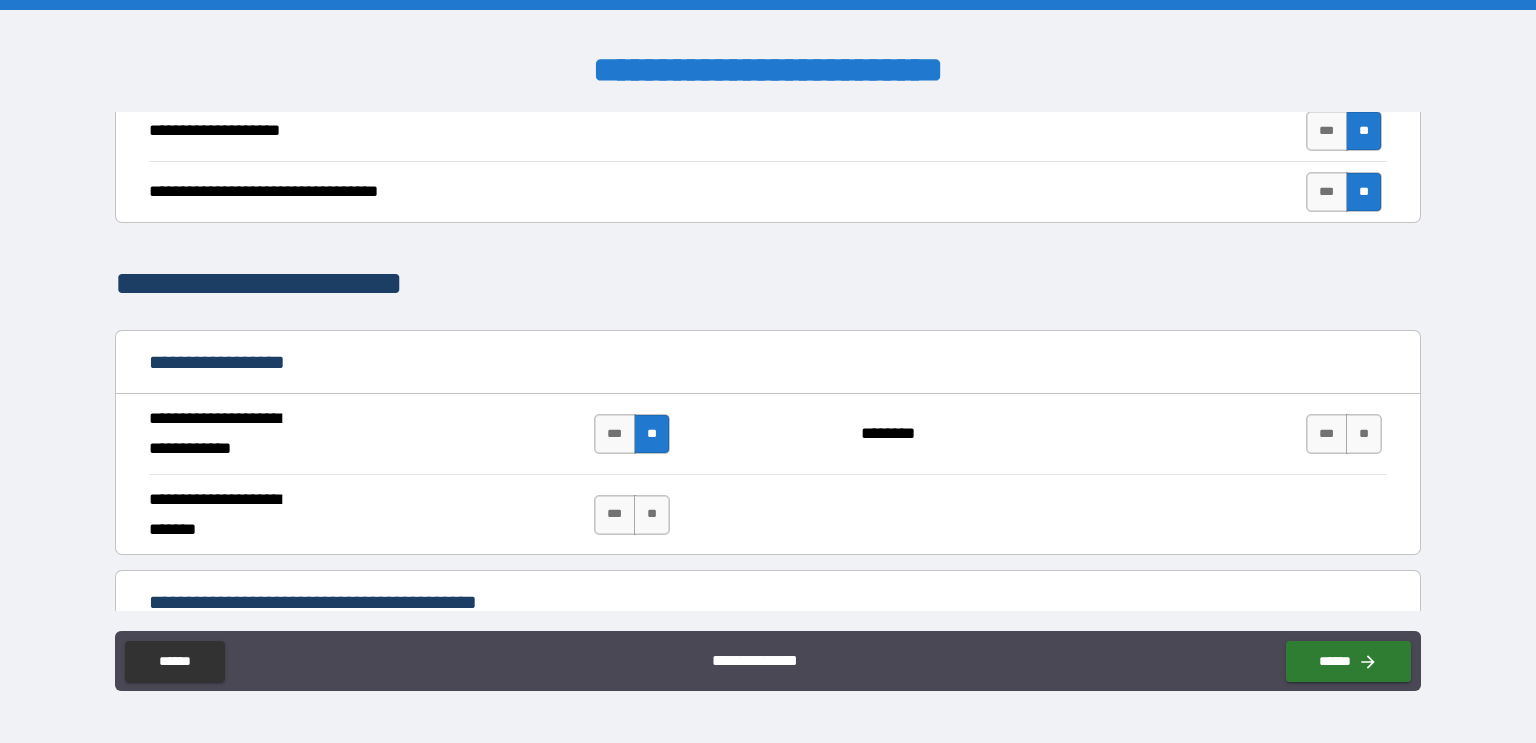 click on "*** **" at bounding box center [1346, 434] 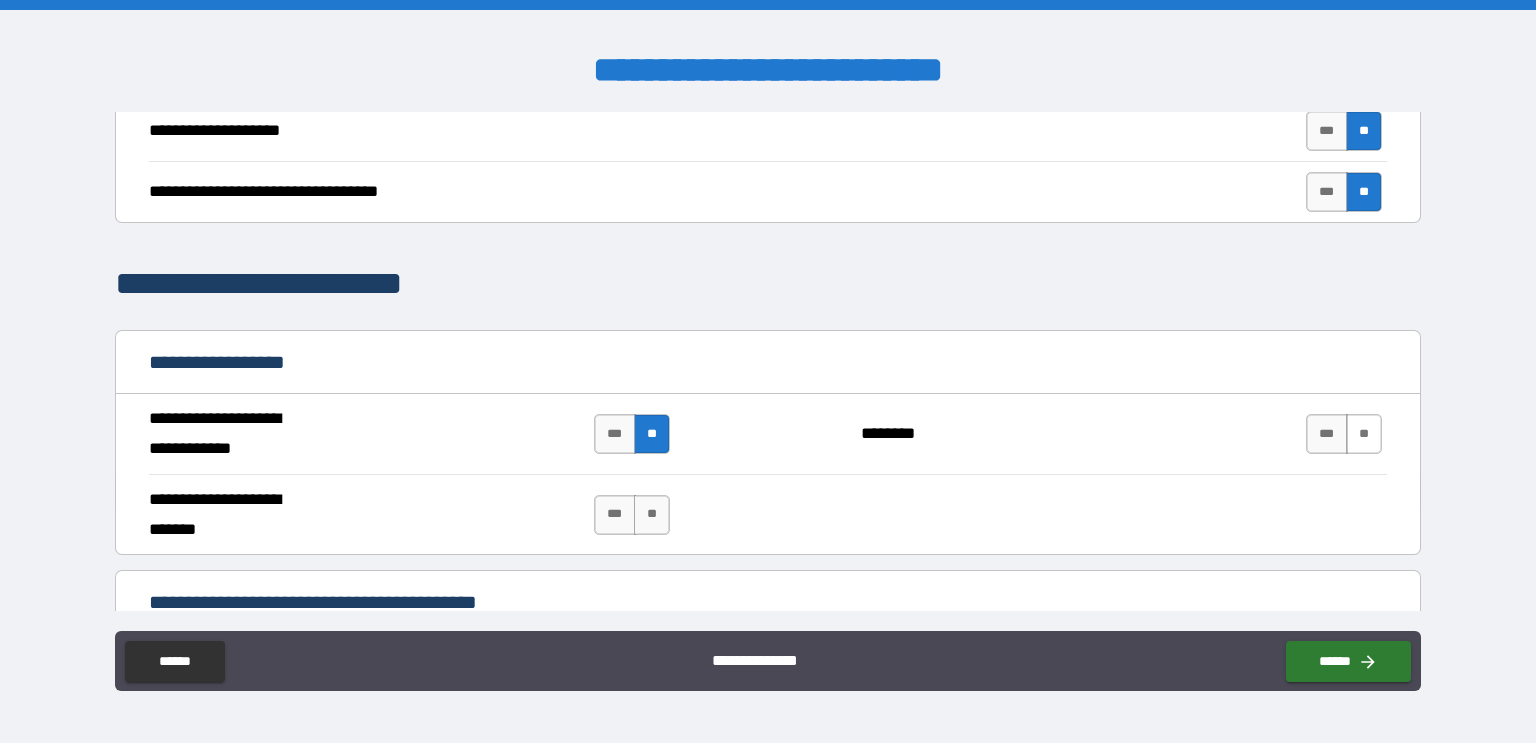click on "**" at bounding box center (1364, 434) 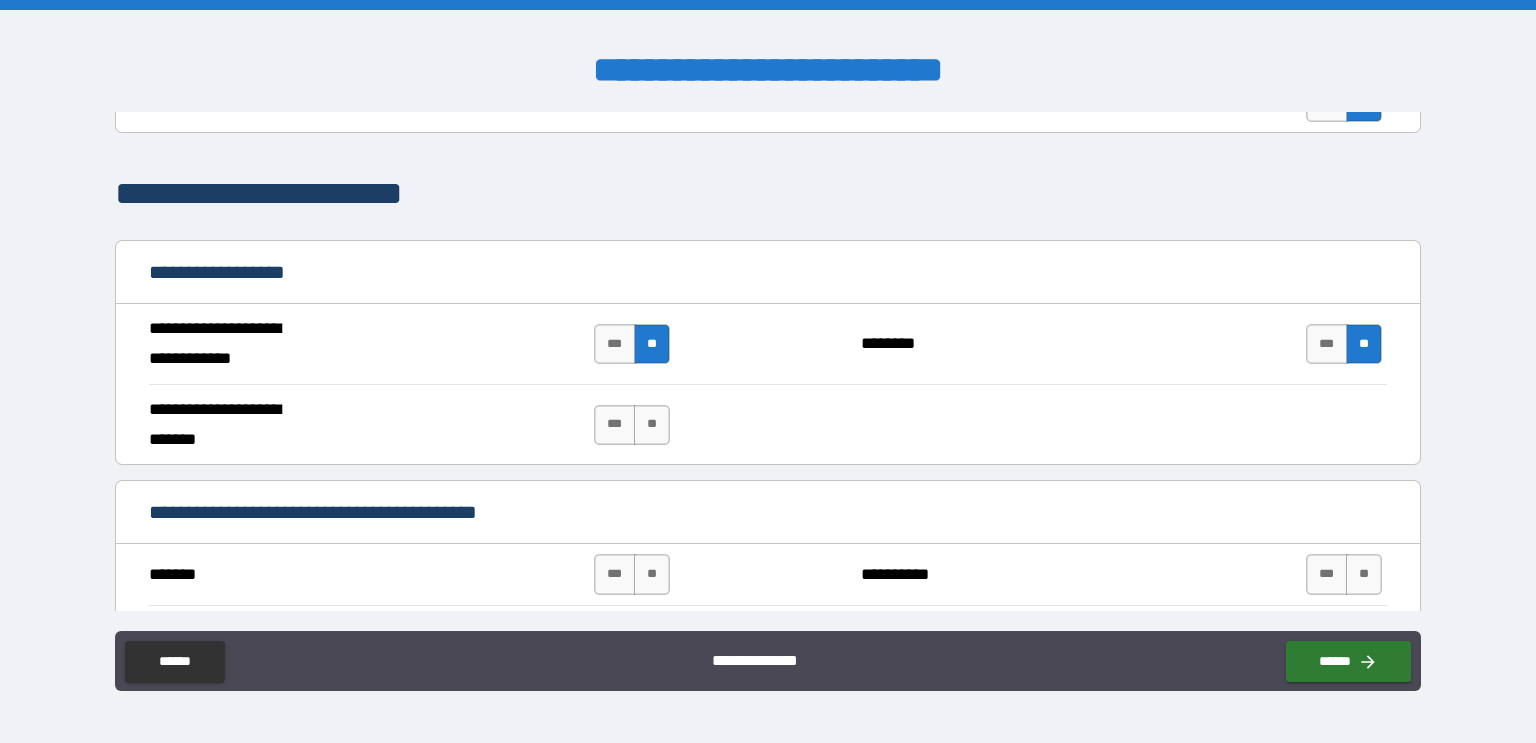 scroll, scrollTop: 1032, scrollLeft: 0, axis: vertical 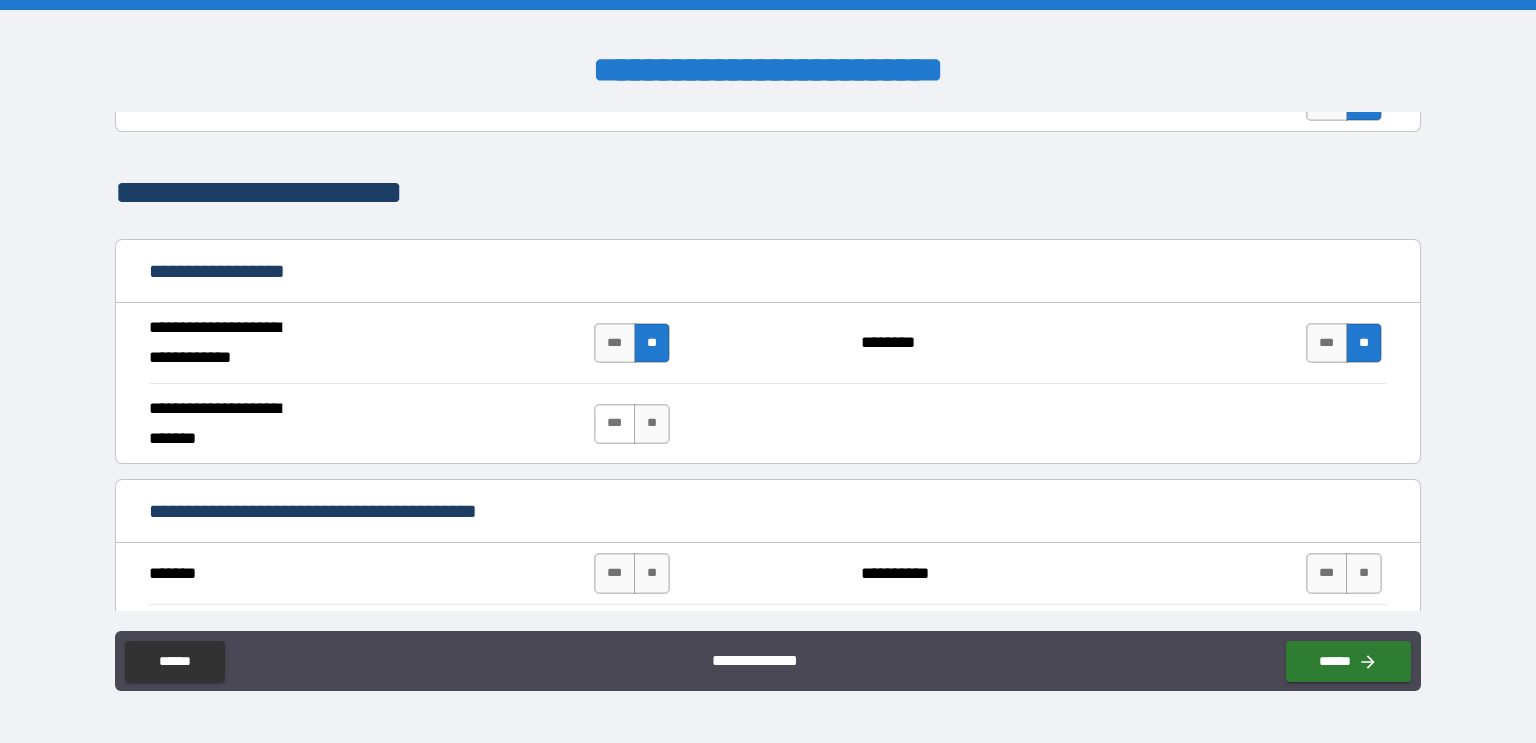 click on "***" at bounding box center [615, 424] 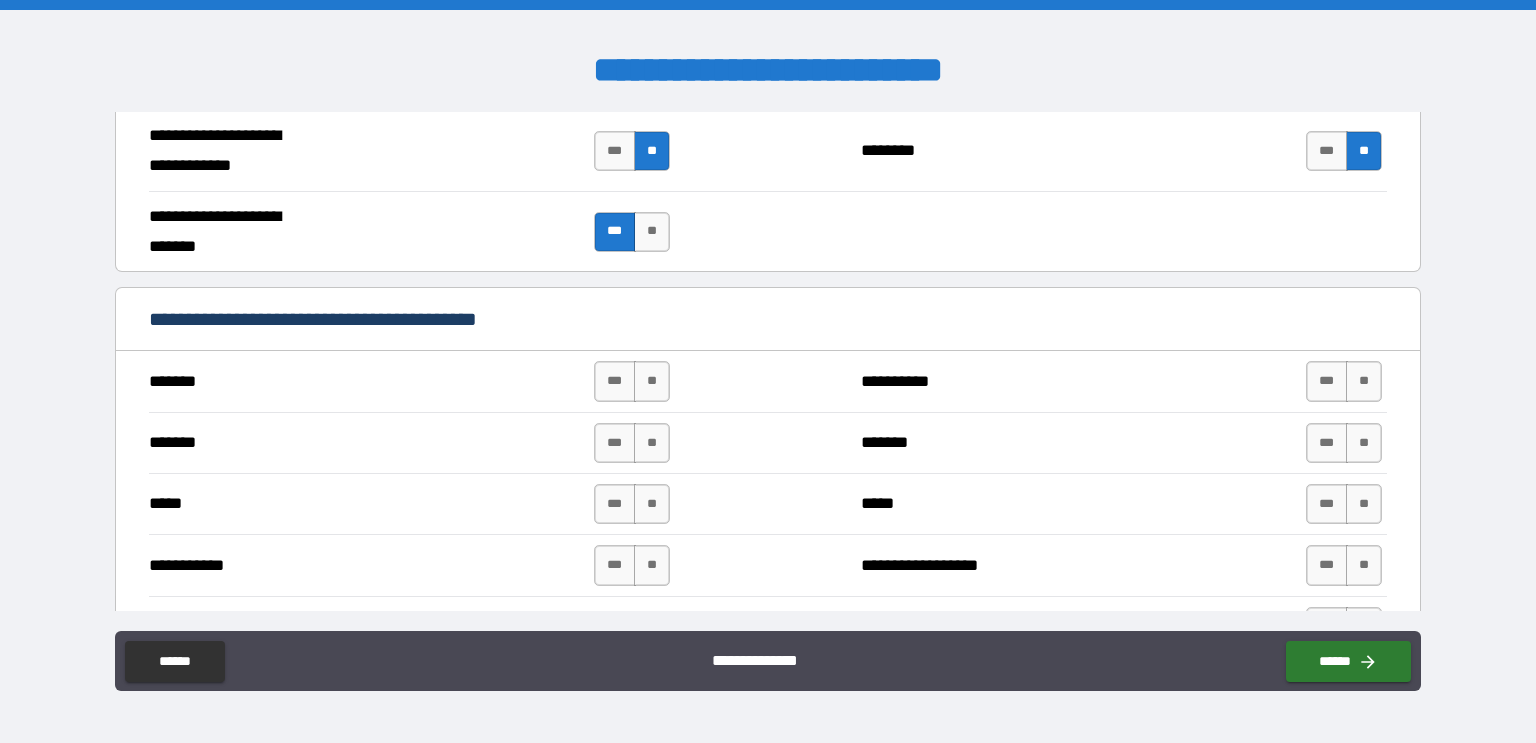scroll, scrollTop: 1230, scrollLeft: 0, axis: vertical 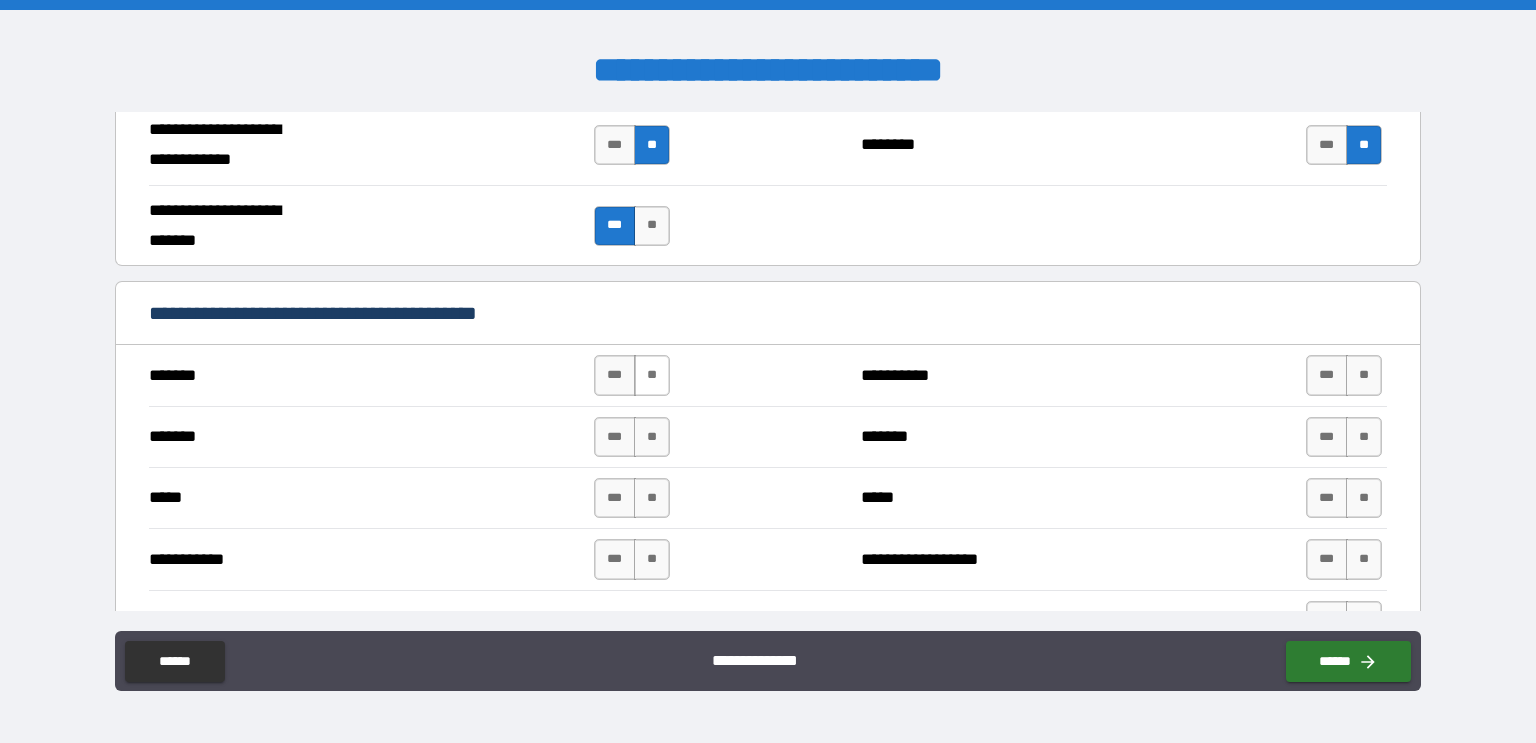 click on "**" at bounding box center [652, 375] 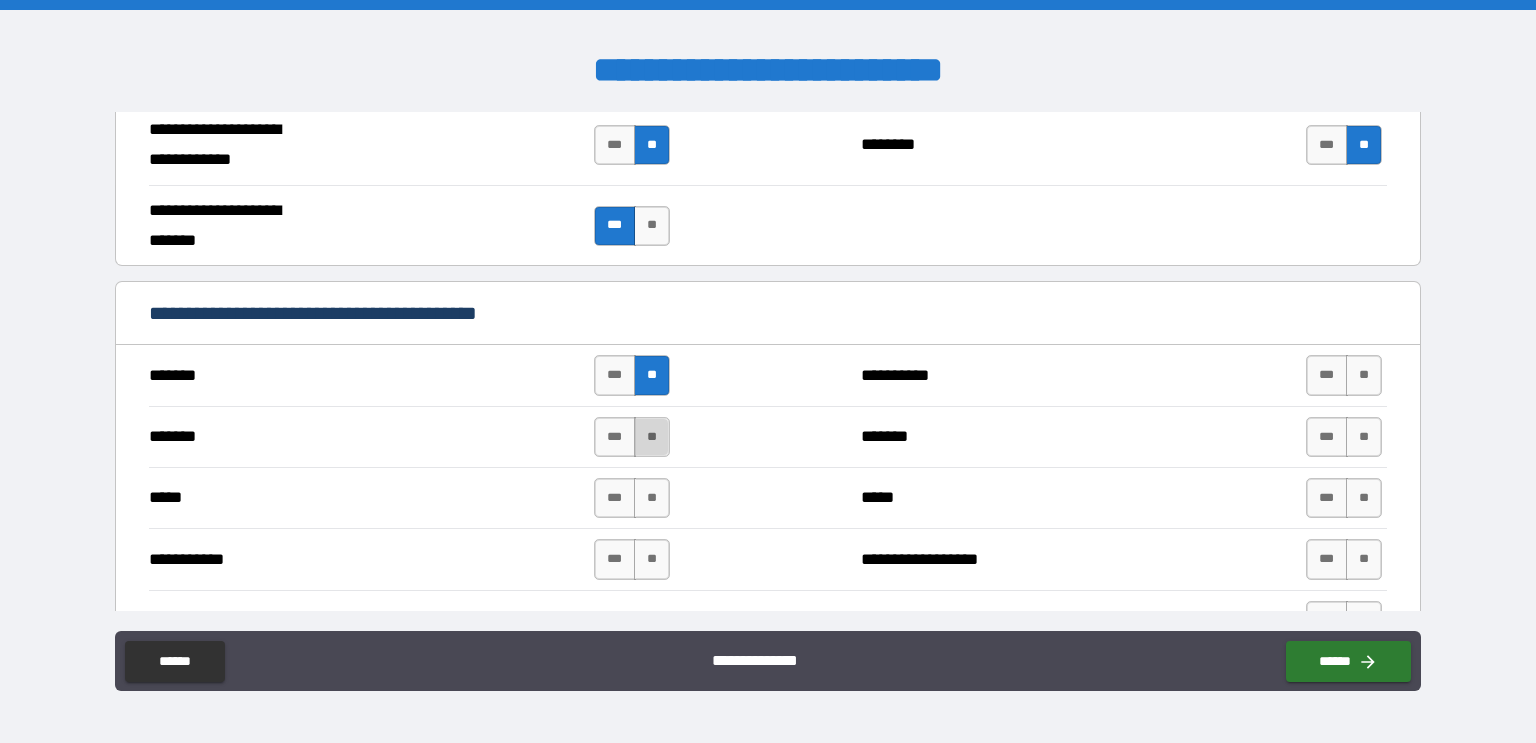 click on "**" at bounding box center (652, 437) 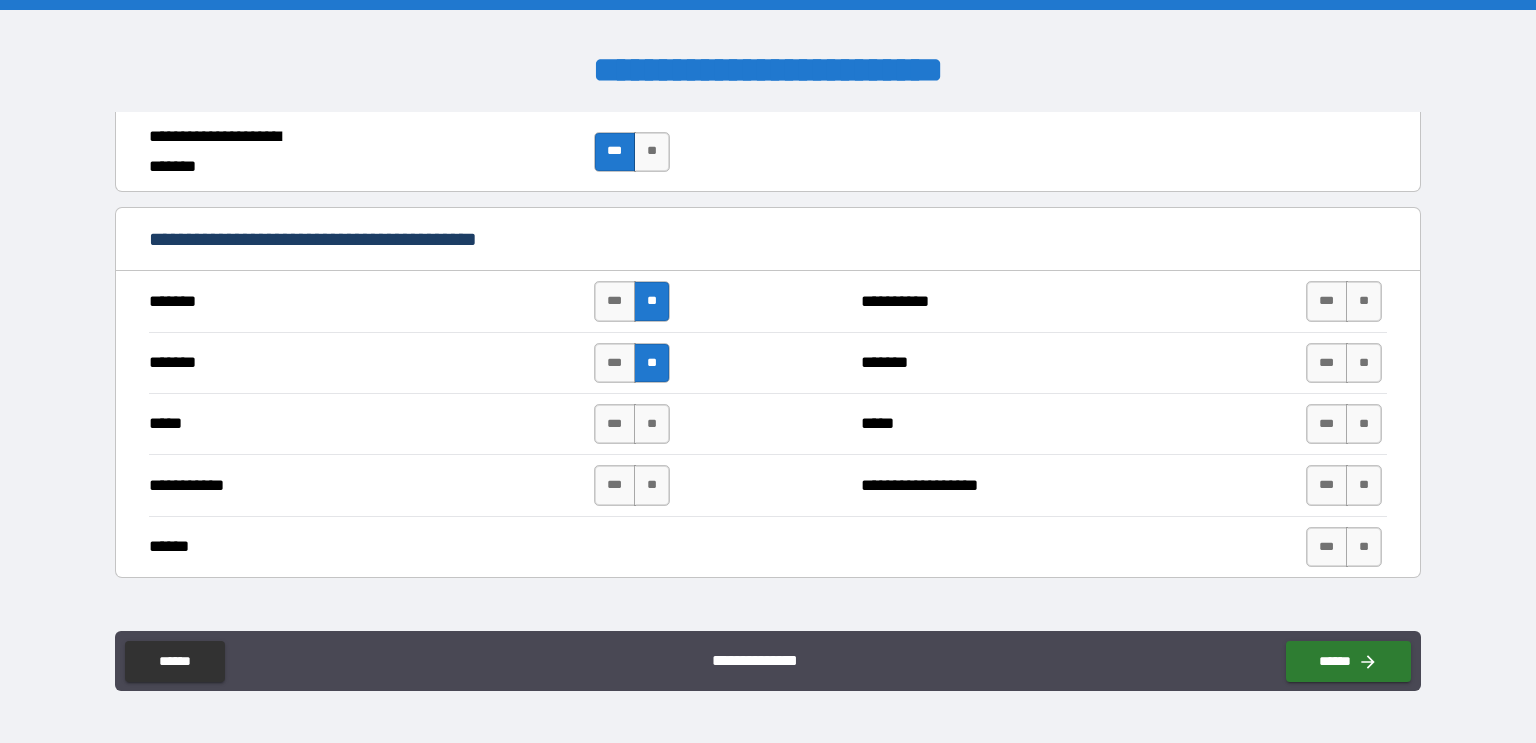 scroll, scrollTop: 1308, scrollLeft: 0, axis: vertical 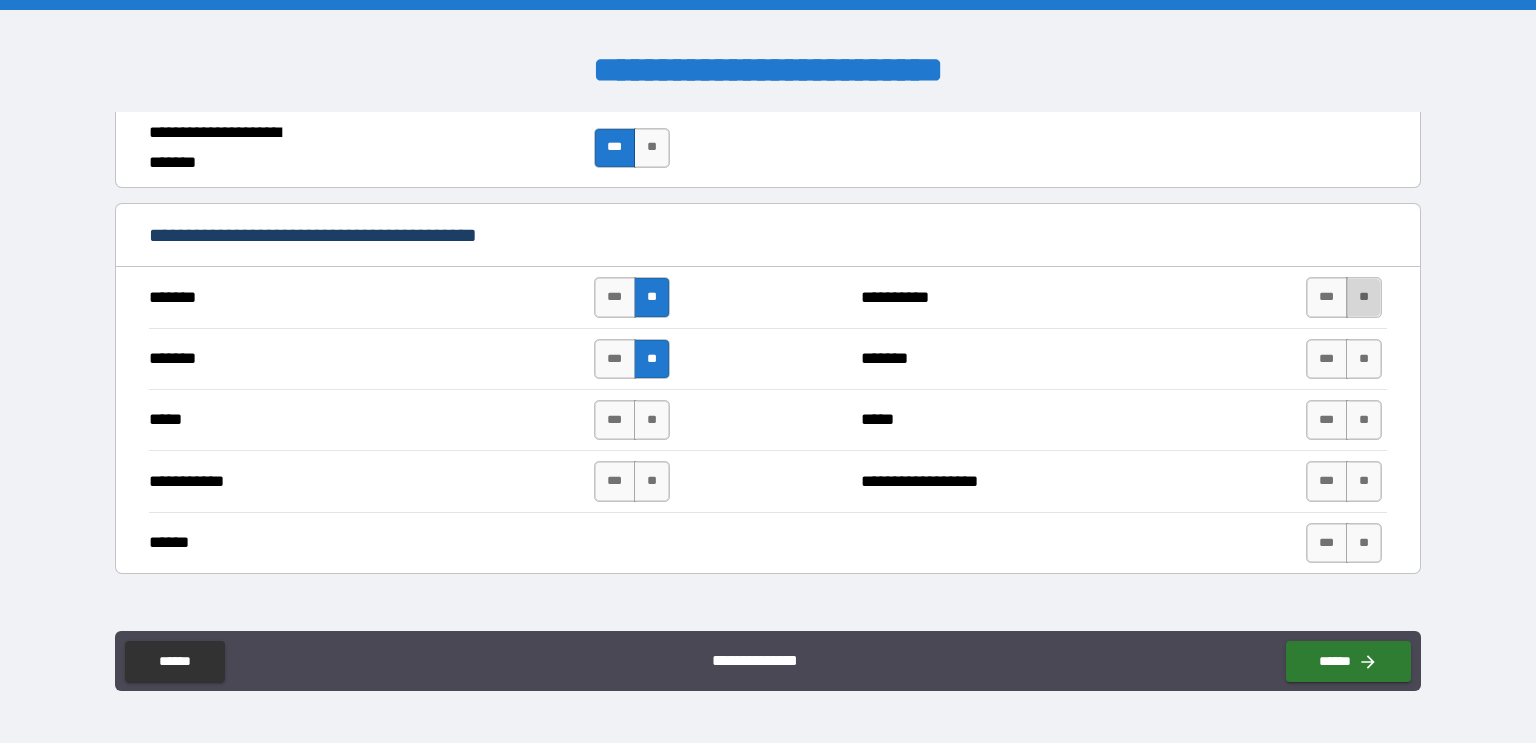 click on "**" at bounding box center [1364, 297] 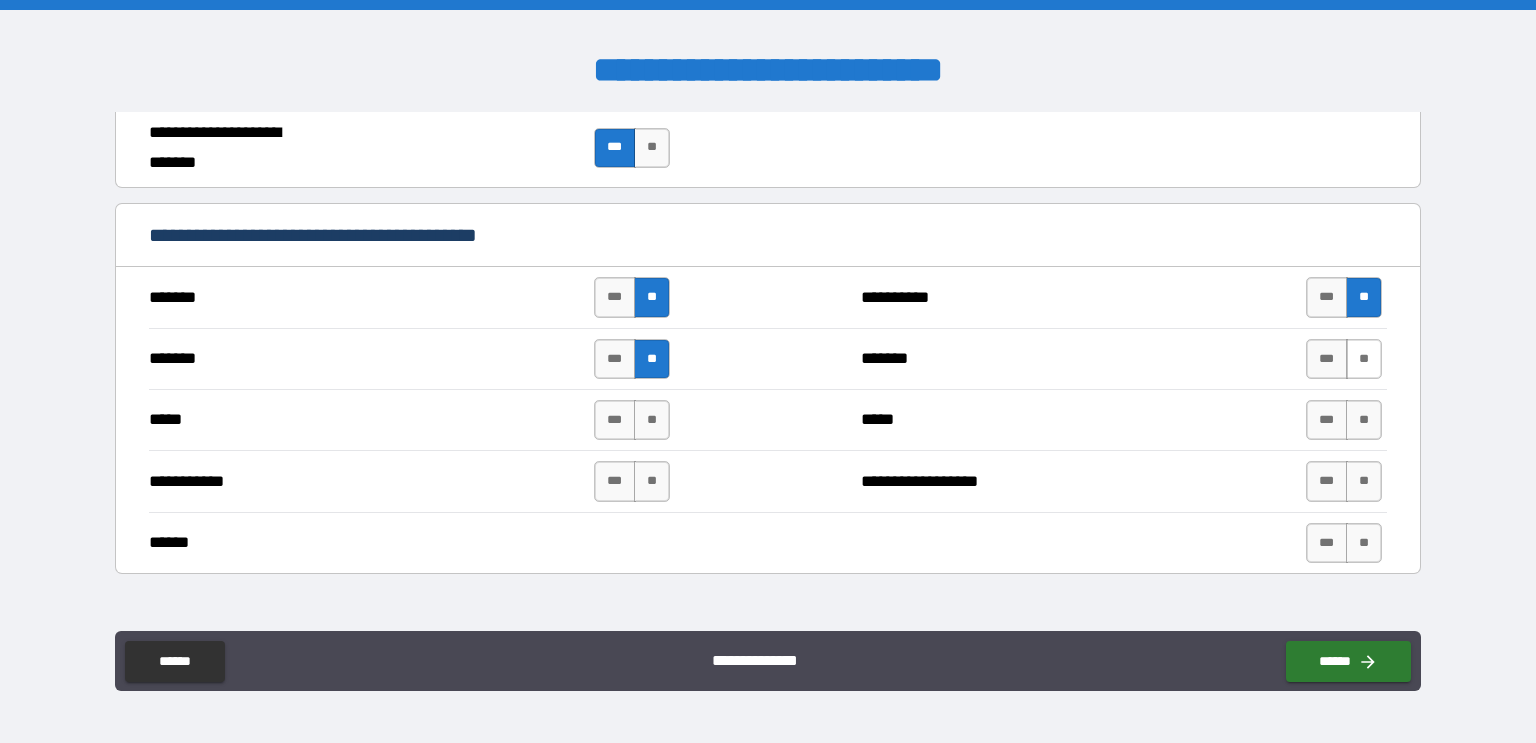 click on "**" at bounding box center [1364, 359] 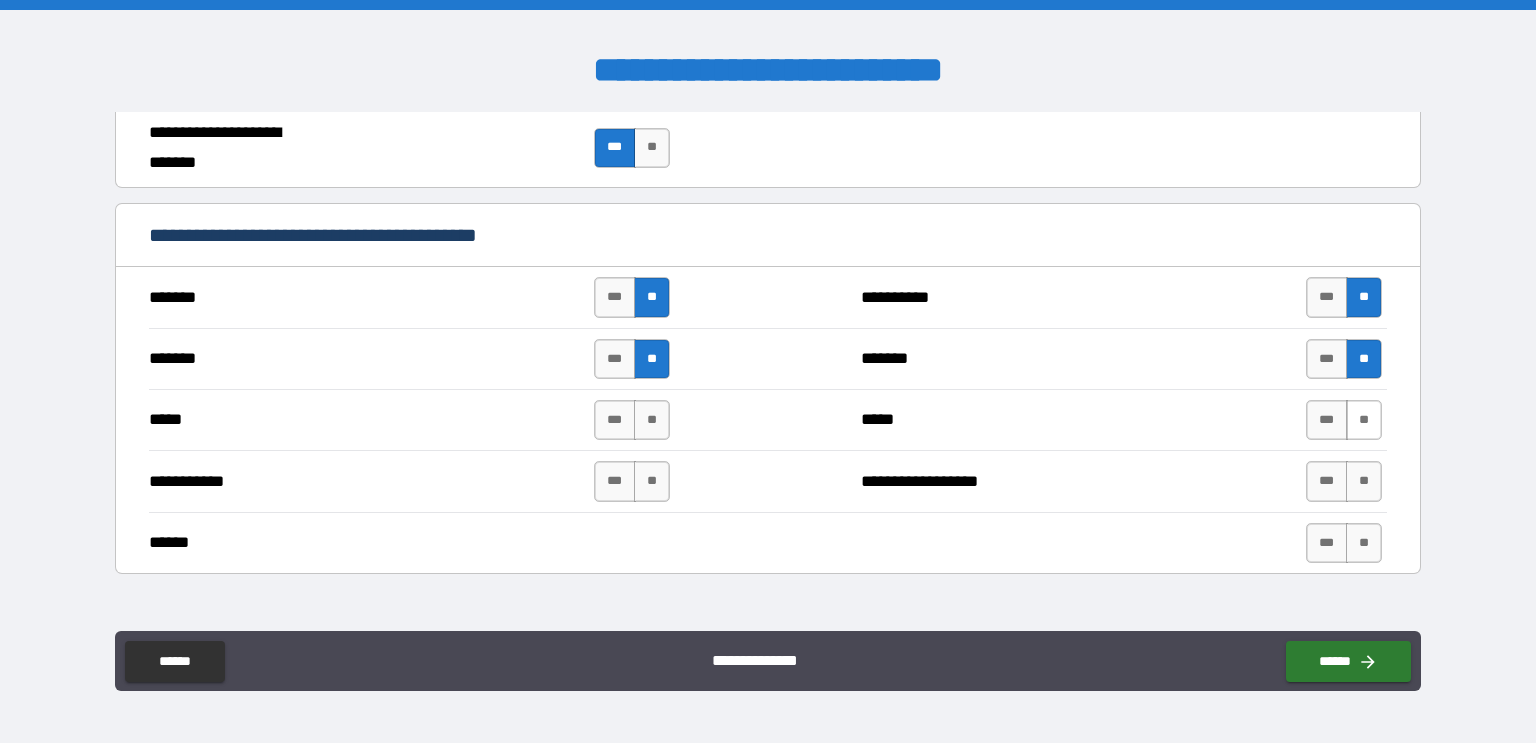 click on "**" at bounding box center (1364, 420) 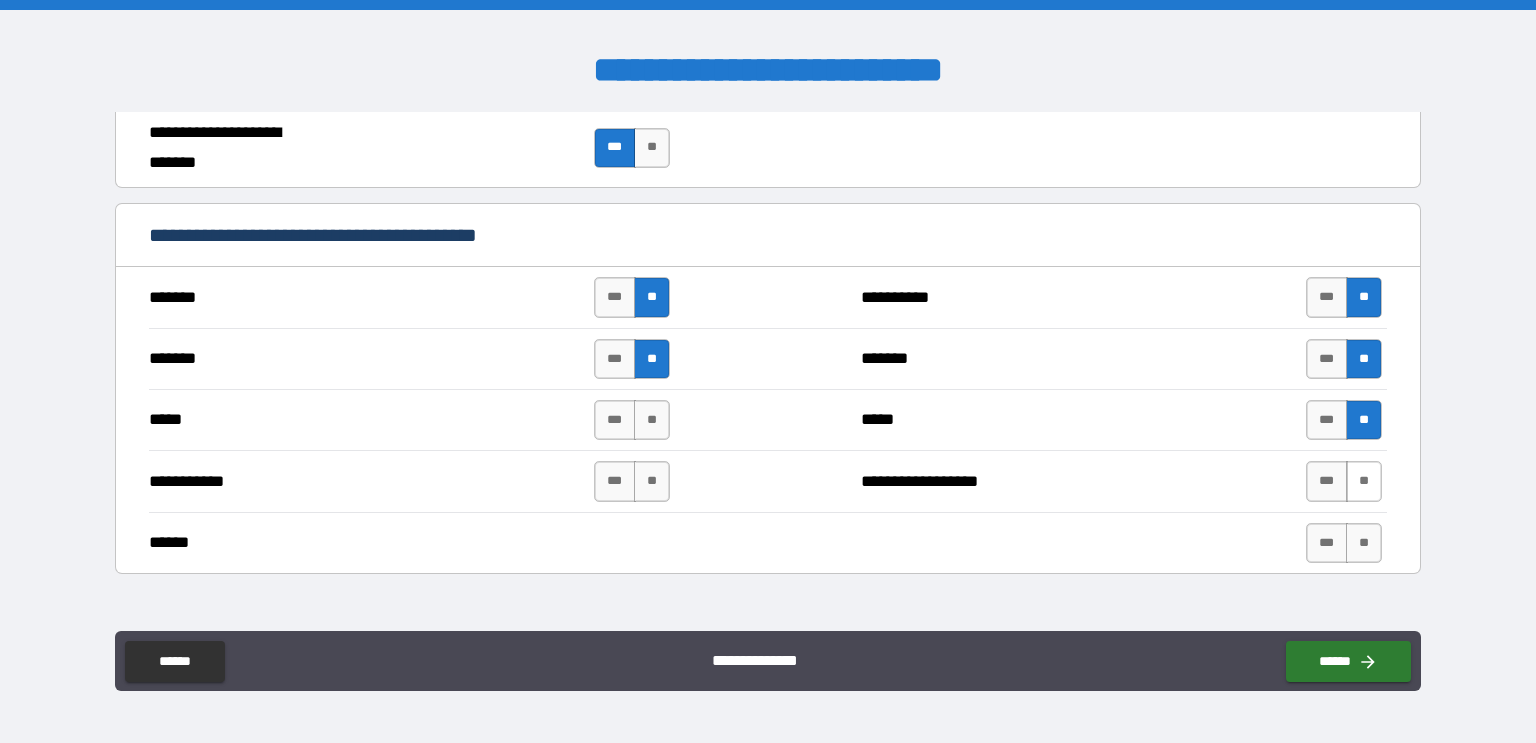 click on "**" at bounding box center [1364, 481] 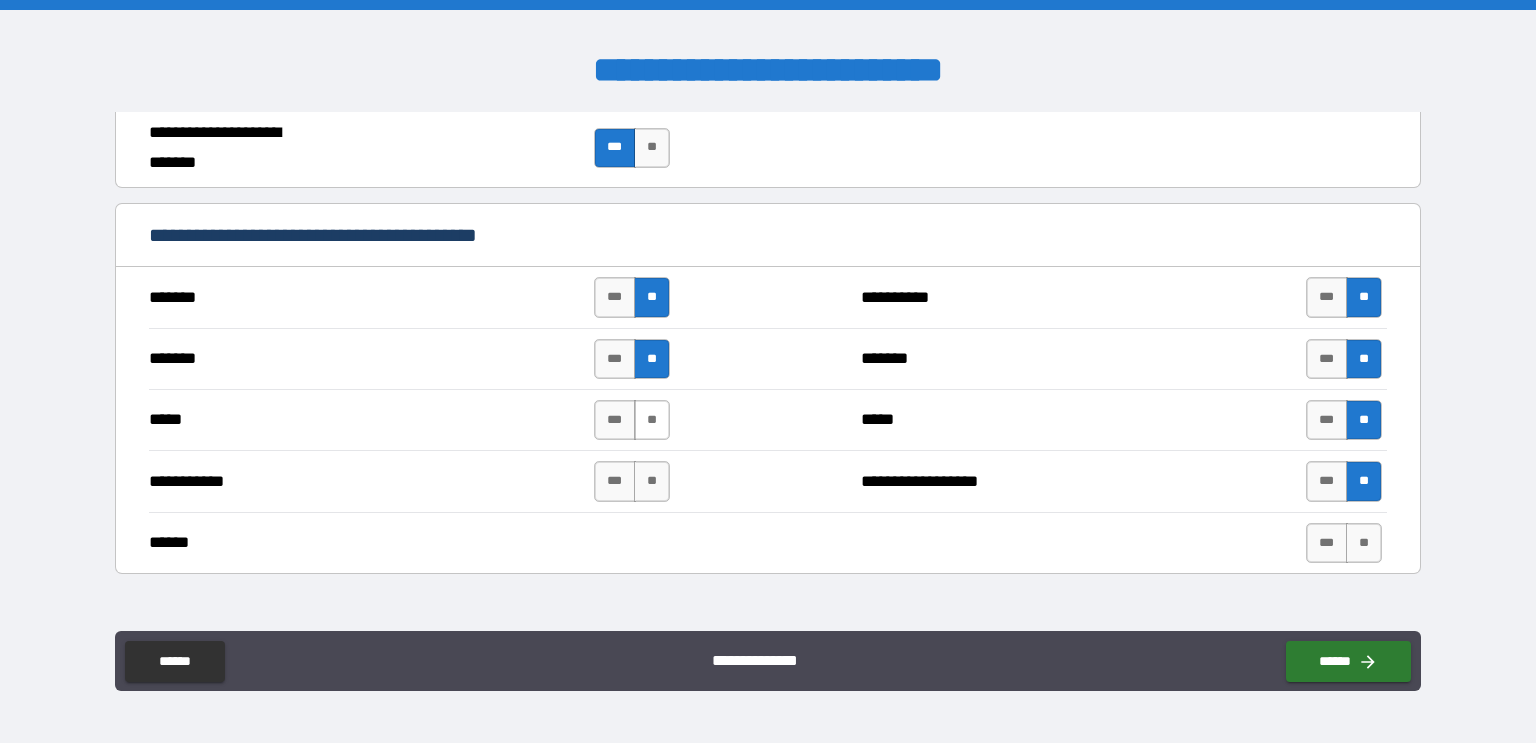 click on "**" at bounding box center (652, 420) 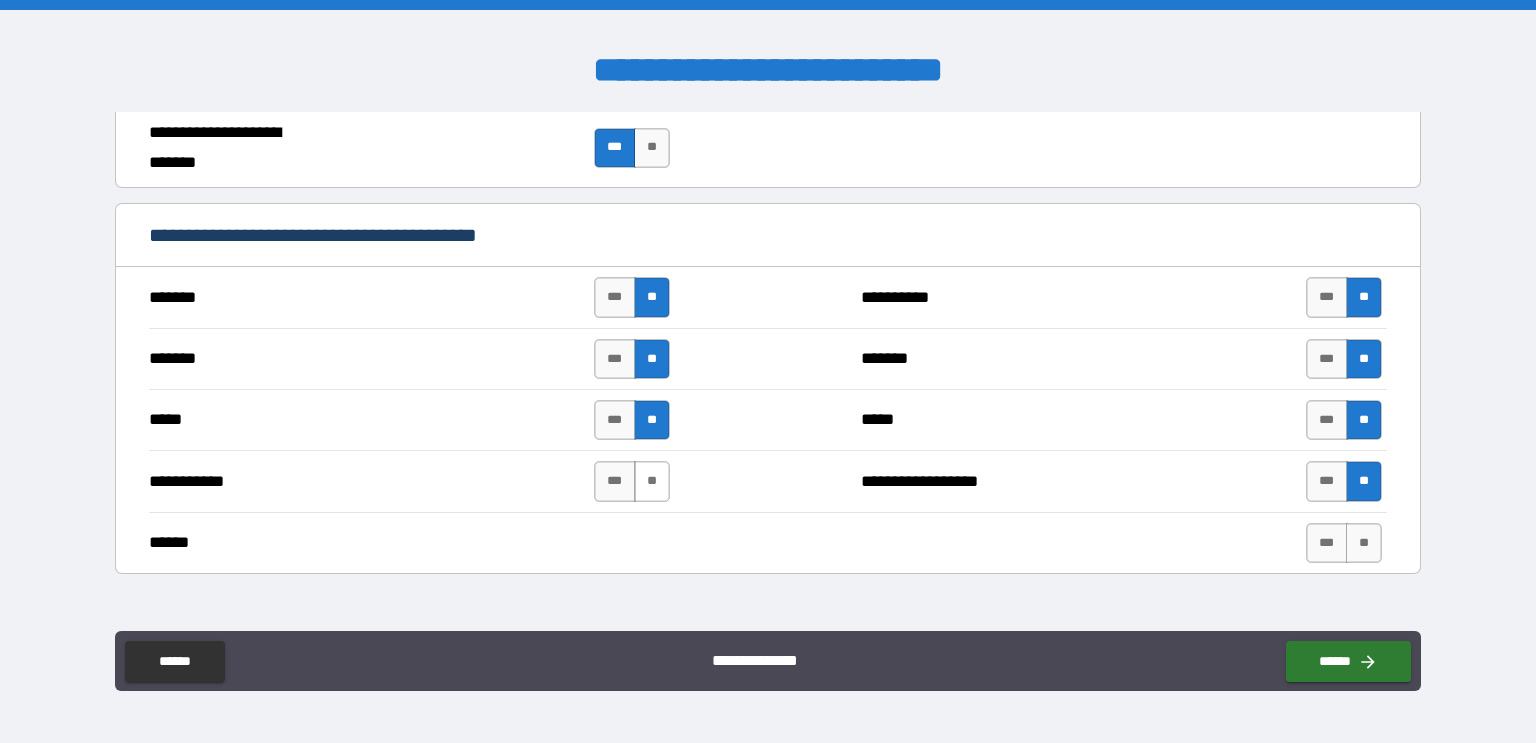 click on "**" at bounding box center [652, 481] 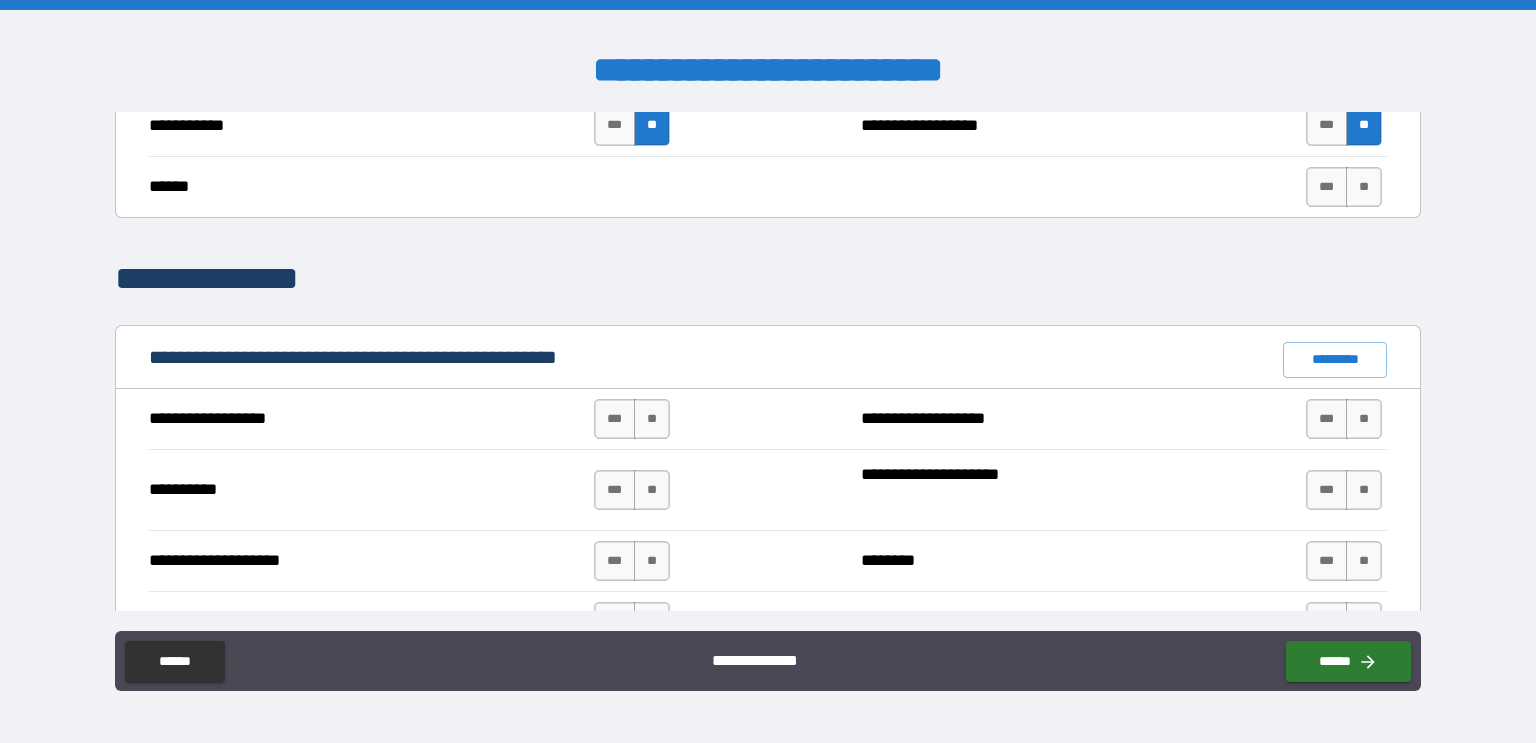 scroll, scrollTop: 1664, scrollLeft: 0, axis: vertical 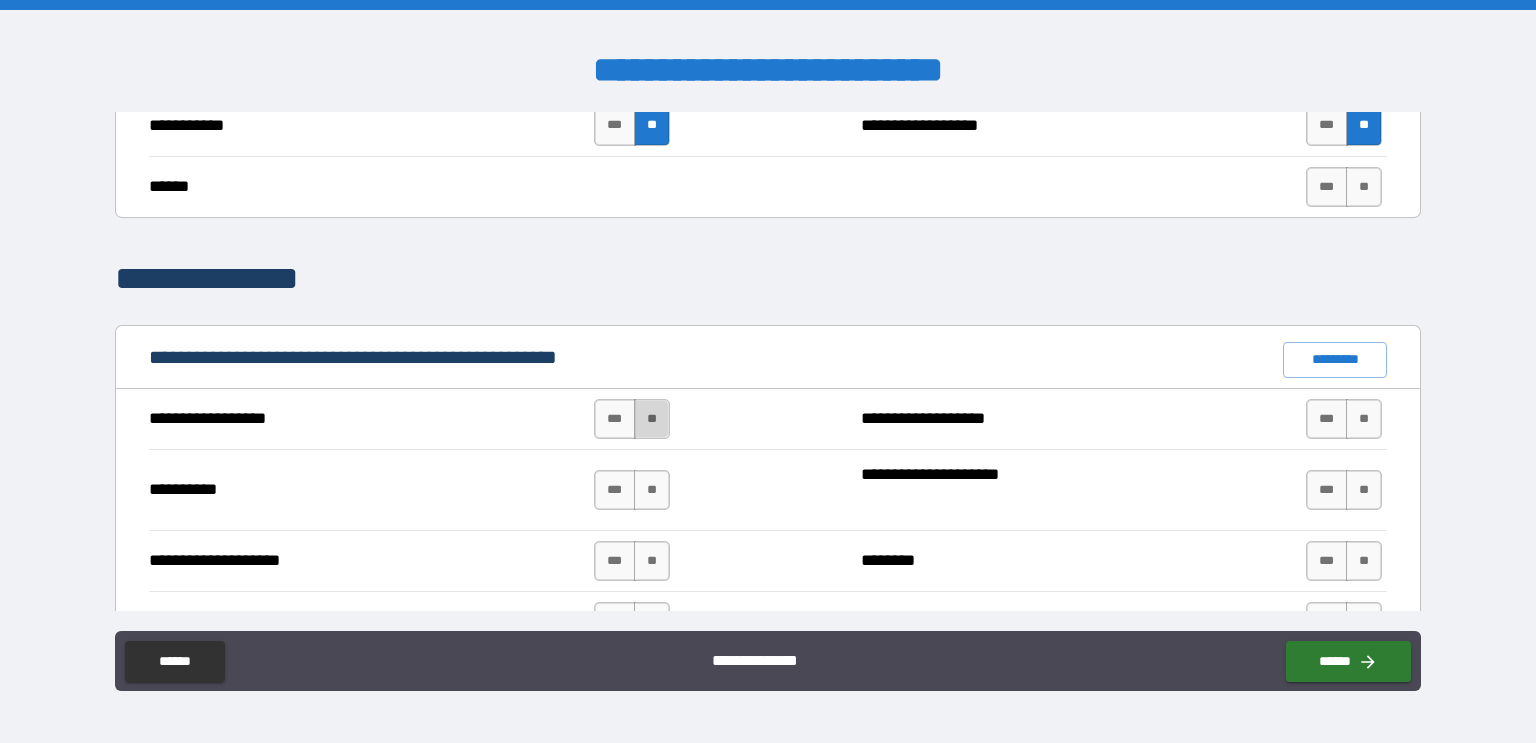 click on "**" at bounding box center (652, 419) 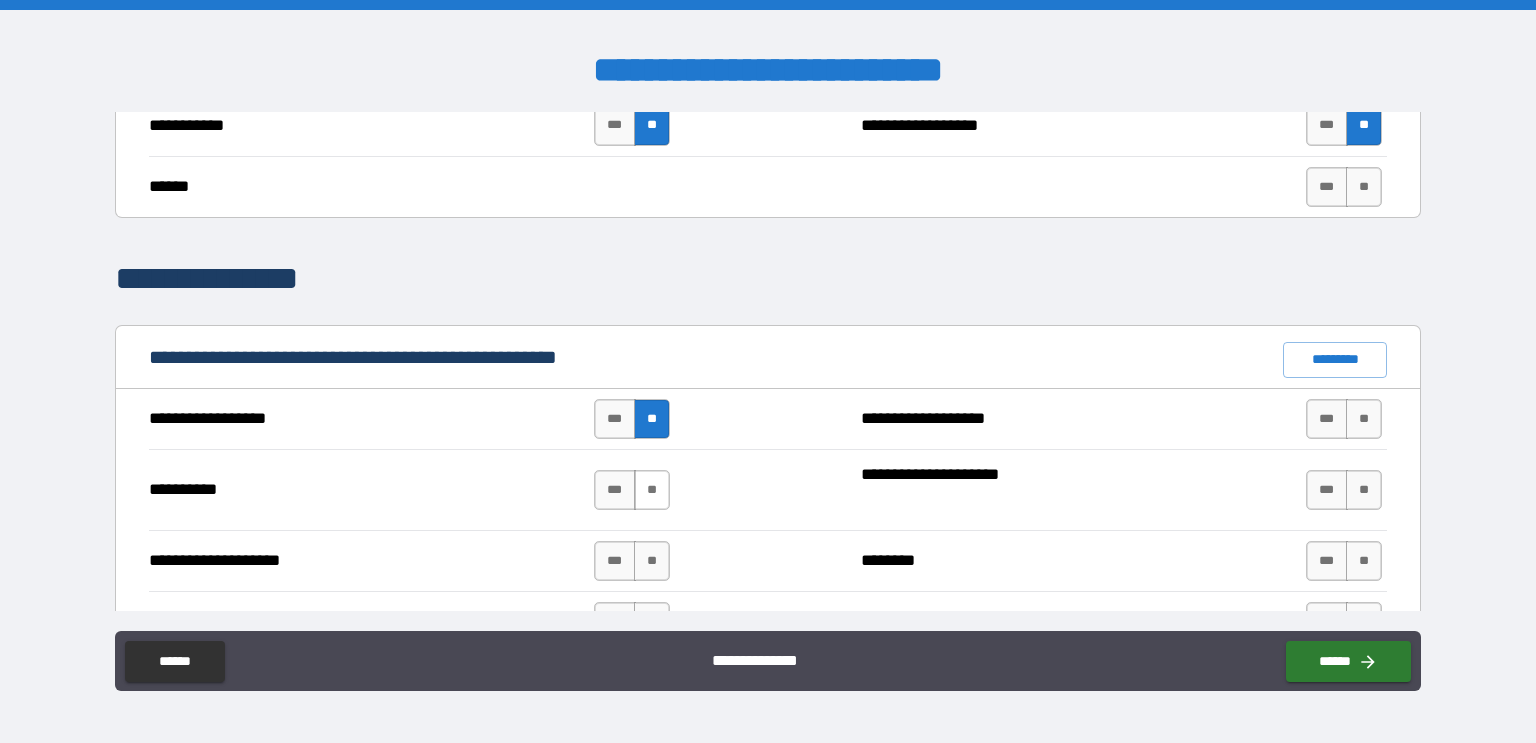 click on "**" at bounding box center (652, 490) 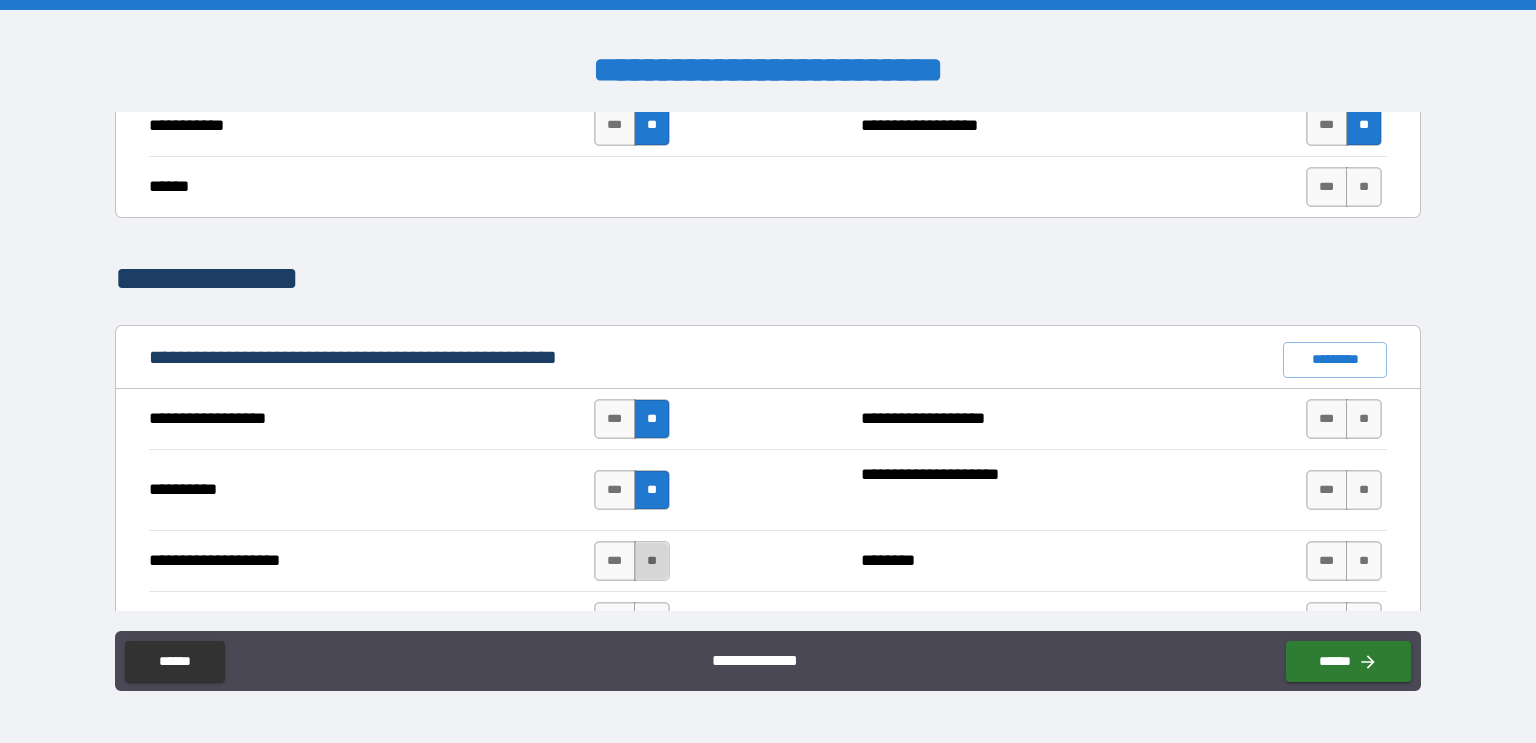 click on "**" at bounding box center (652, 561) 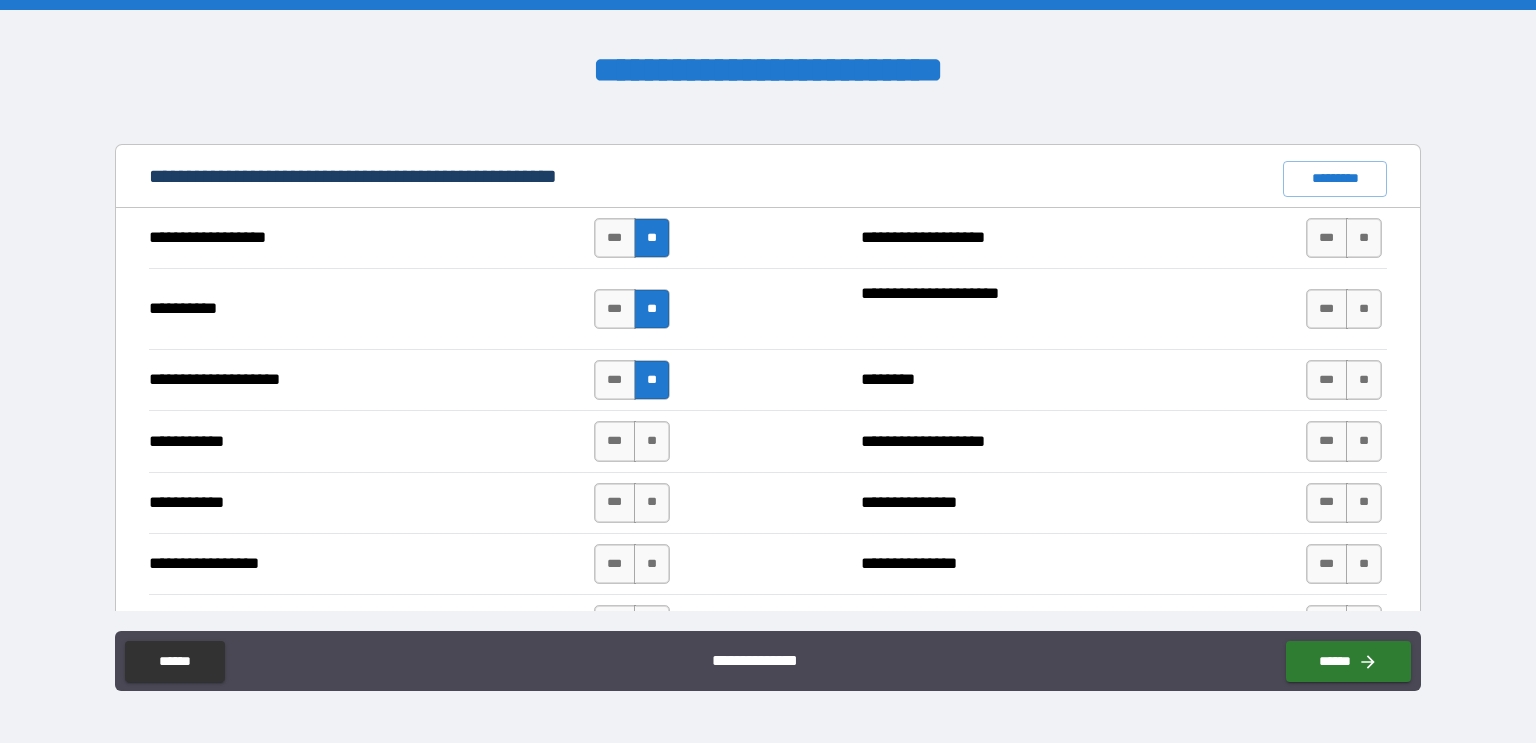 scroll, scrollTop: 1850, scrollLeft: 0, axis: vertical 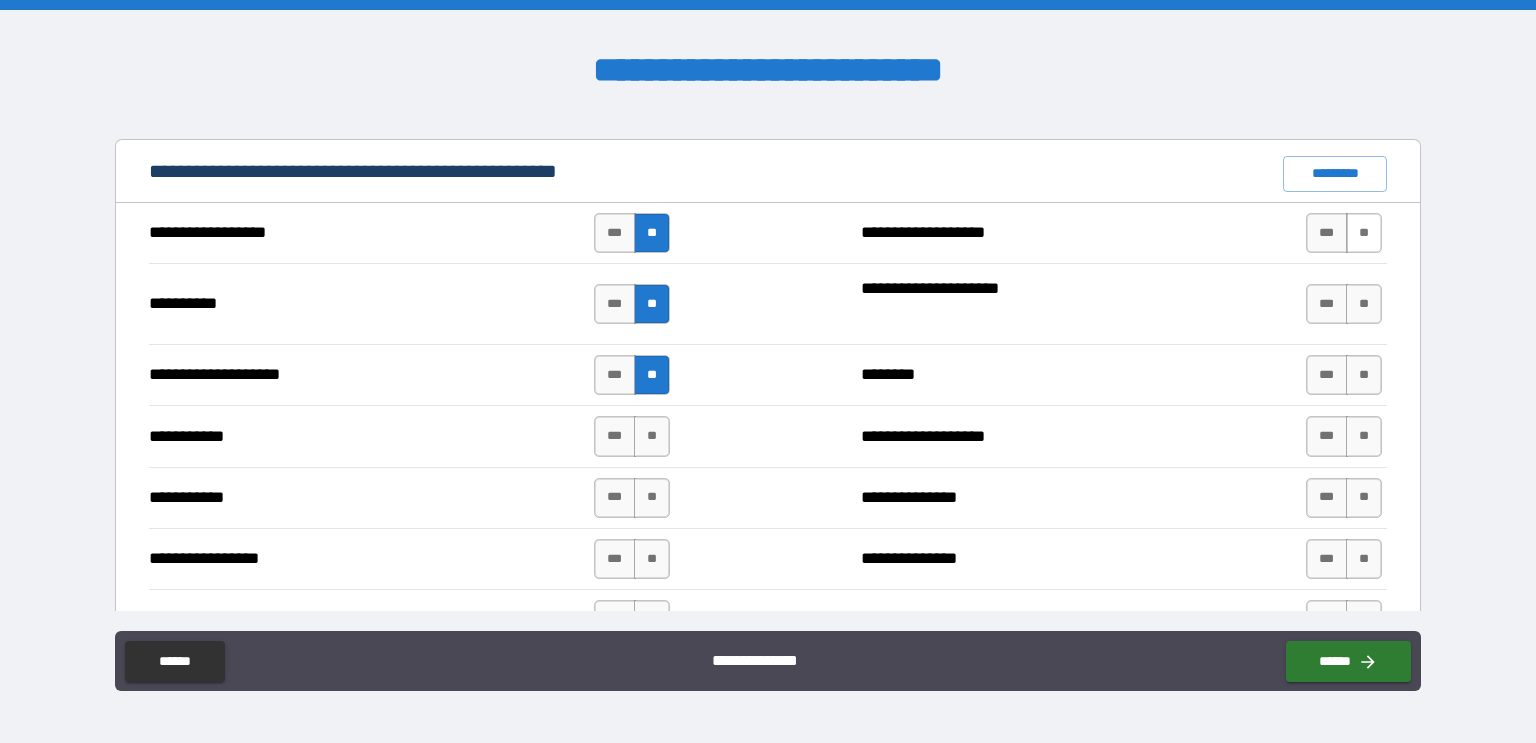 click on "**" at bounding box center (1364, 233) 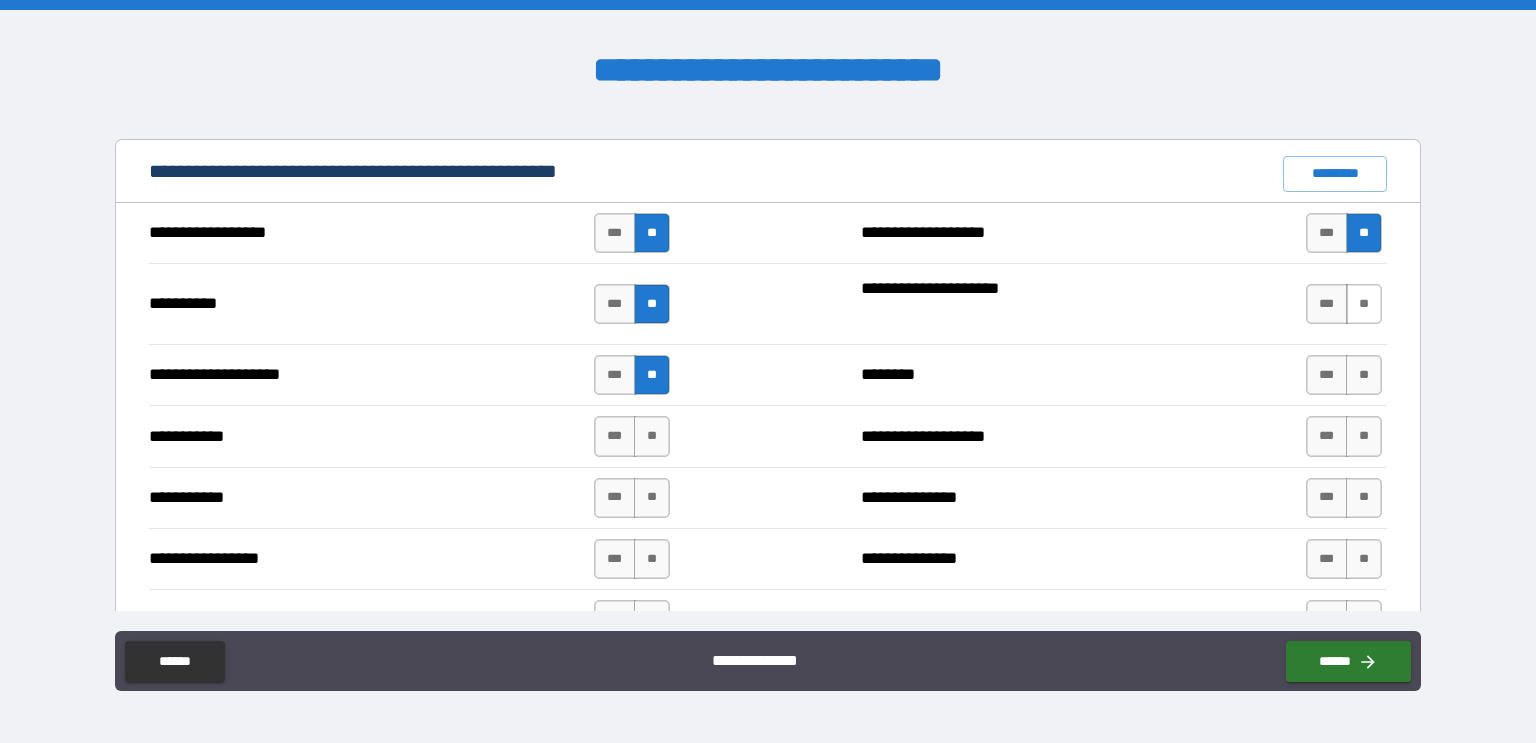 click on "**" at bounding box center [1364, 304] 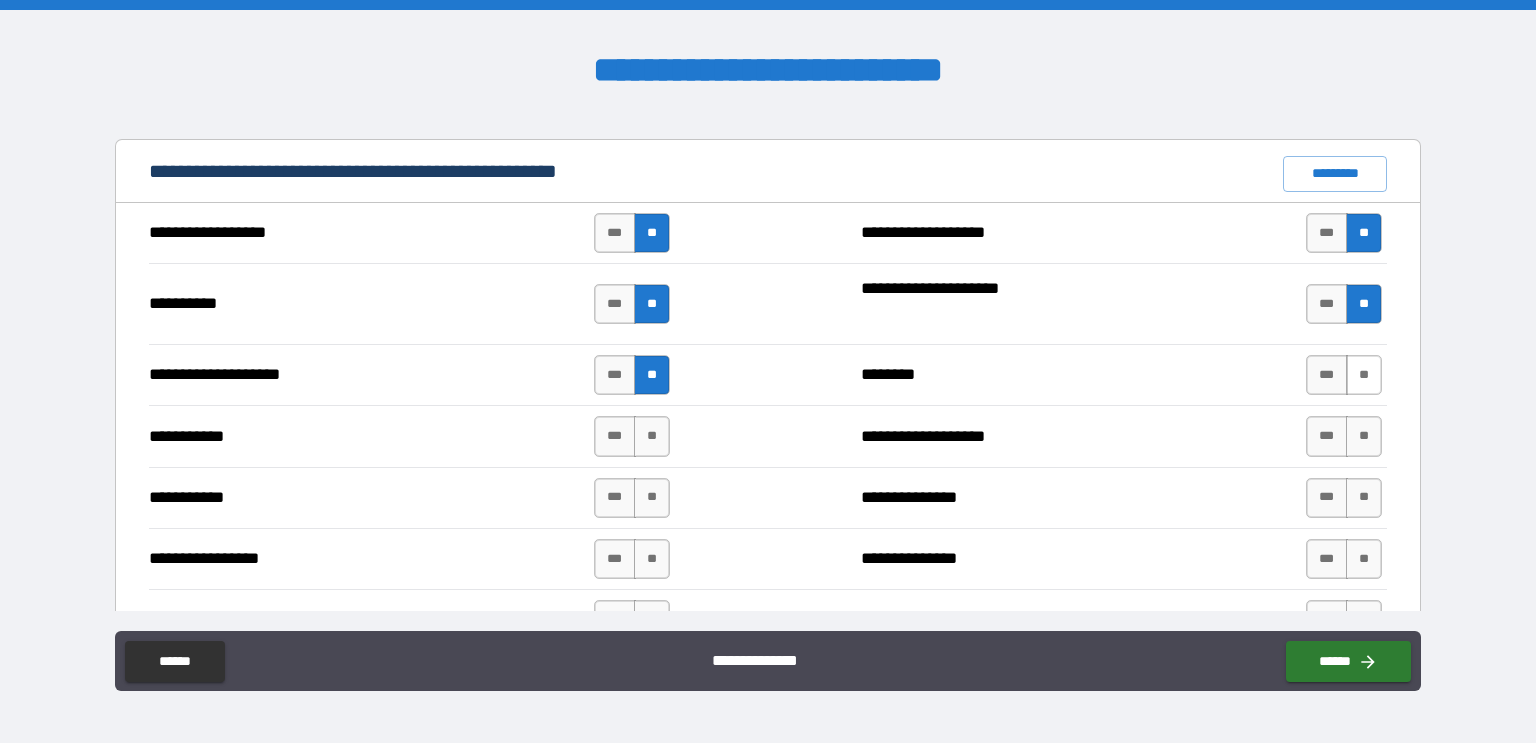 click on "**" at bounding box center [1364, 375] 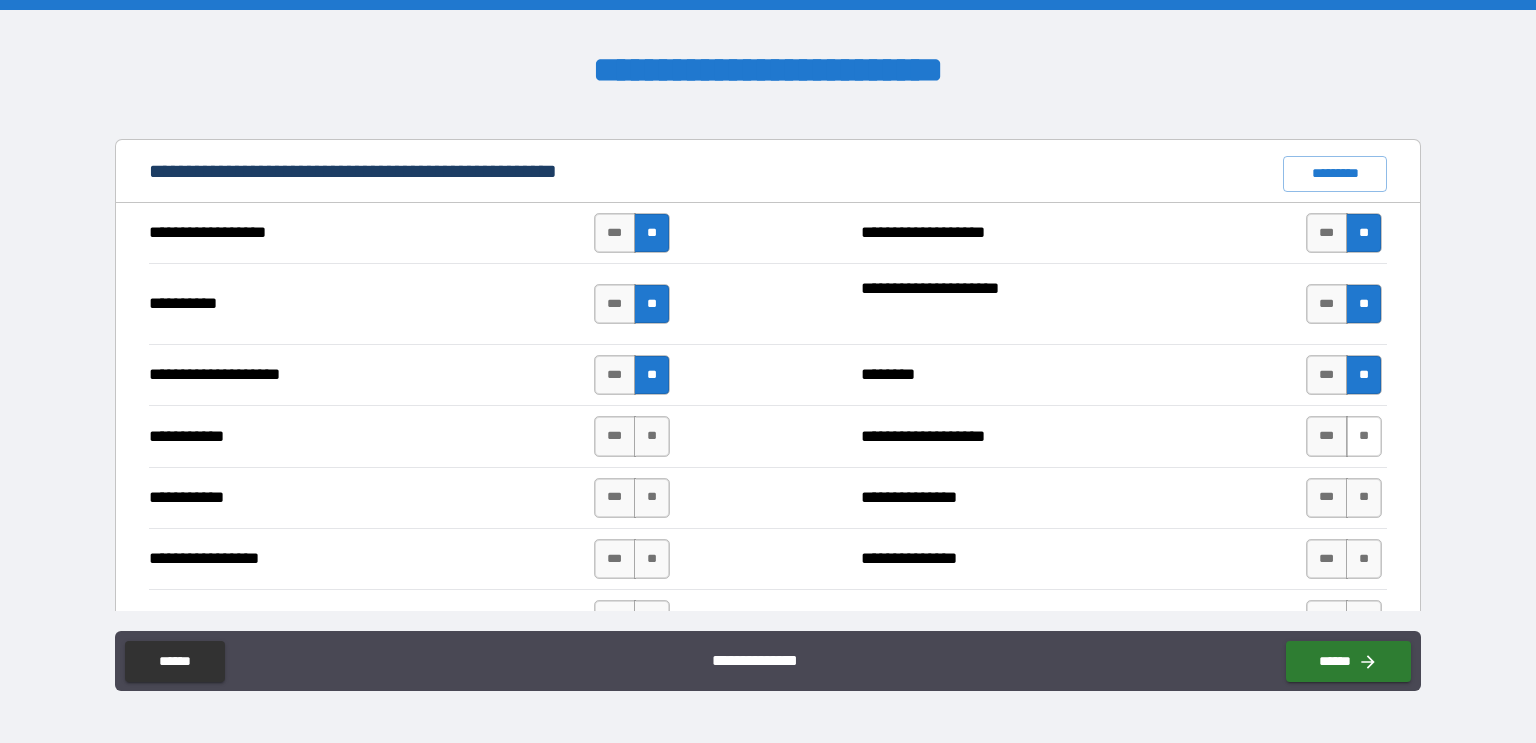 click on "**" at bounding box center [1364, 436] 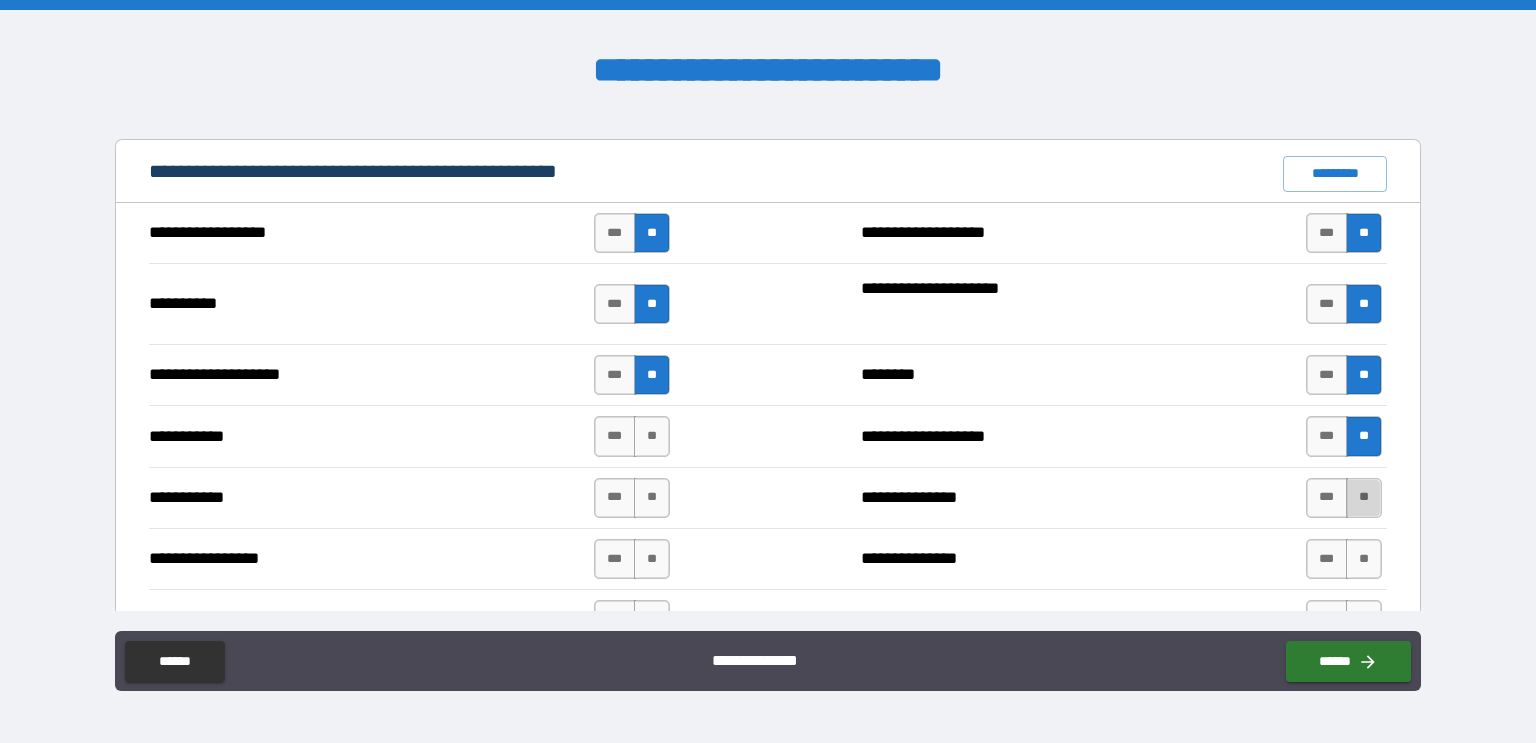 click on "**" at bounding box center [1364, 498] 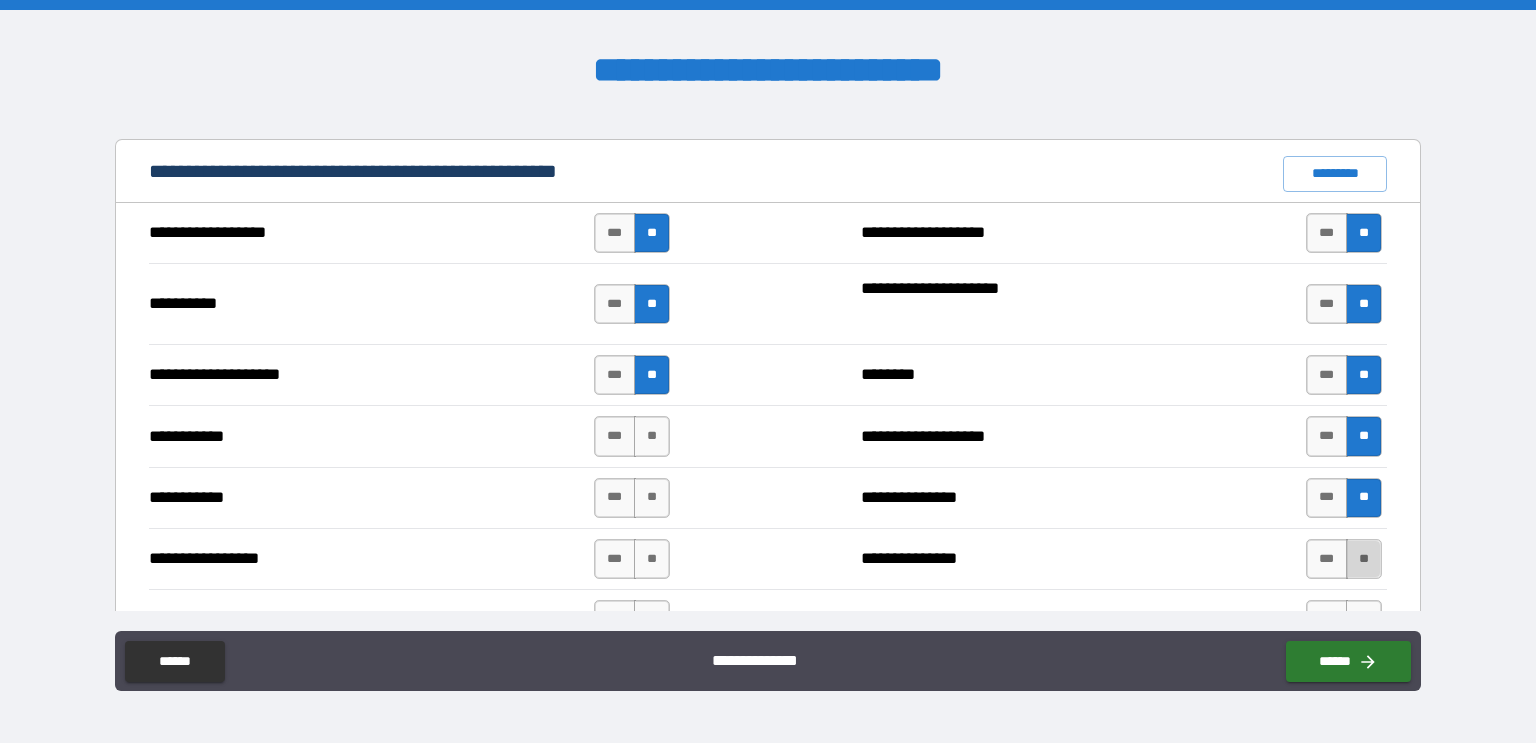 click on "**" at bounding box center (1364, 559) 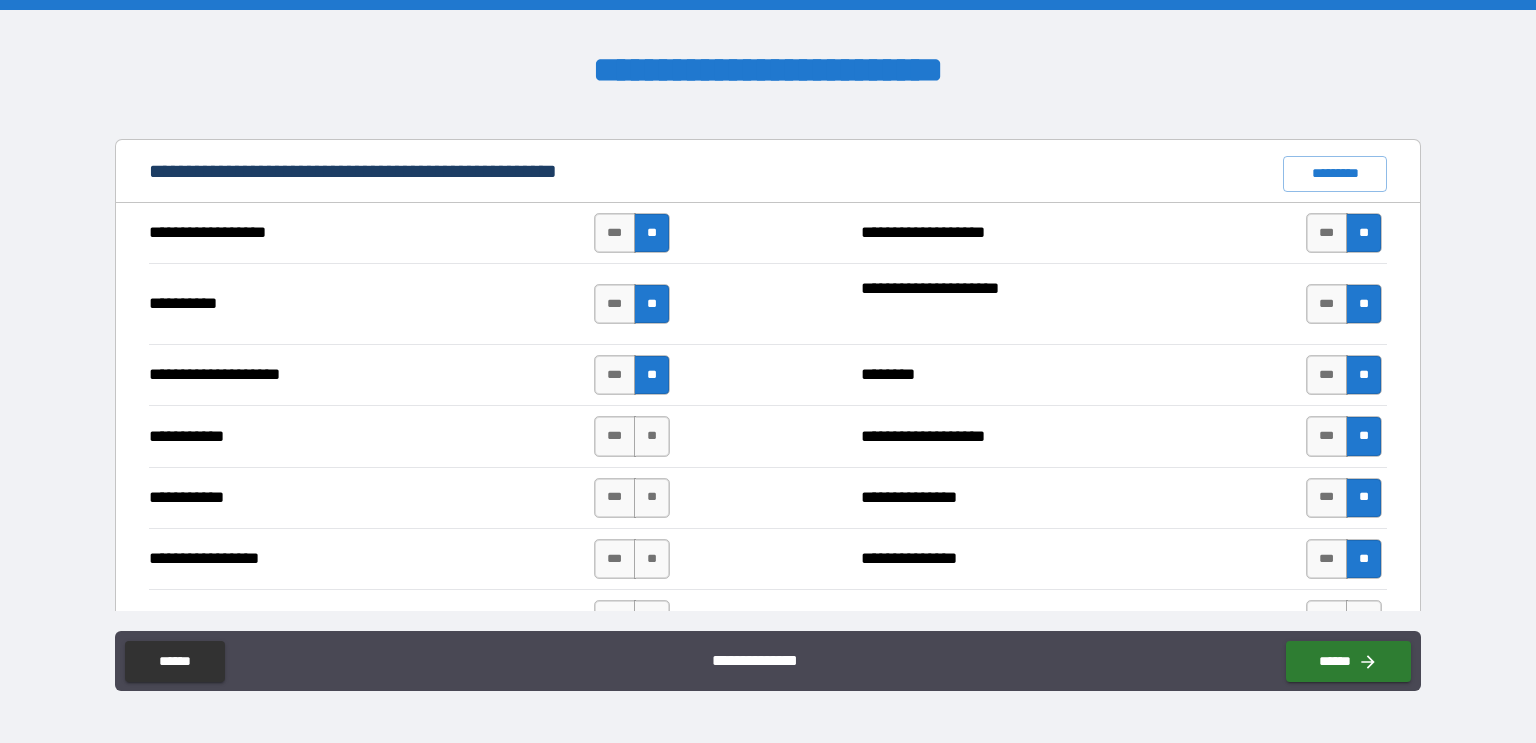 click on "**********" at bounding box center (768, 435) 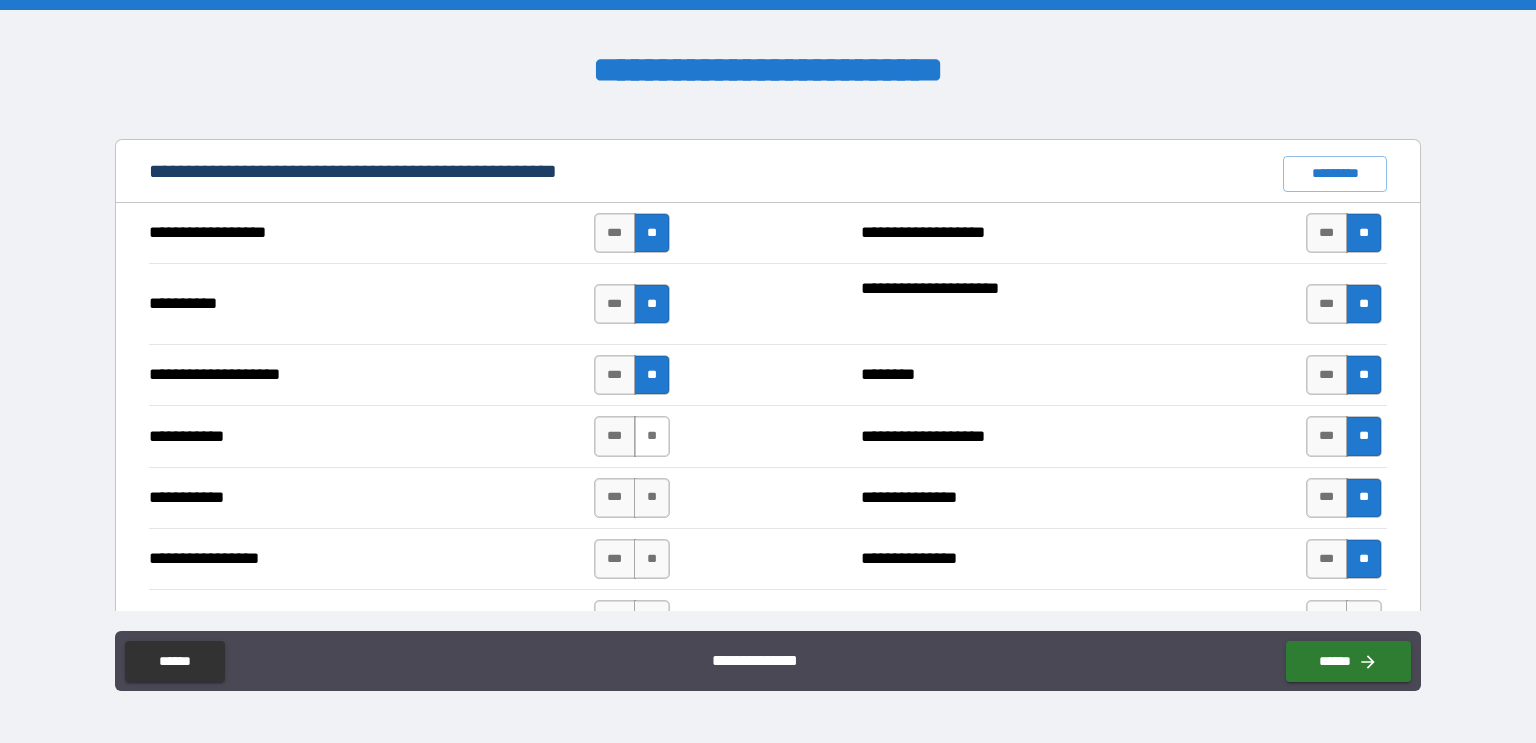click on "**" at bounding box center [652, 436] 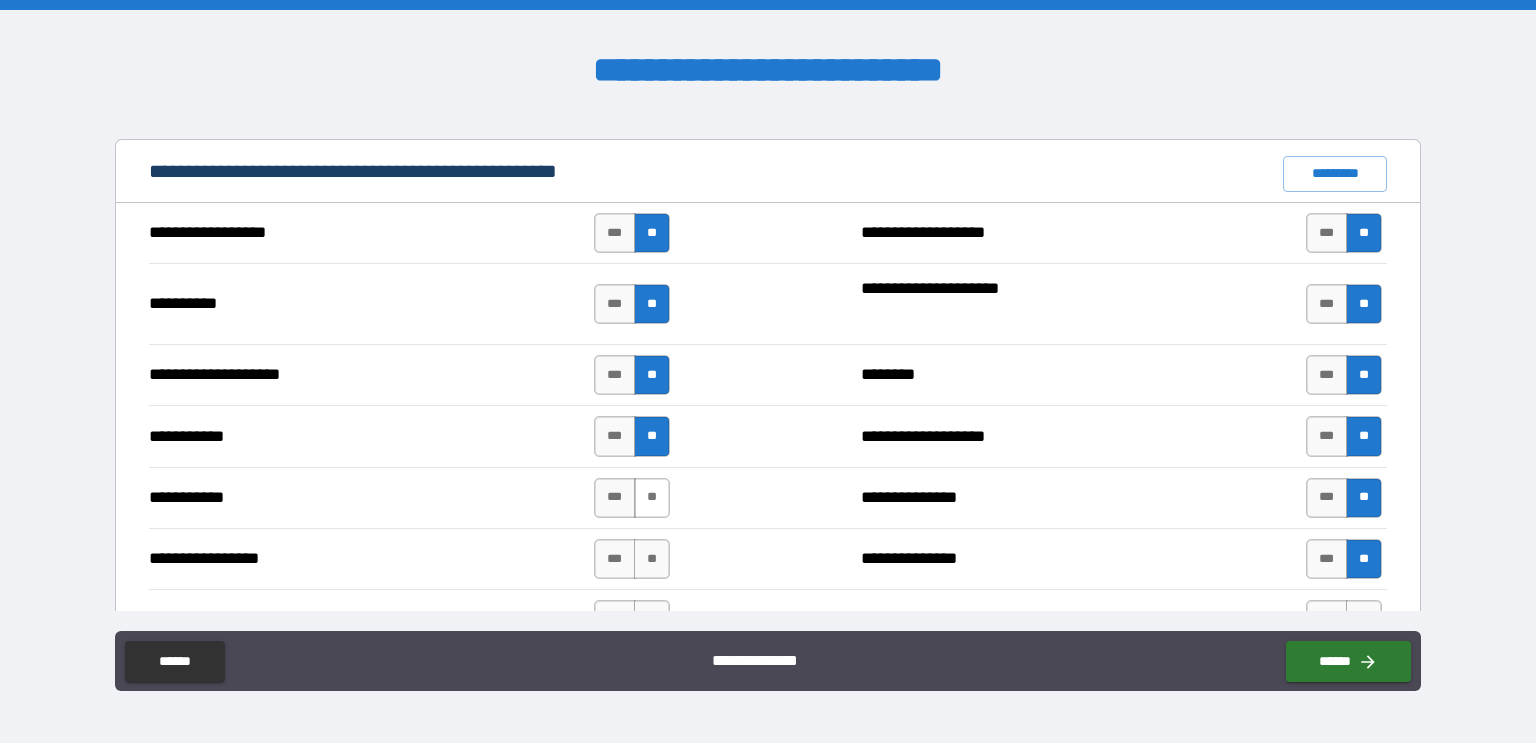 click on "**" at bounding box center [652, 498] 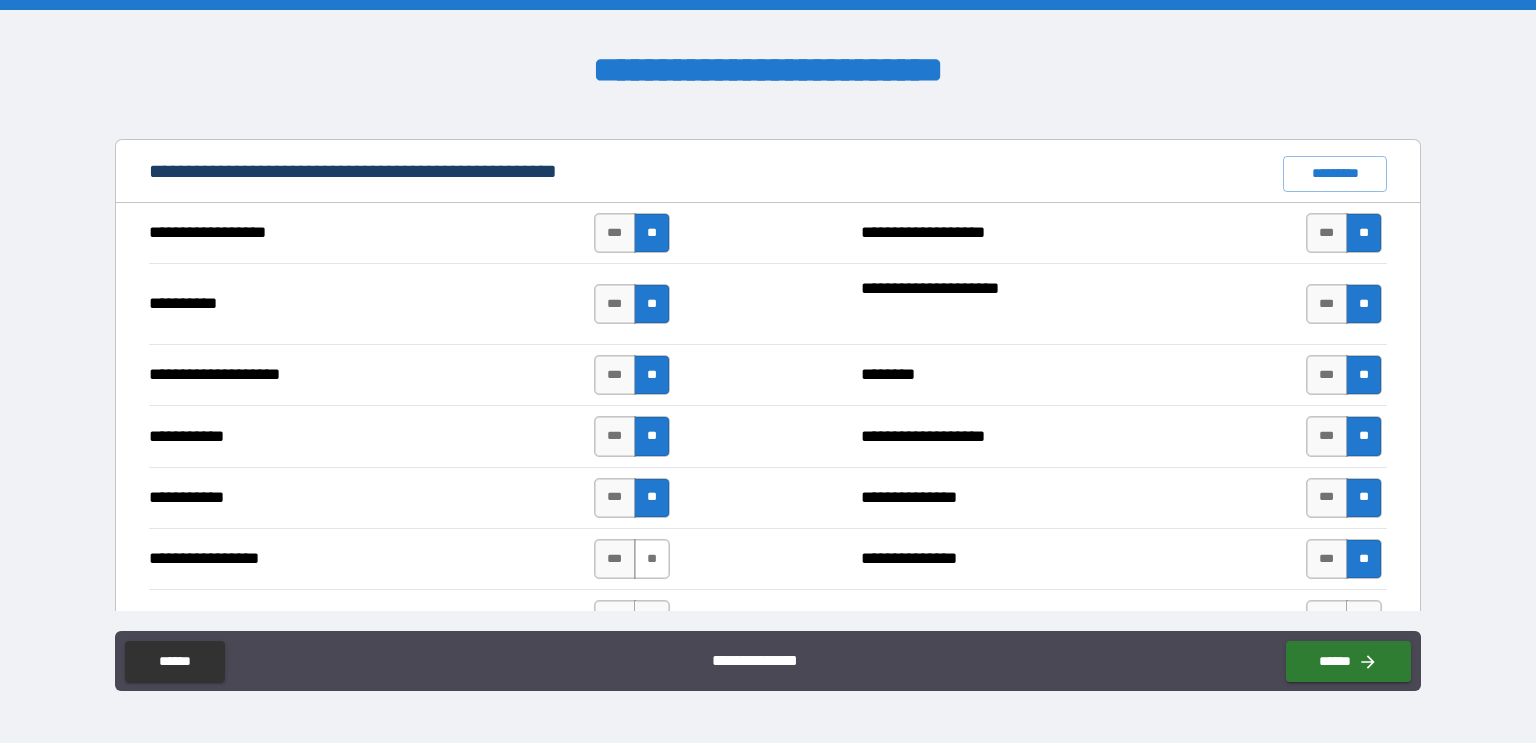 click on "**" at bounding box center [652, 559] 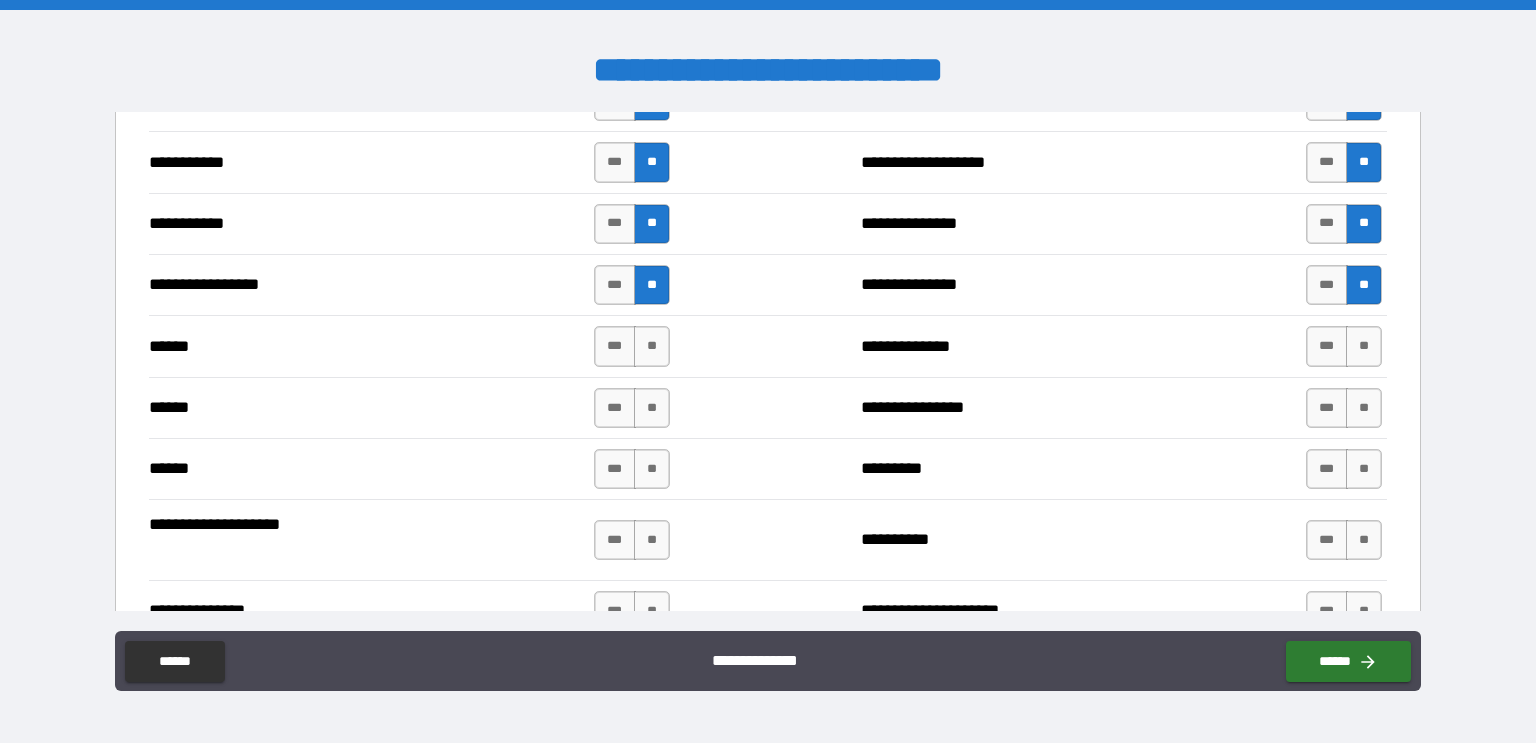 scroll, scrollTop: 2131, scrollLeft: 0, axis: vertical 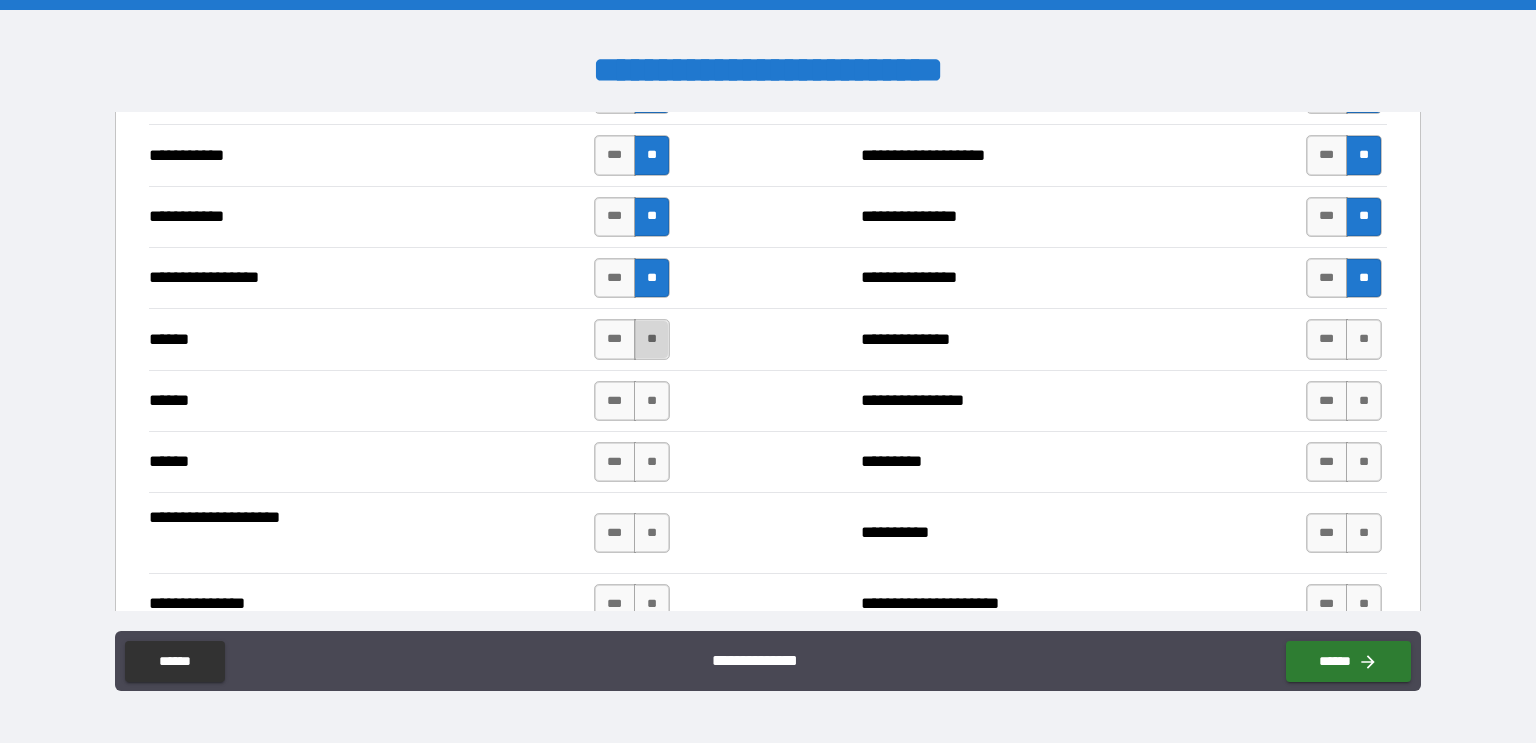 click on "**" at bounding box center (652, 339) 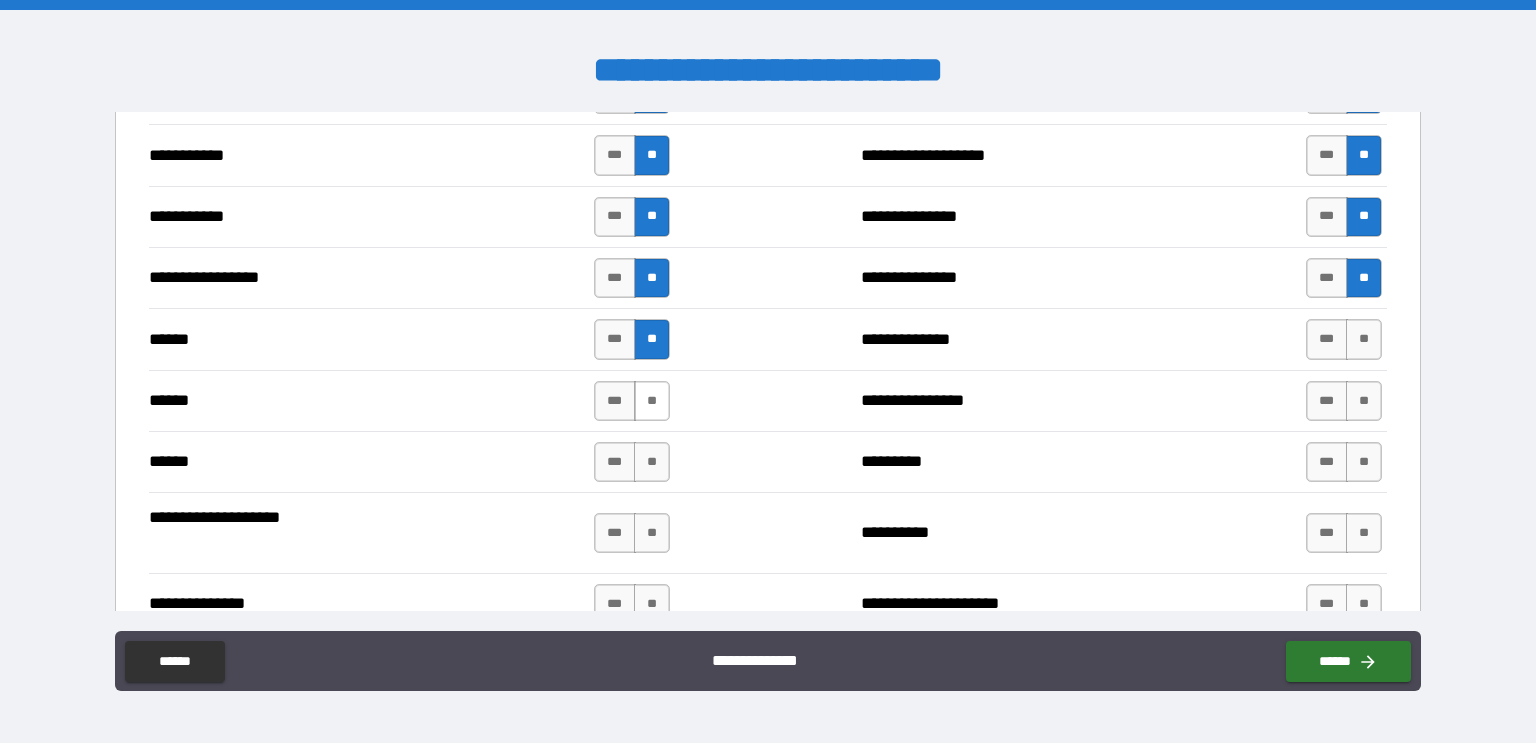 click on "**" at bounding box center (652, 401) 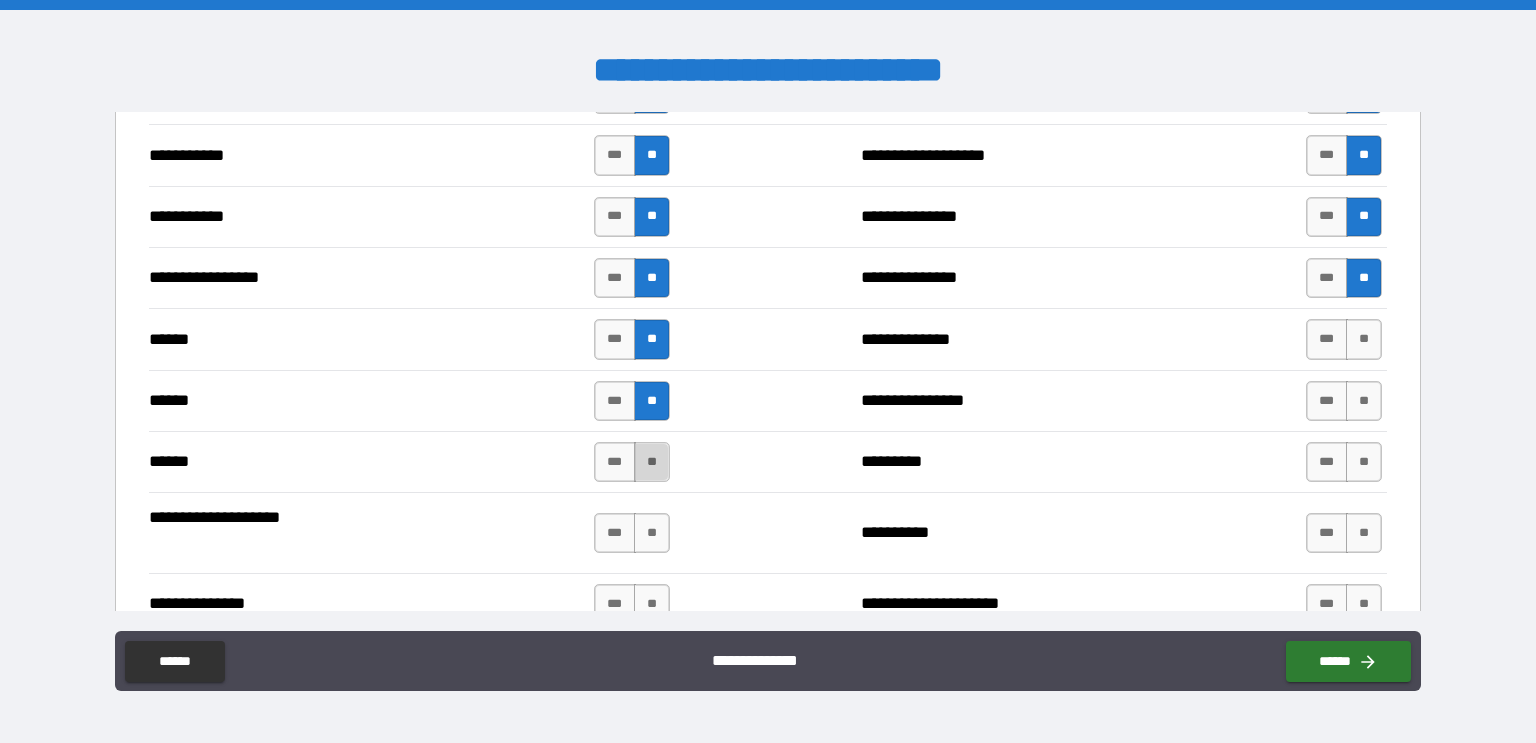 click on "**" at bounding box center [652, 462] 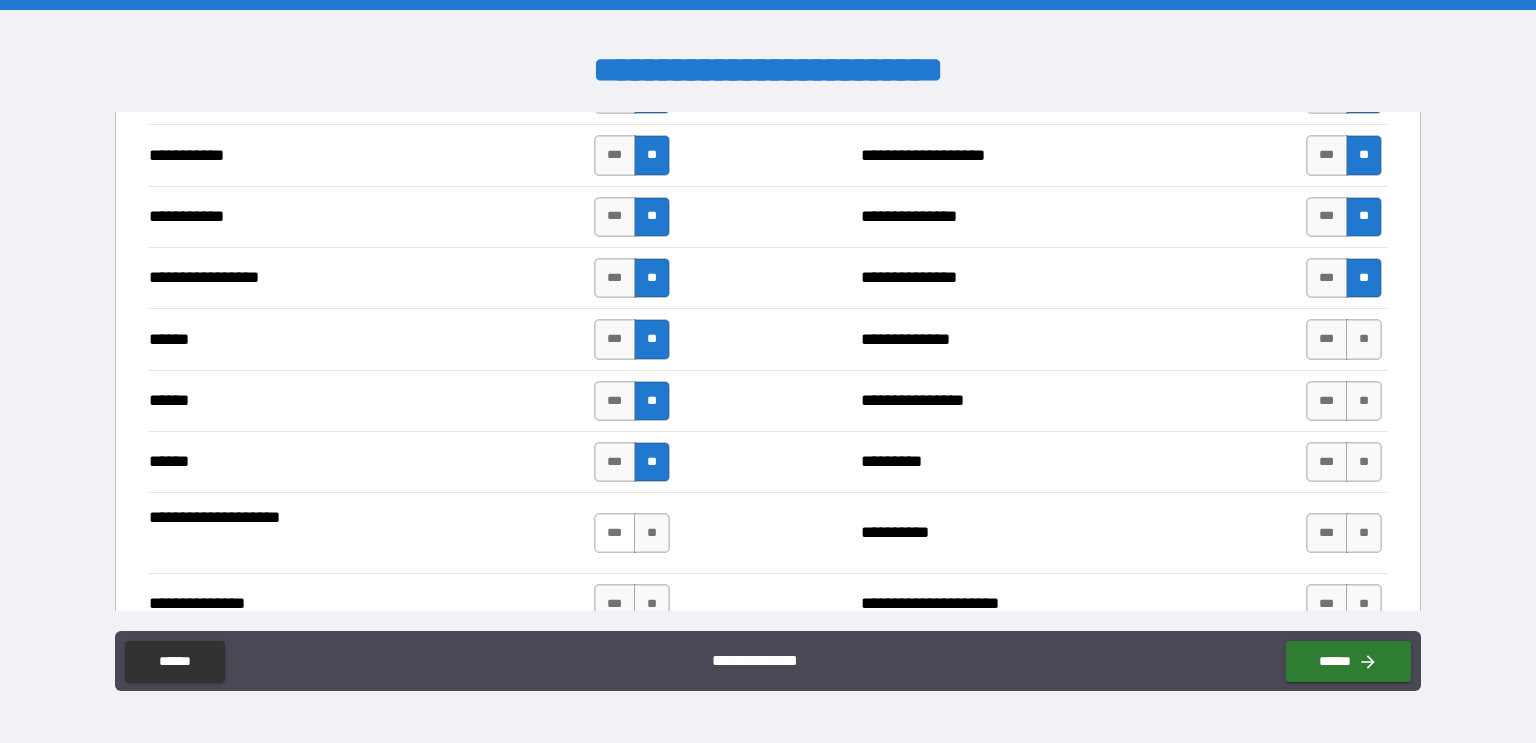 click on "***" at bounding box center [615, 533] 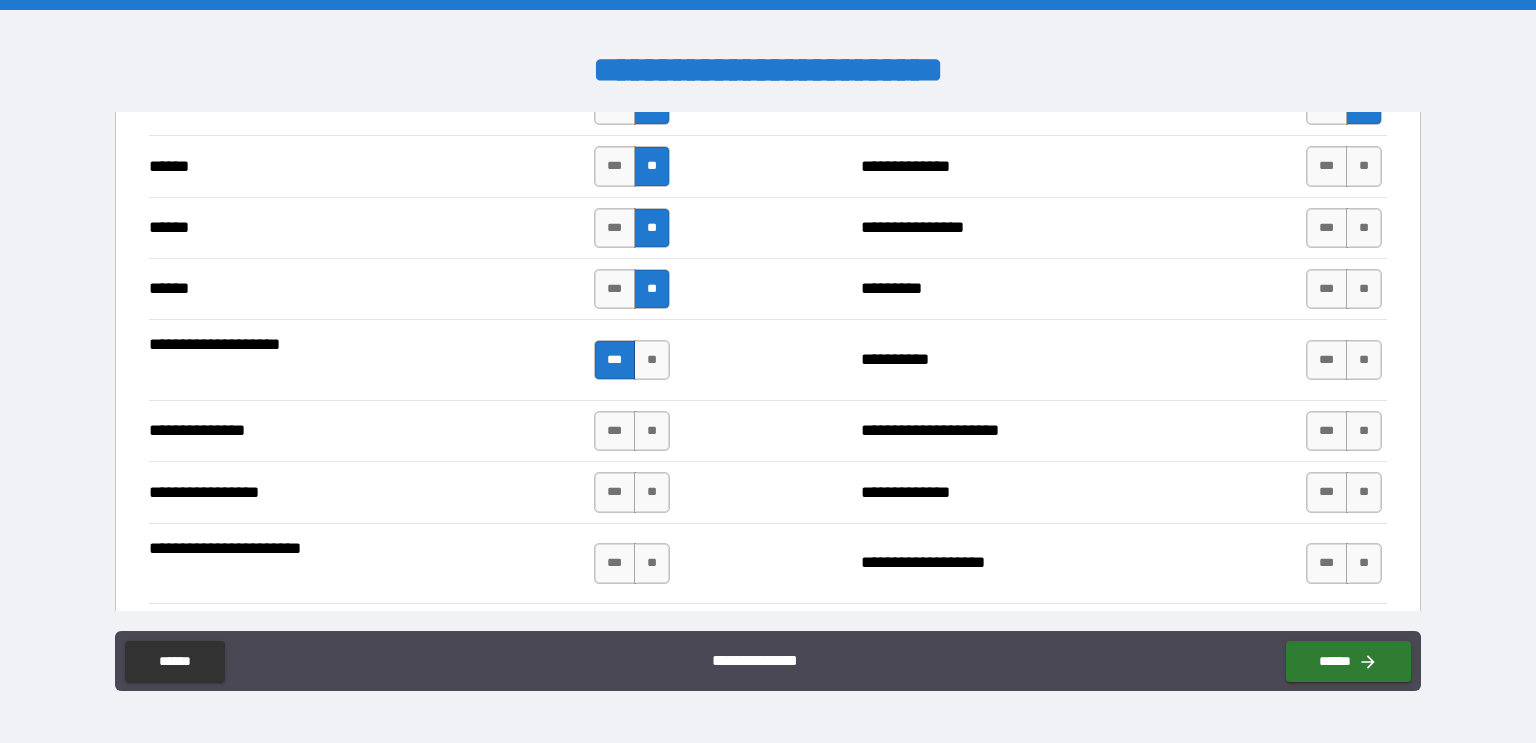 scroll, scrollTop: 2343, scrollLeft: 0, axis: vertical 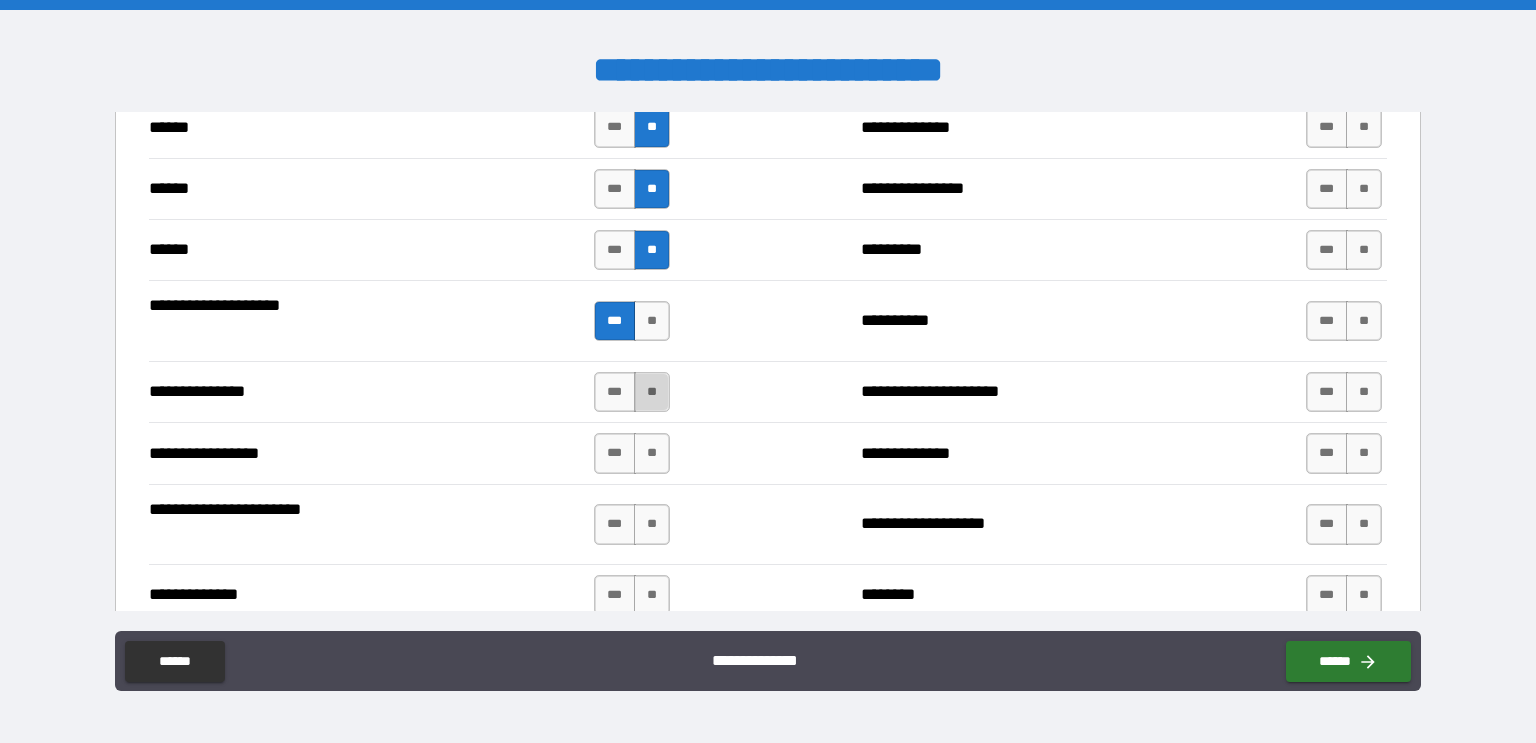 click on "**" at bounding box center [652, 392] 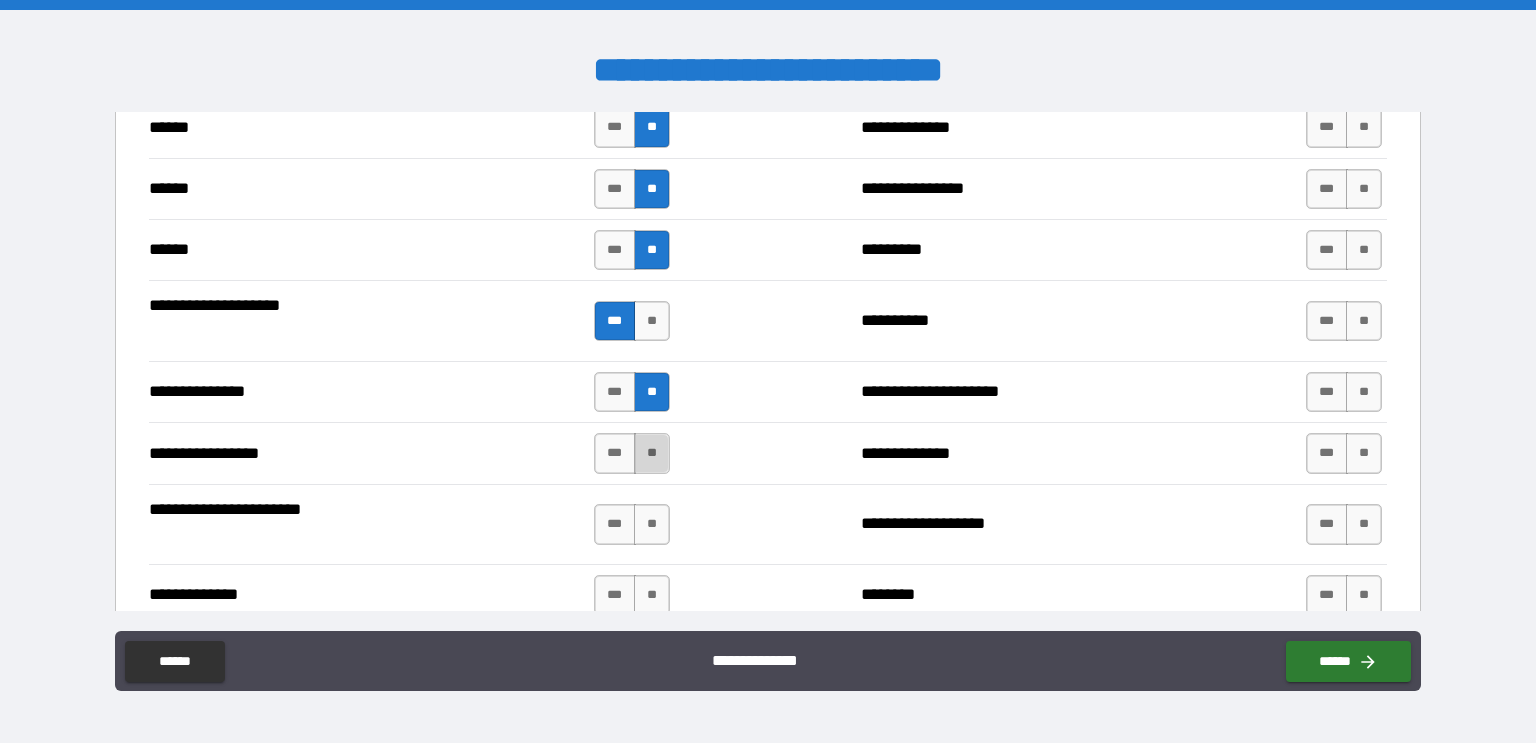 click on "**" at bounding box center (652, 453) 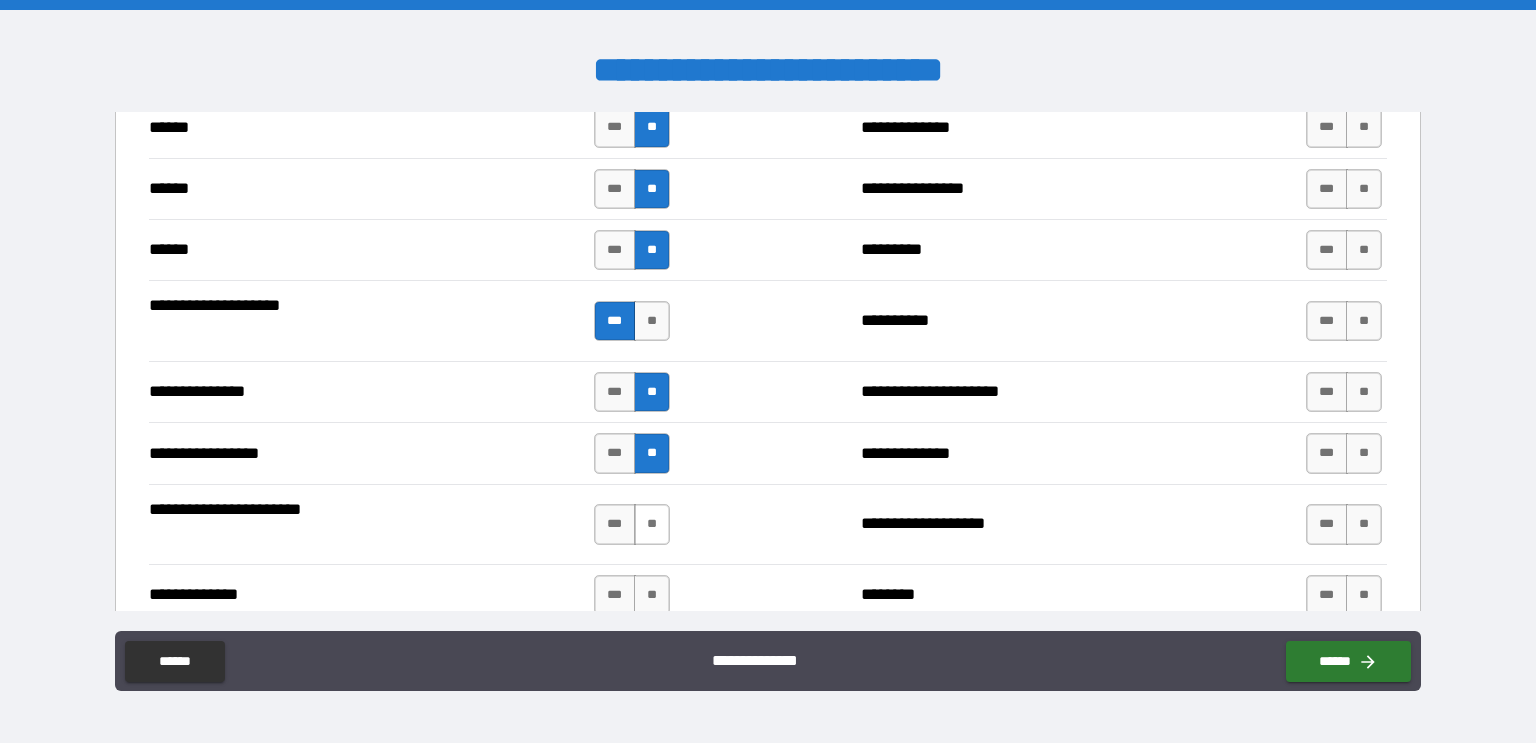 click on "**" at bounding box center (652, 524) 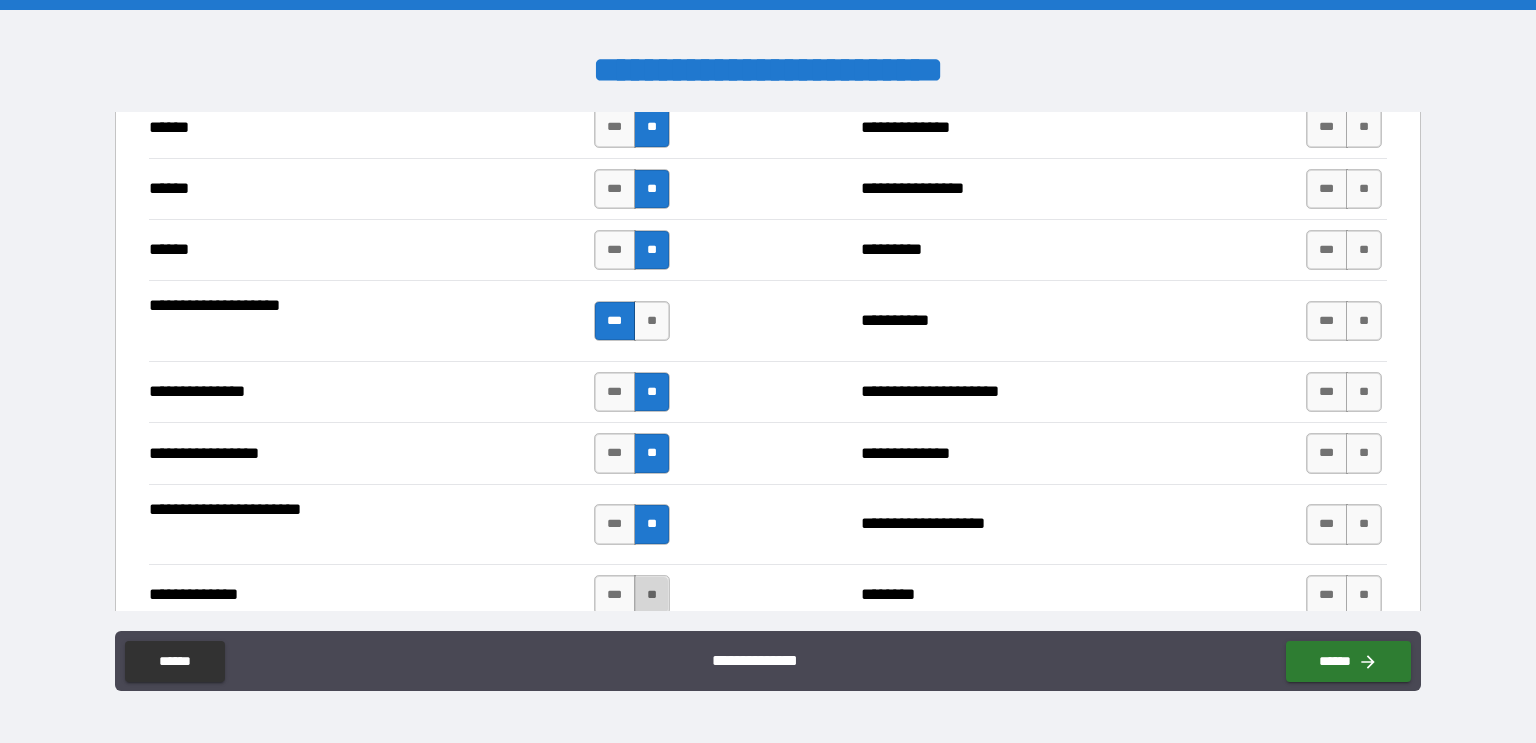 click on "**" at bounding box center (652, 595) 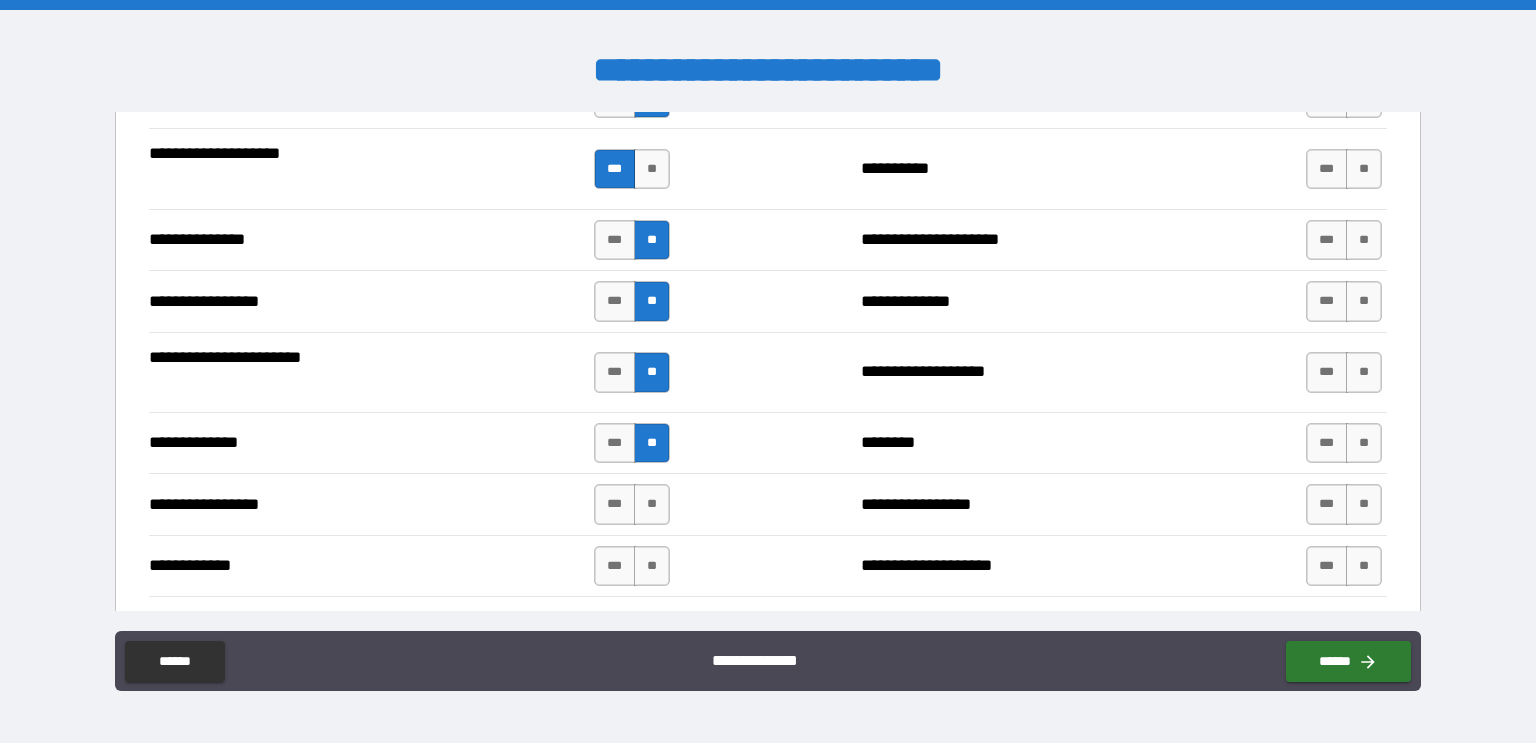scroll, scrollTop: 2496, scrollLeft: 0, axis: vertical 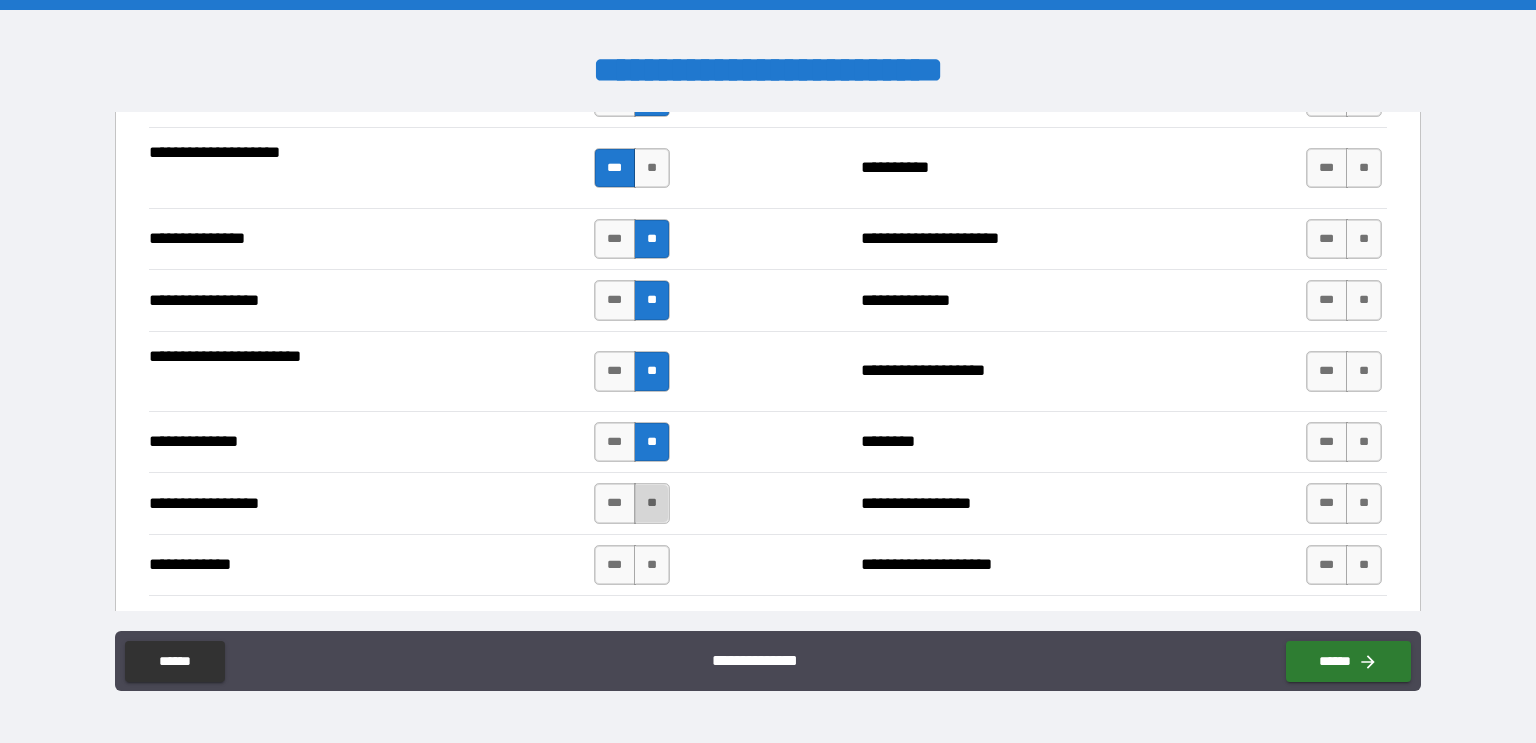 click on "**" at bounding box center [652, 503] 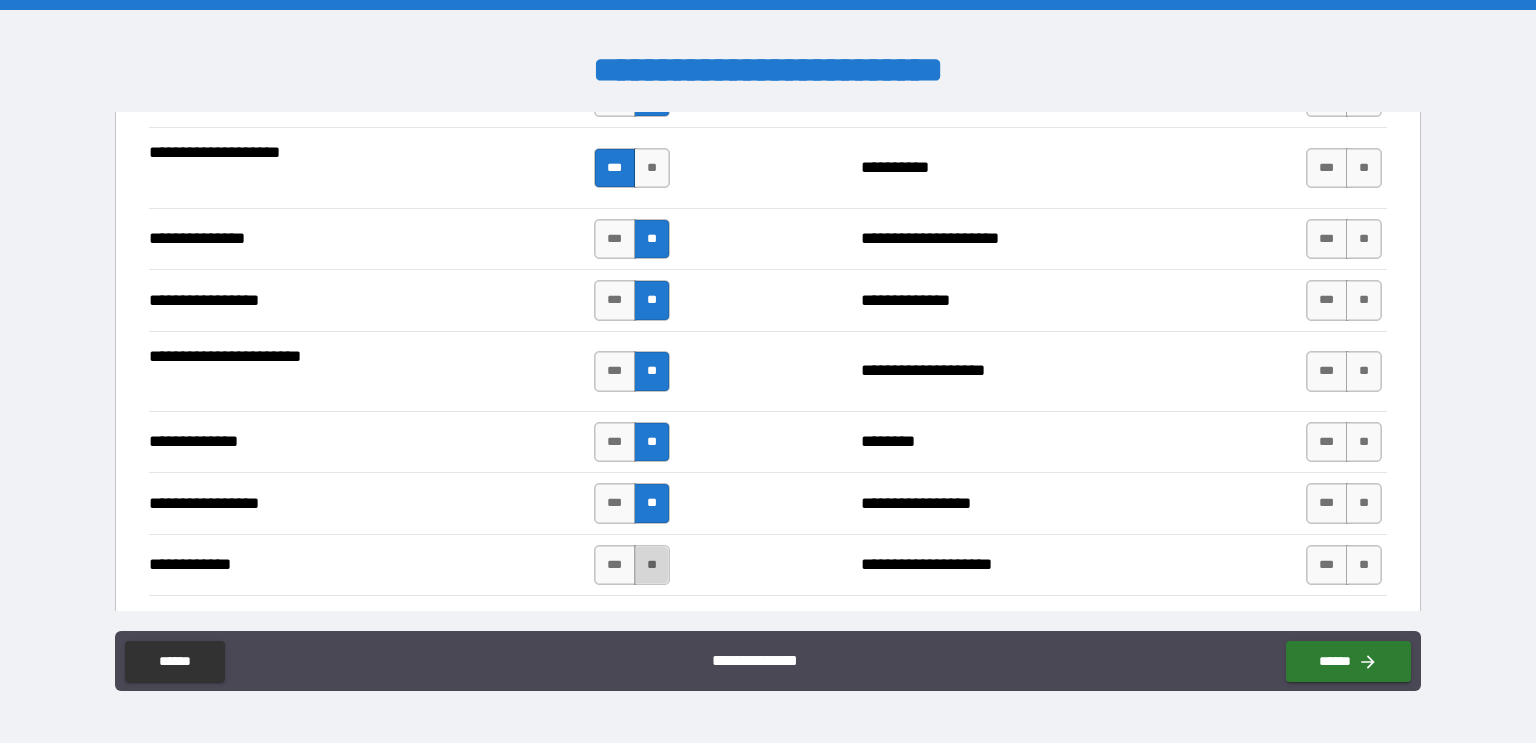 click on "**" at bounding box center (652, 565) 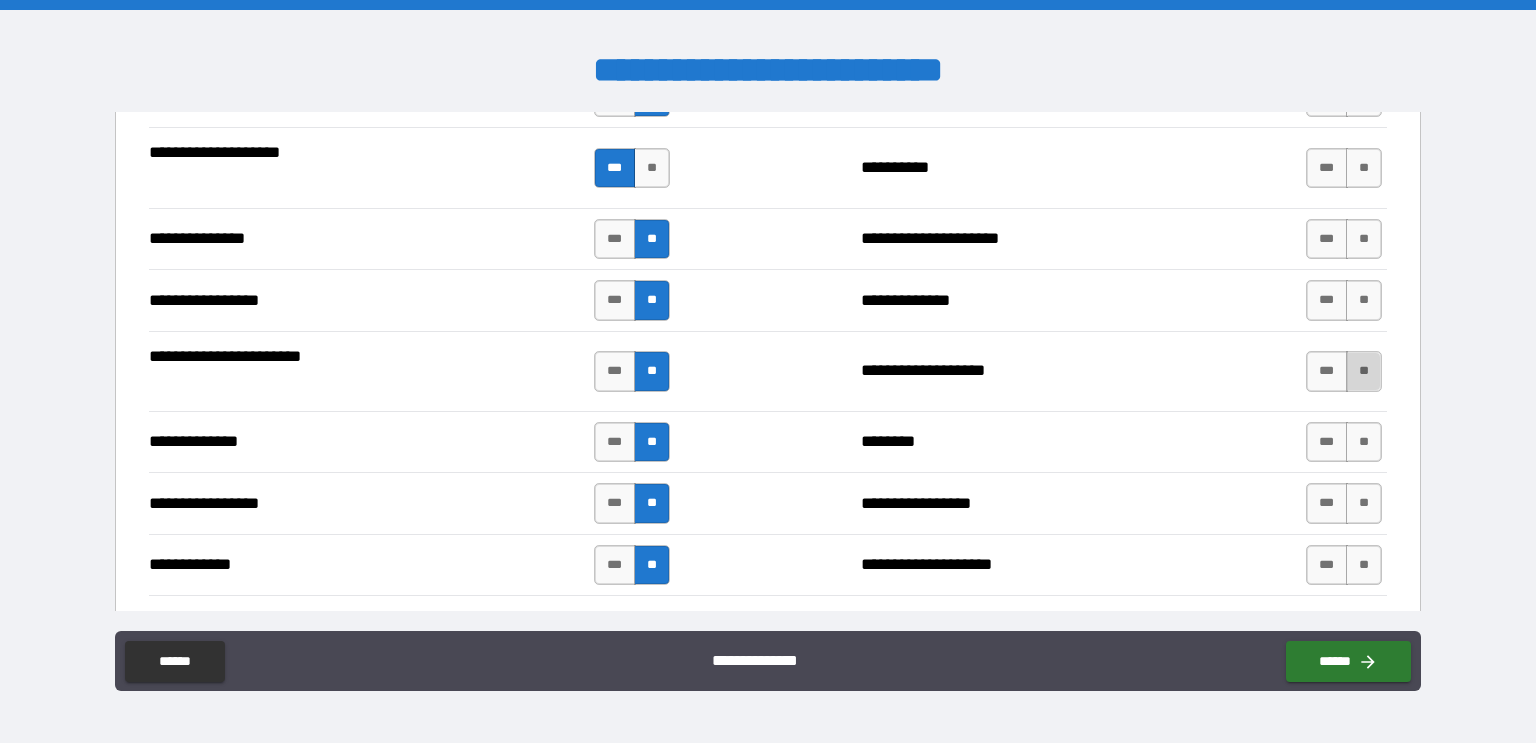 click on "**" at bounding box center (1364, 371) 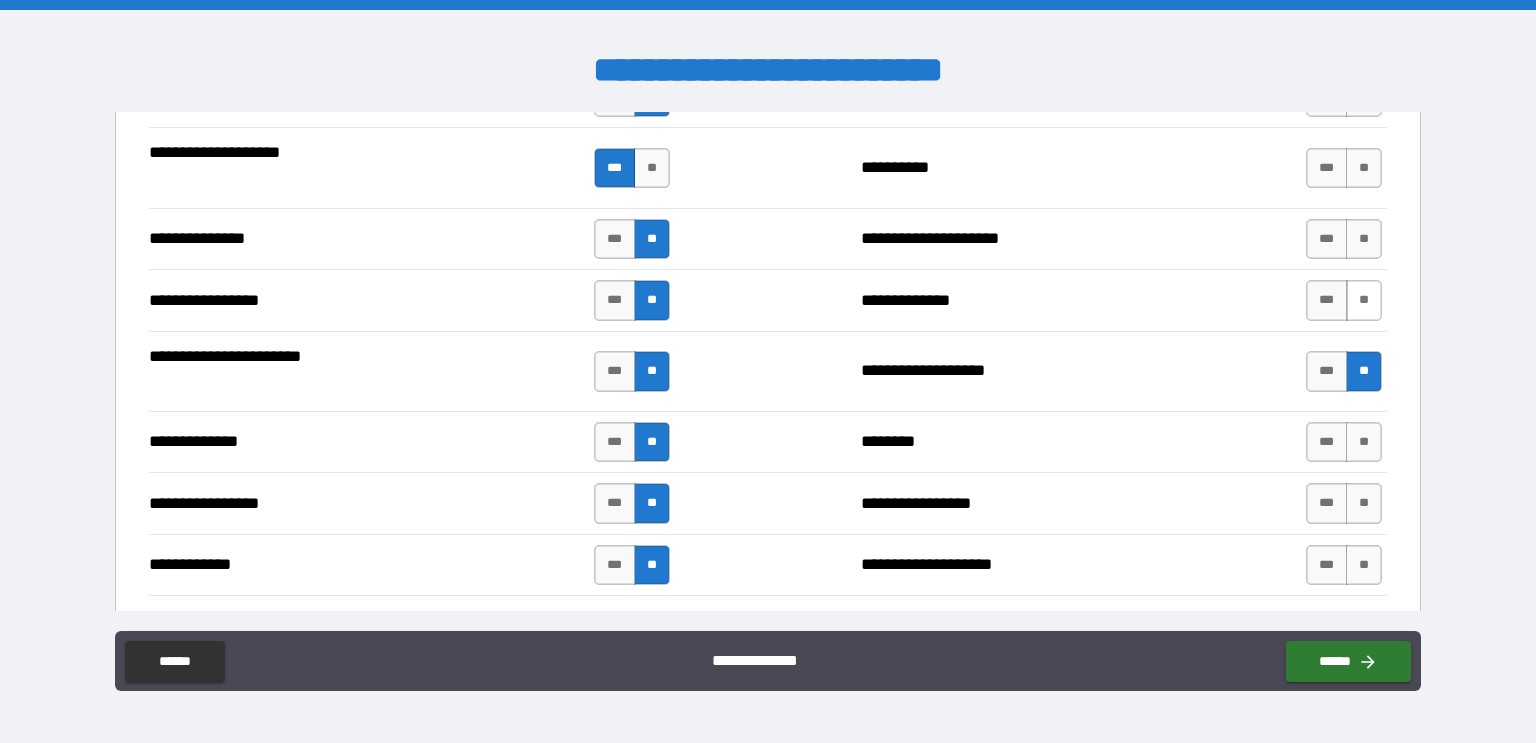 click on "**" at bounding box center (1364, 300) 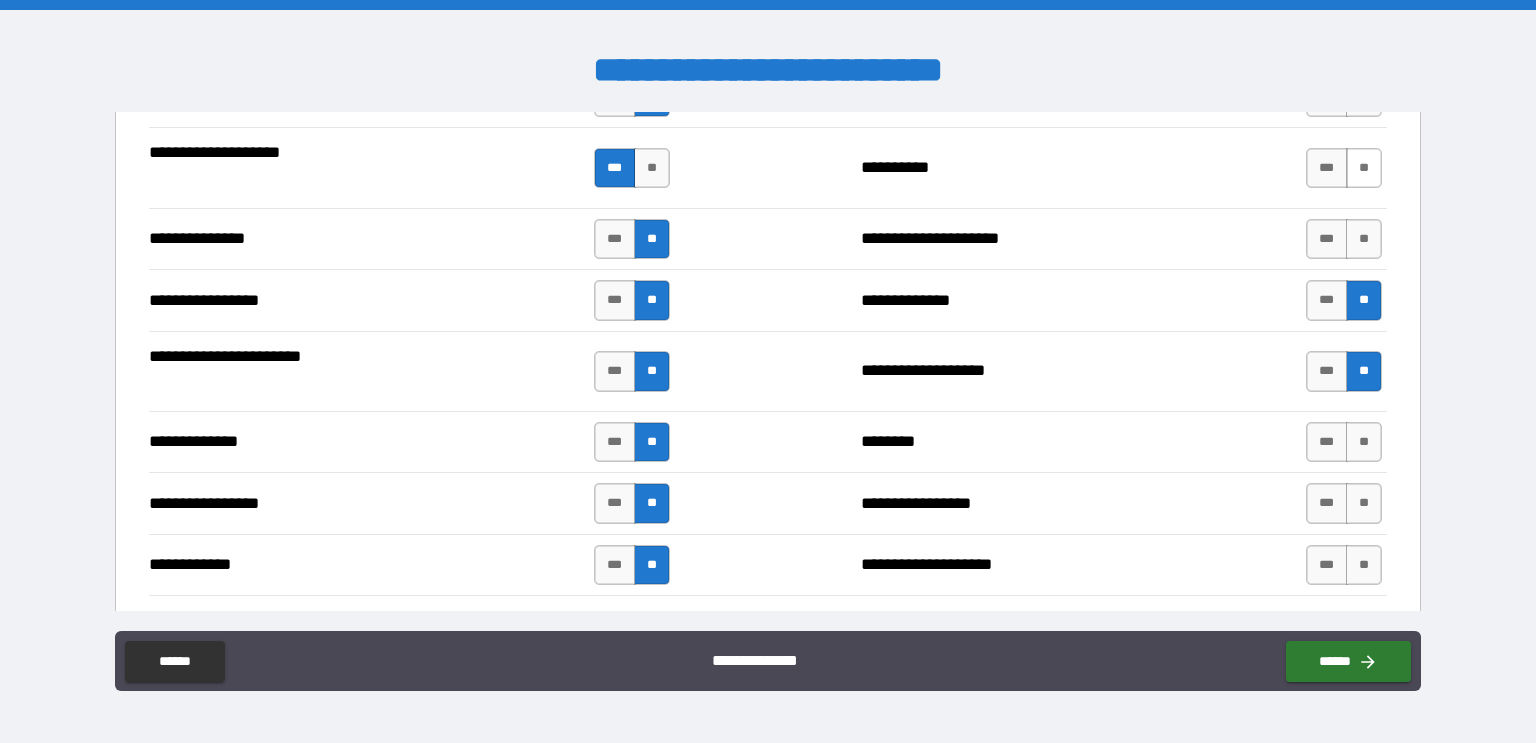 click on "**" at bounding box center [1364, 168] 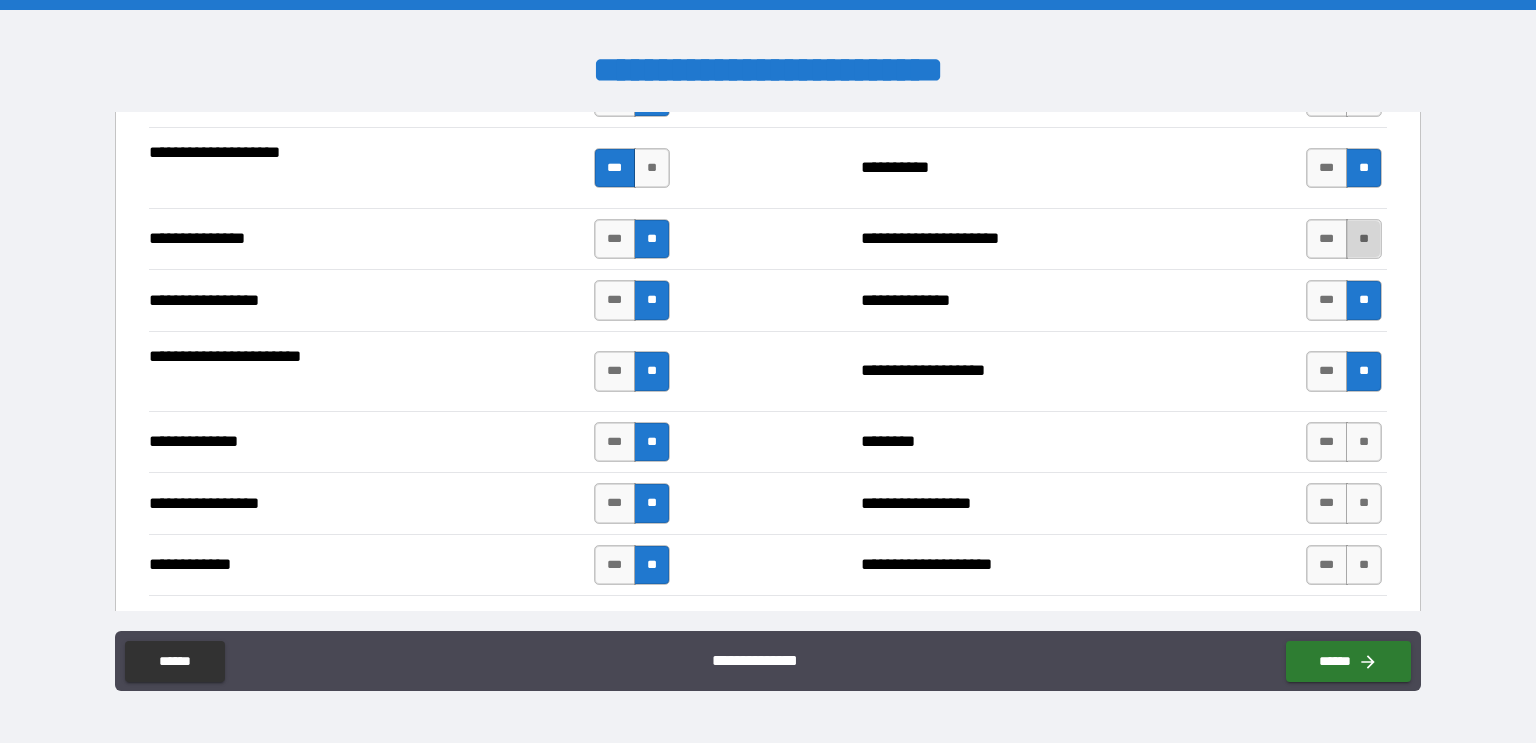 click on "**" at bounding box center [1364, 239] 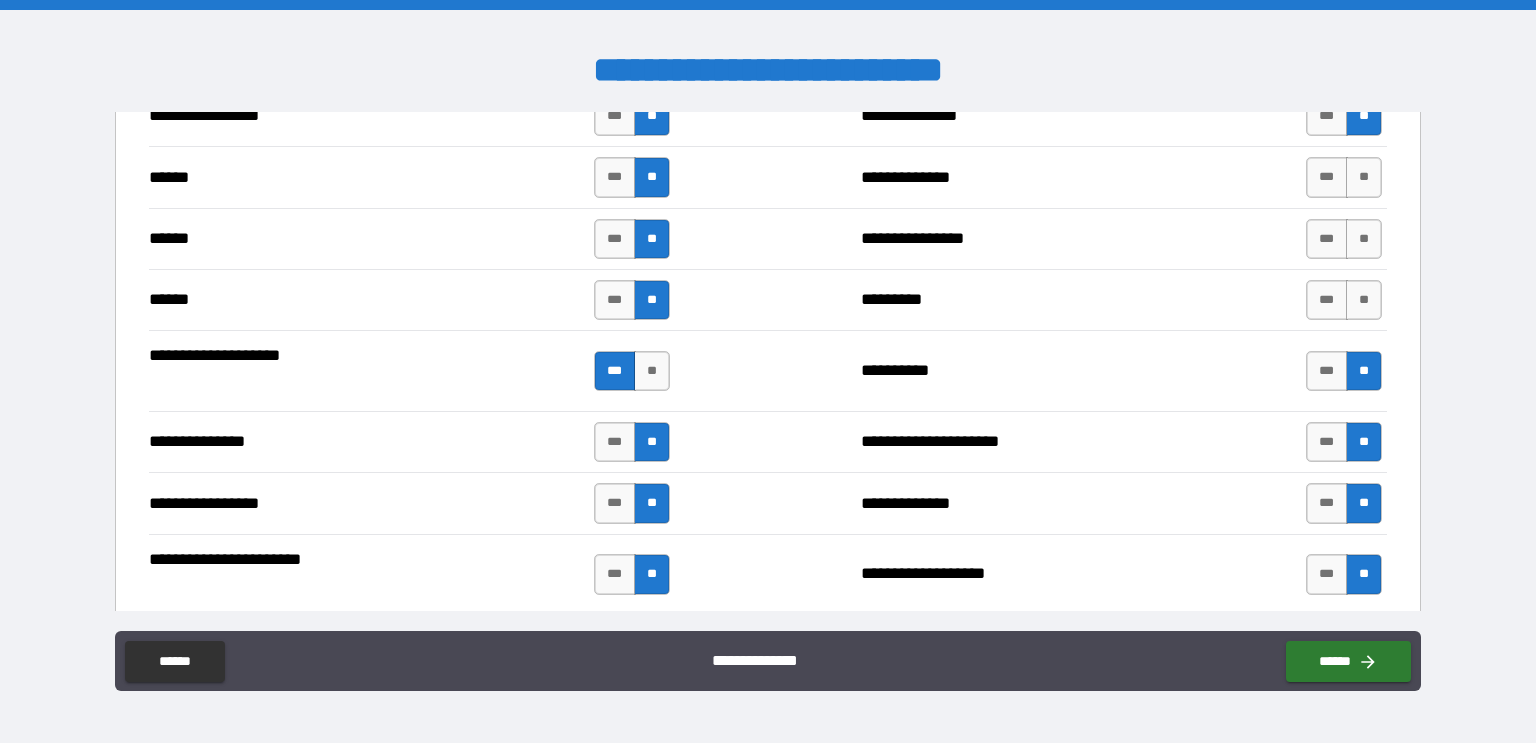 scroll, scrollTop: 2291, scrollLeft: 0, axis: vertical 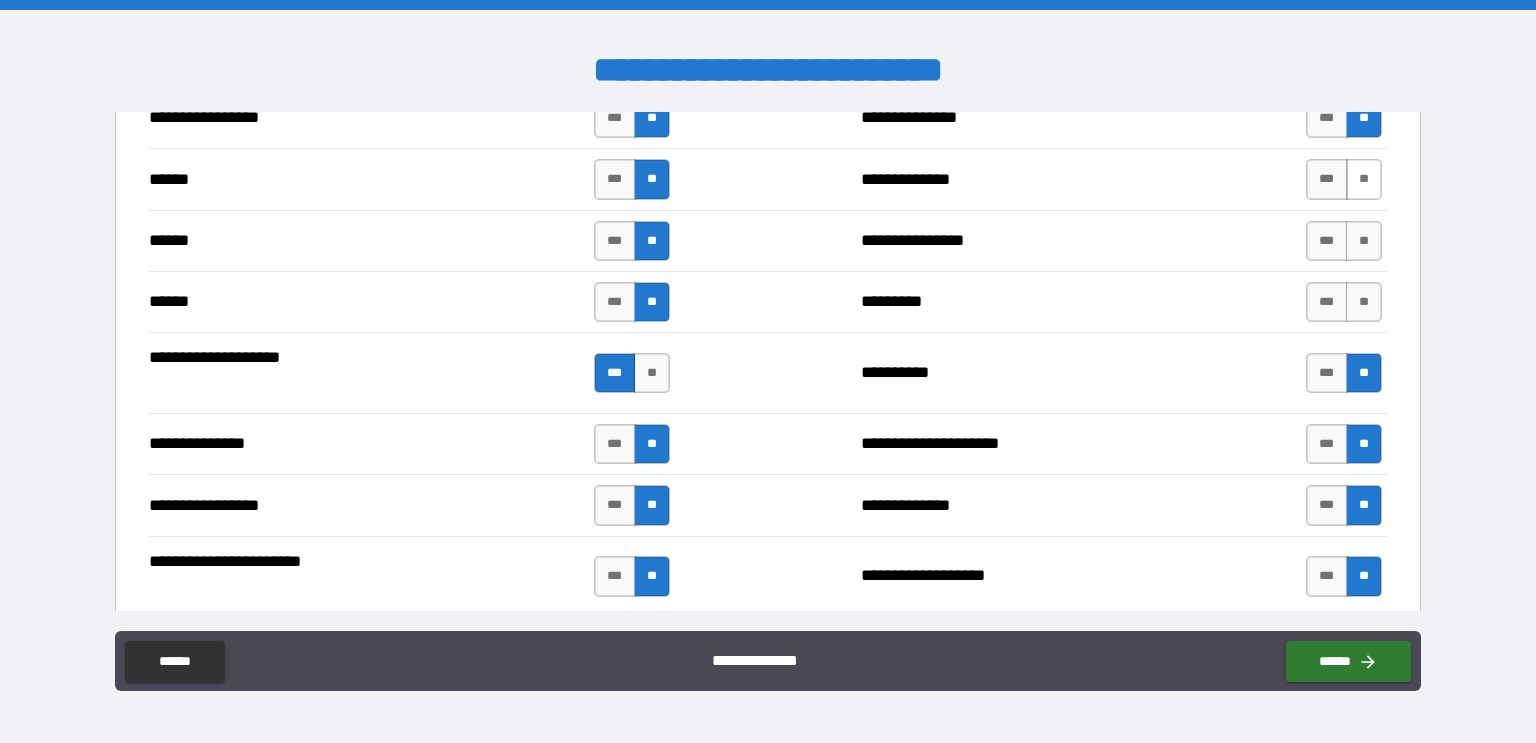 click on "**" at bounding box center [1364, 179] 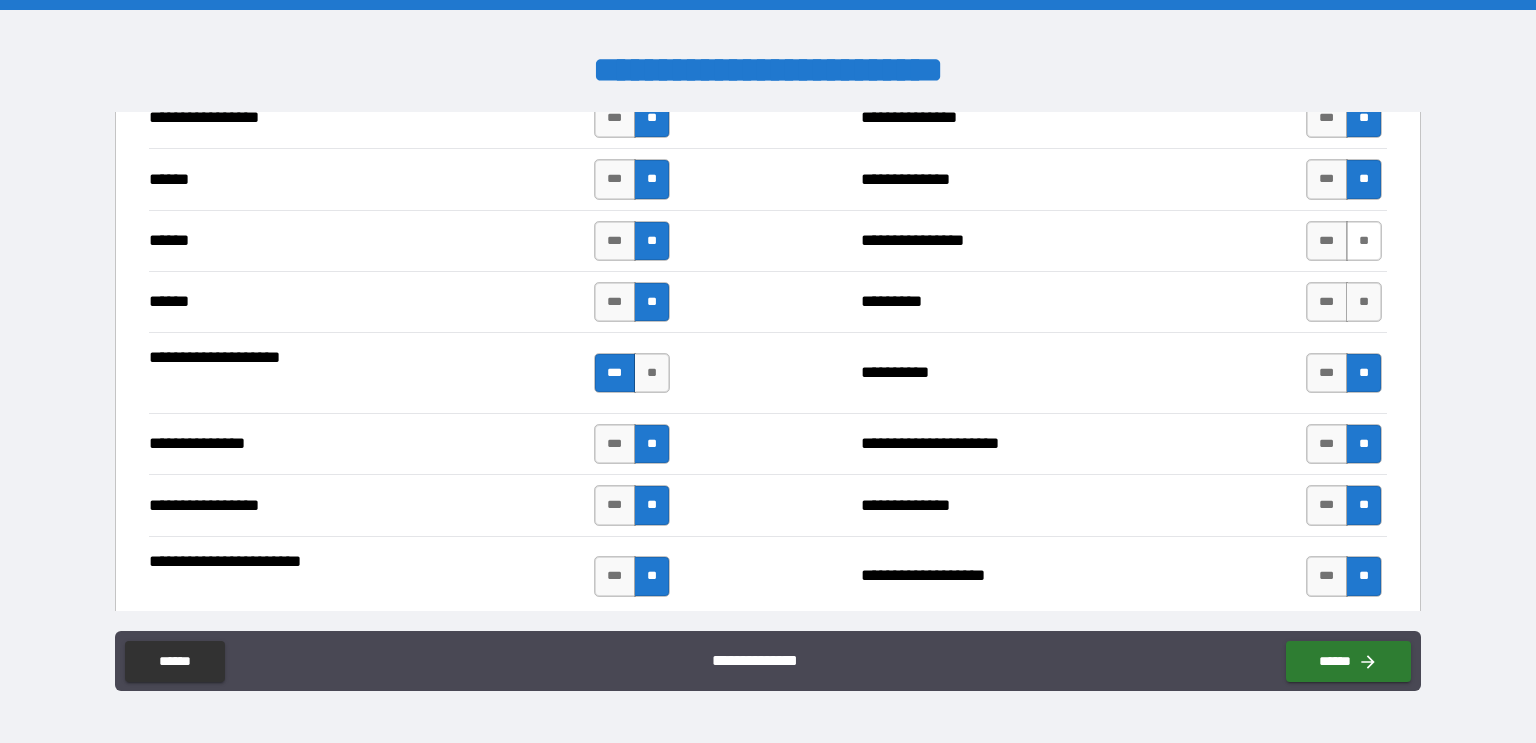 click on "**" at bounding box center (1364, 241) 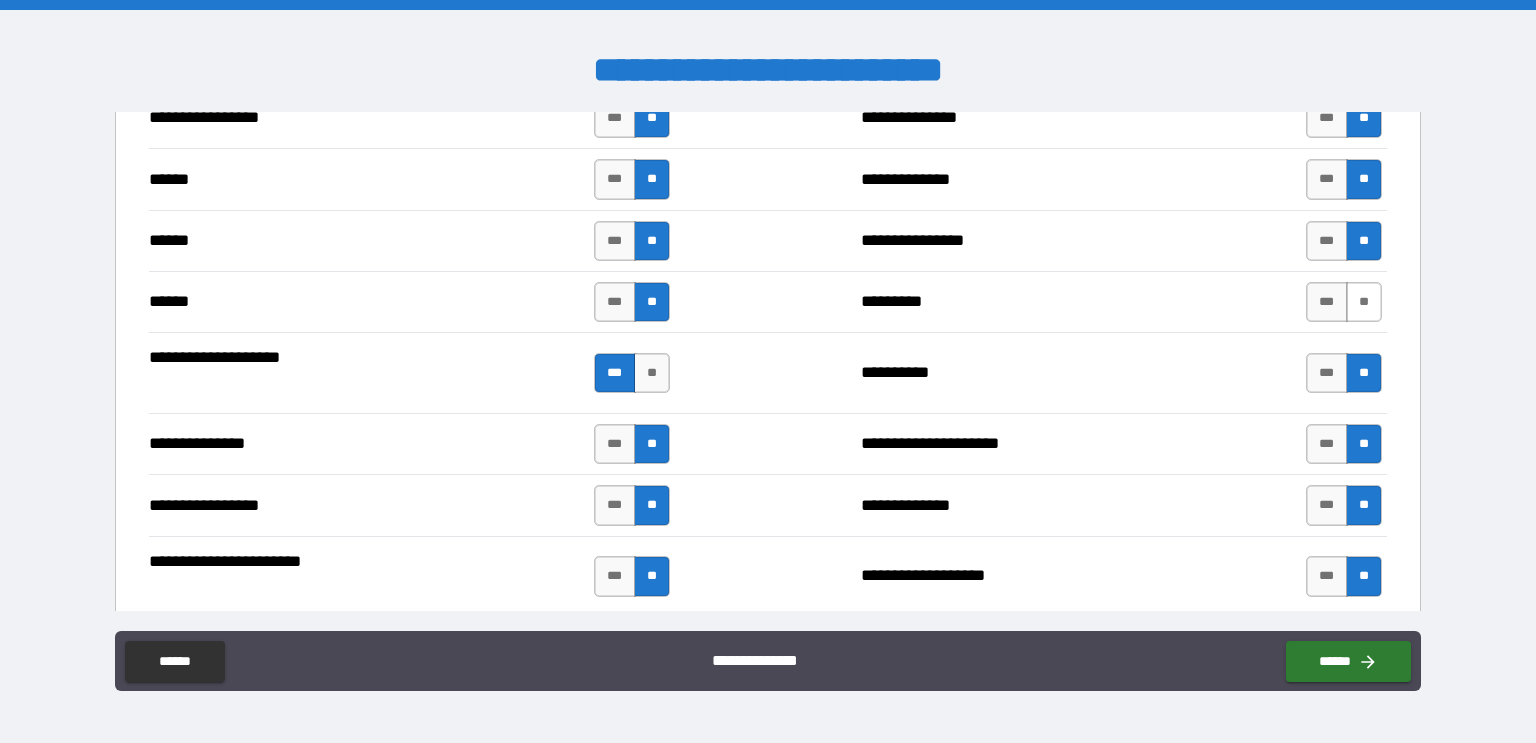 click on "**" at bounding box center (1364, 302) 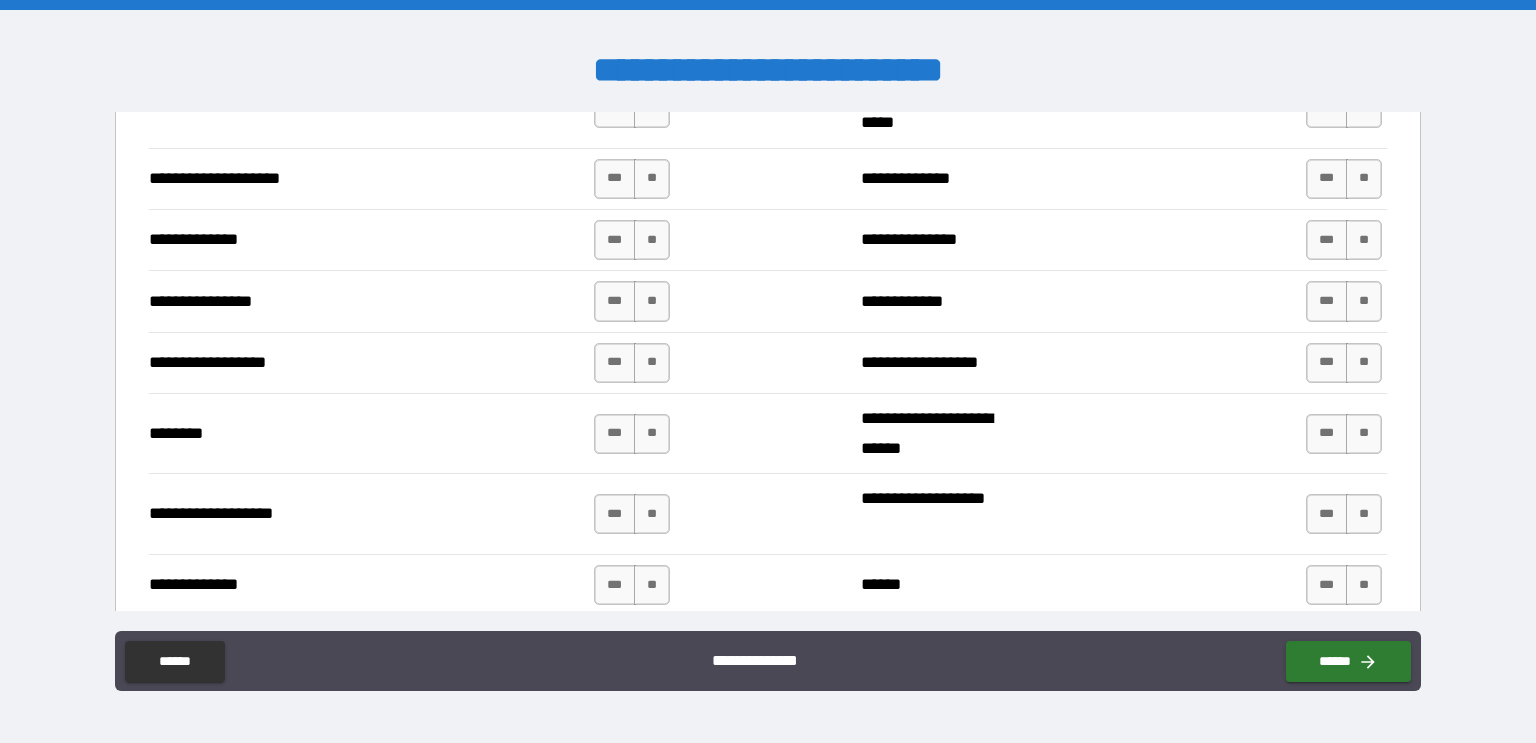 scroll, scrollTop: 3028, scrollLeft: 0, axis: vertical 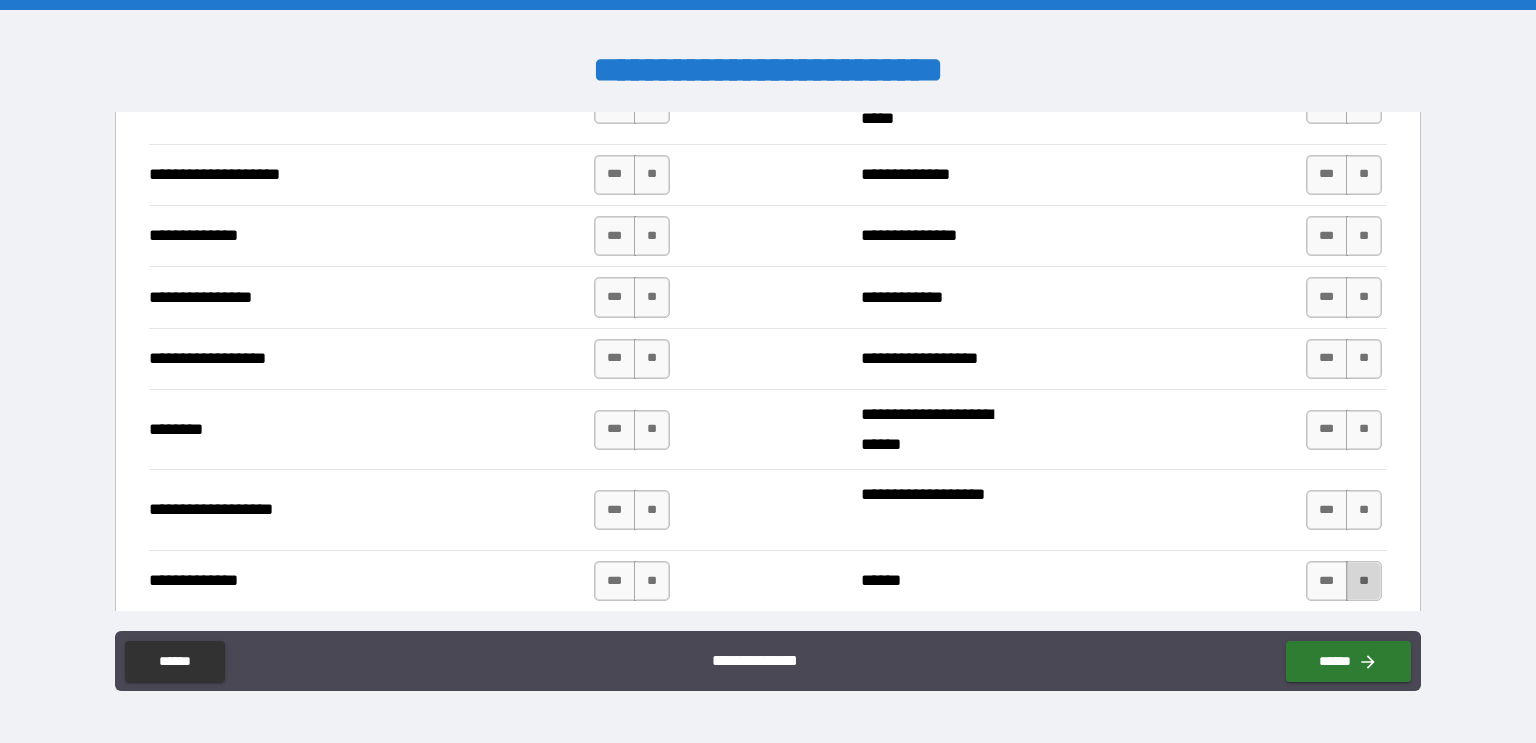 click on "**" at bounding box center [1364, 581] 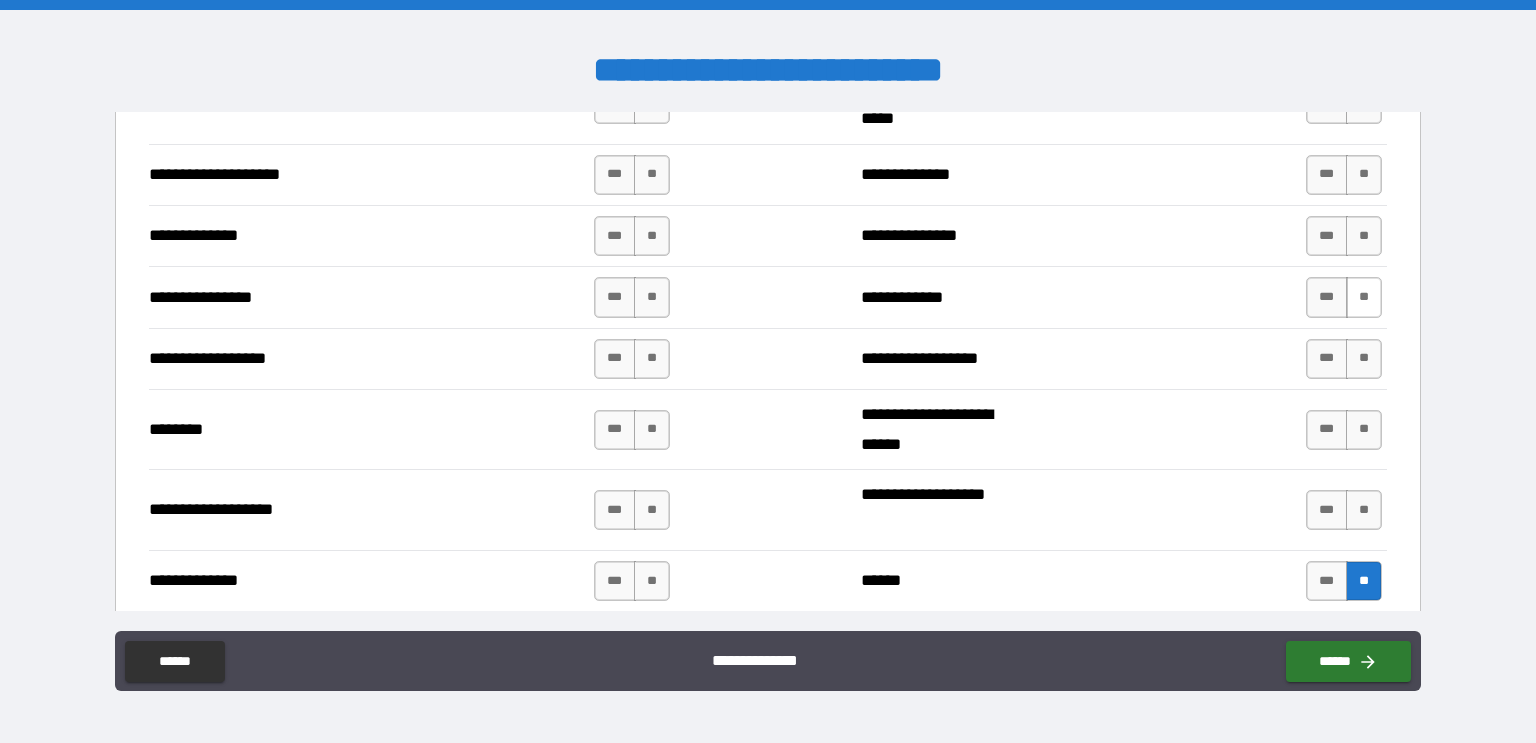 click on "**" at bounding box center (1364, 297) 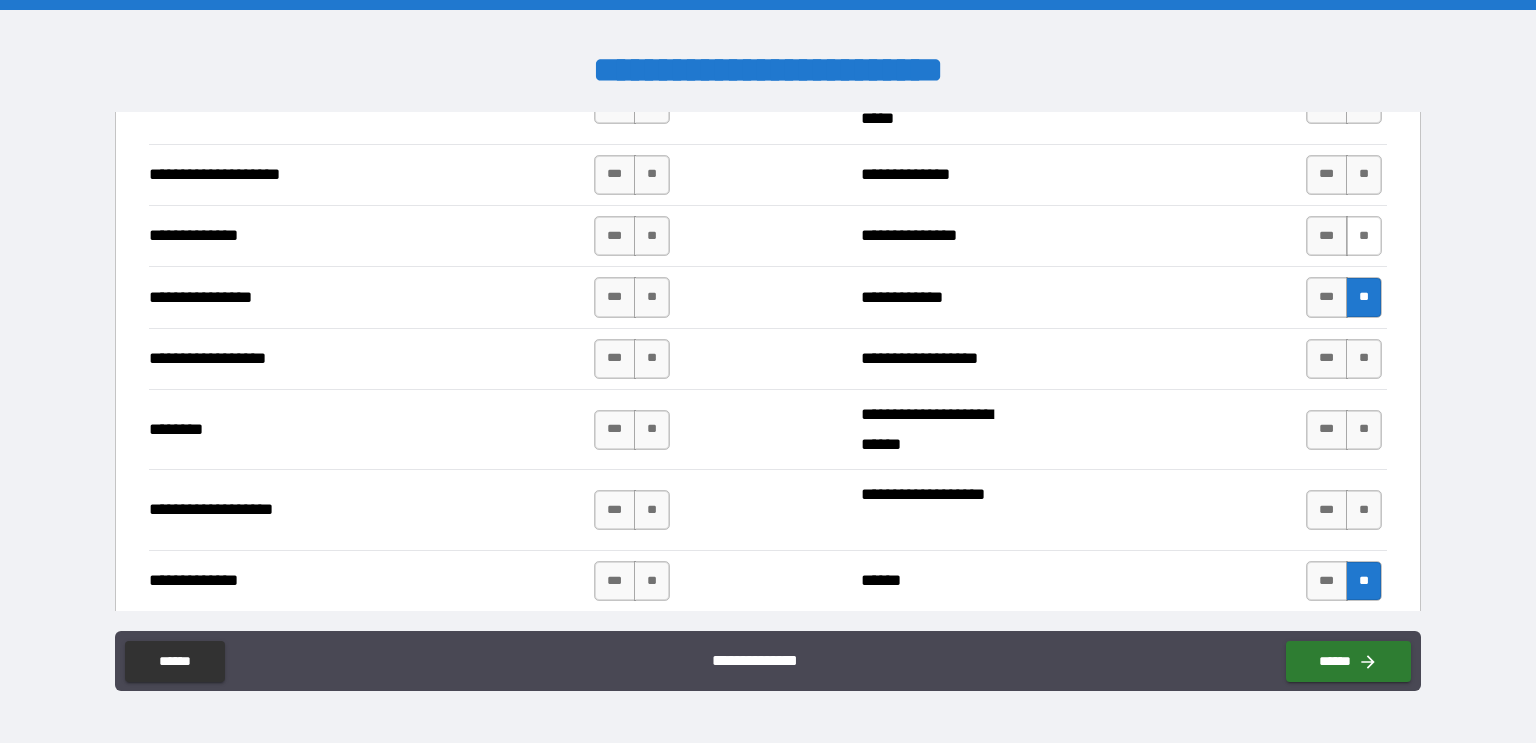 click on "**" at bounding box center [1364, 236] 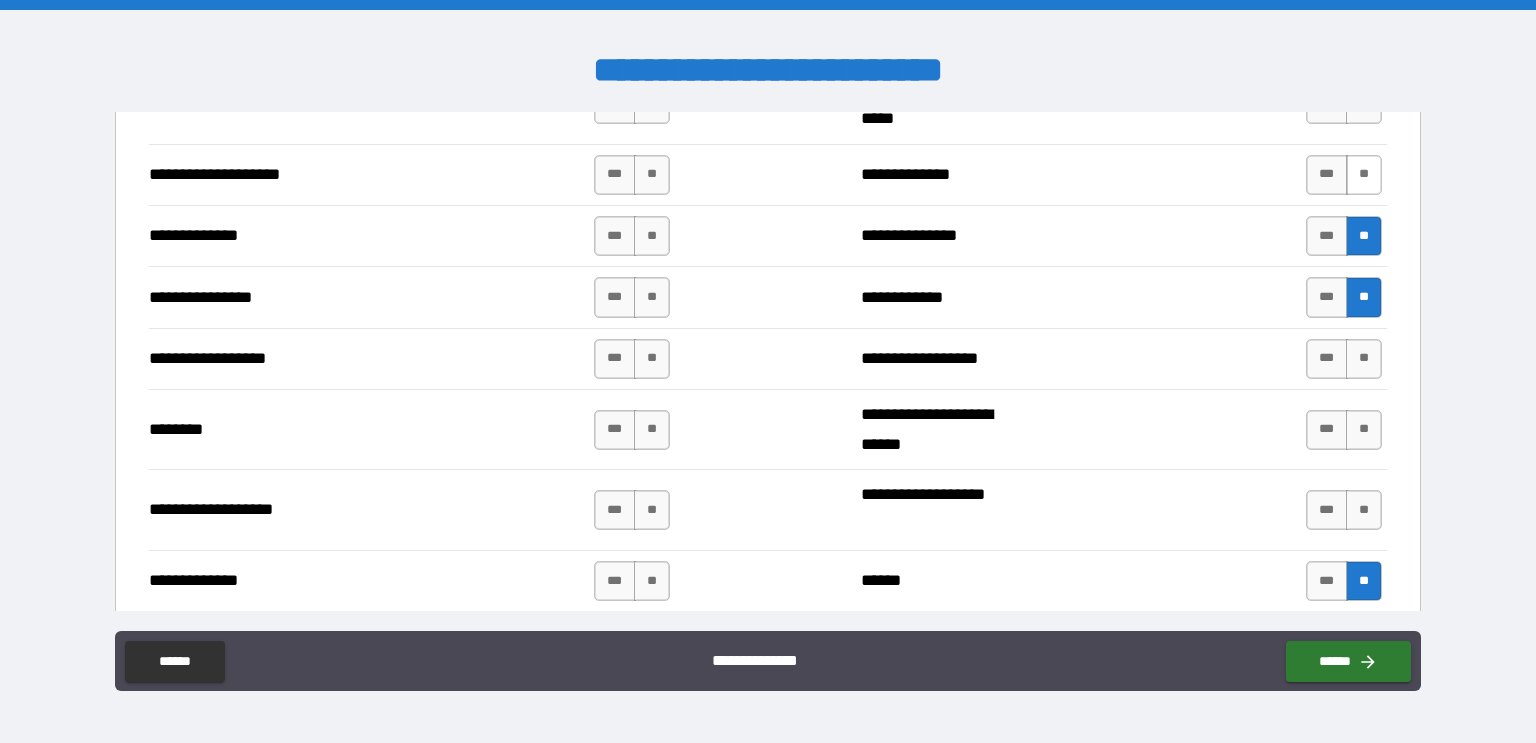 click on "**" at bounding box center [1364, 175] 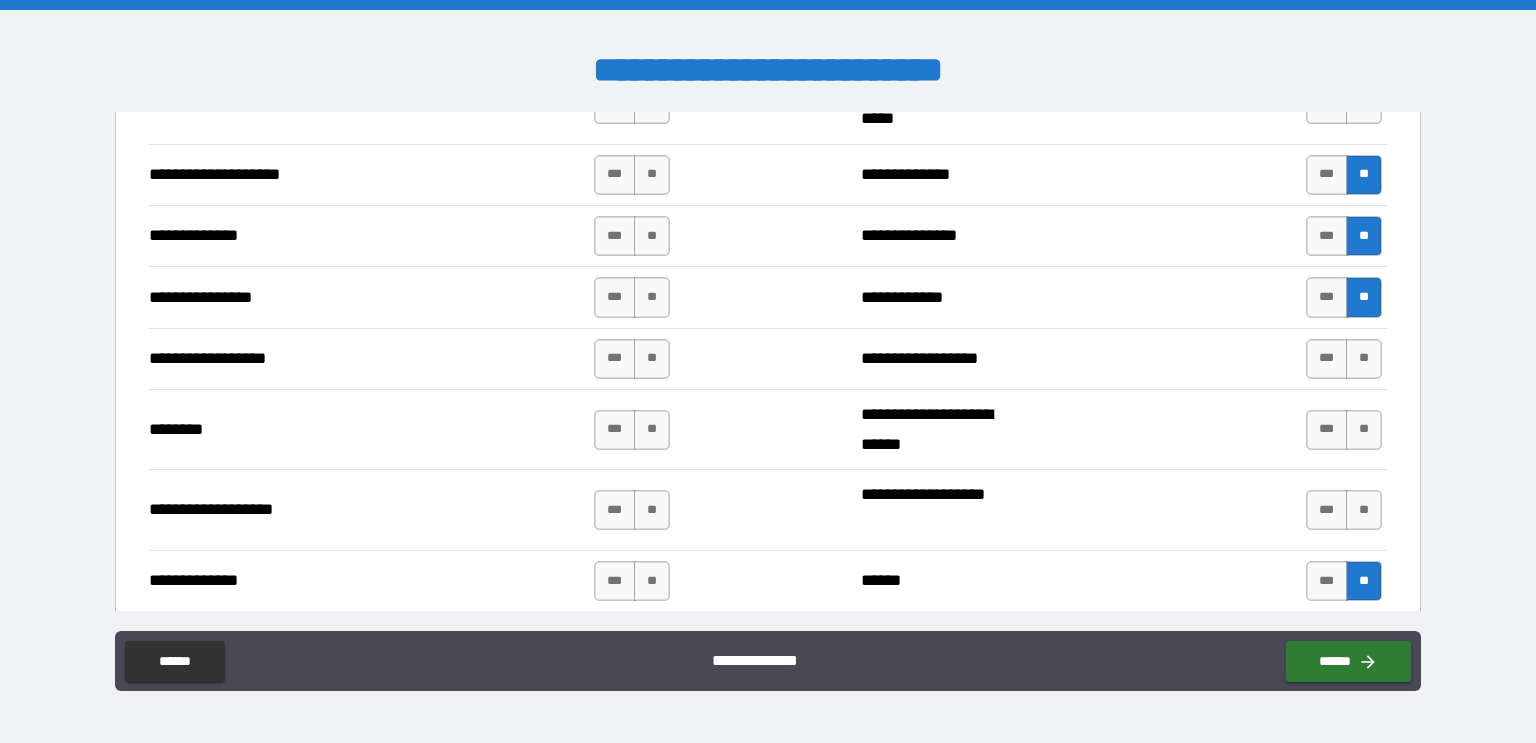 scroll, scrollTop: 2920, scrollLeft: 0, axis: vertical 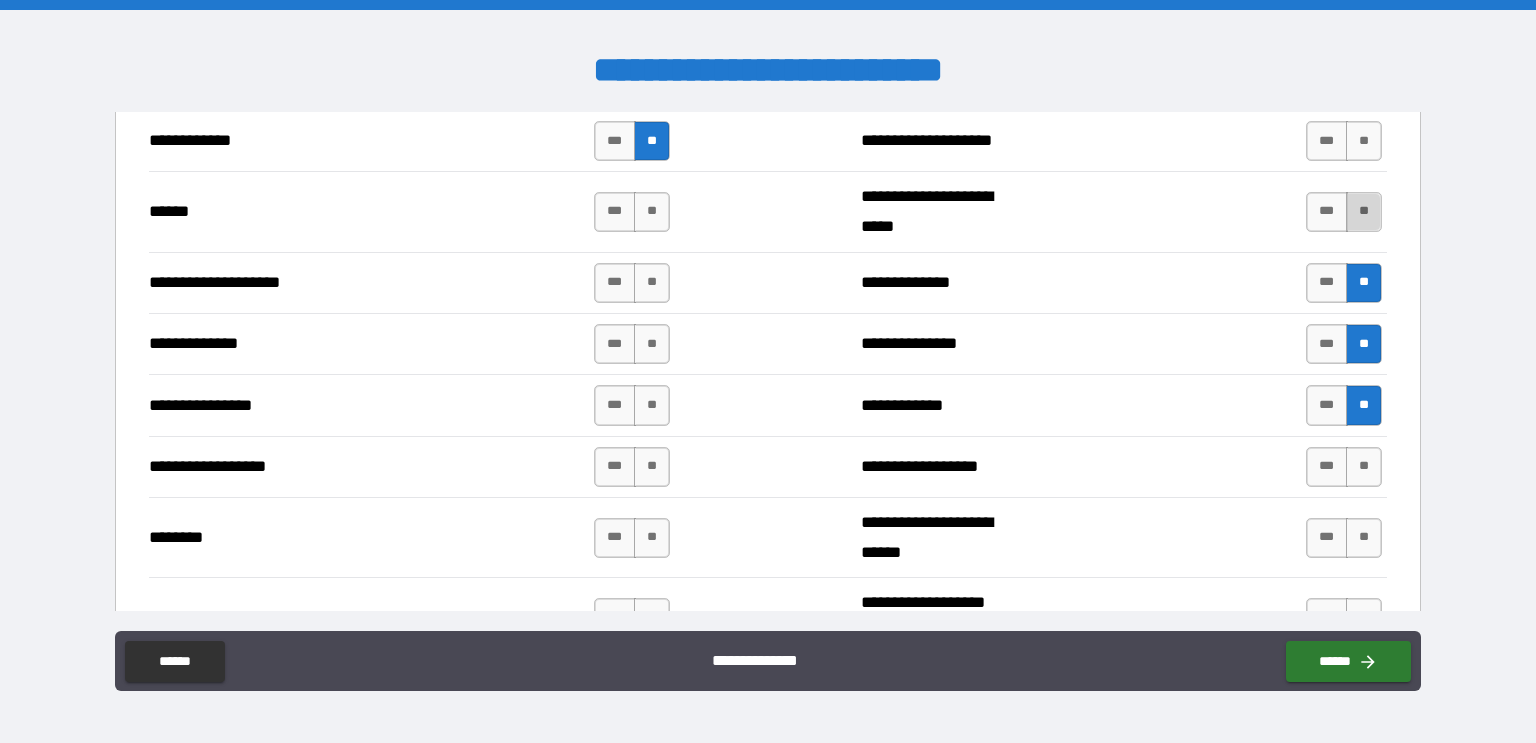 click on "**" at bounding box center [1364, 212] 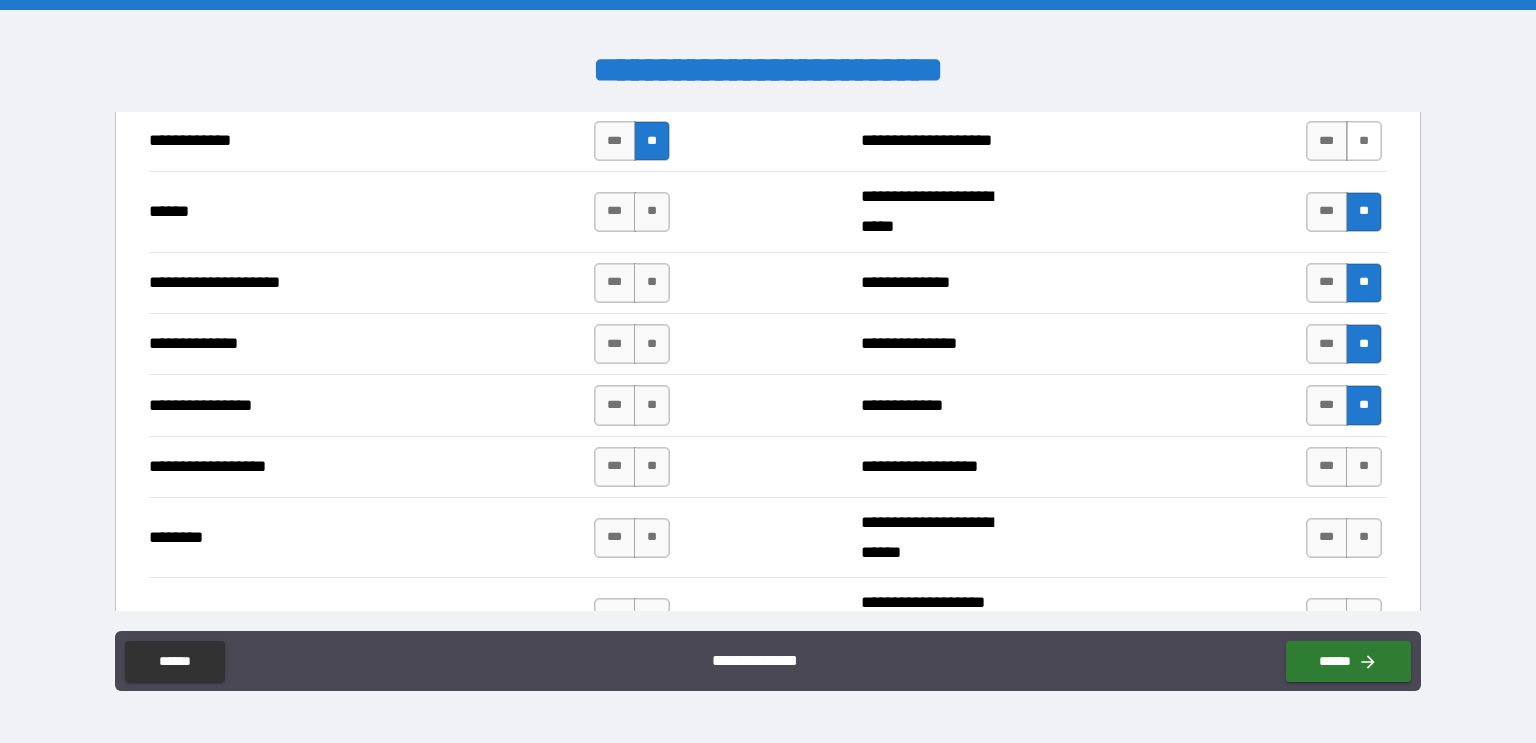 click on "**" at bounding box center [1364, 141] 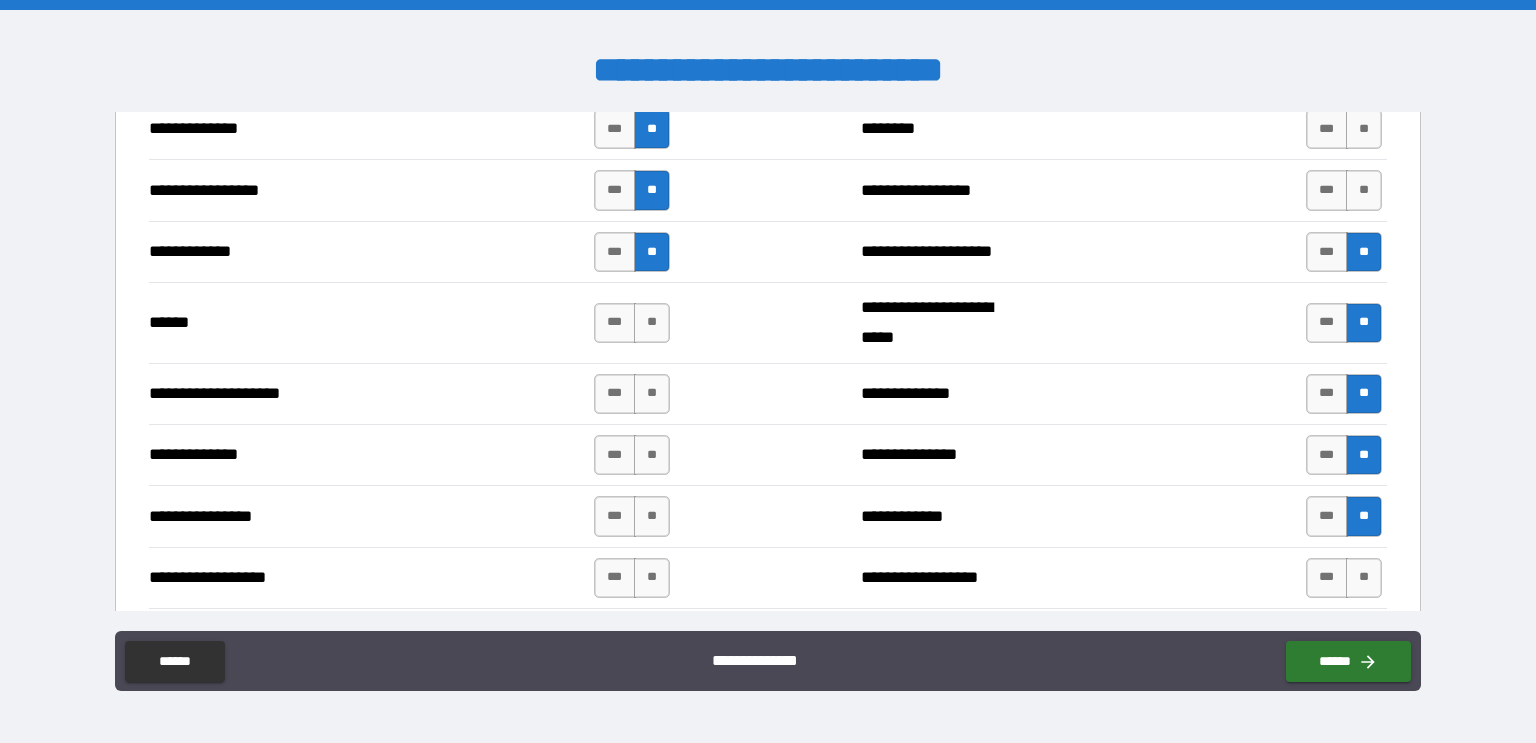 scroll, scrollTop: 2795, scrollLeft: 0, axis: vertical 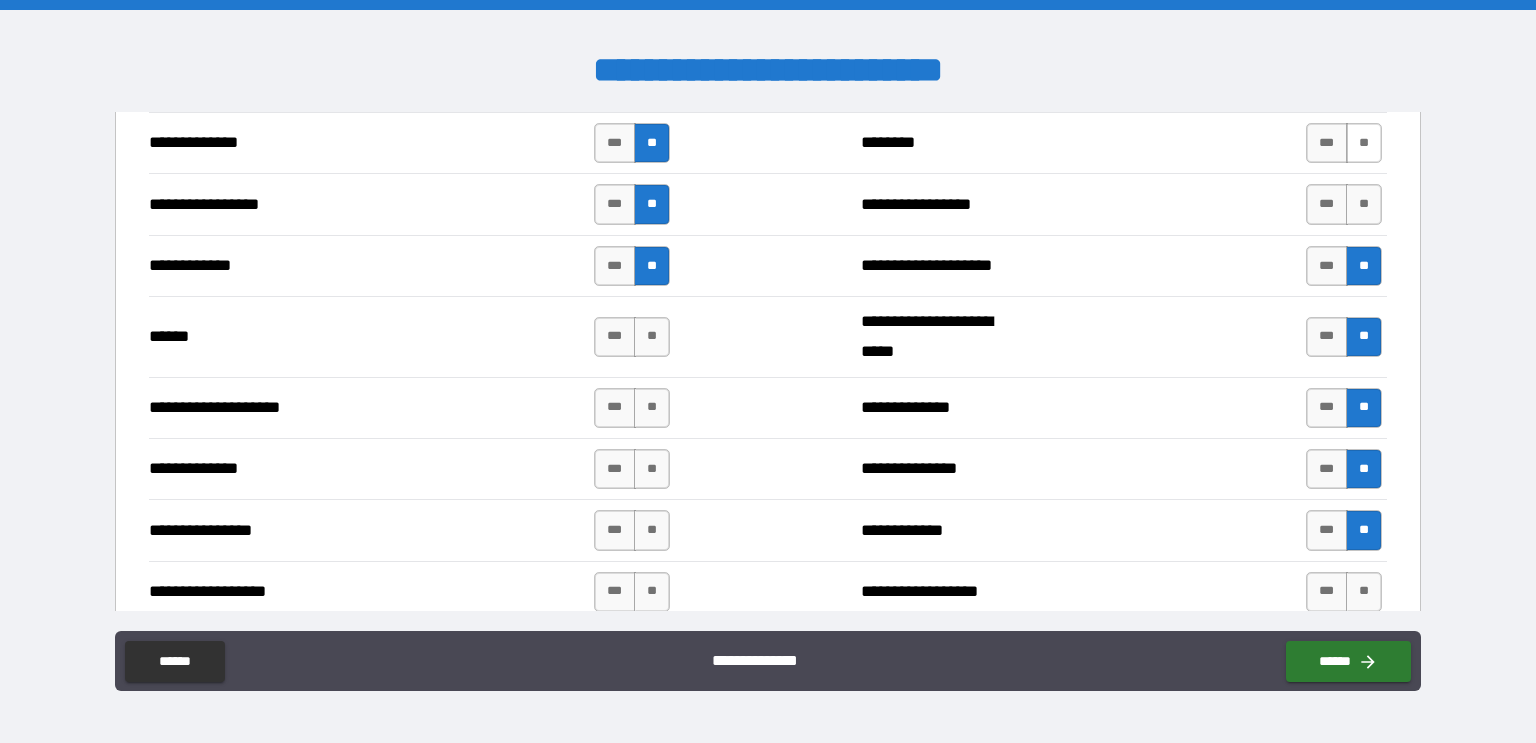 click on "**" at bounding box center [1364, 143] 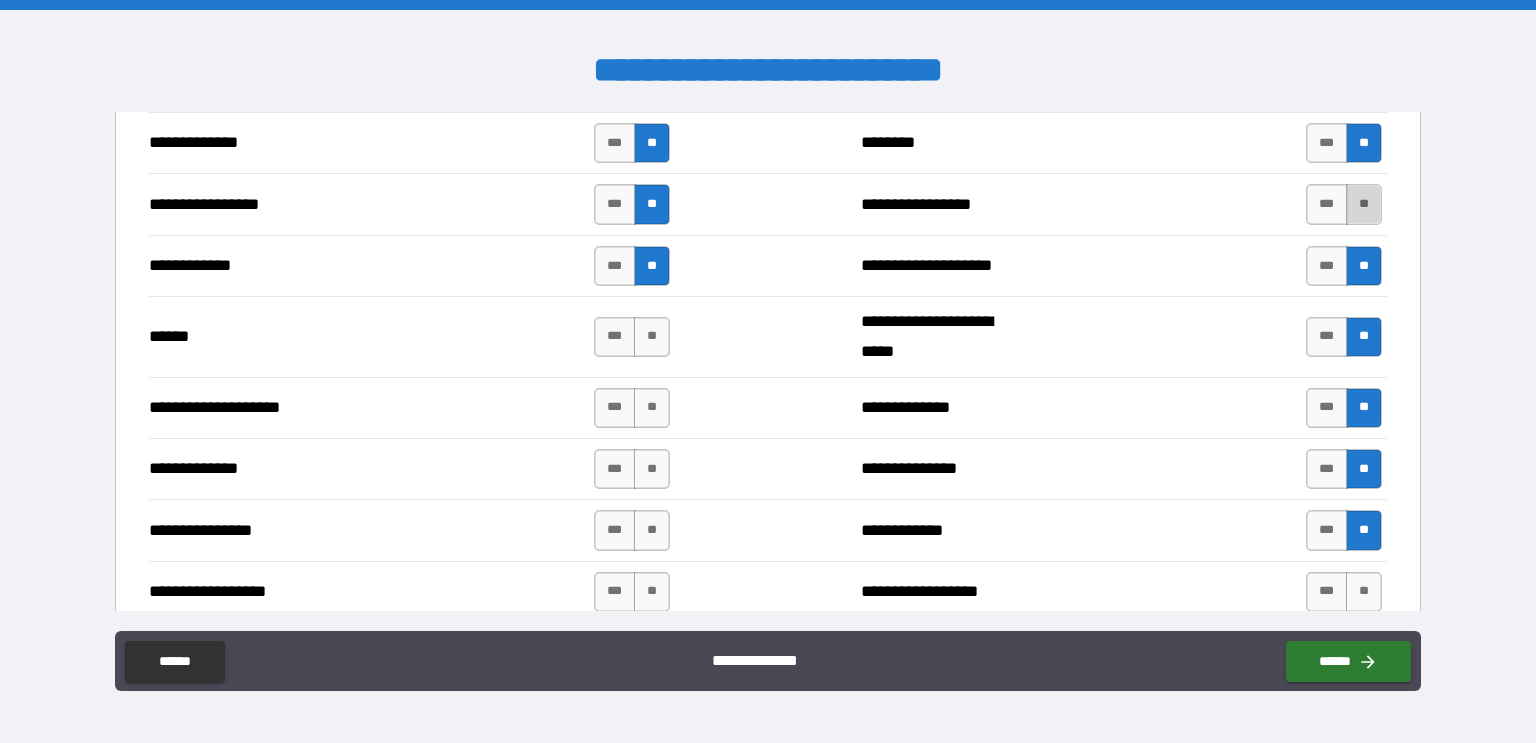 click on "**" at bounding box center [1364, 204] 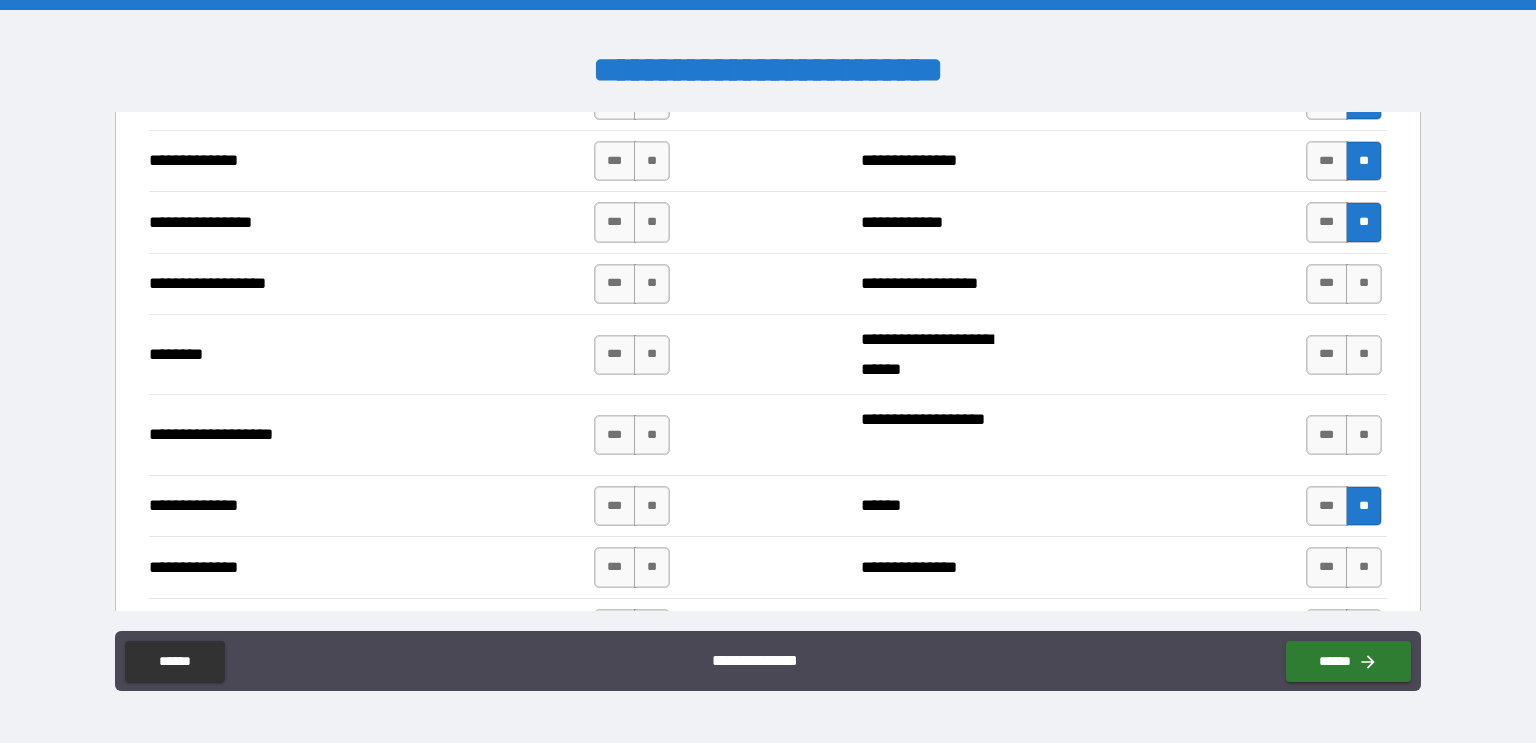 scroll, scrollTop: 3112, scrollLeft: 0, axis: vertical 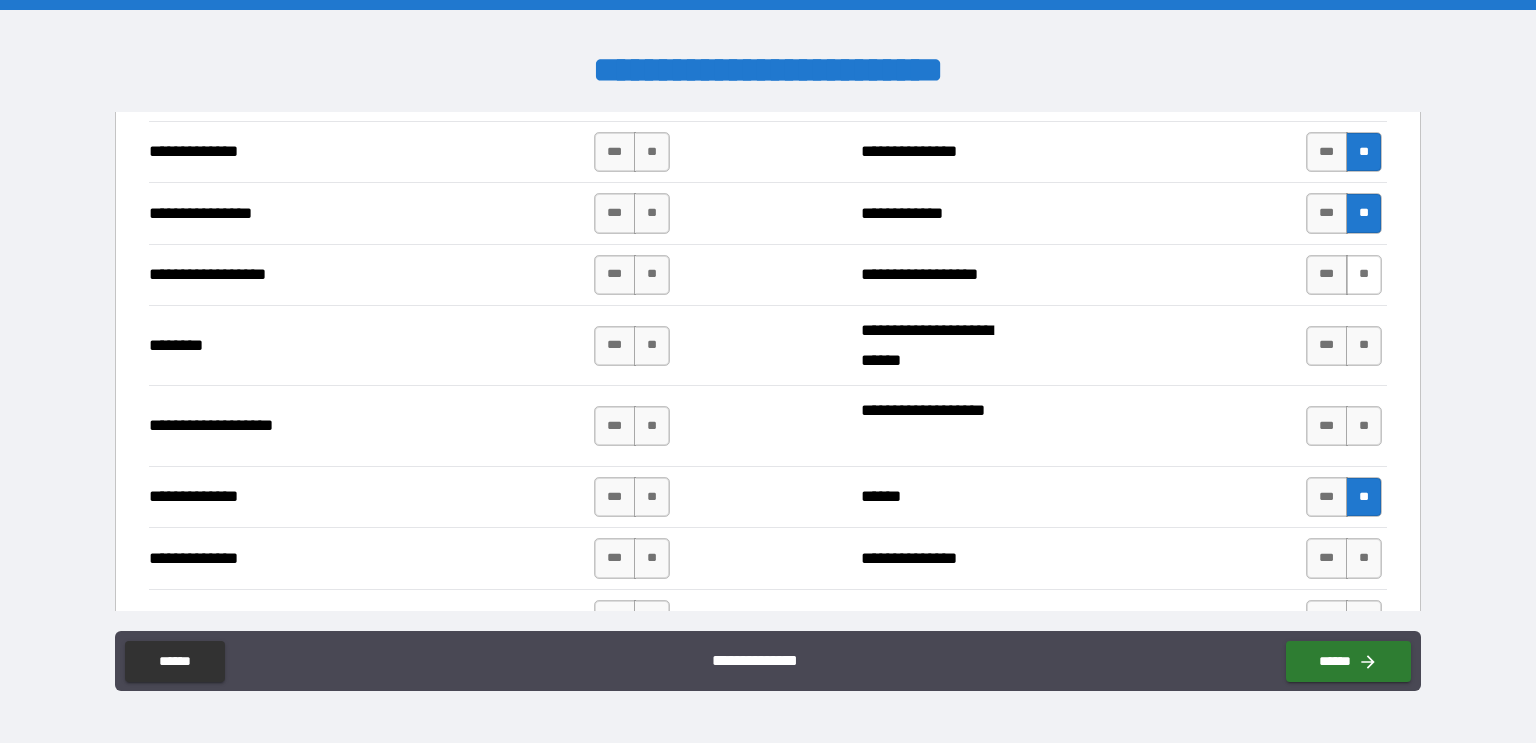 click on "**" at bounding box center (1364, 275) 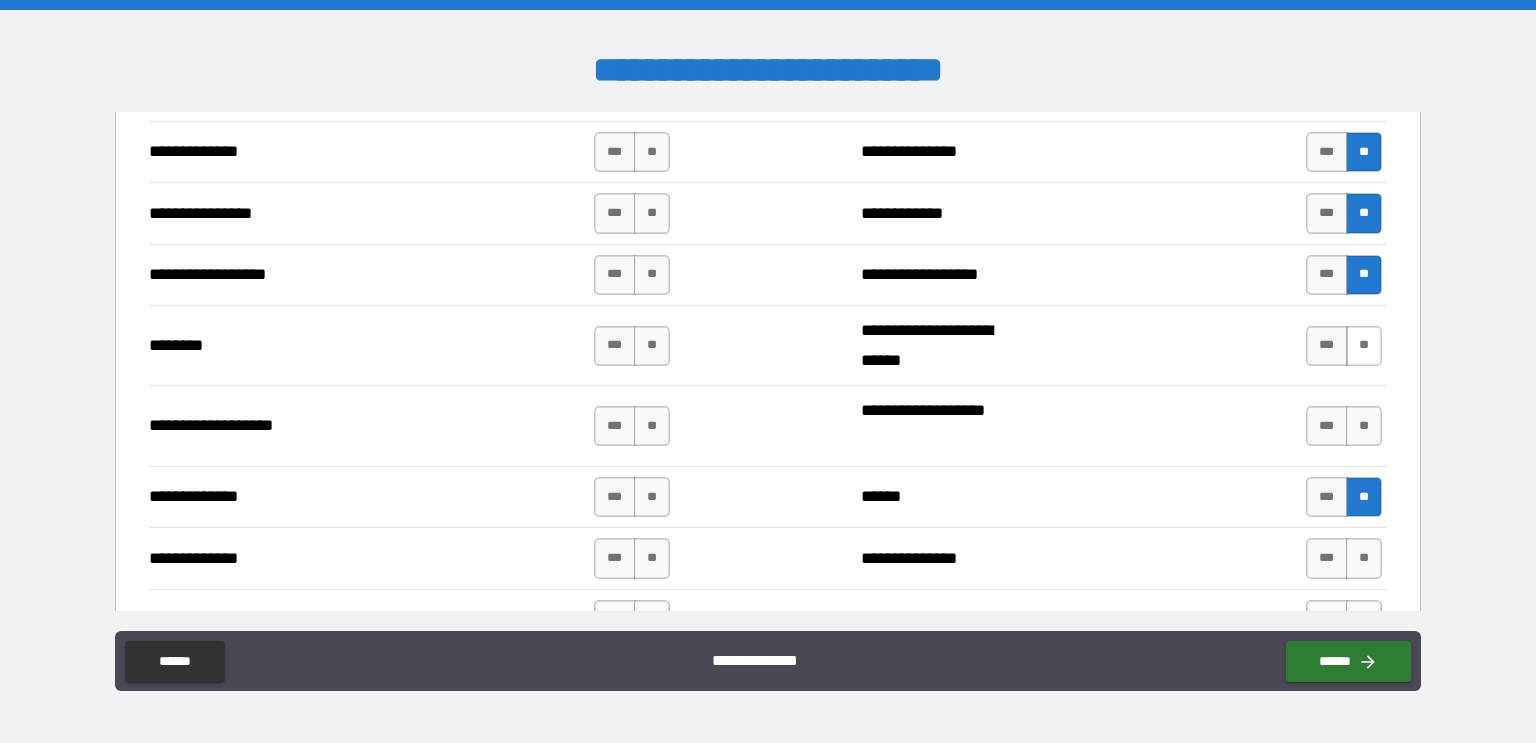click on "**" at bounding box center (1364, 346) 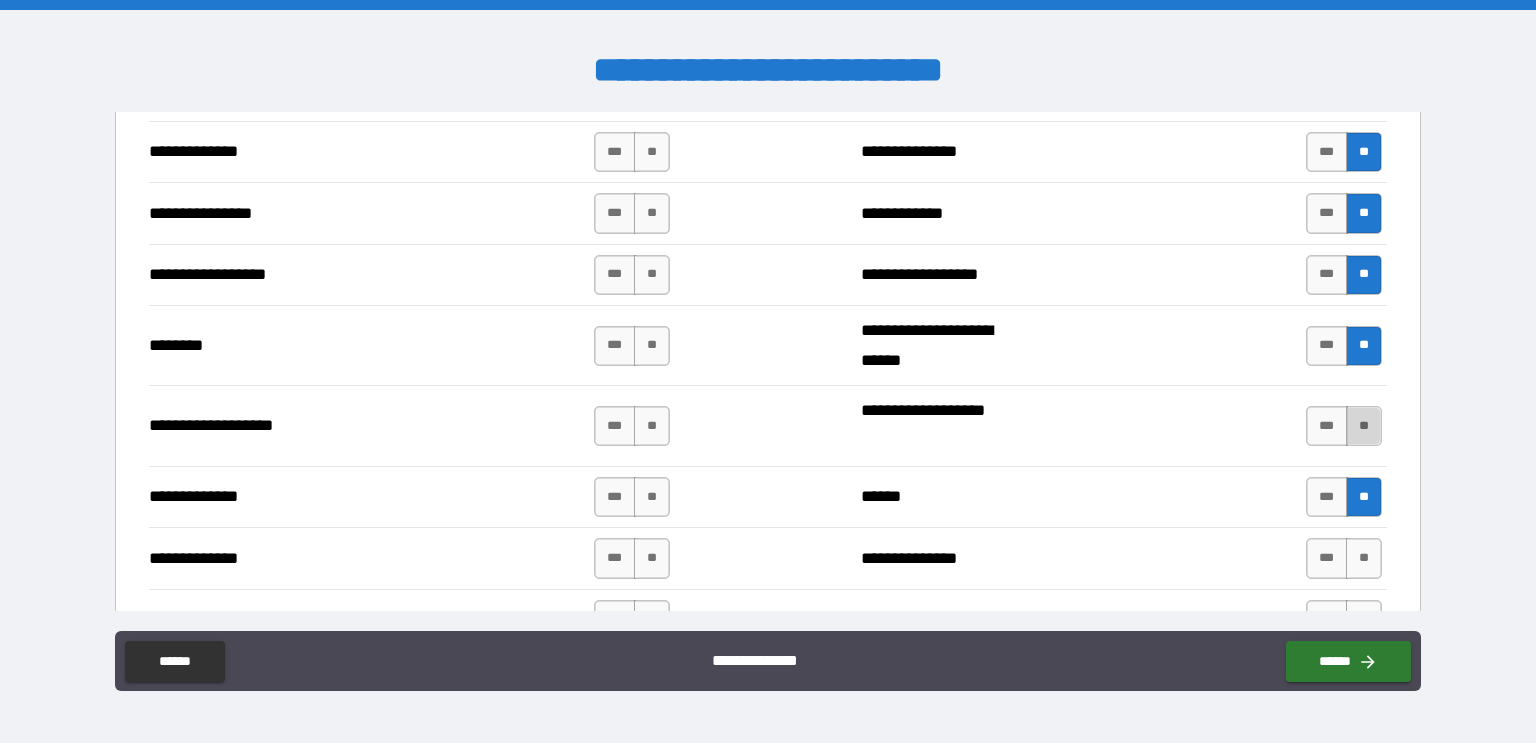 click on "**" at bounding box center [1364, 426] 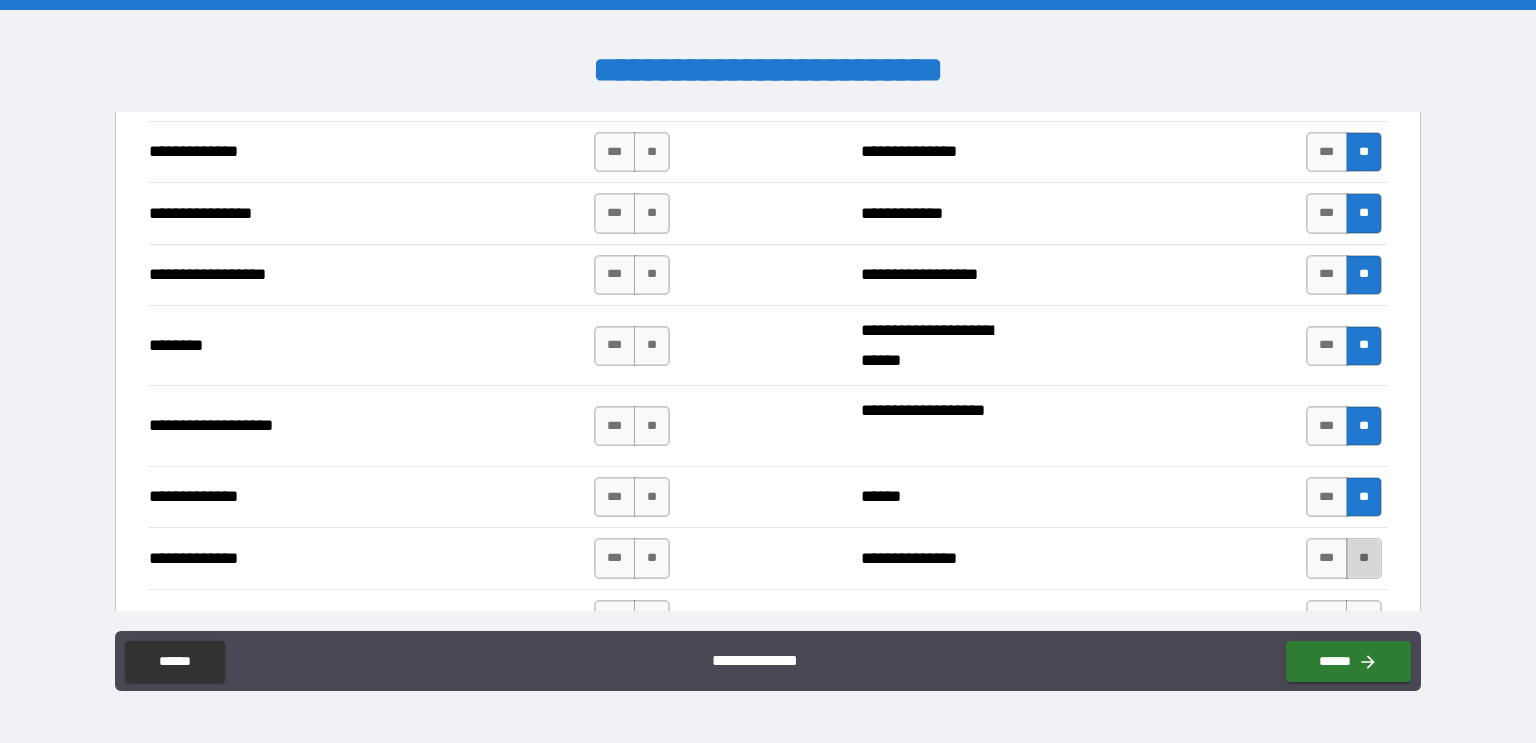click on "**" at bounding box center [1364, 558] 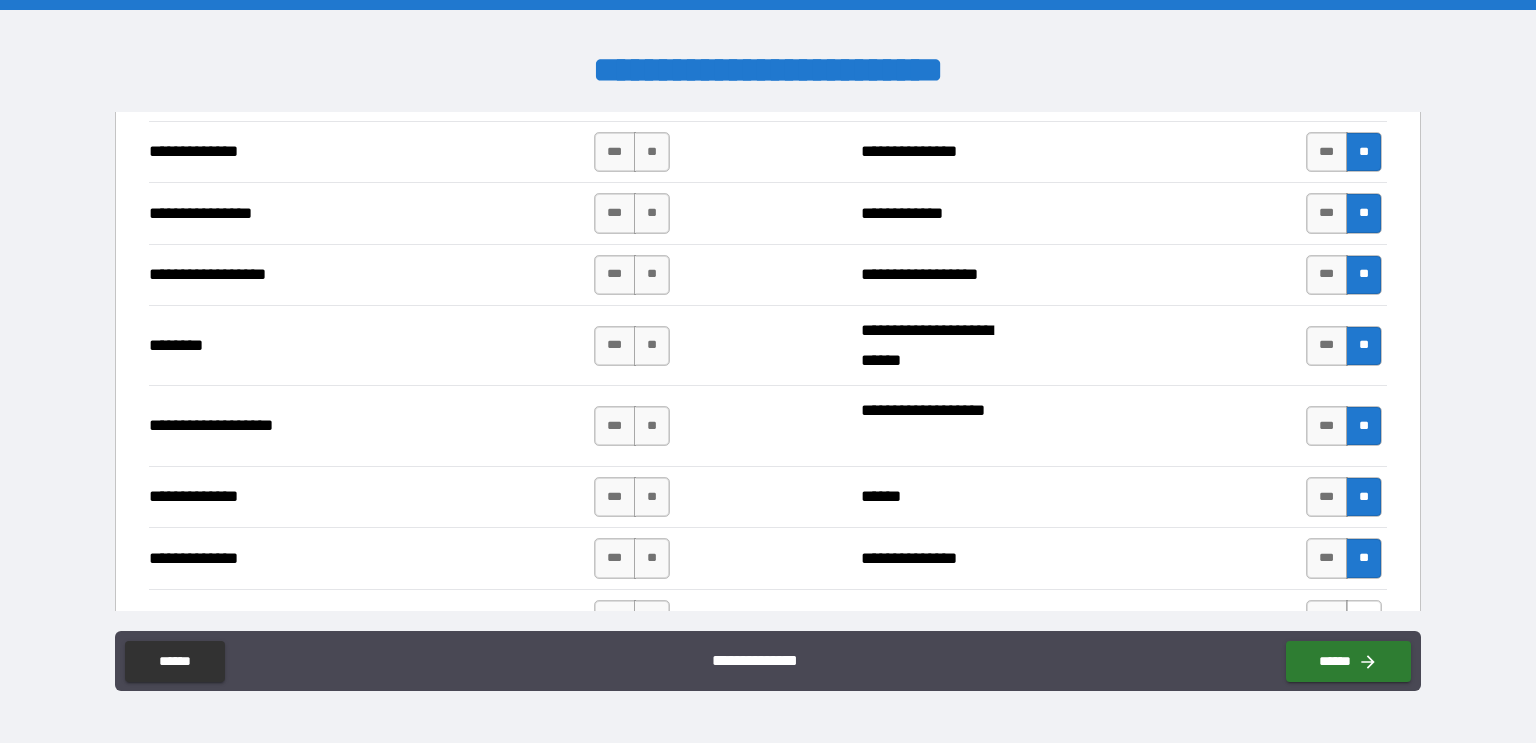 click on "**" at bounding box center [1364, 620] 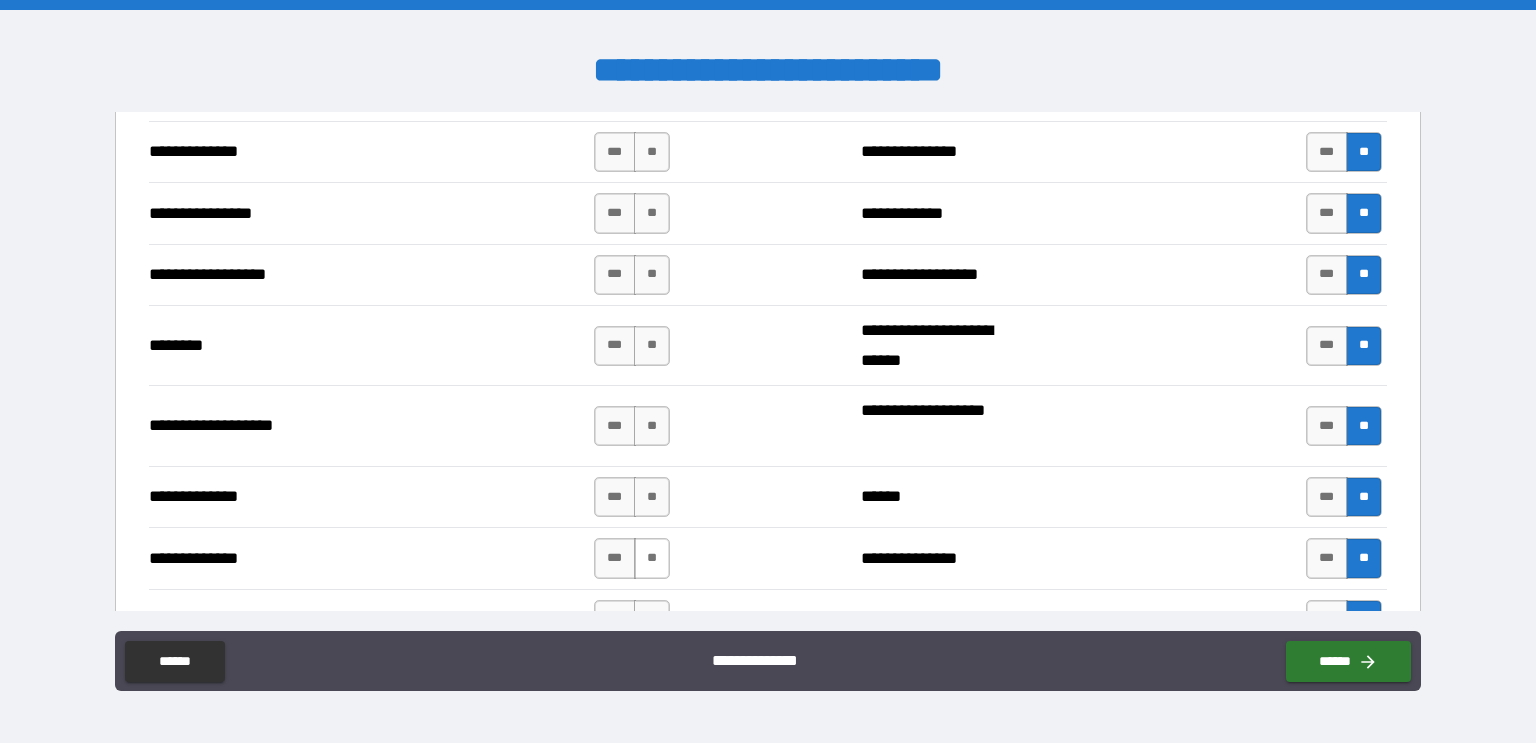 click on "**" at bounding box center (652, 558) 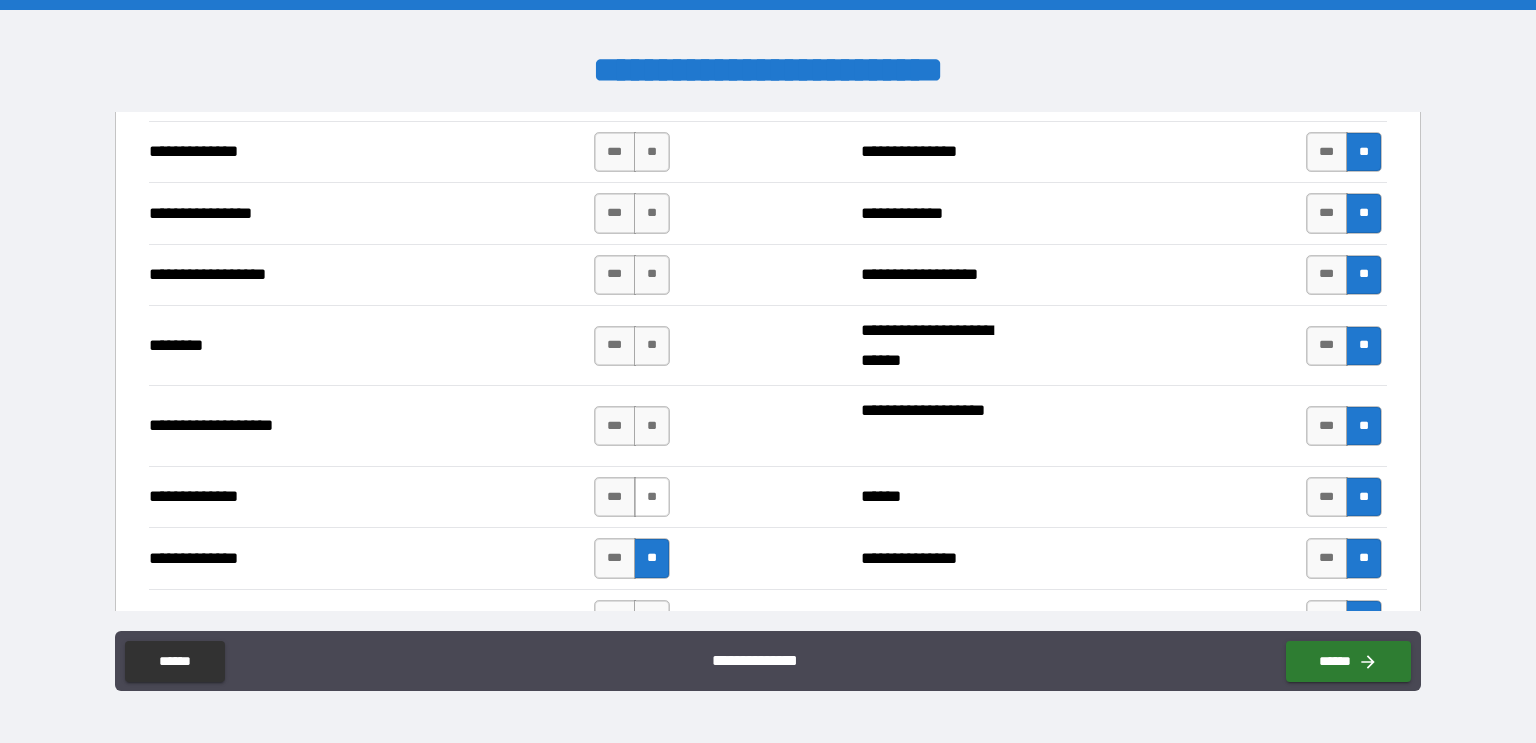 click on "**" at bounding box center (652, 497) 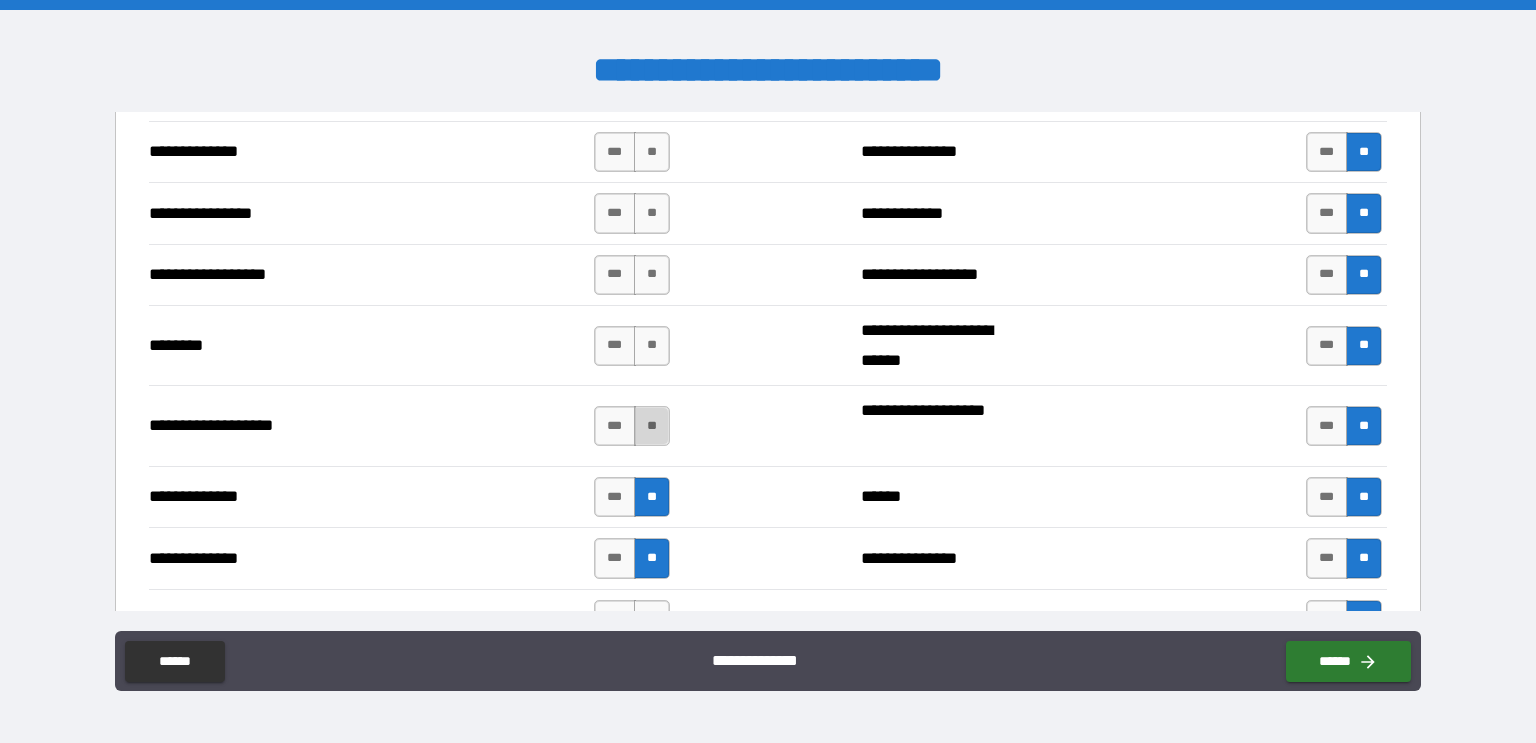 click on "**" at bounding box center (652, 426) 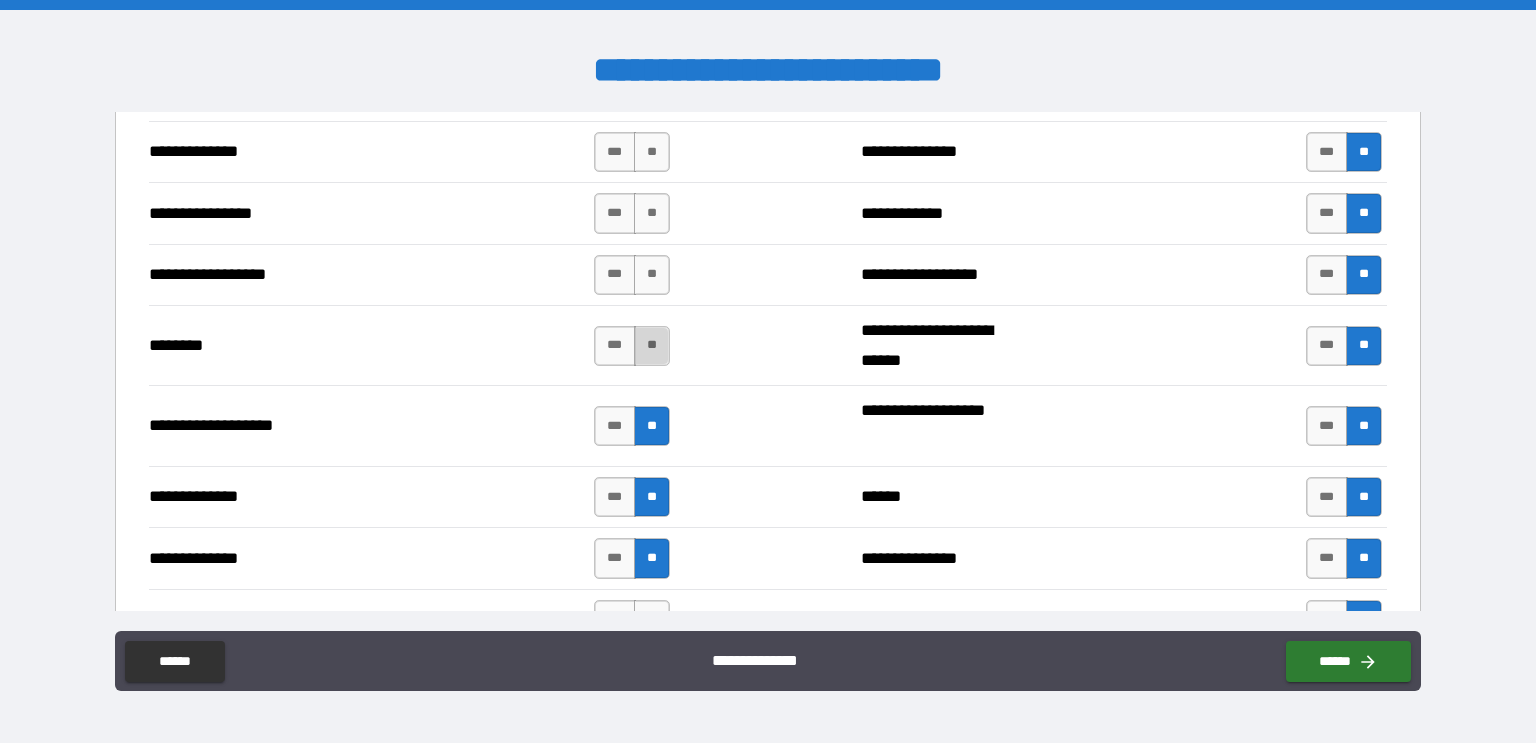 click on "**" at bounding box center (652, 346) 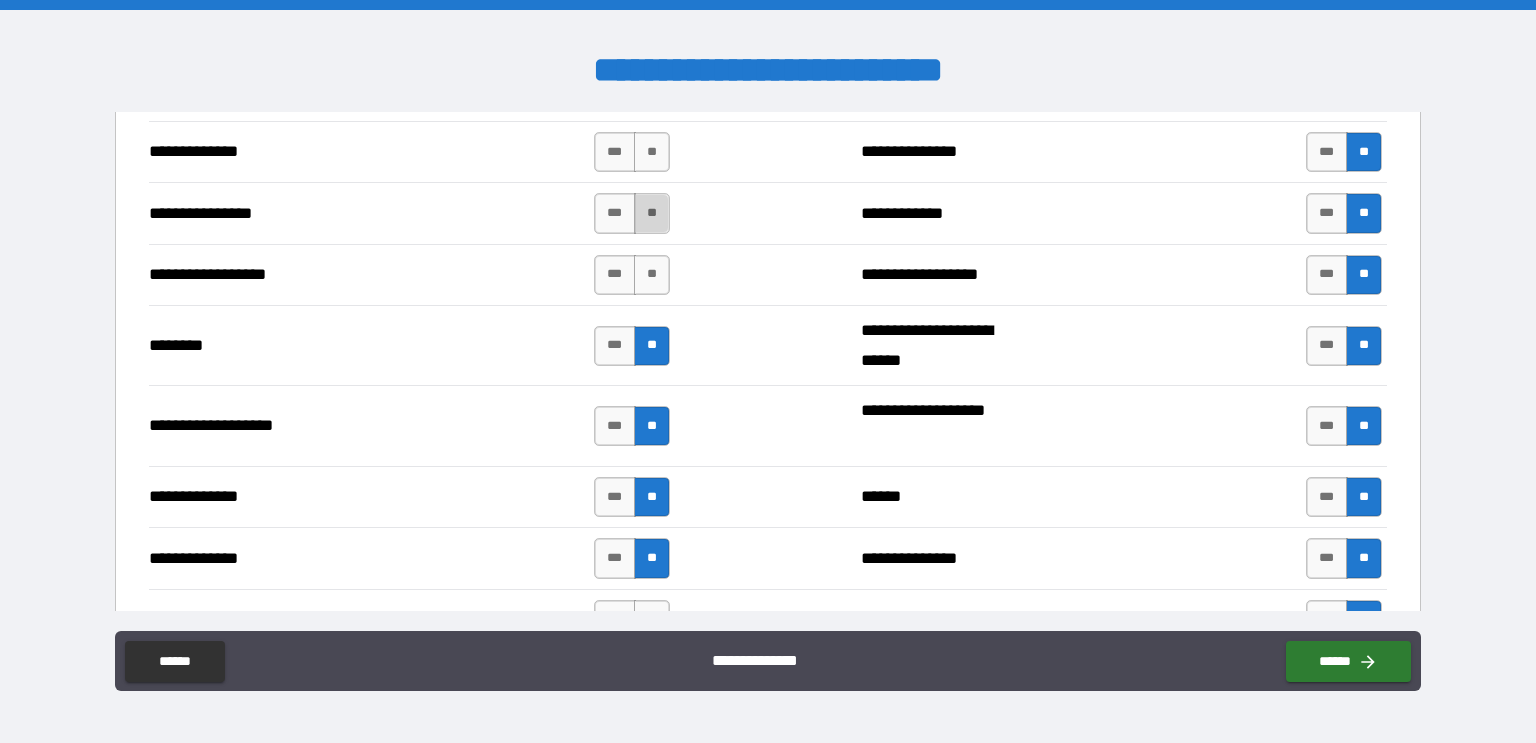 click on "**" at bounding box center (652, 213) 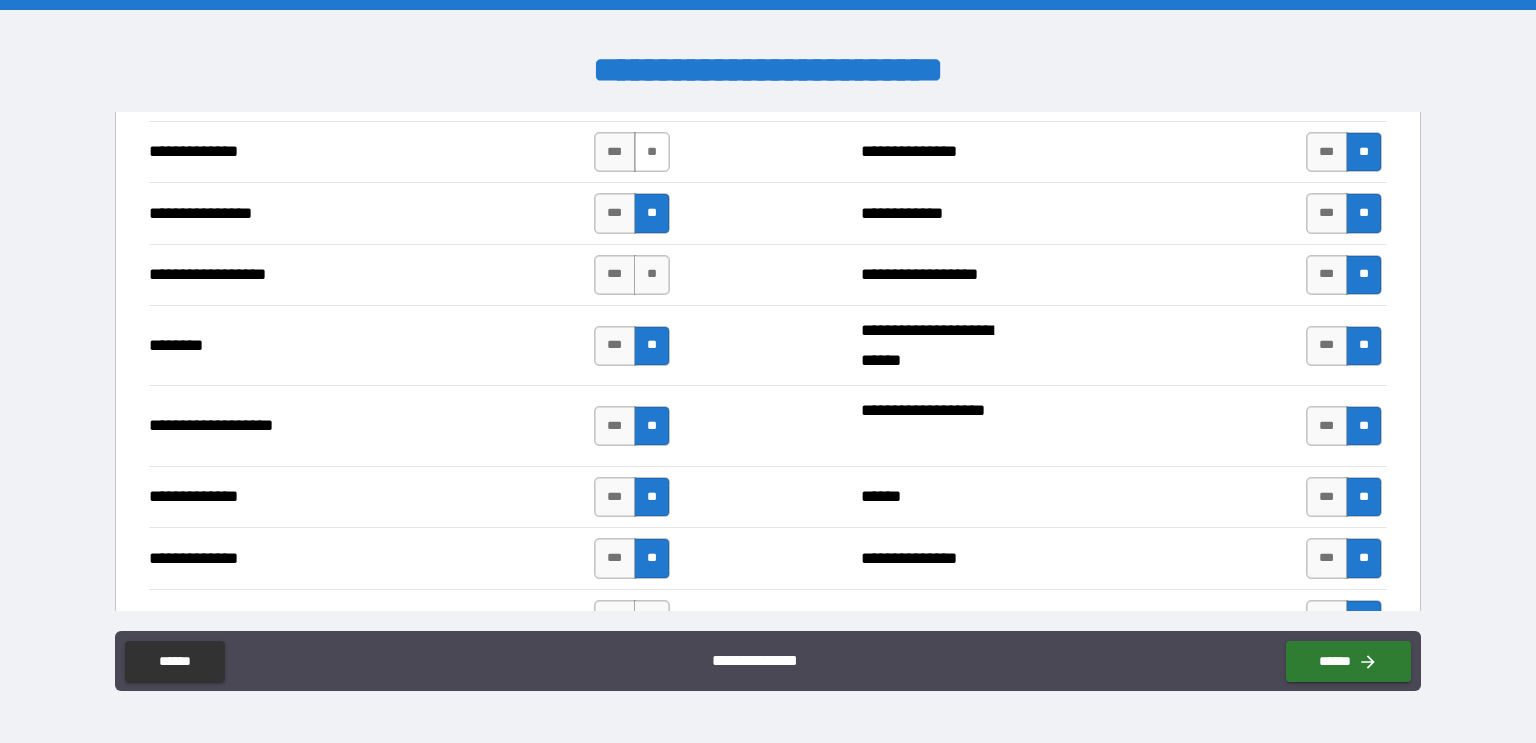 click on "**" at bounding box center (652, 152) 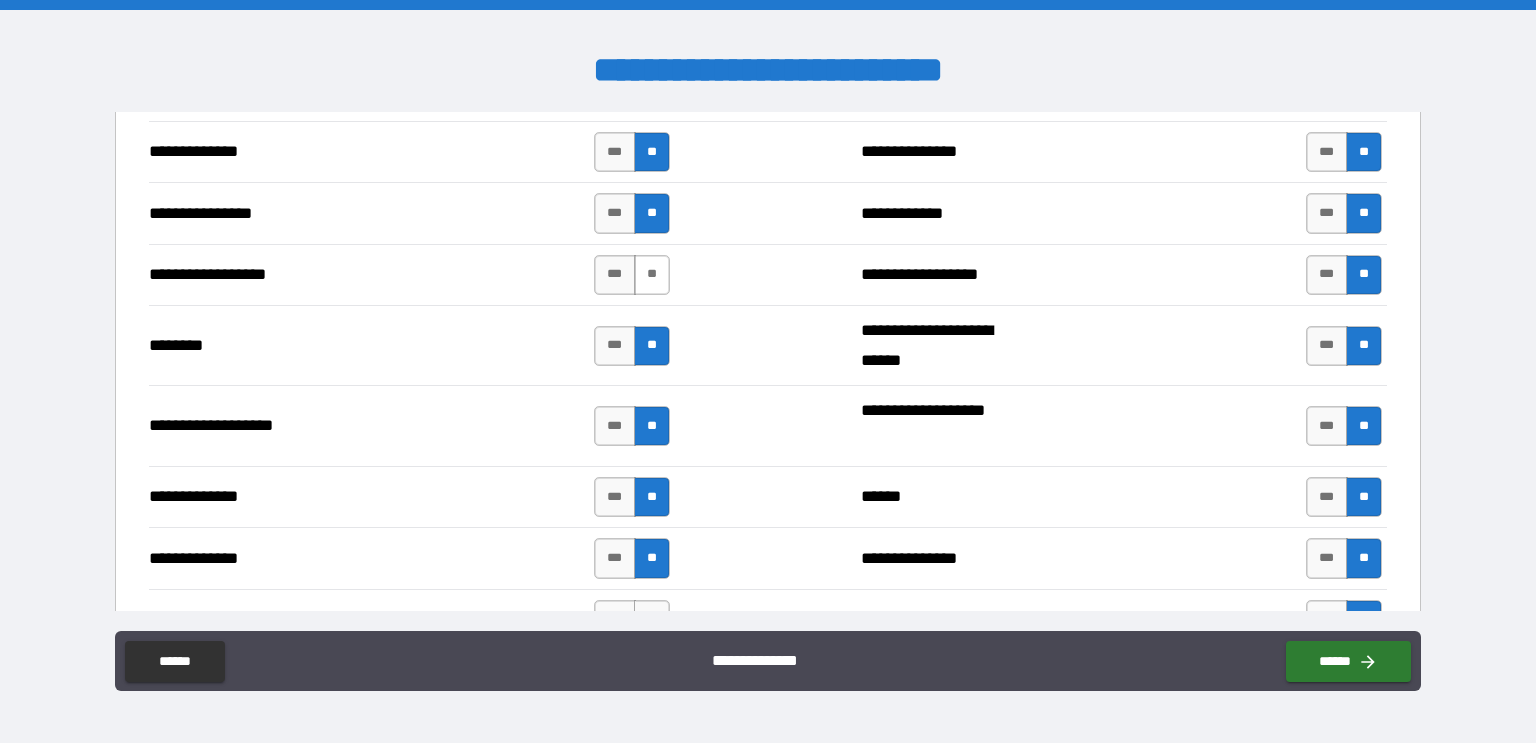 click on "**" at bounding box center [652, 275] 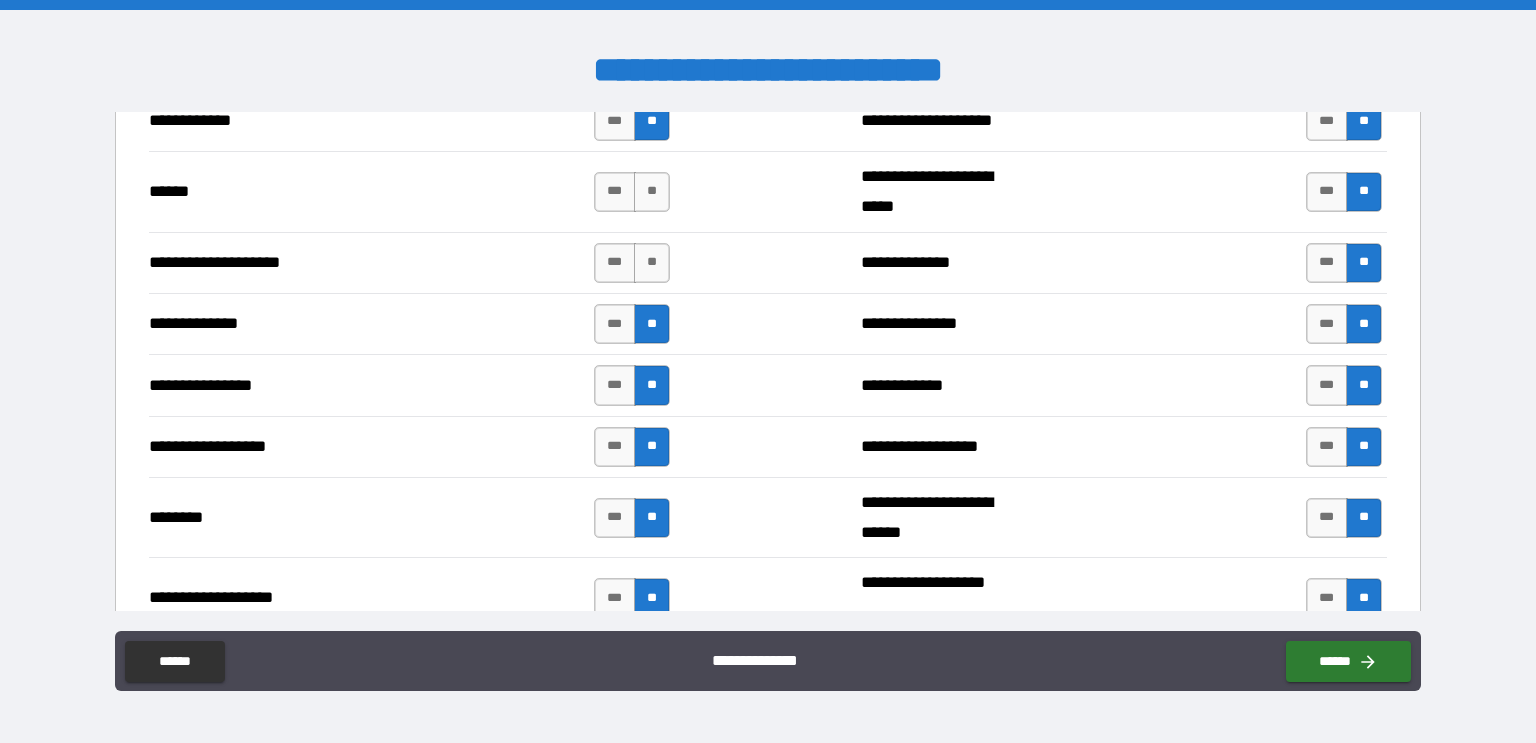 scroll, scrollTop: 2924, scrollLeft: 0, axis: vertical 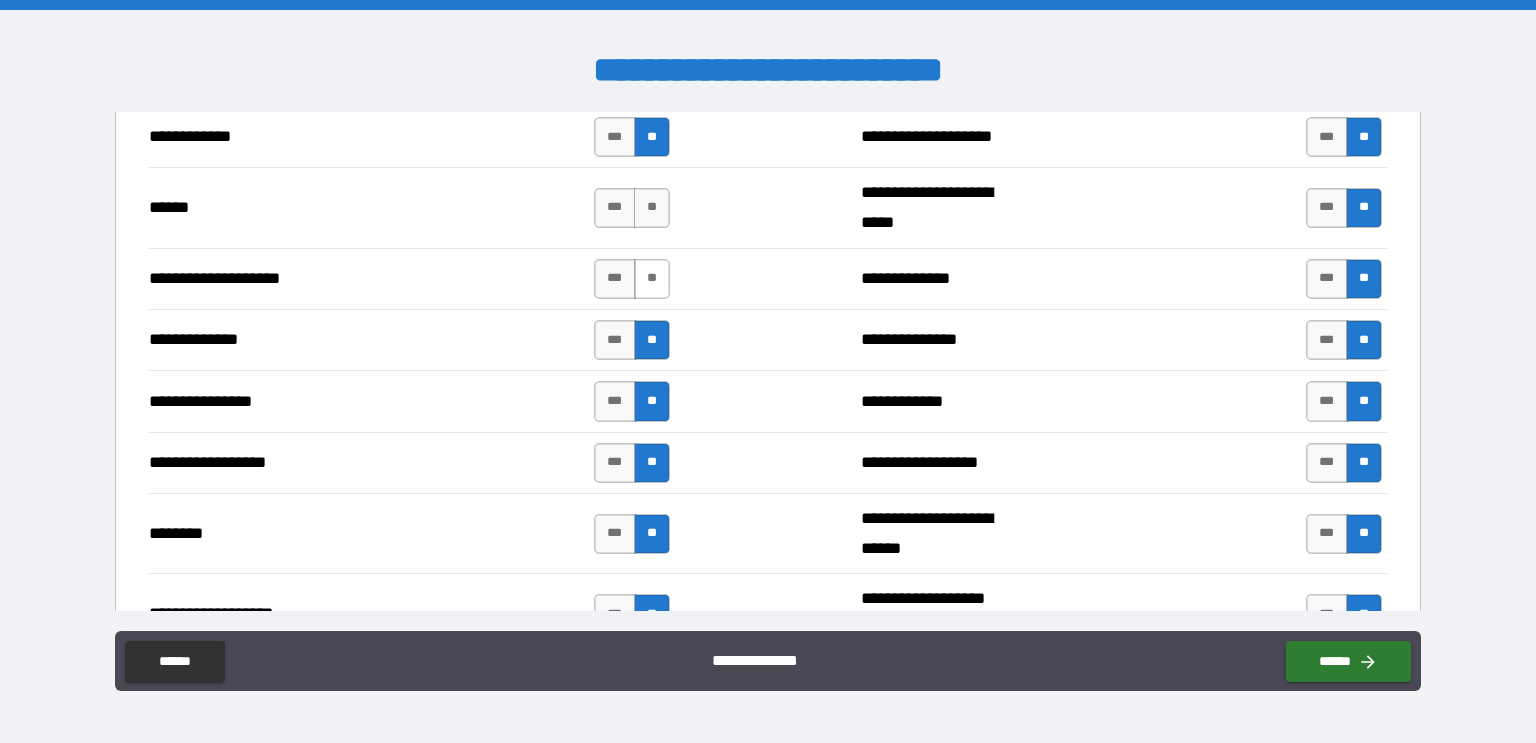click on "**" at bounding box center (652, 279) 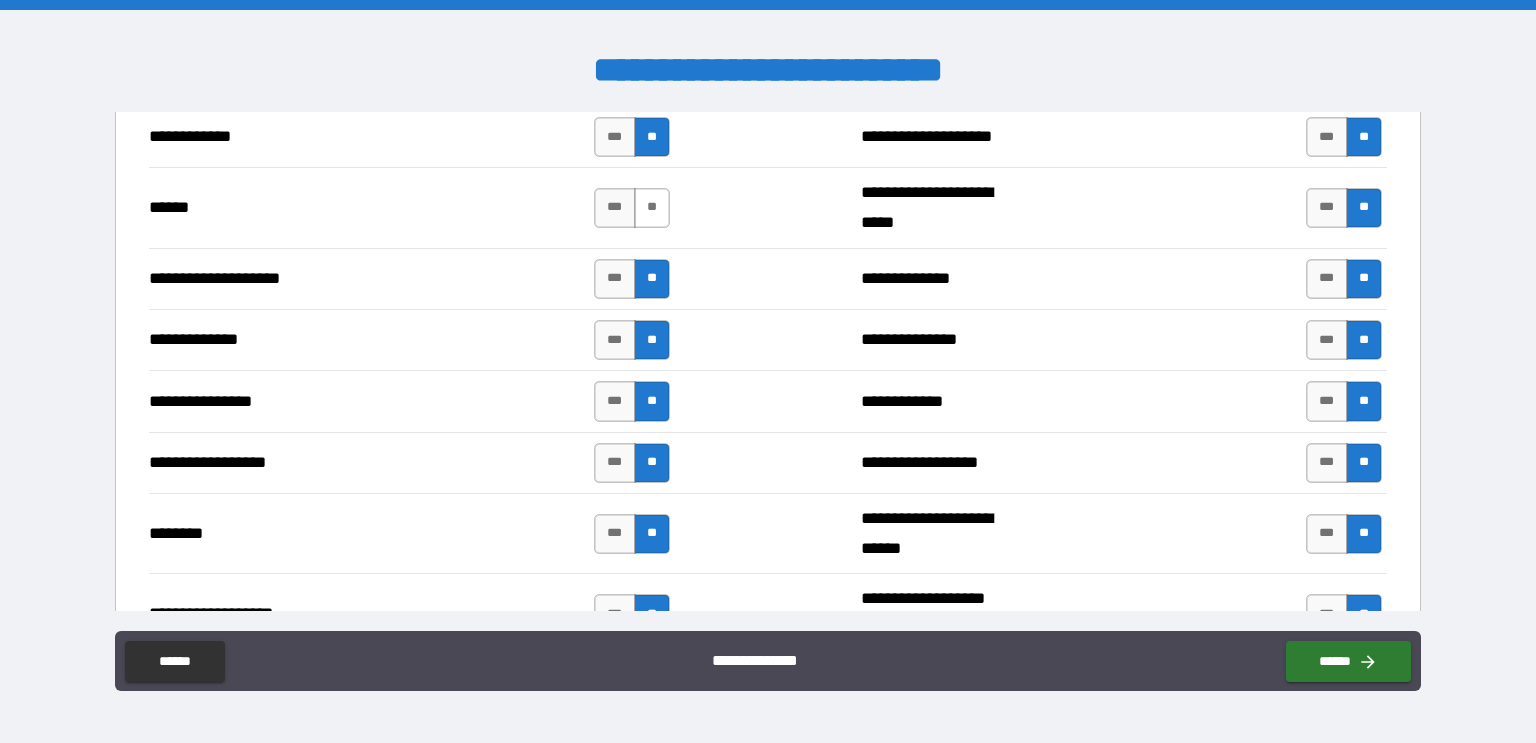 click on "**" at bounding box center (652, 208) 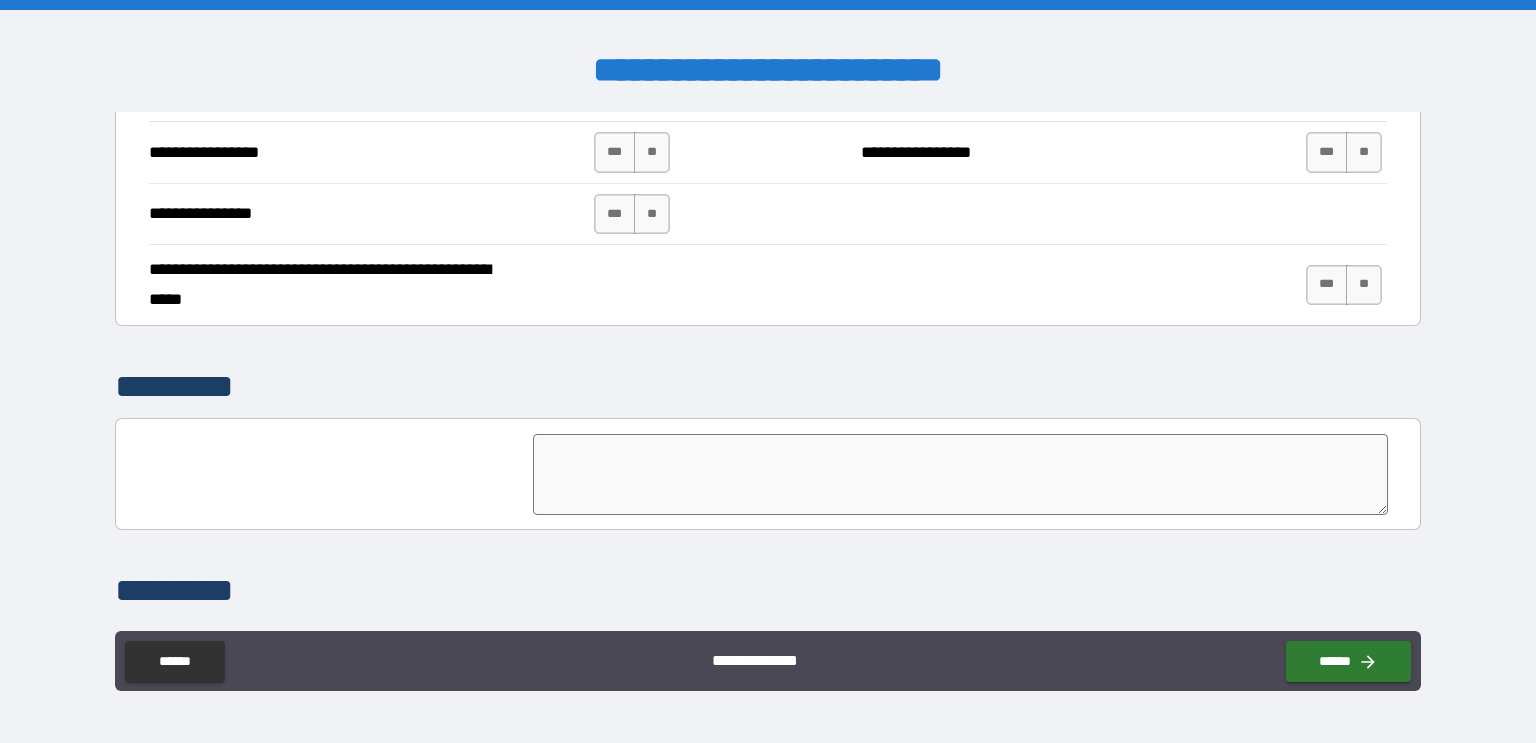 scroll, scrollTop: 4252, scrollLeft: 0, axis: vertical 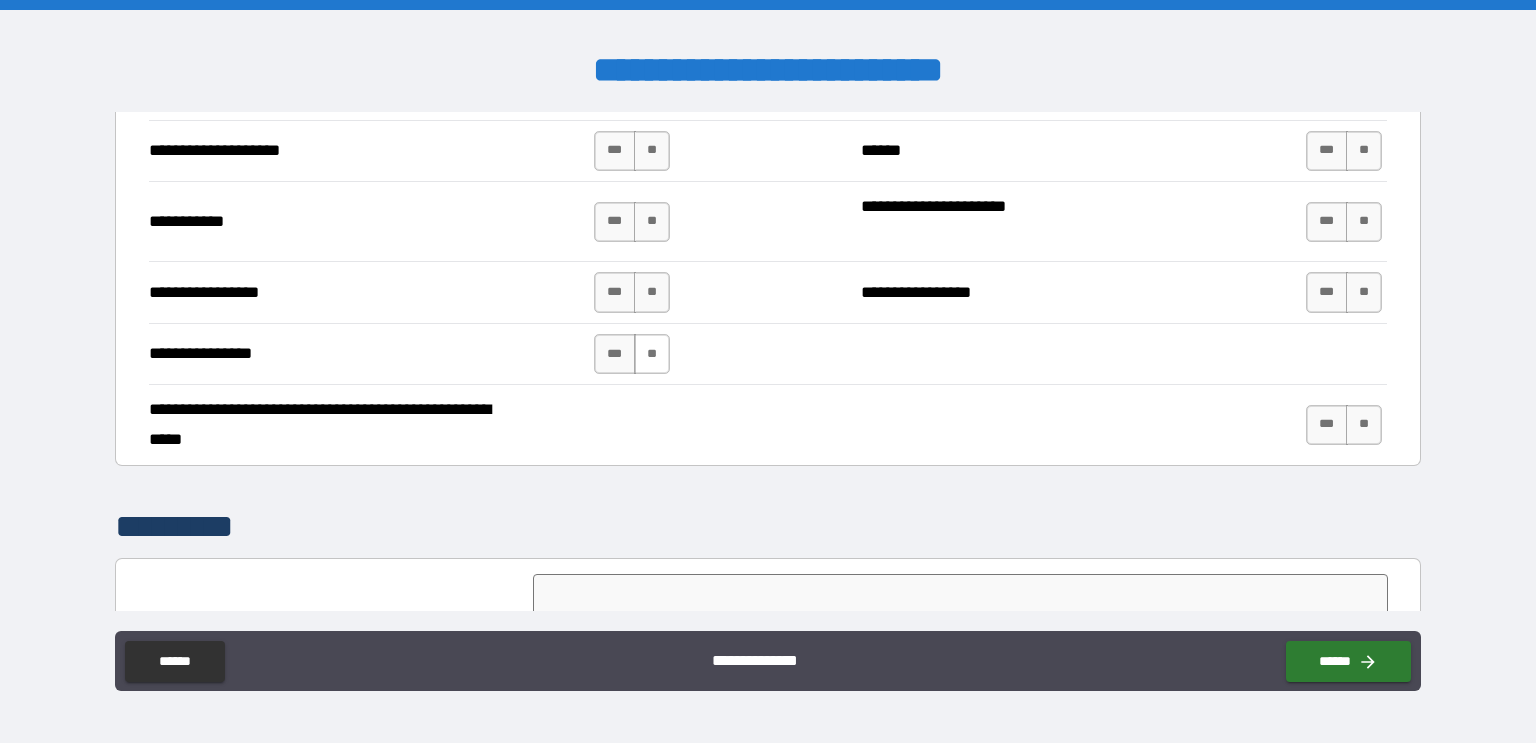 click on "**" at bounding box center [652, 354] 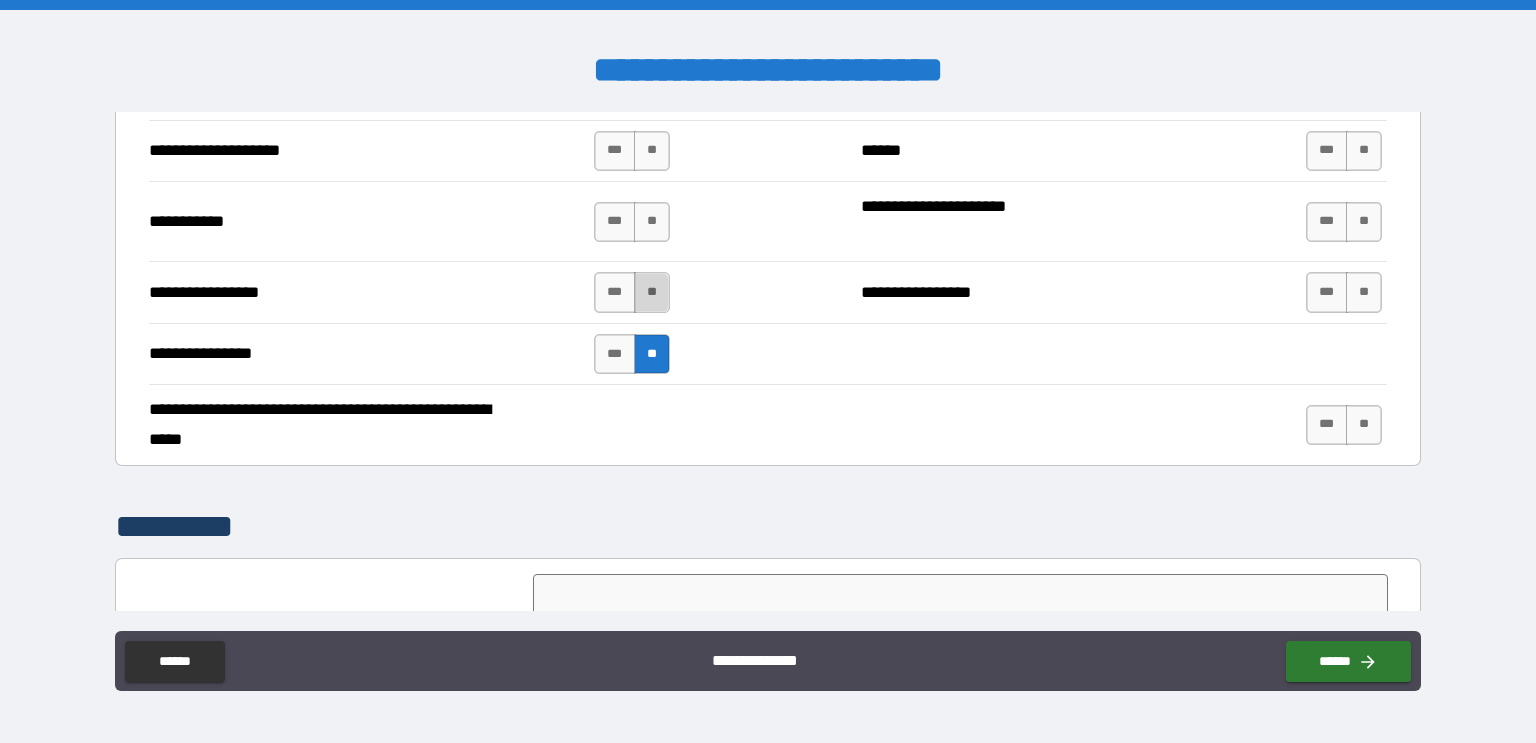 click on "**" at bounding box center (652, 292) 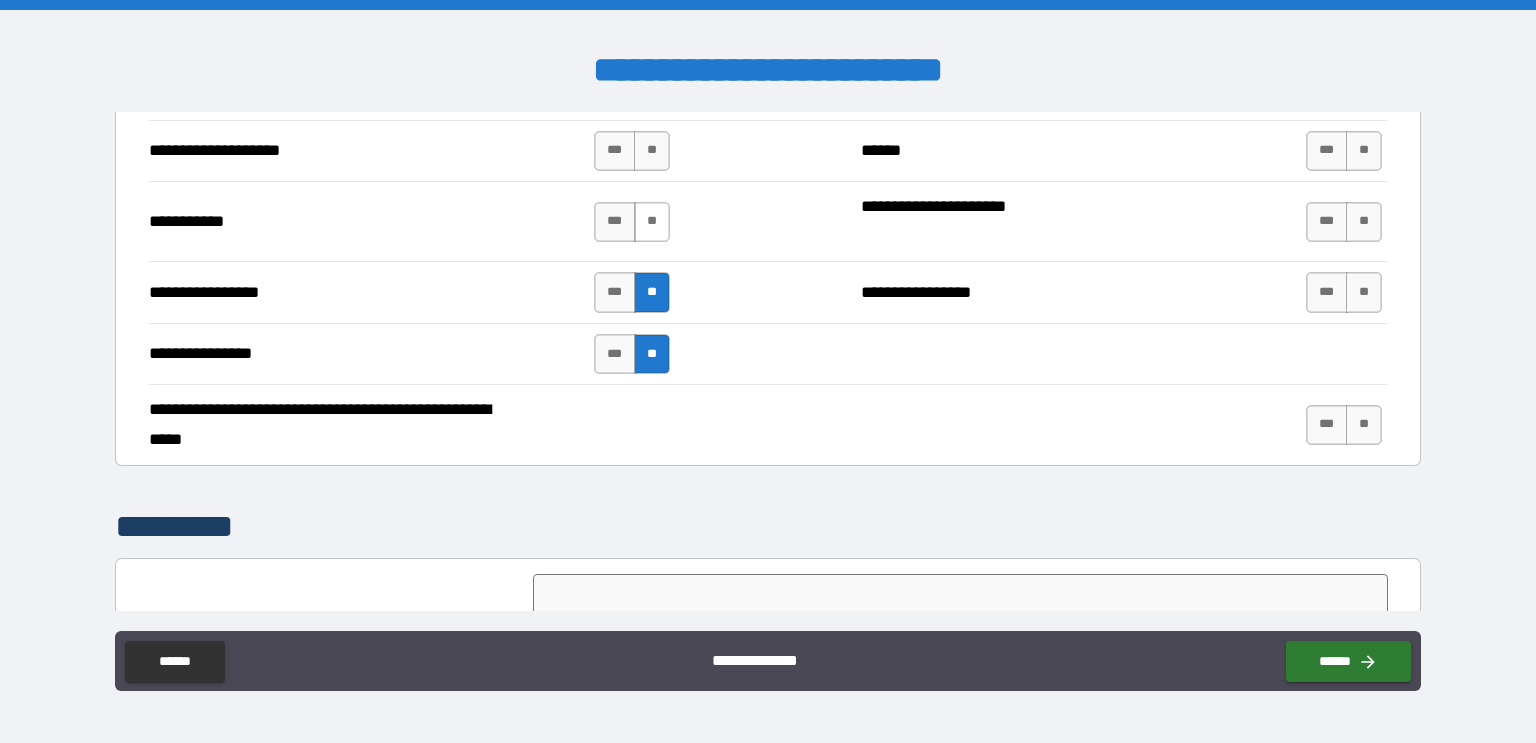 click on "**" at bounding box center (652, 222) 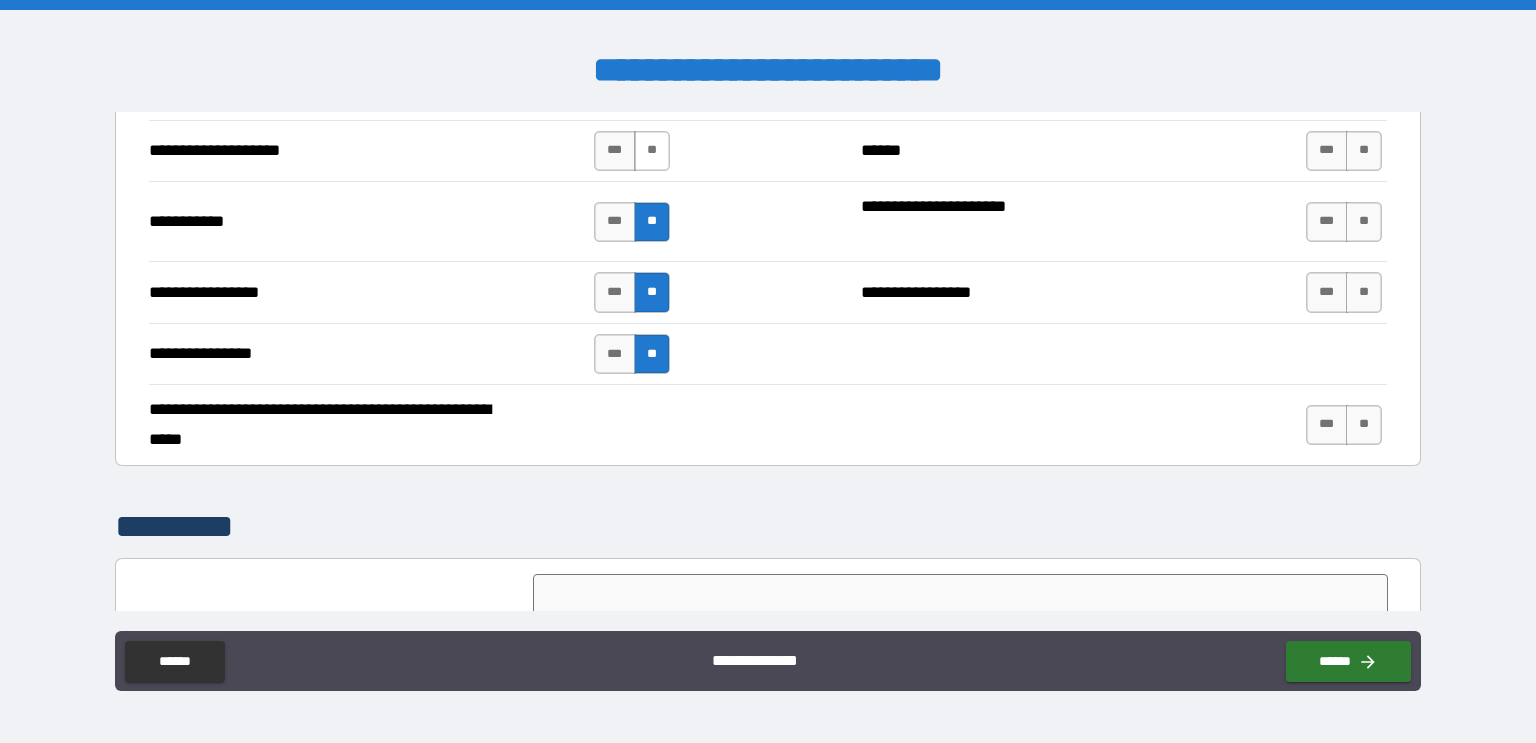 click on "**" at bounding box center [652, 151] 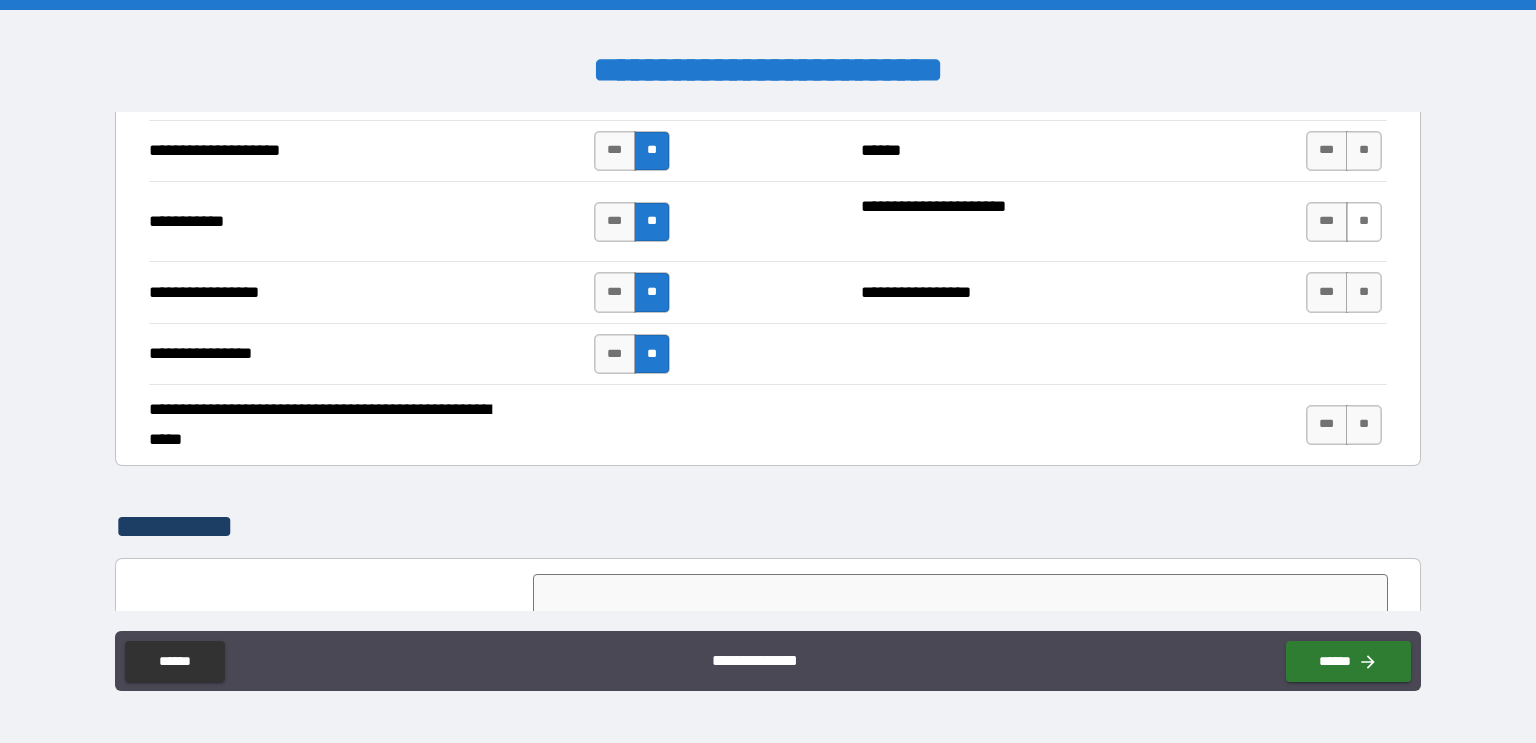click on "**" at bounding box center [1364, 222] 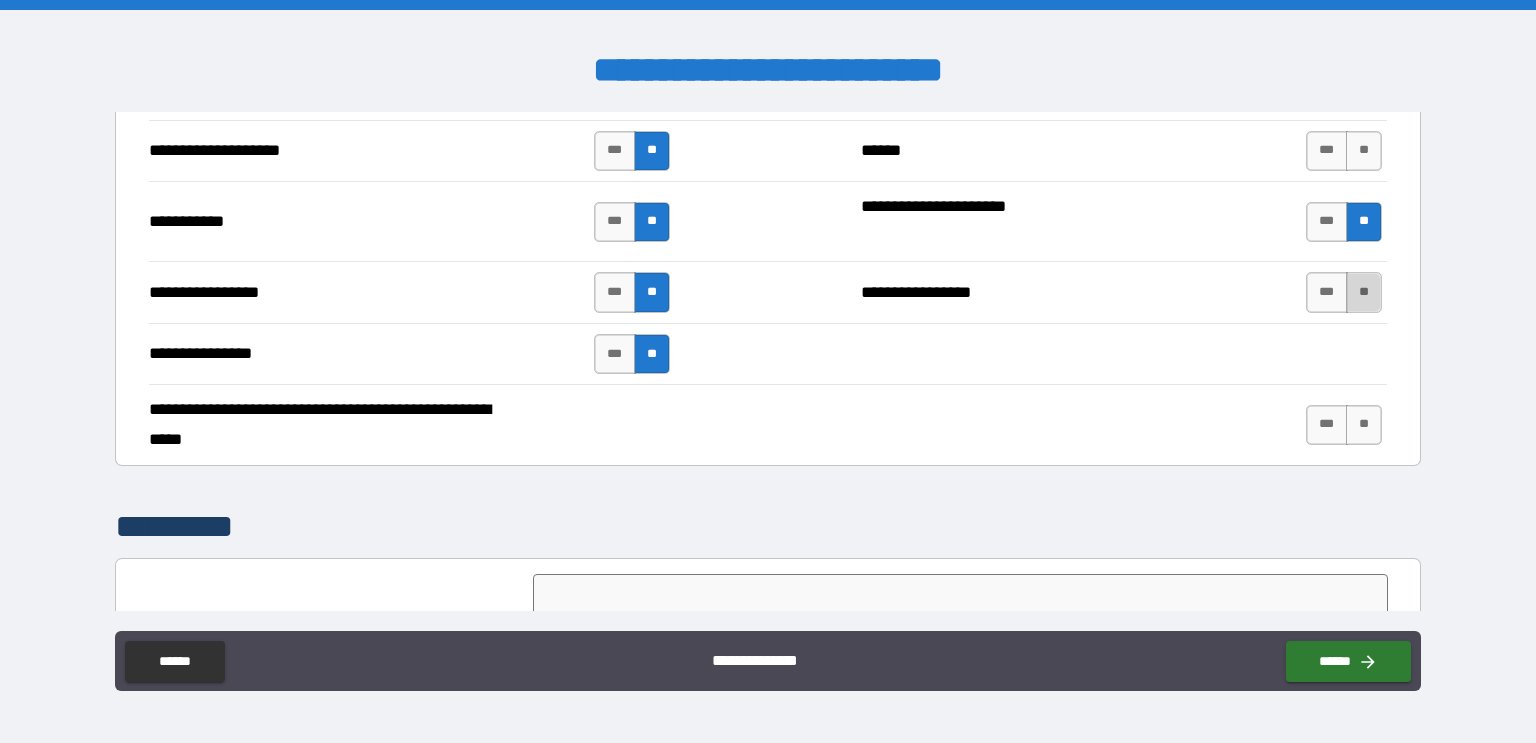 click on "**" at bounding box center (1364, 292) 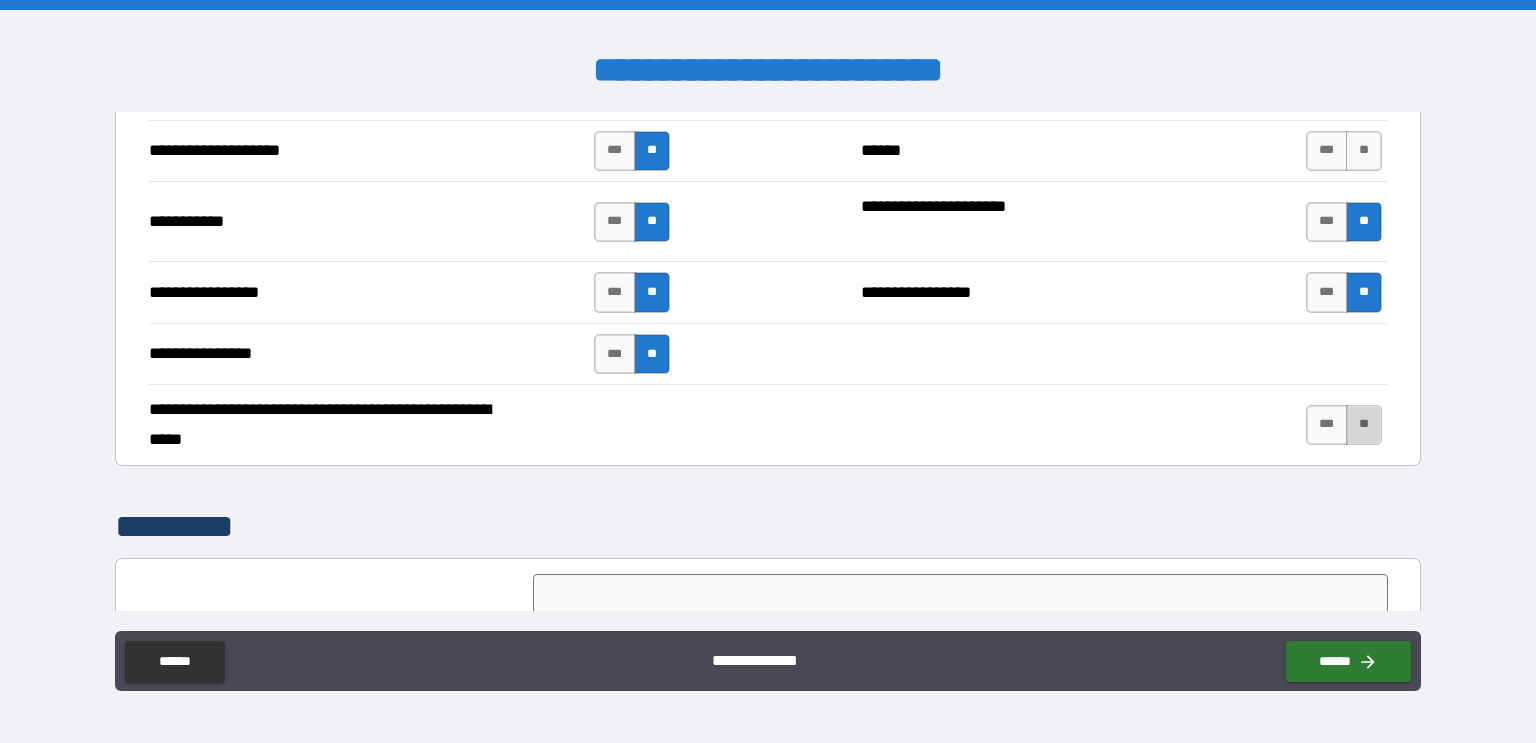 click on "**" at bounding box center [1364, 425] 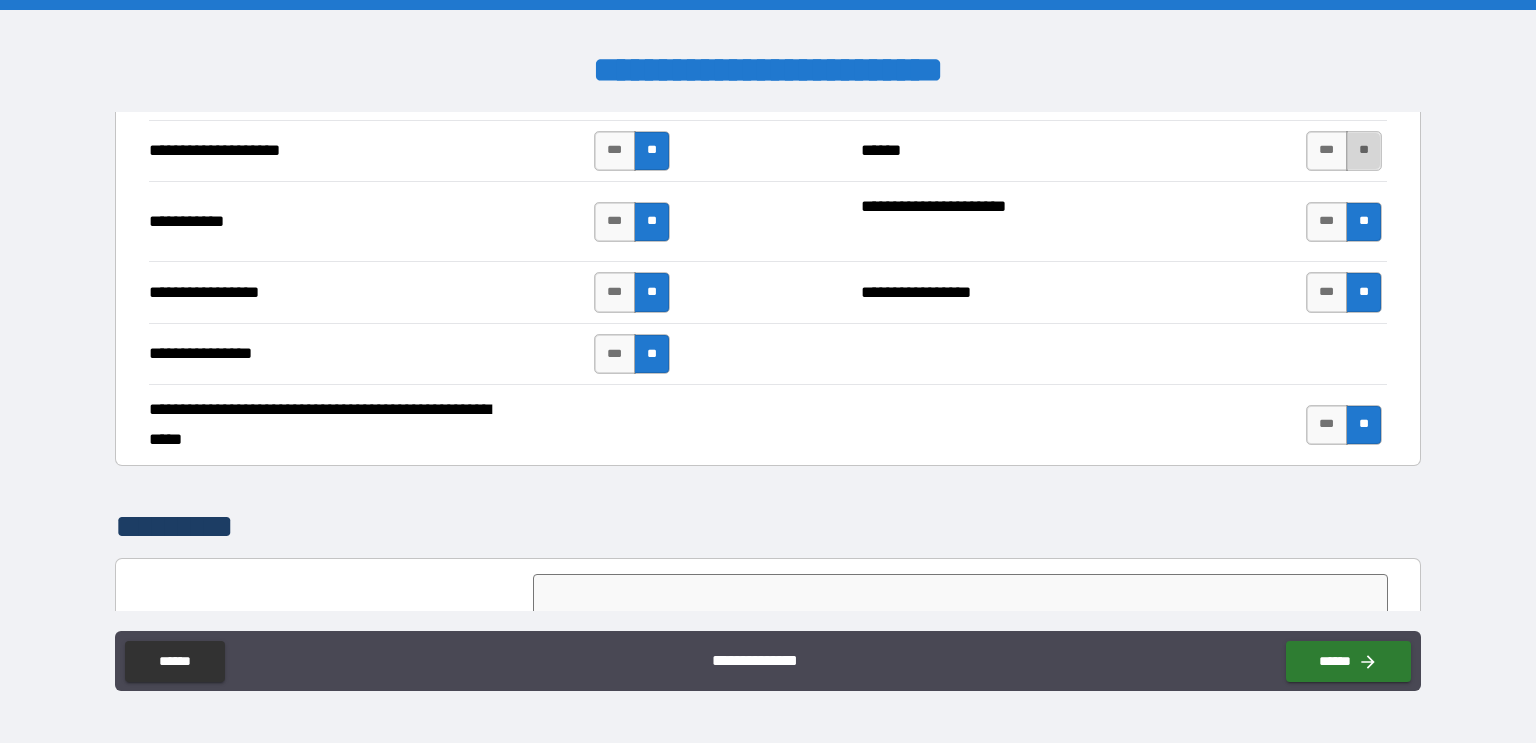 click on "**" at bounding box center (1364, 151) 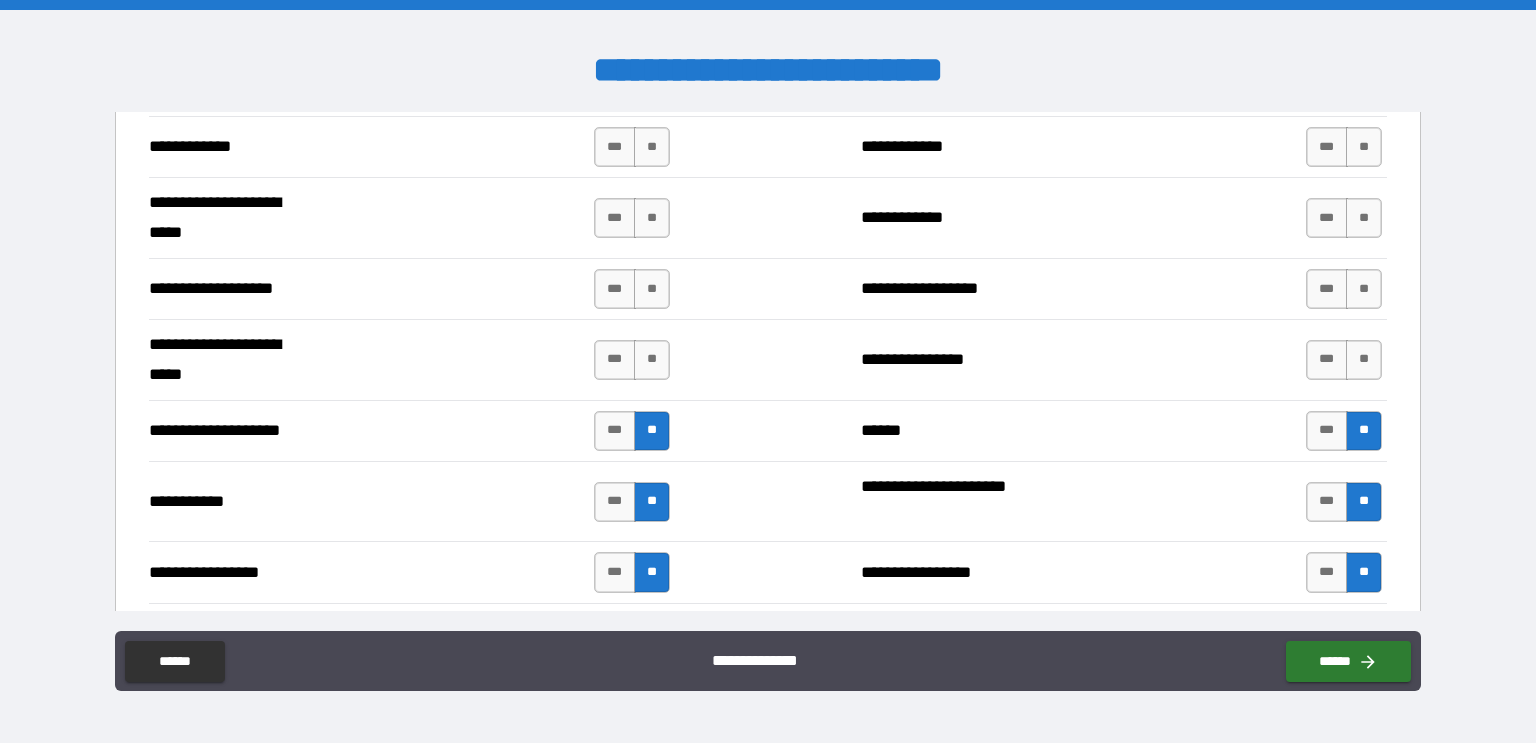 scroll, scrollTop: 3969, scrollLeft: 0, axis: vertical 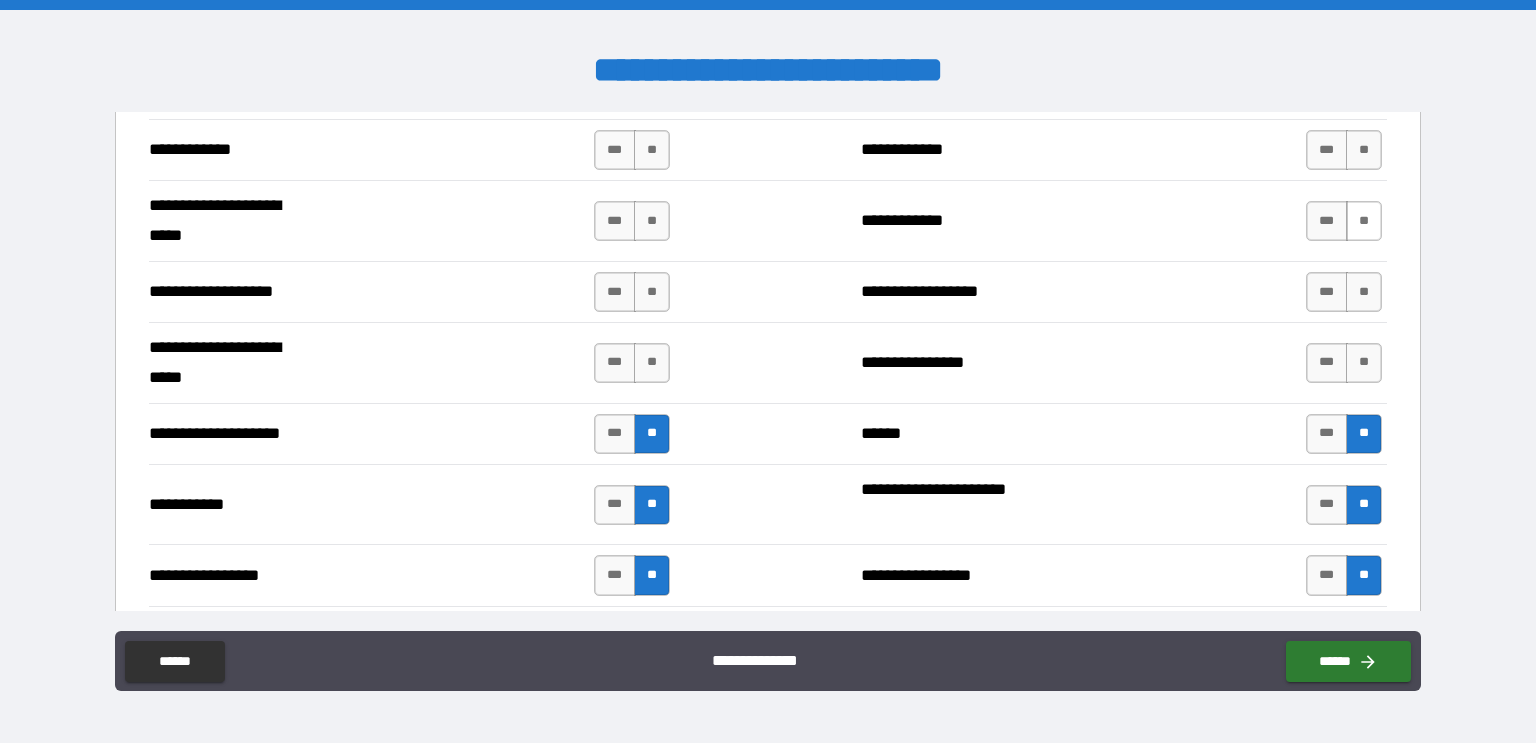 click on "**" at bounding box center [1364, 221] 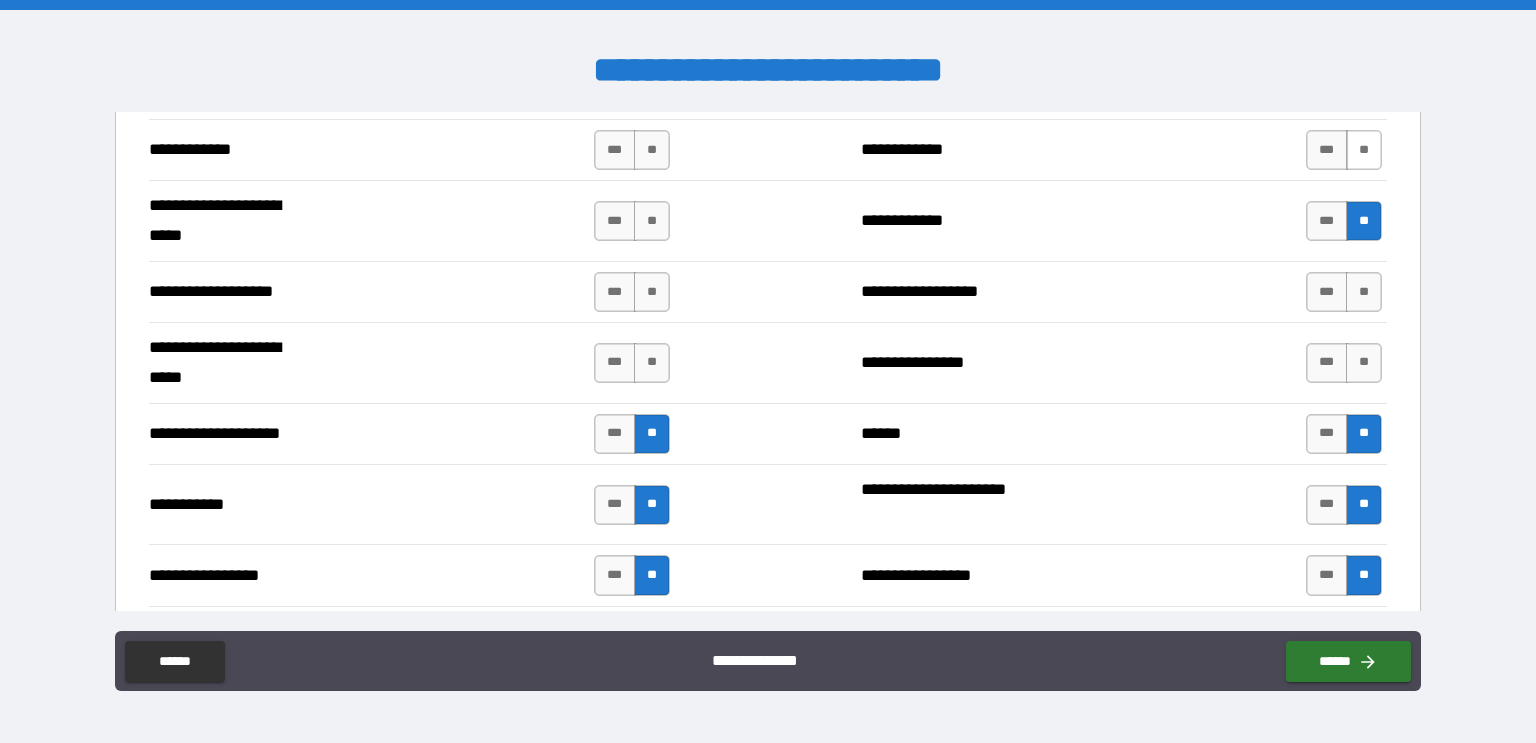 click on "**" at bounding box center [1364, 150] 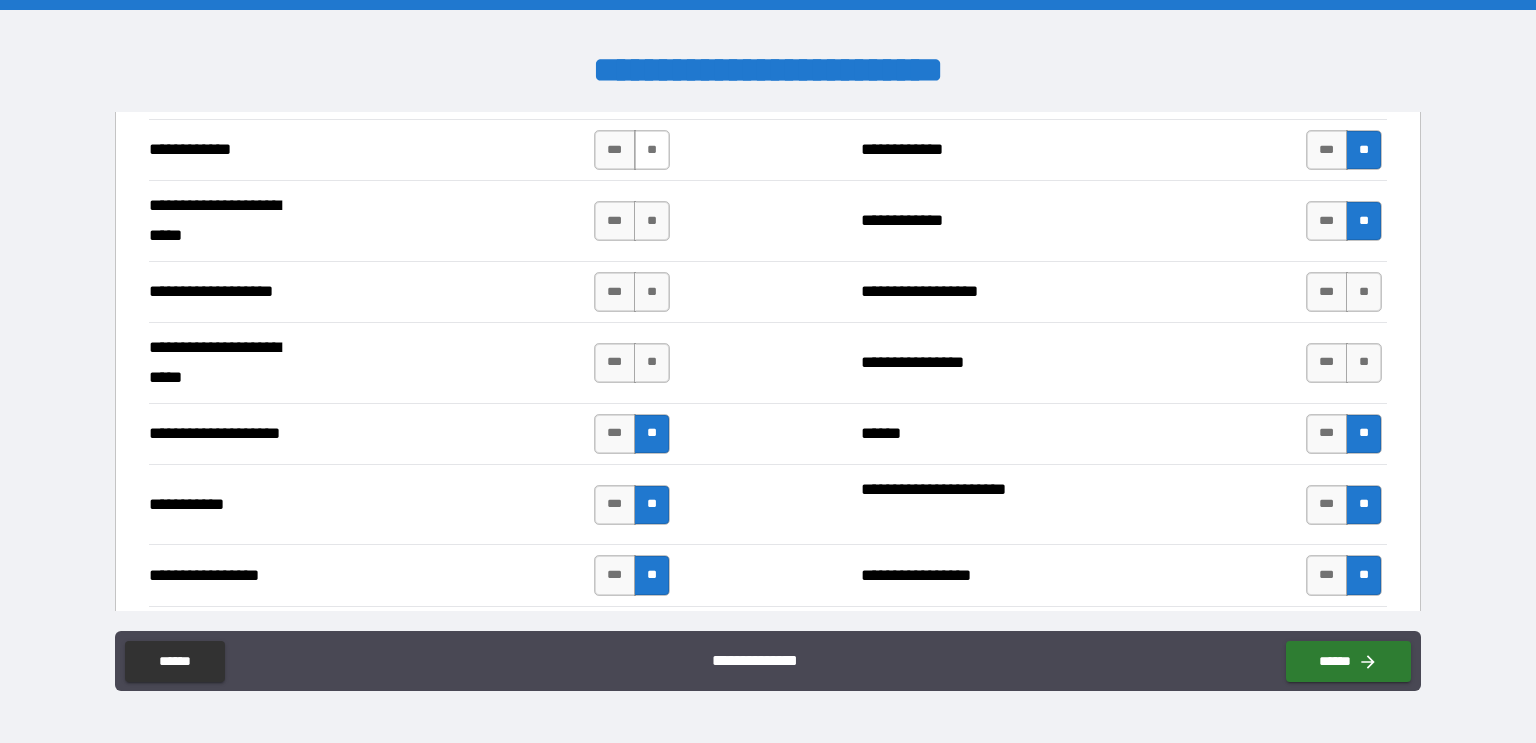 click on "**" at bounding box center (652, 150) 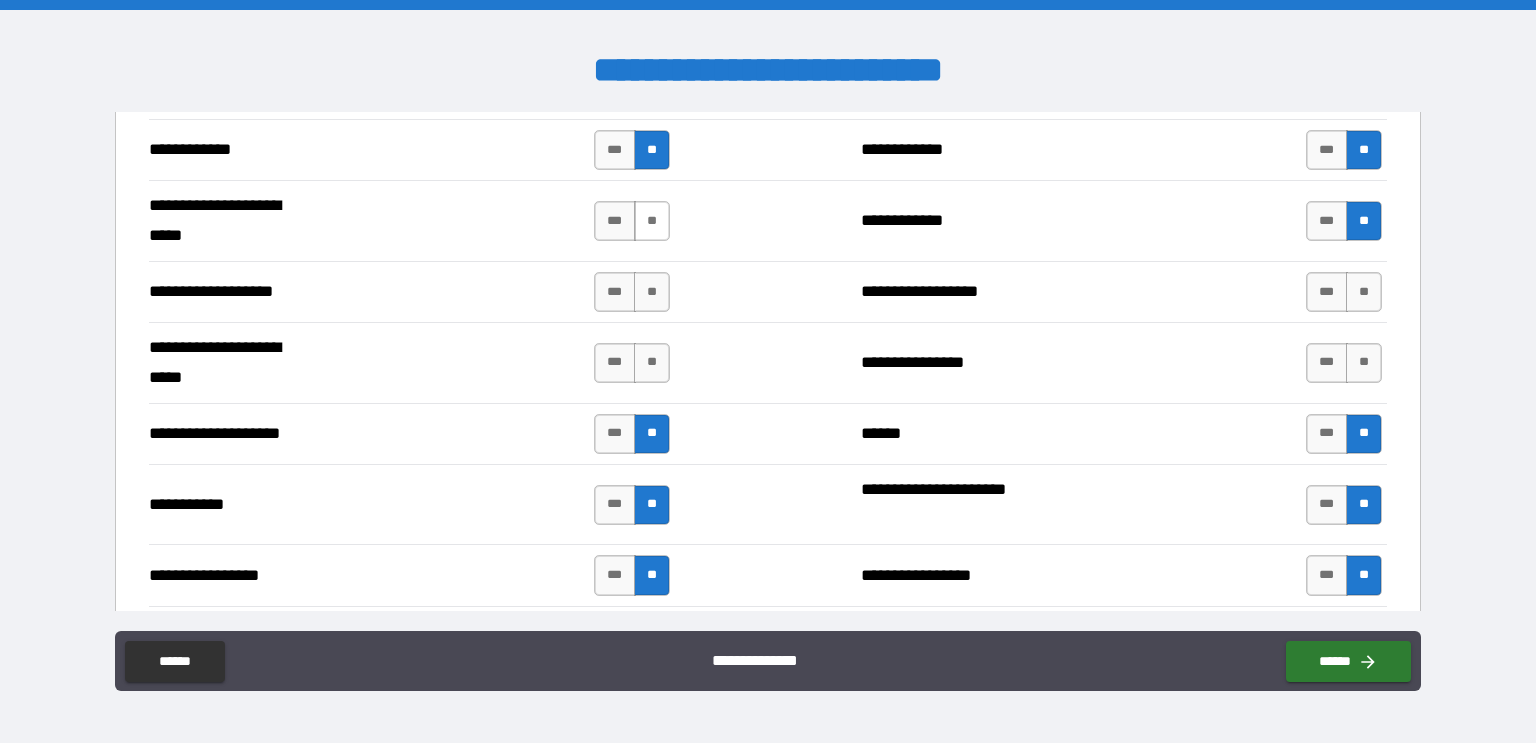 click on "**" at bounding box center [652, 221] 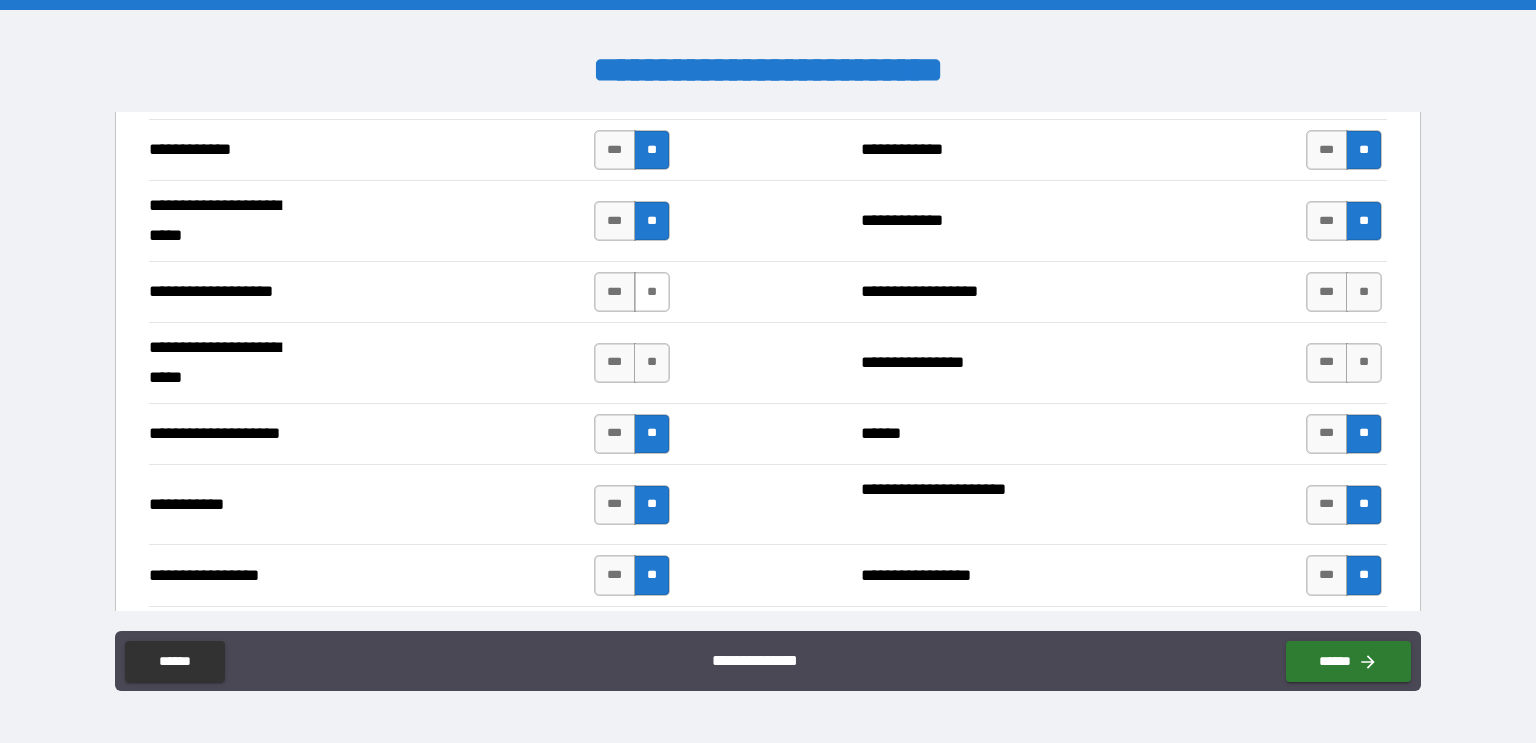 click on "**" at bounding box center (652, 292) 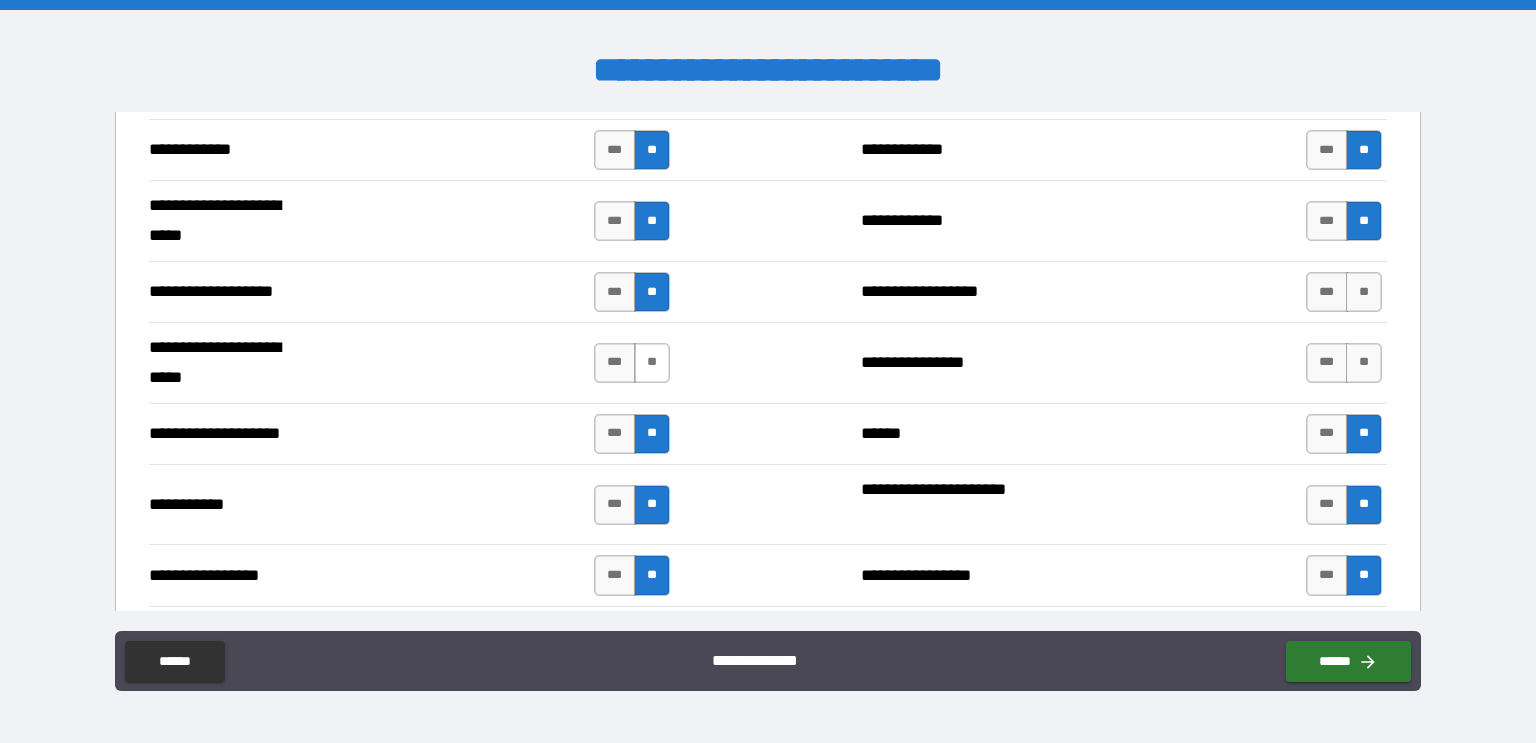 click on "**" at bounding box center (652, 363) 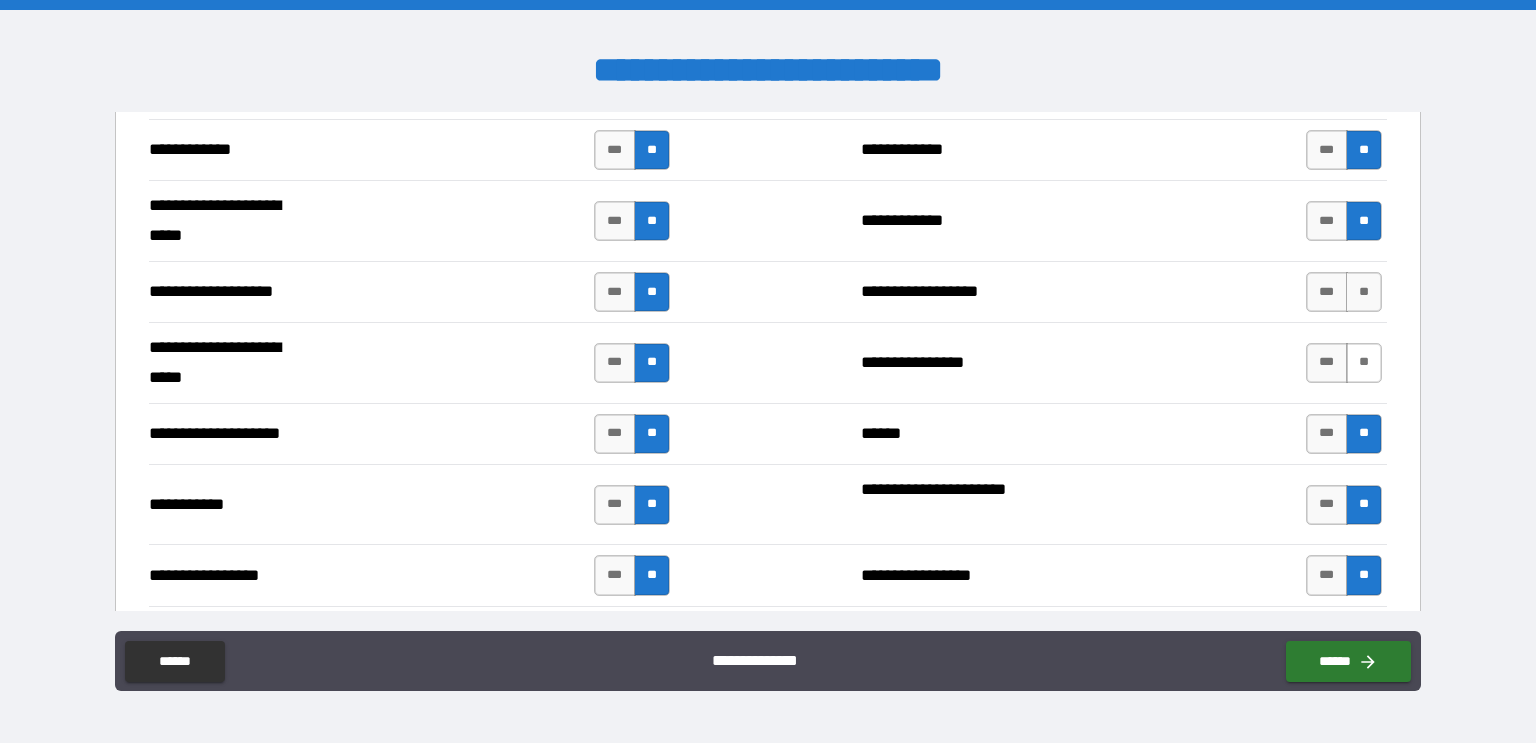 click on "**" at bounding box center (1364, 363) 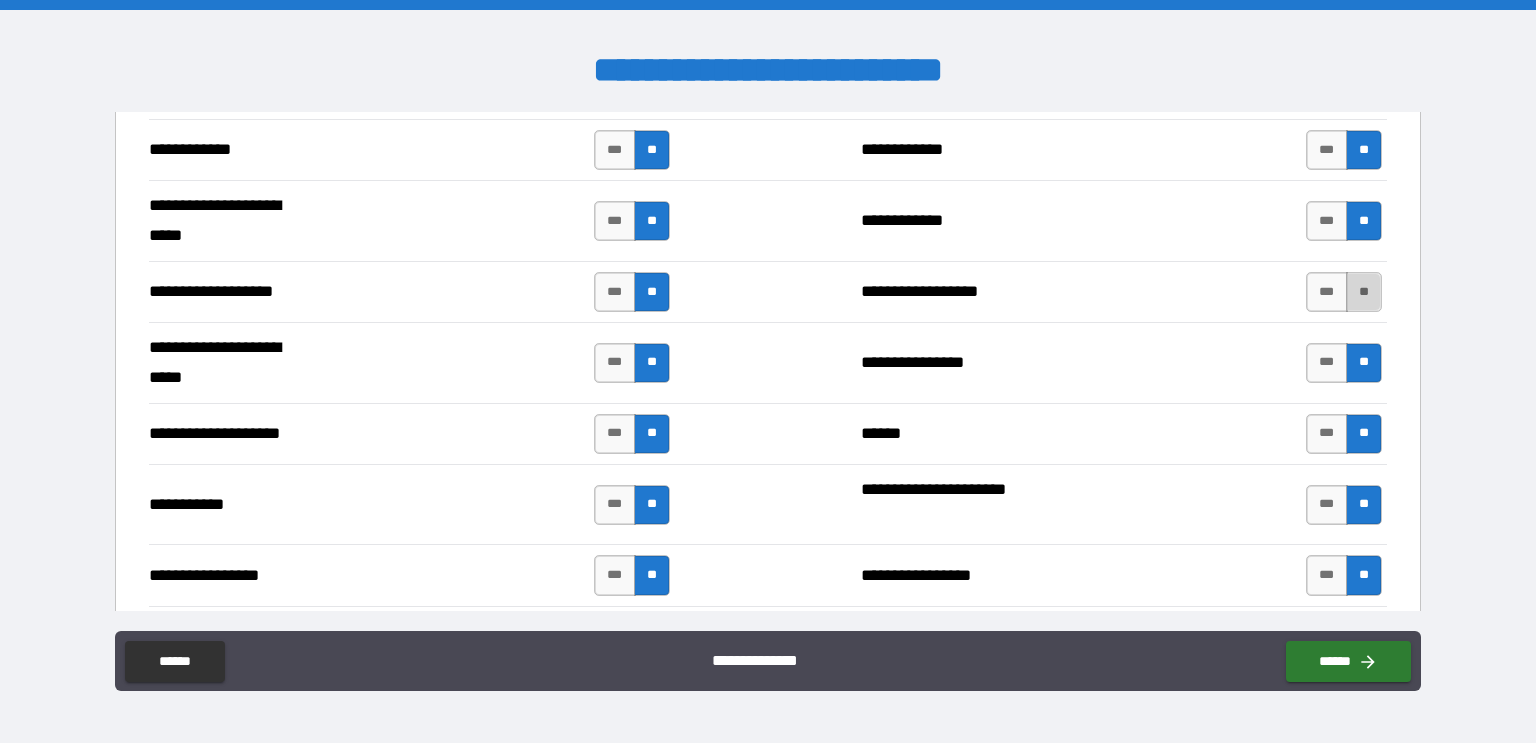 click on "**" at bounding box center [1364, 292] 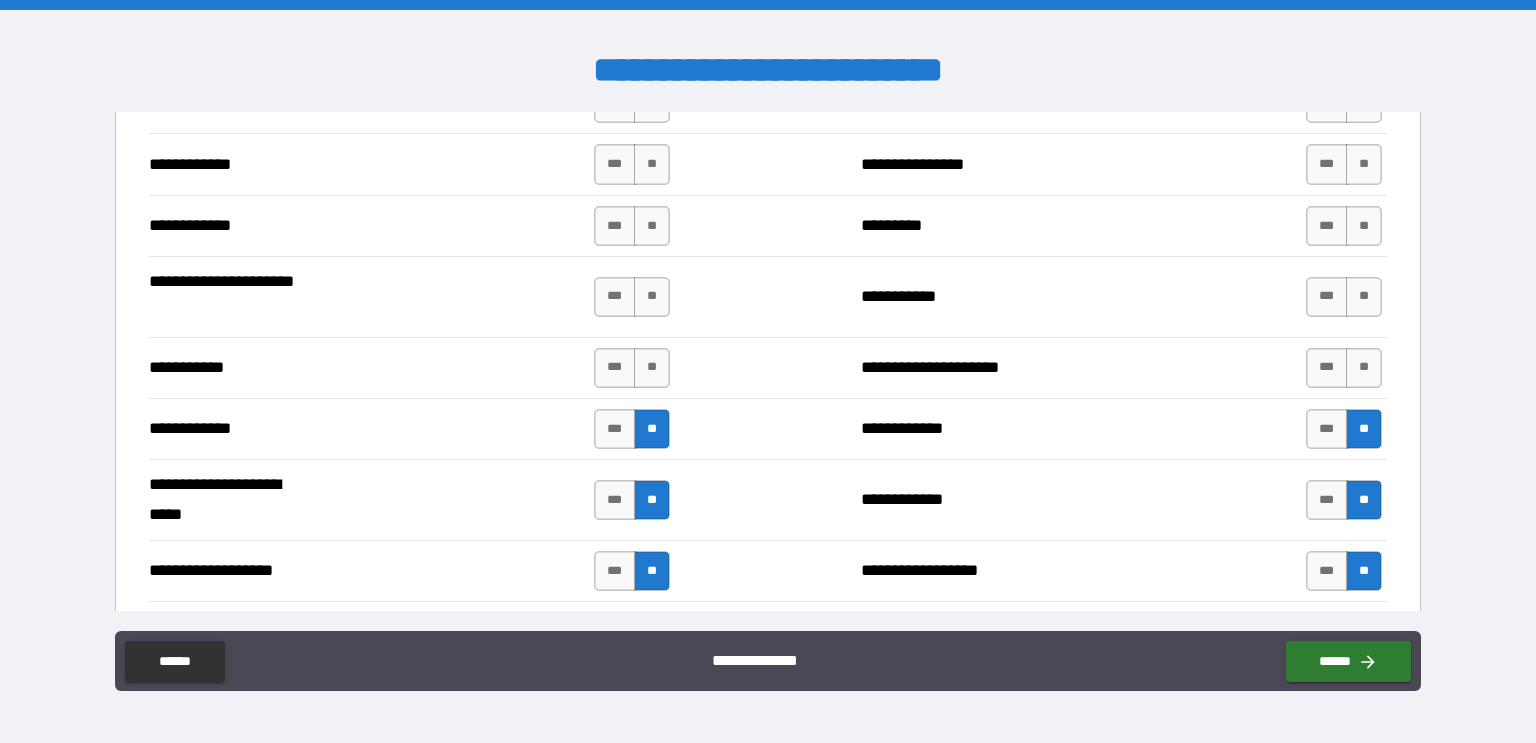 scroll, scrollTop: 3663, scrollLeft: 0, axis: vertical 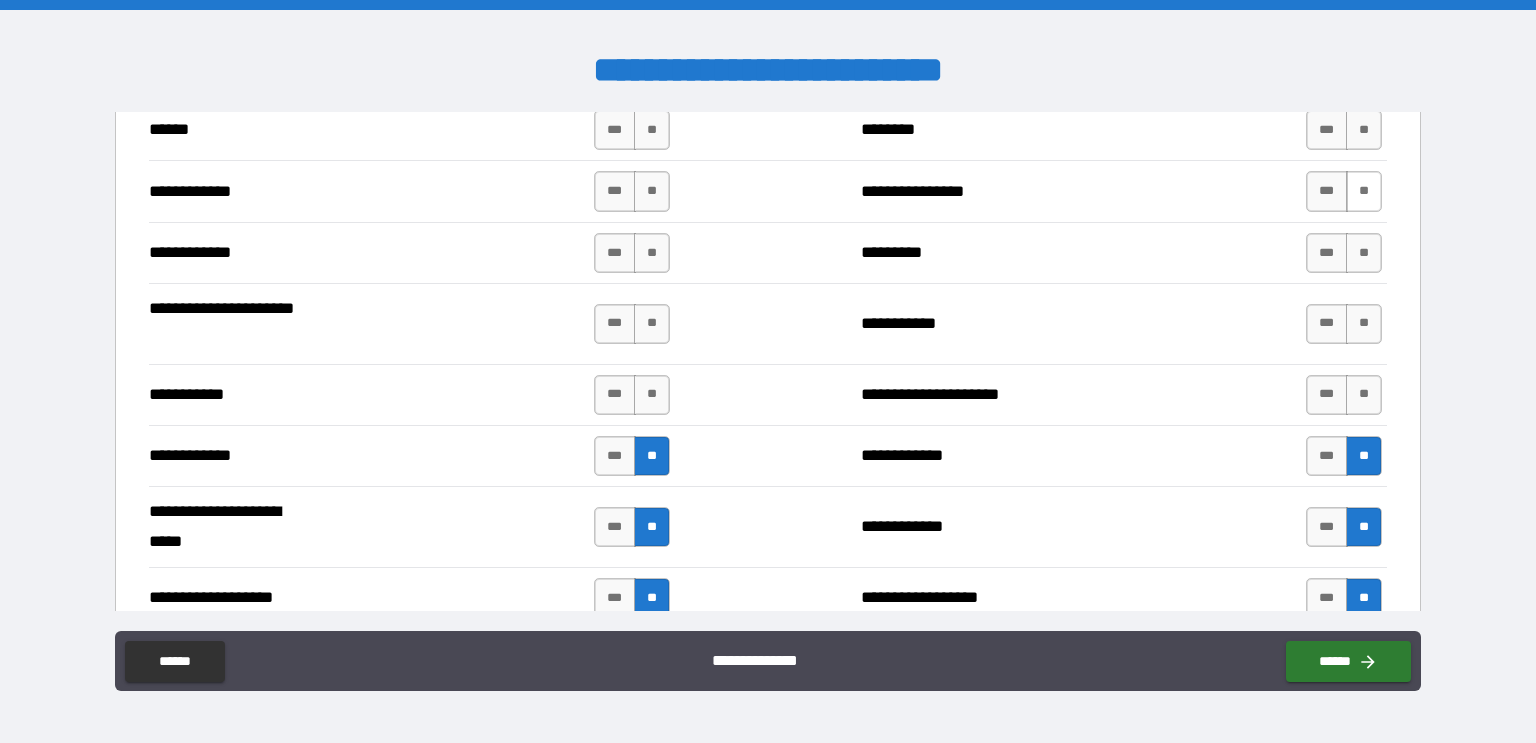 click on "**" at bounding box center (1364, 191) 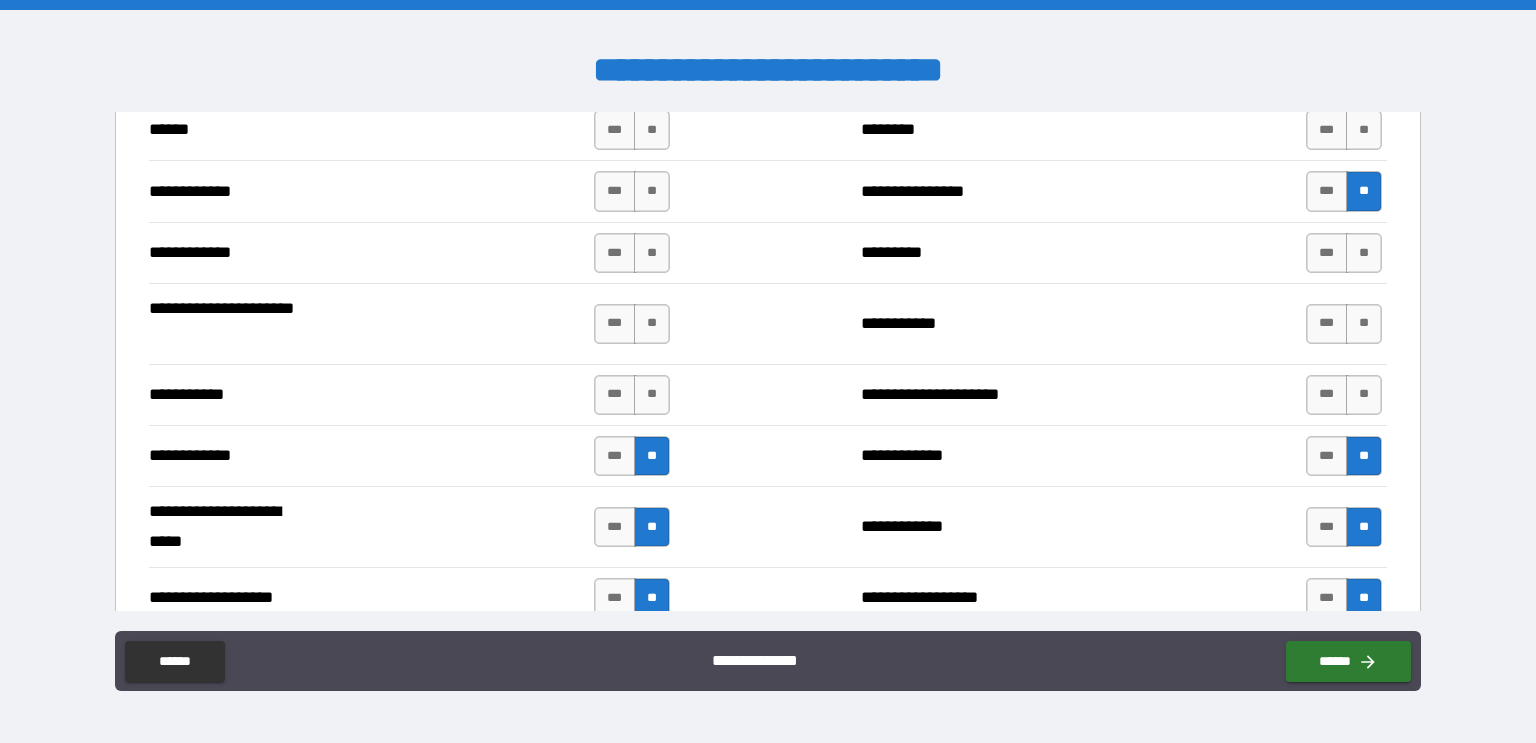 click on "**********" at bounding box center [768, 363] 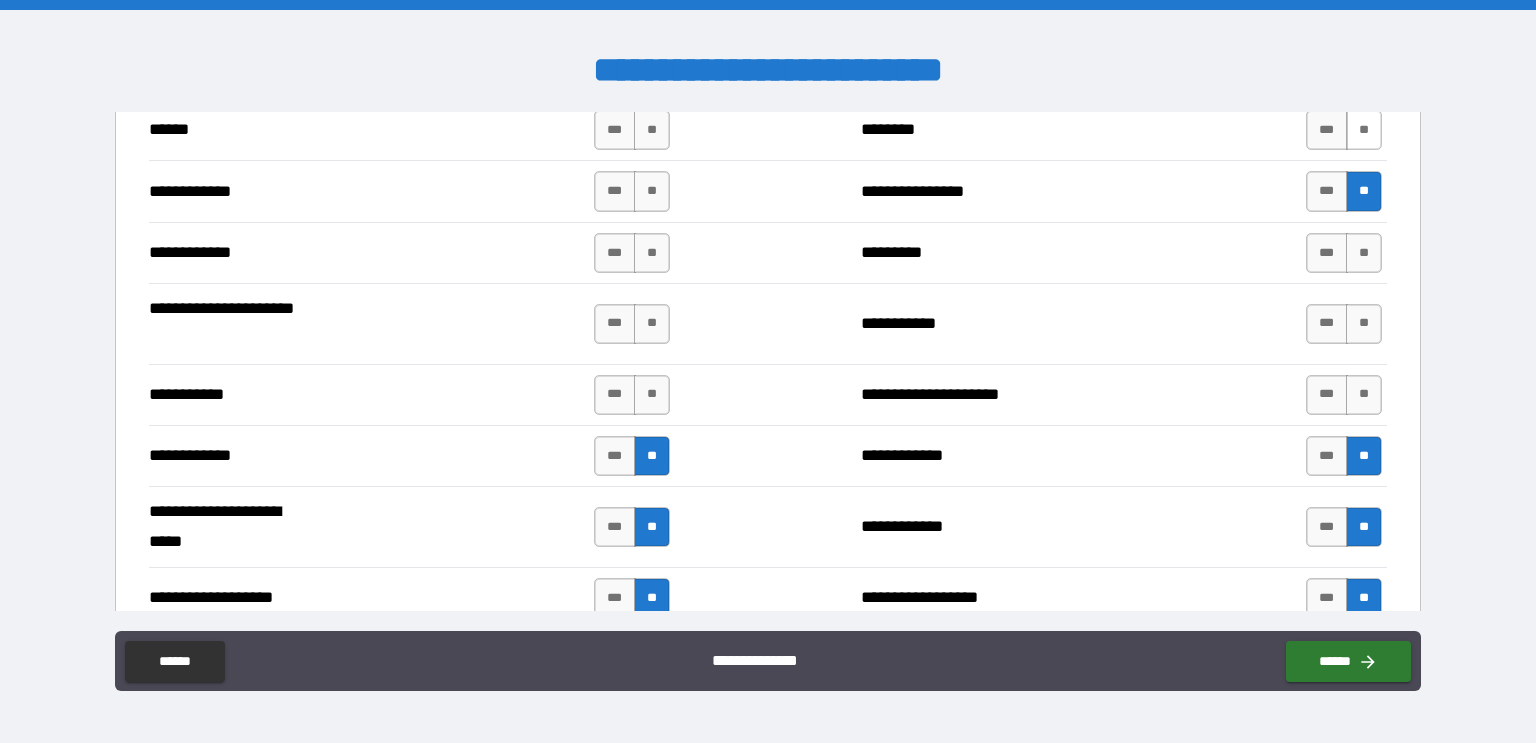 click on "**" at bounding box center [1364, 130] 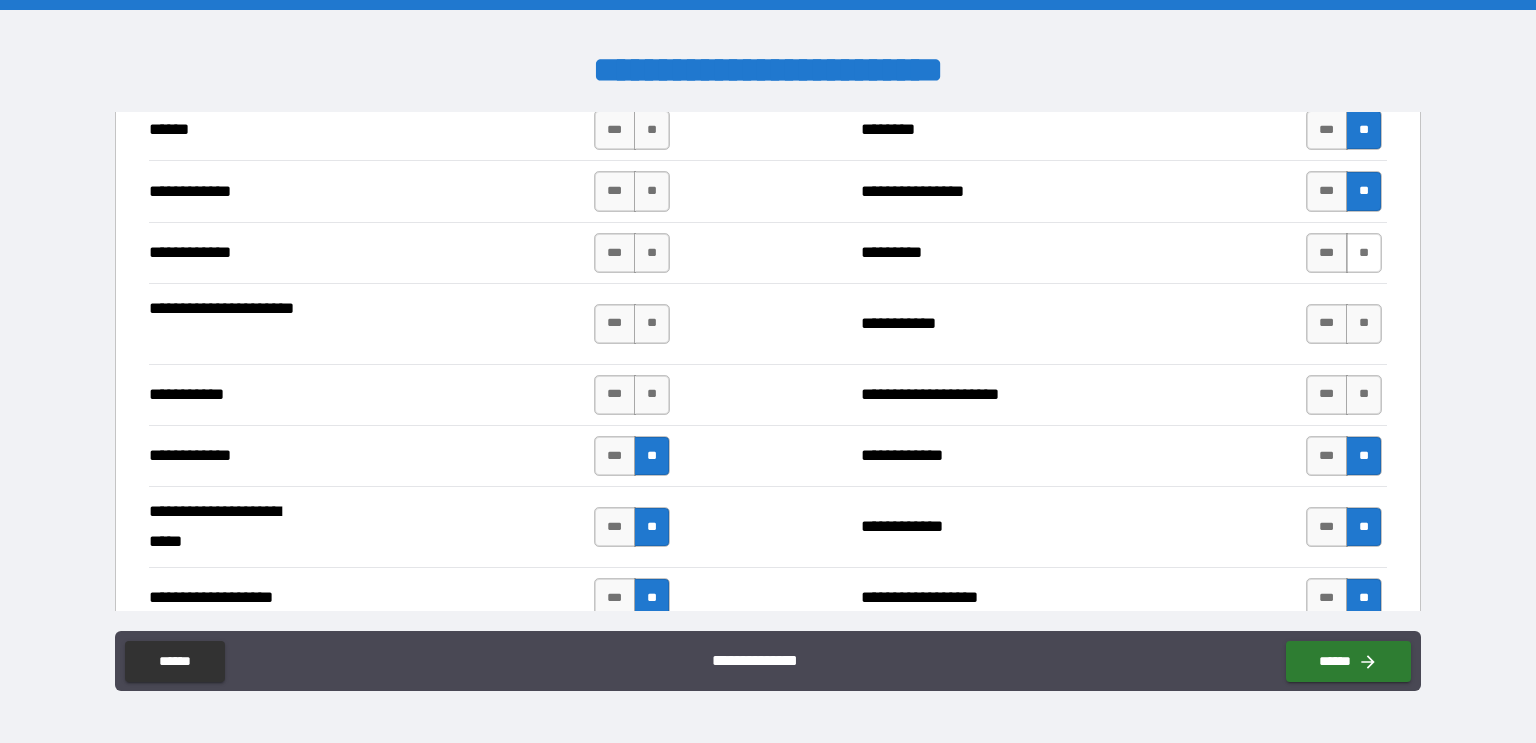 click on "**" at bounding box center [1364, 253] 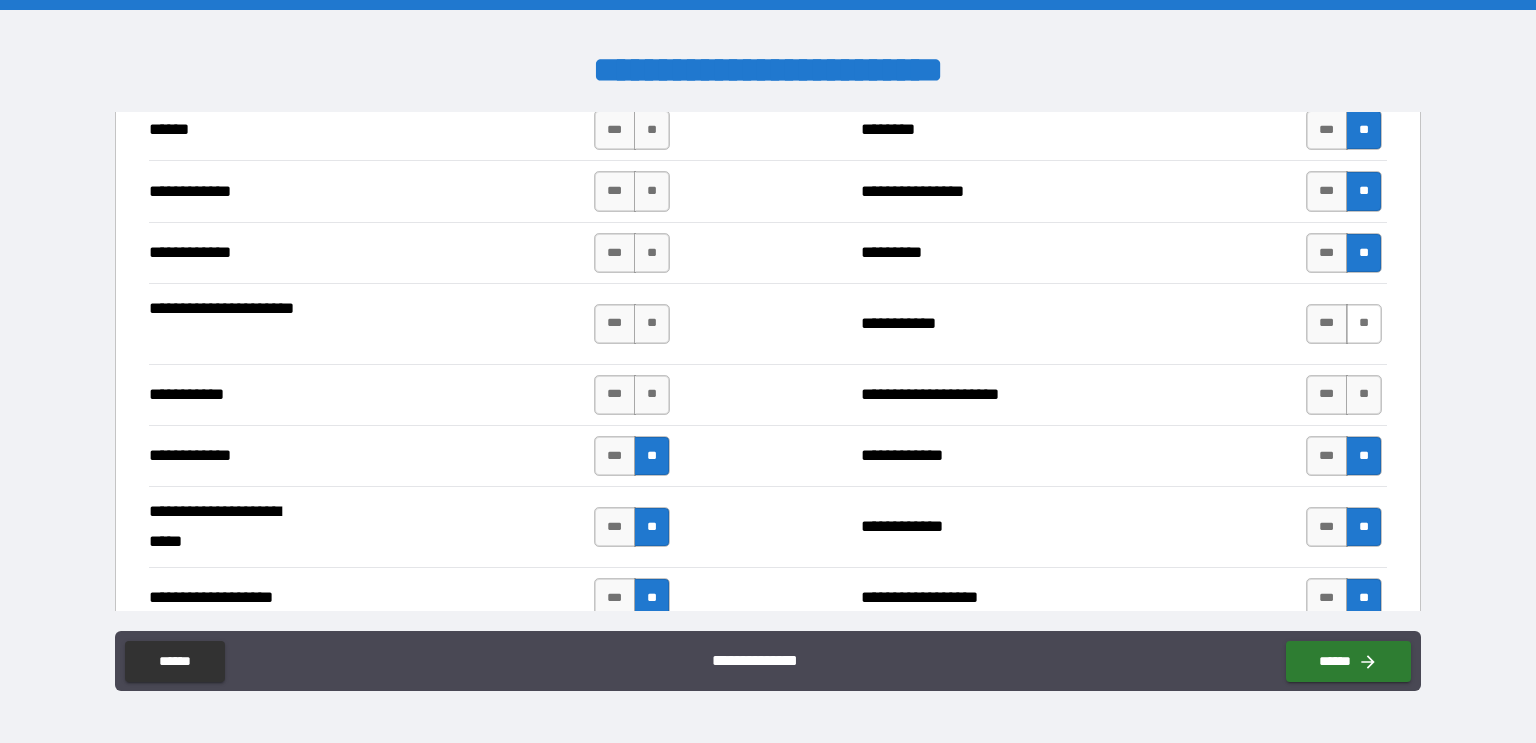 click on "**" at bounding box center (1364, 324) 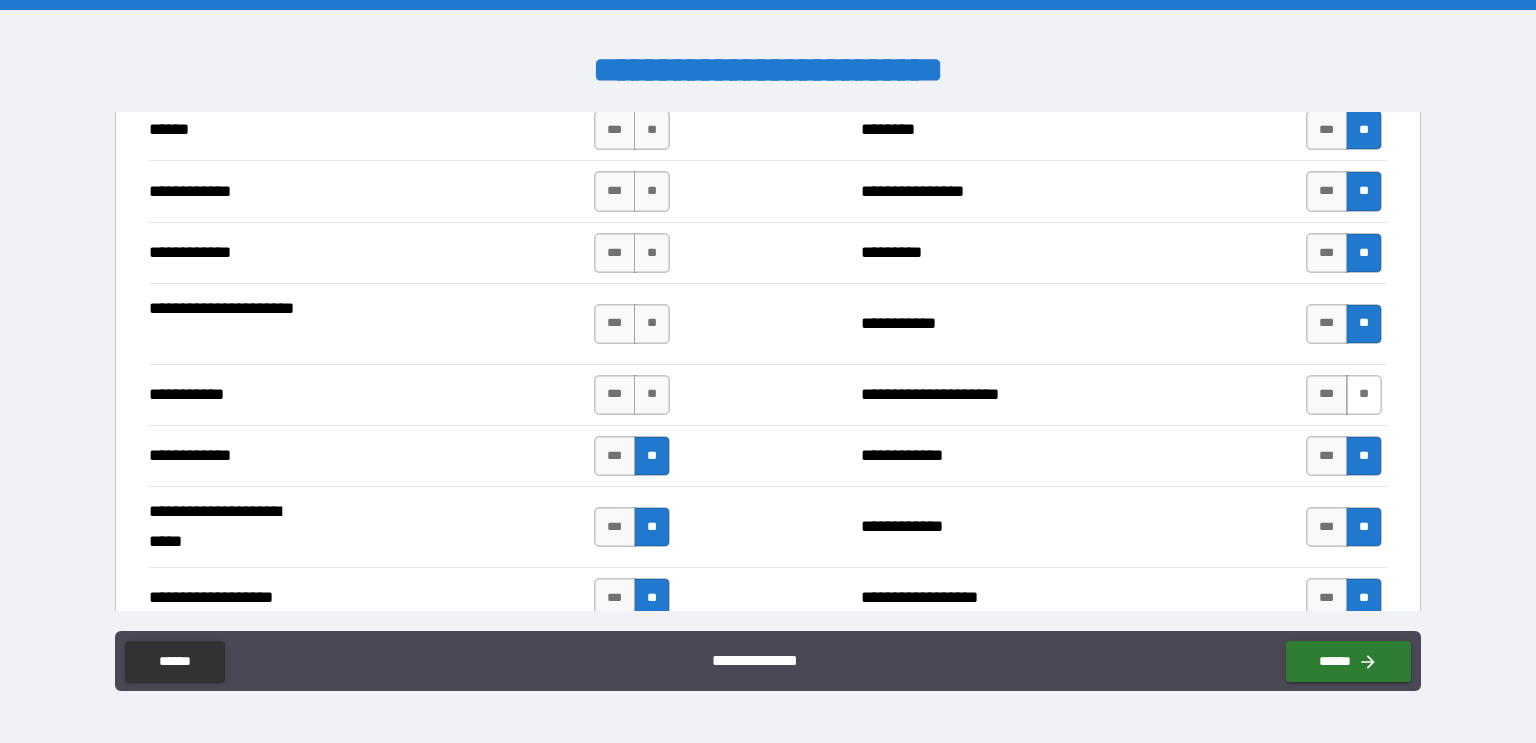 click on "**" at bounding box center [1364, 395] 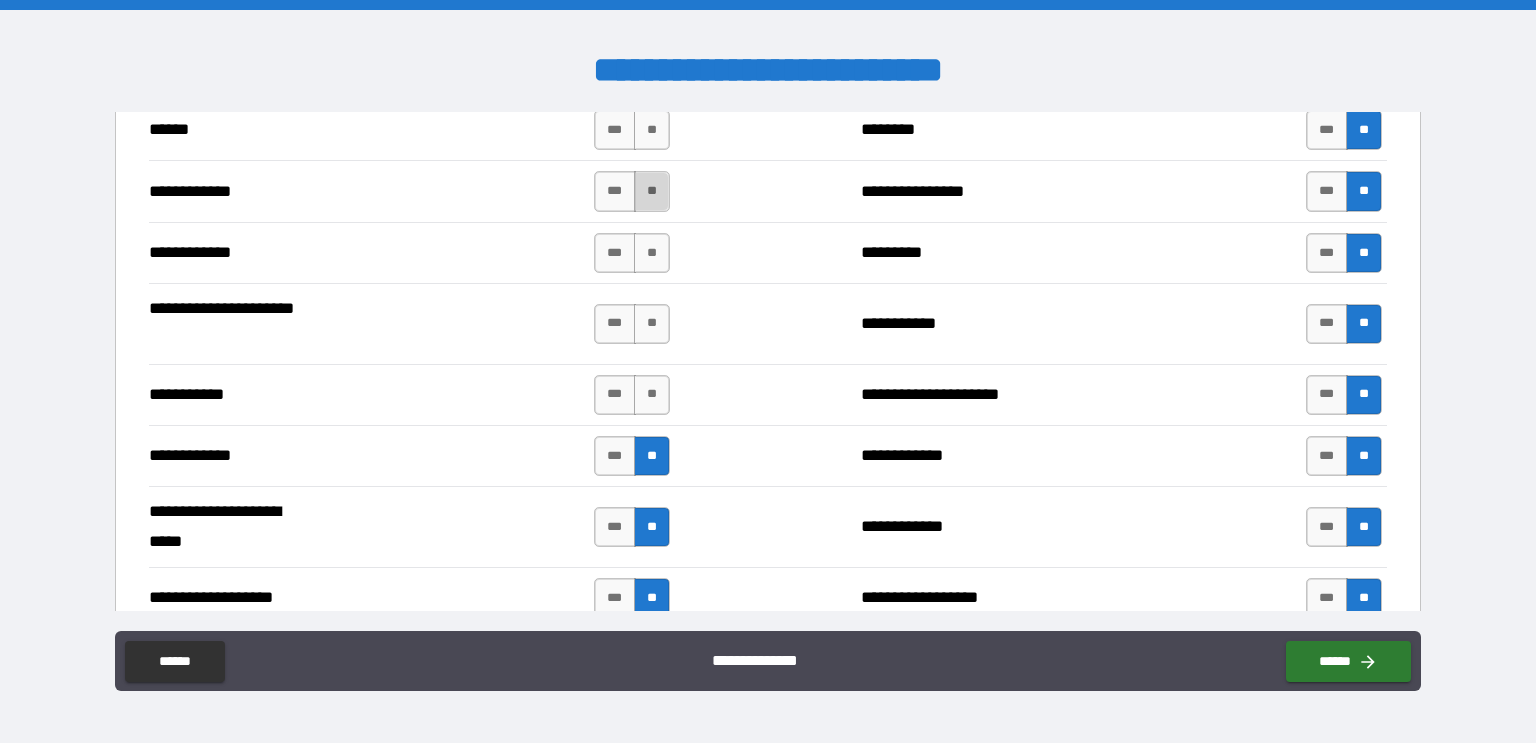 click on "**" at bounding box center [652, 191] 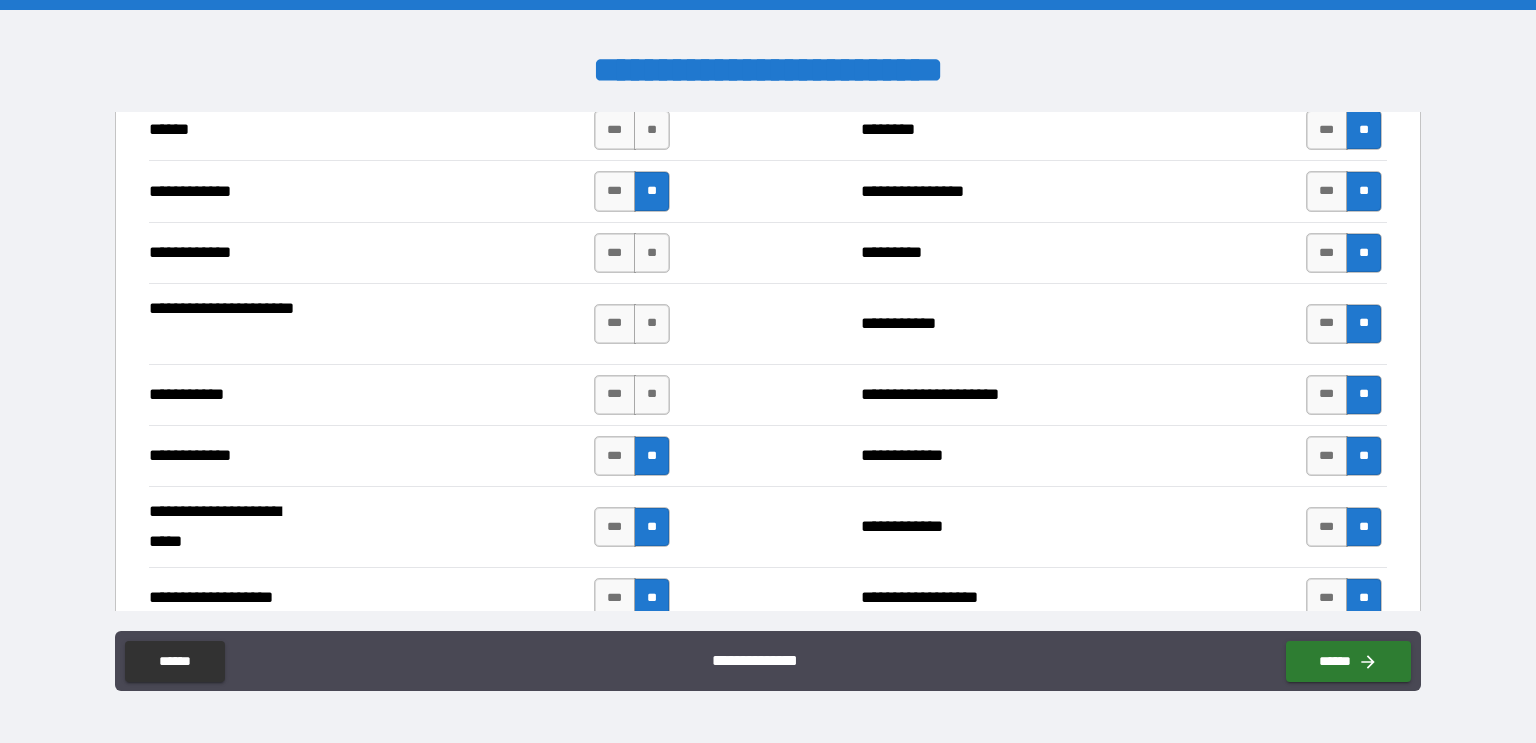 click on "*** **" at bounding box center [632, 130] 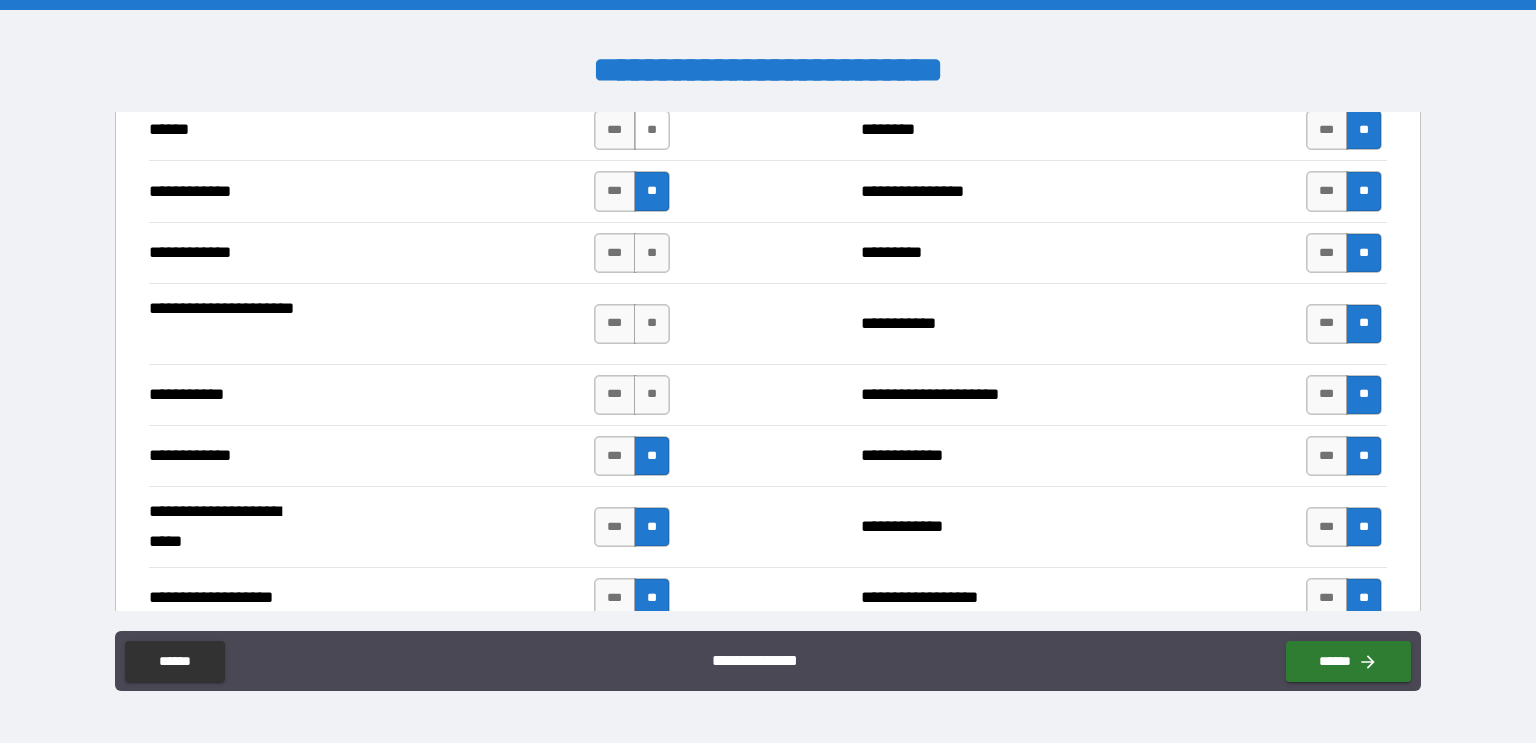 click on "**" at bounding box center [652, 130] 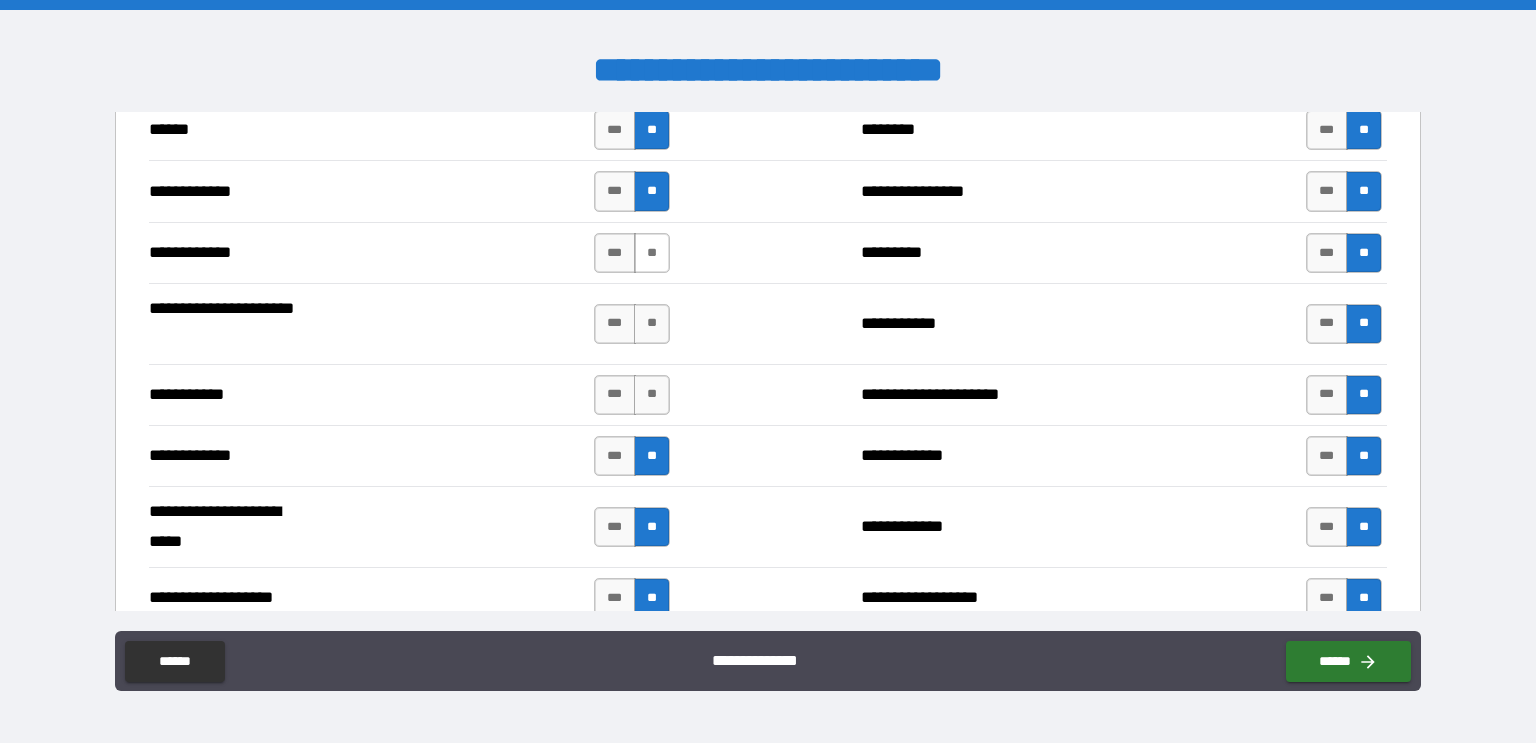 click on "**" at bounding box center (652, 253) 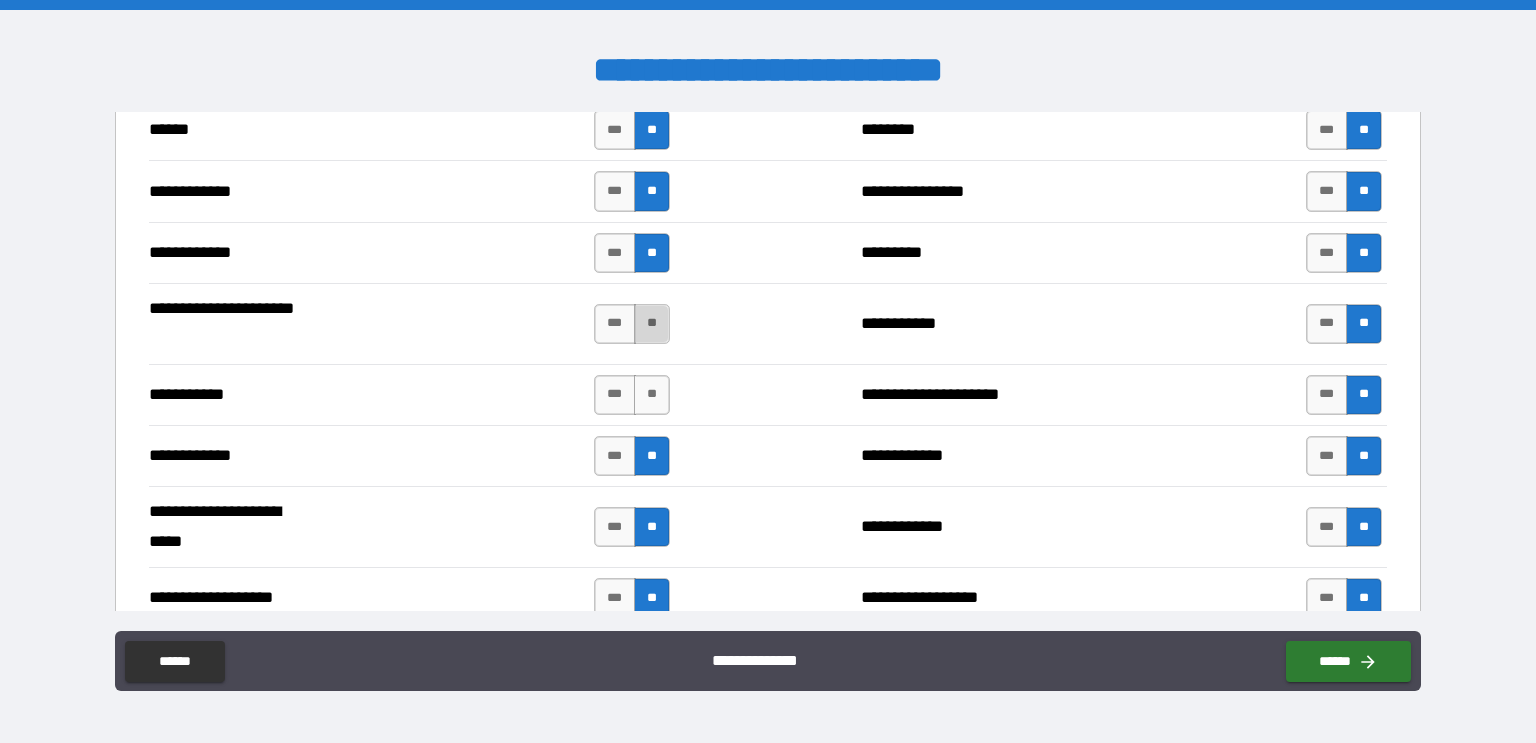 click on "**" at bounding box center [652, 324] 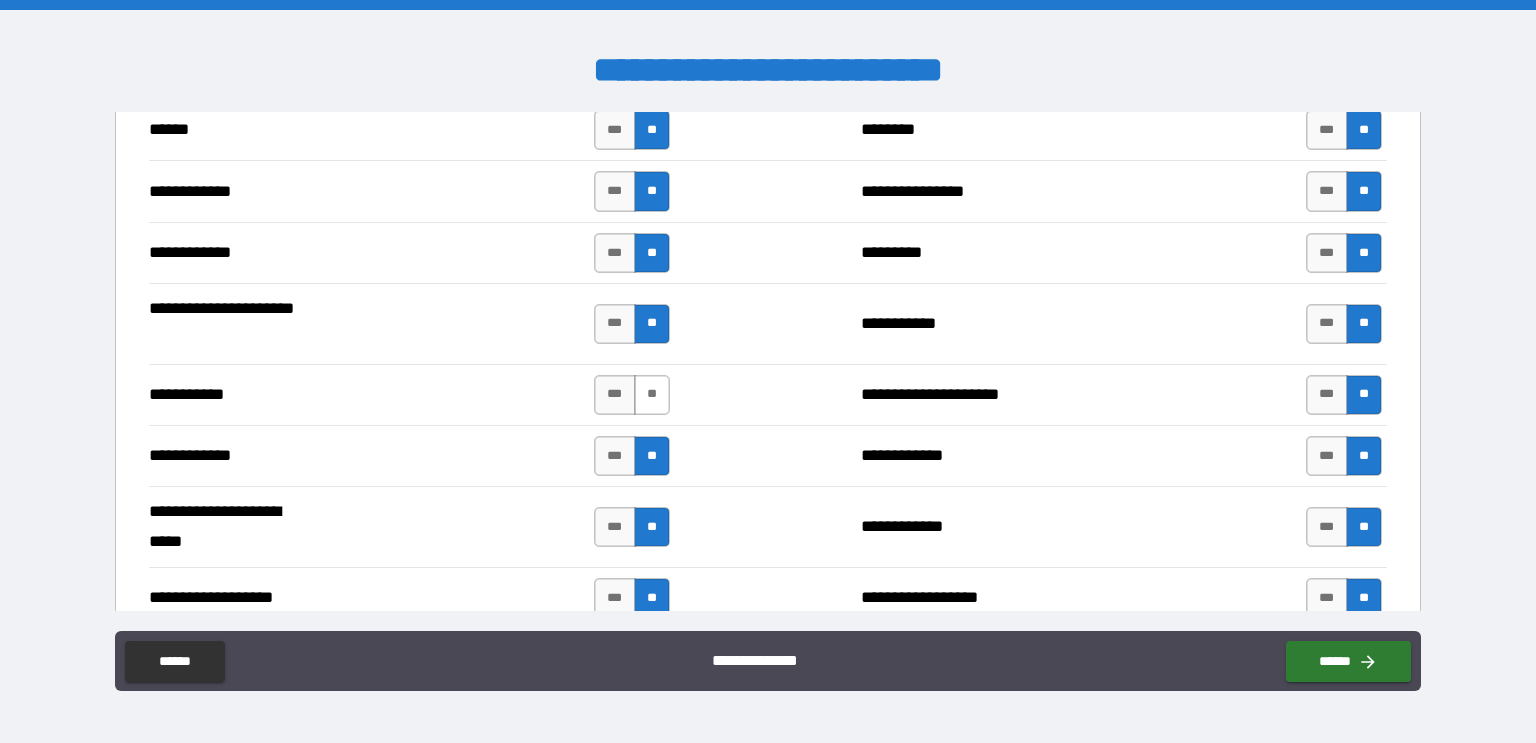 click on "**" at bounding box center (652, 395) 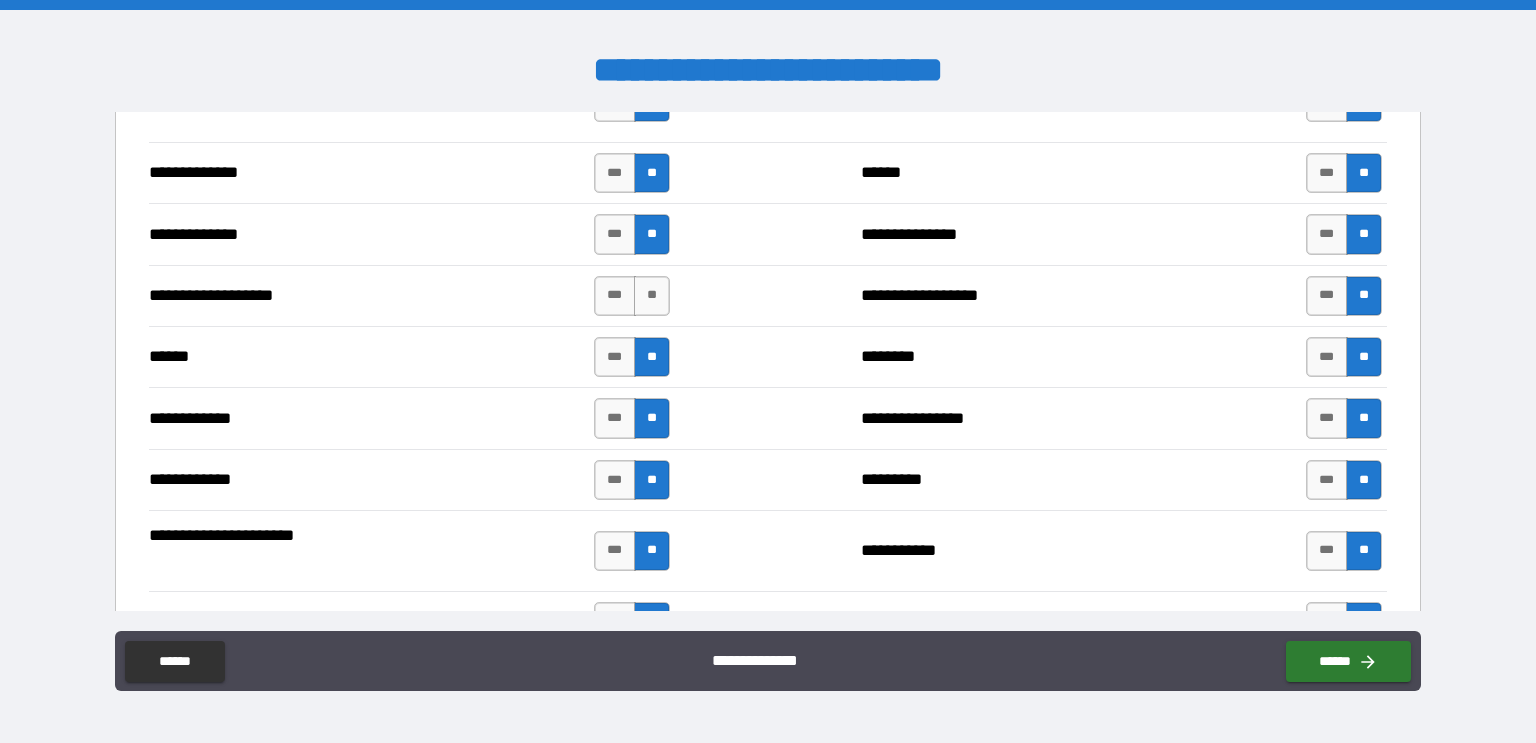 scroll, scrollTop: 3427, scrollLeft: 0, axis: vertical 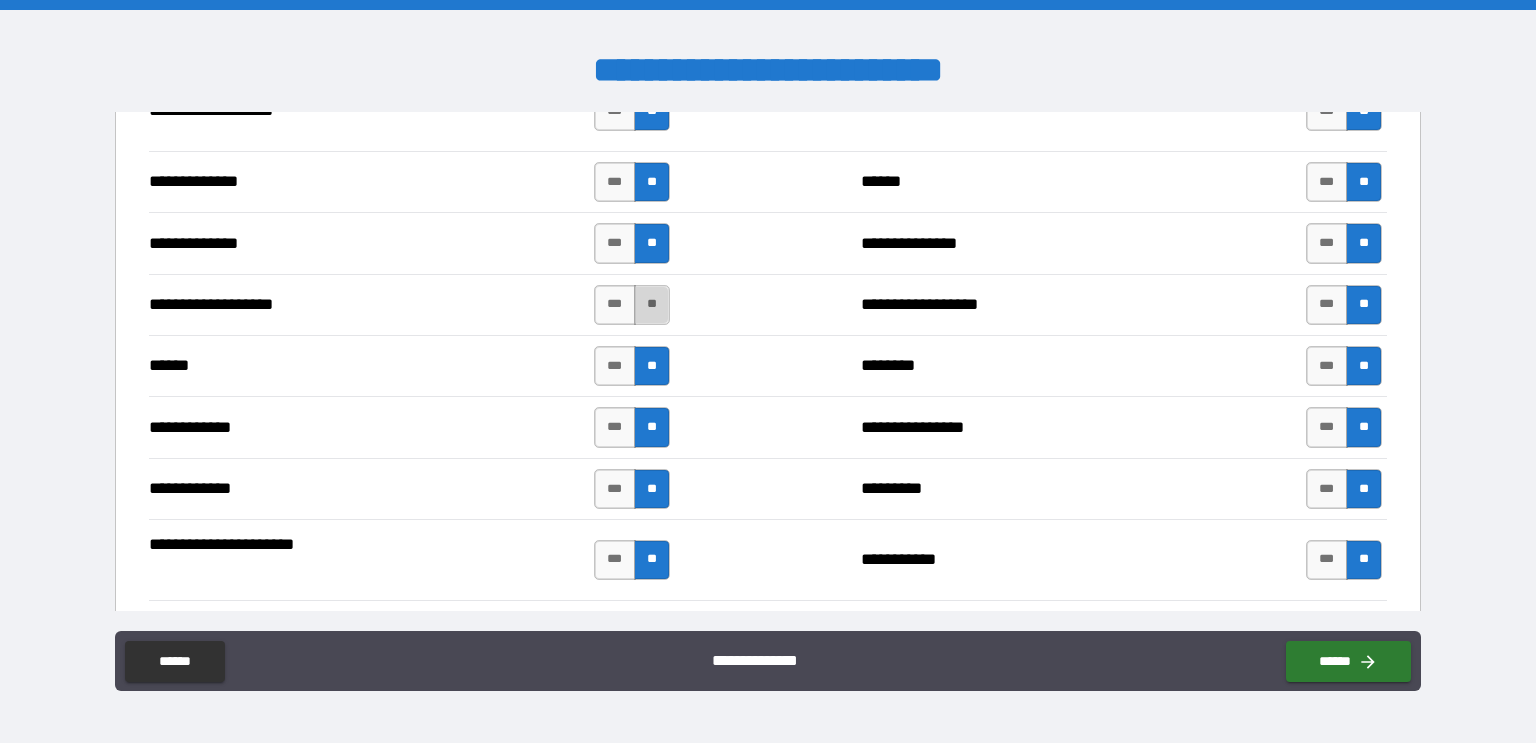 click on "**" at bounding box center [652, 305] 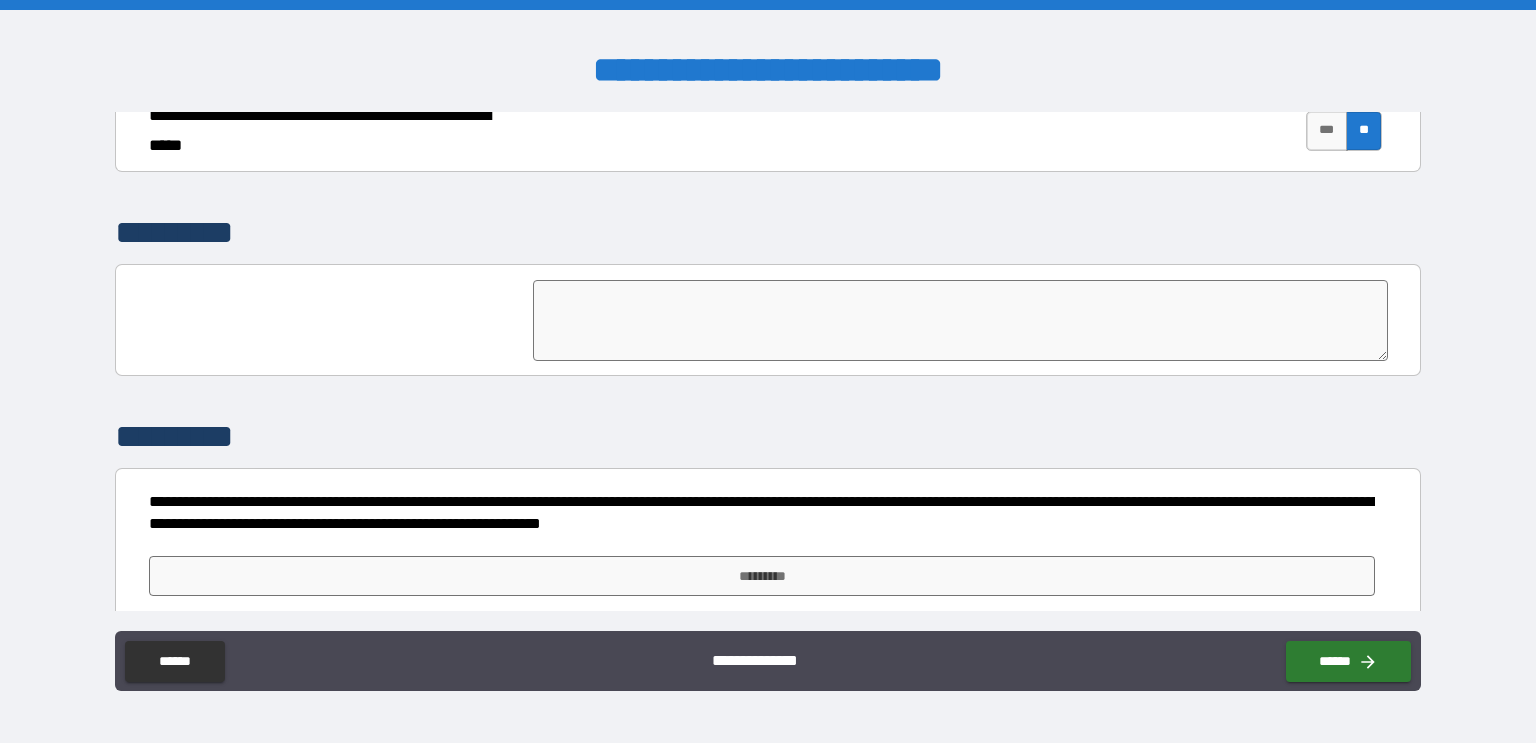 scroll, scrollTop: 4547, scrollLeft: 0, axis: vertical 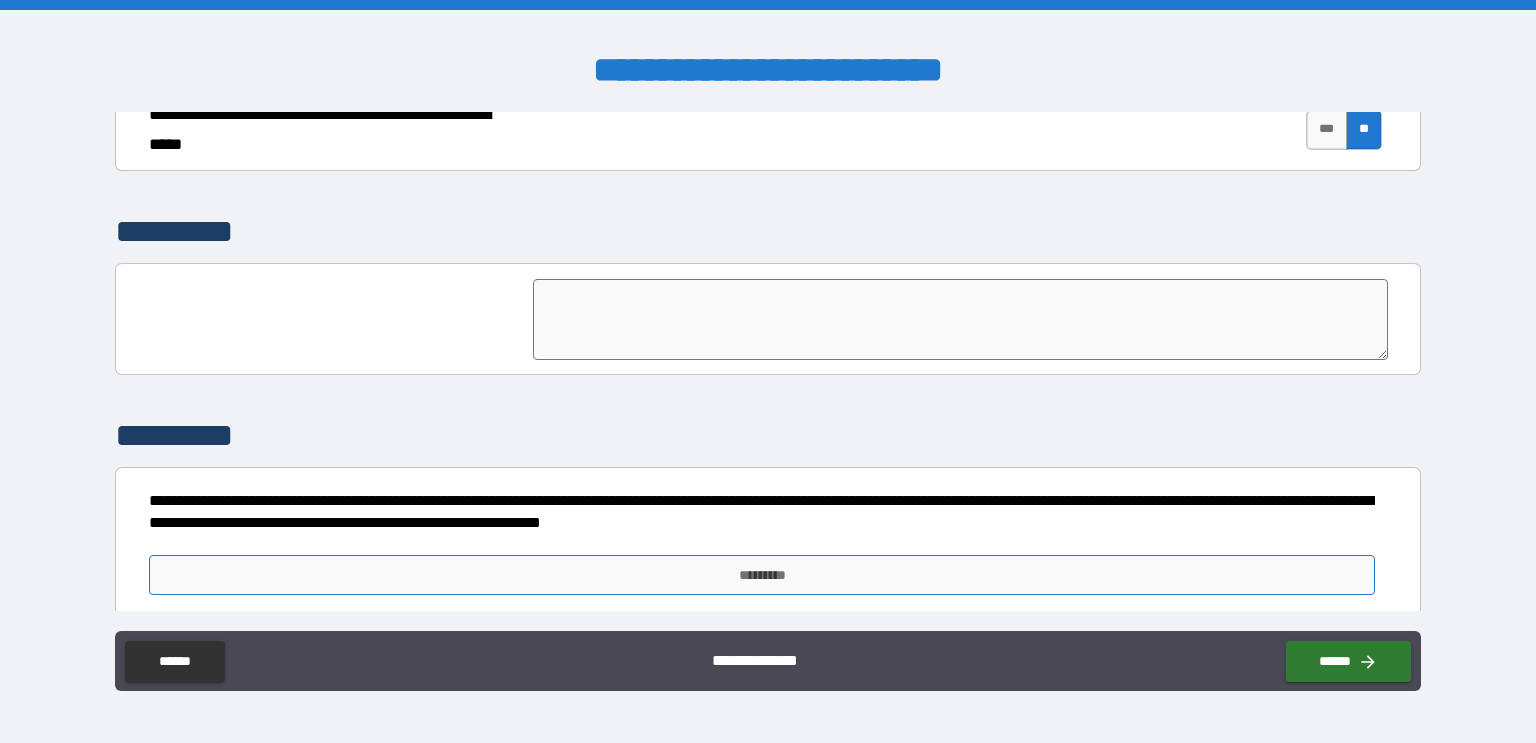 click on "*********" at bounding box center [762, 575] 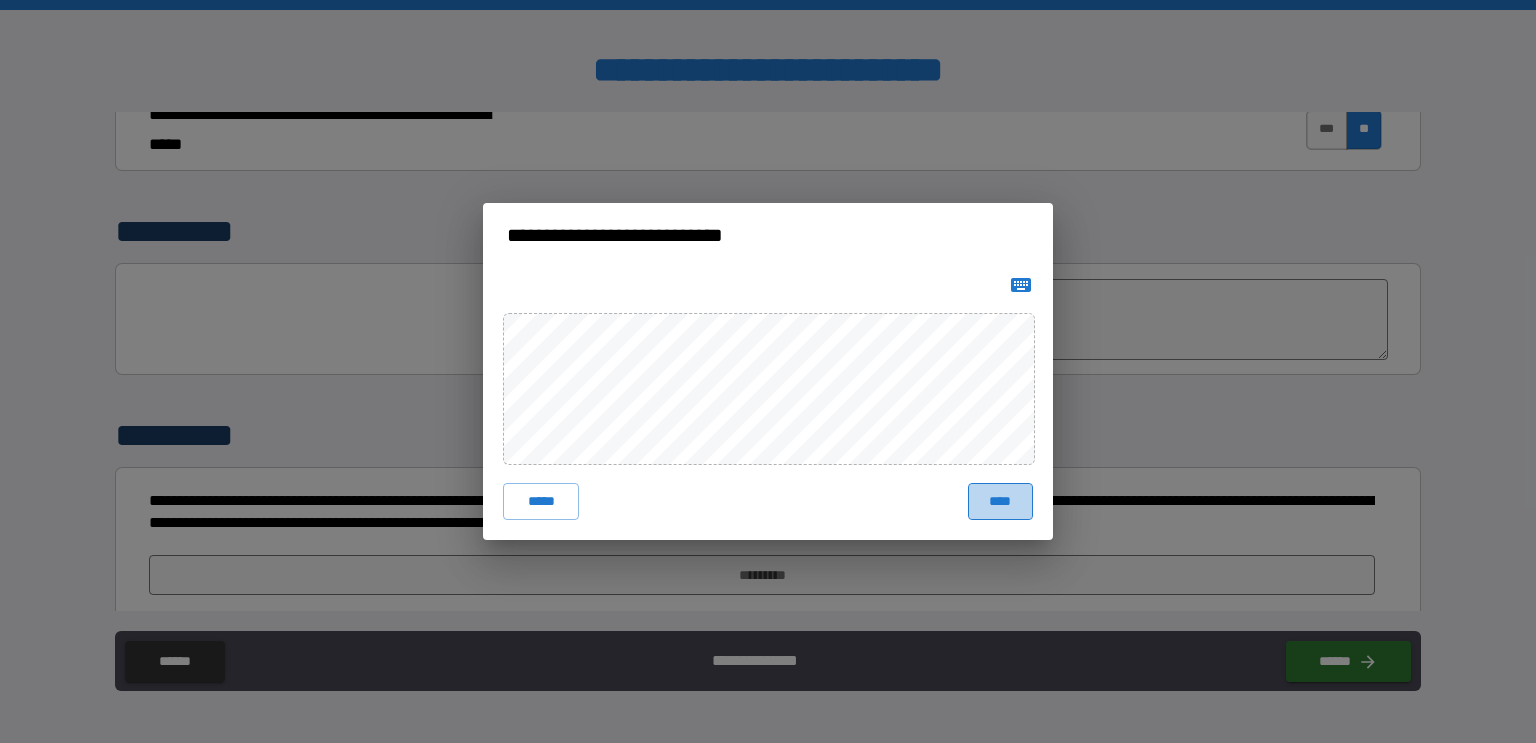 click on "****" at bounding box center [1000, 501] 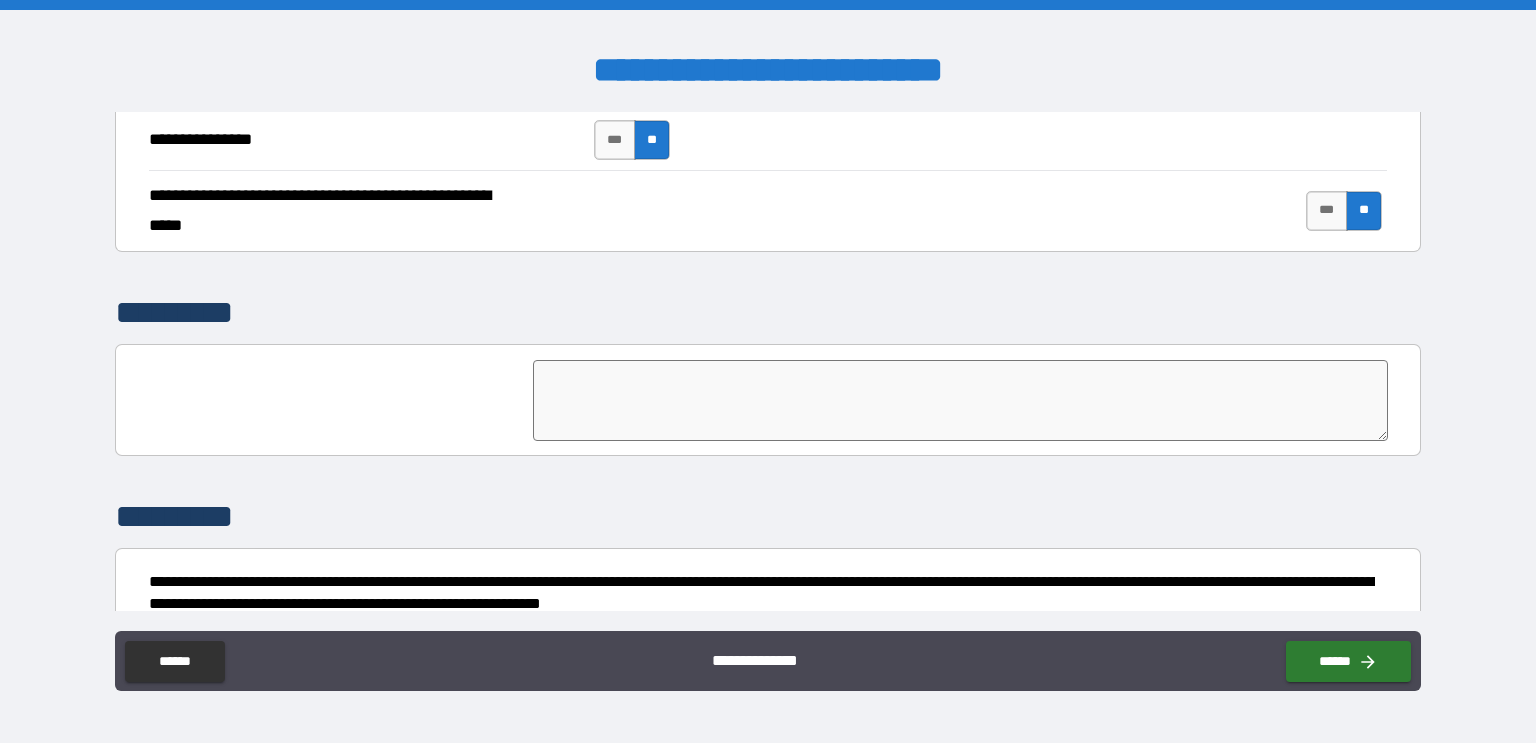 scroll, scrollTop: 4564, scrollLeft: 0, axis: vertical 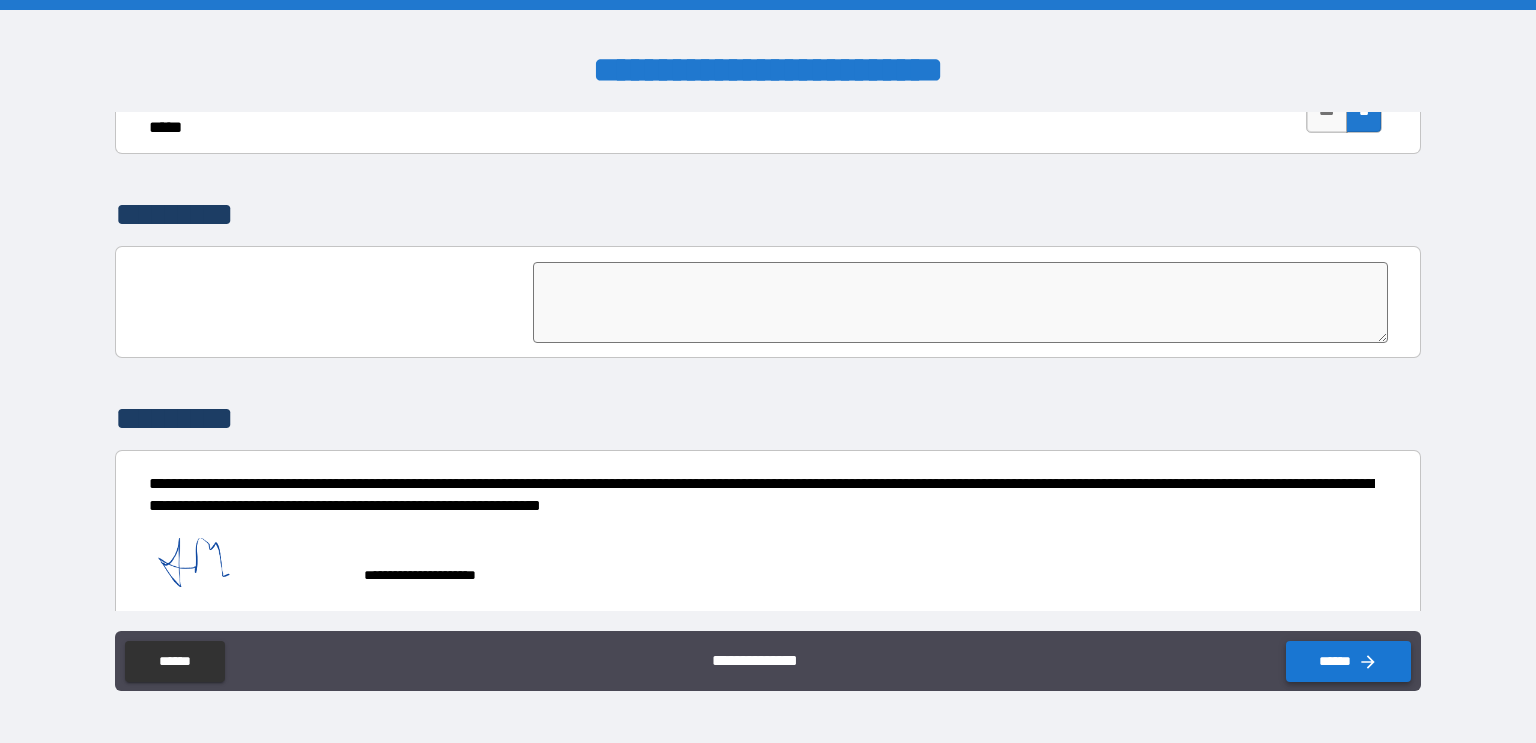 click on "******" at bounding box center (1348, 661) 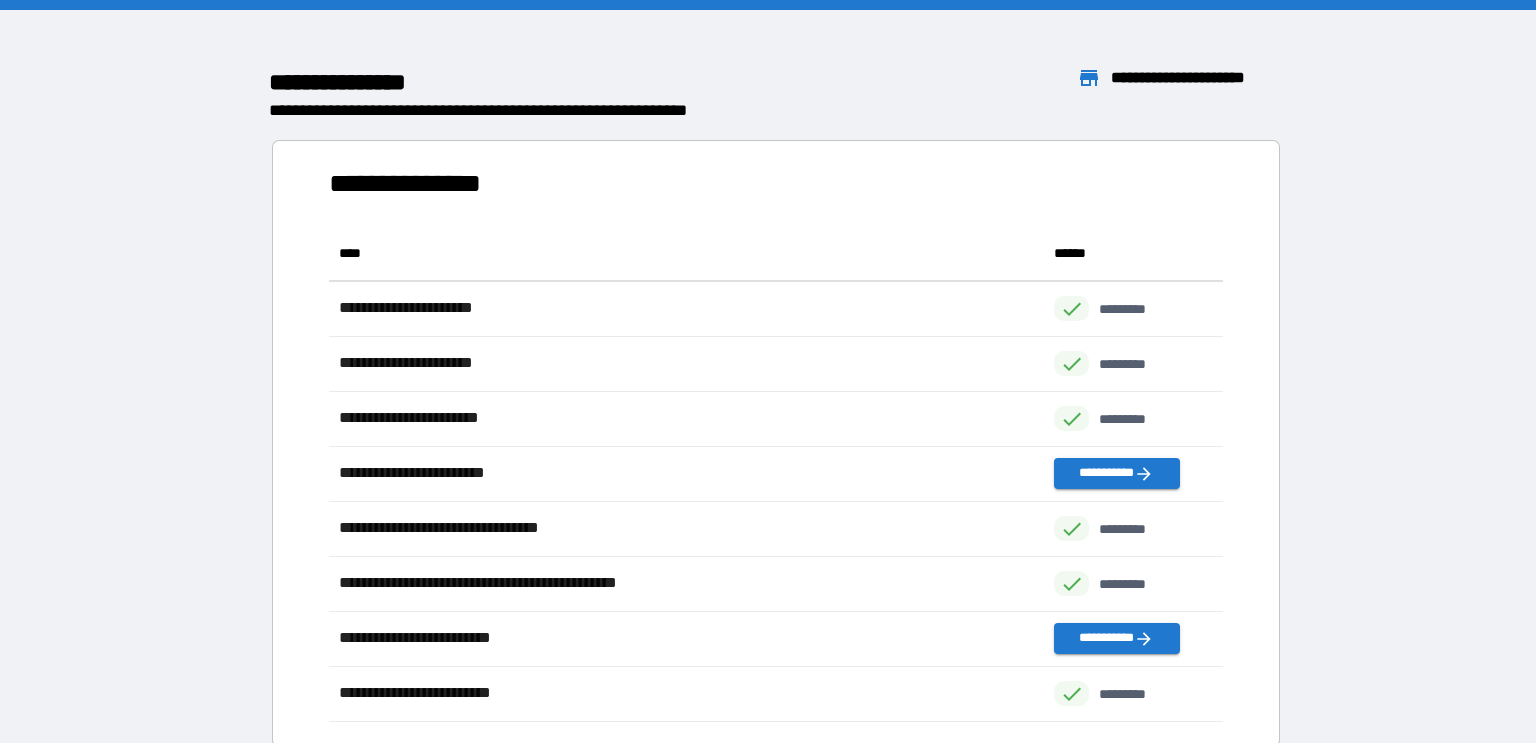 scroll, scrollTop: 0, scrollLeft: 0, axis: both 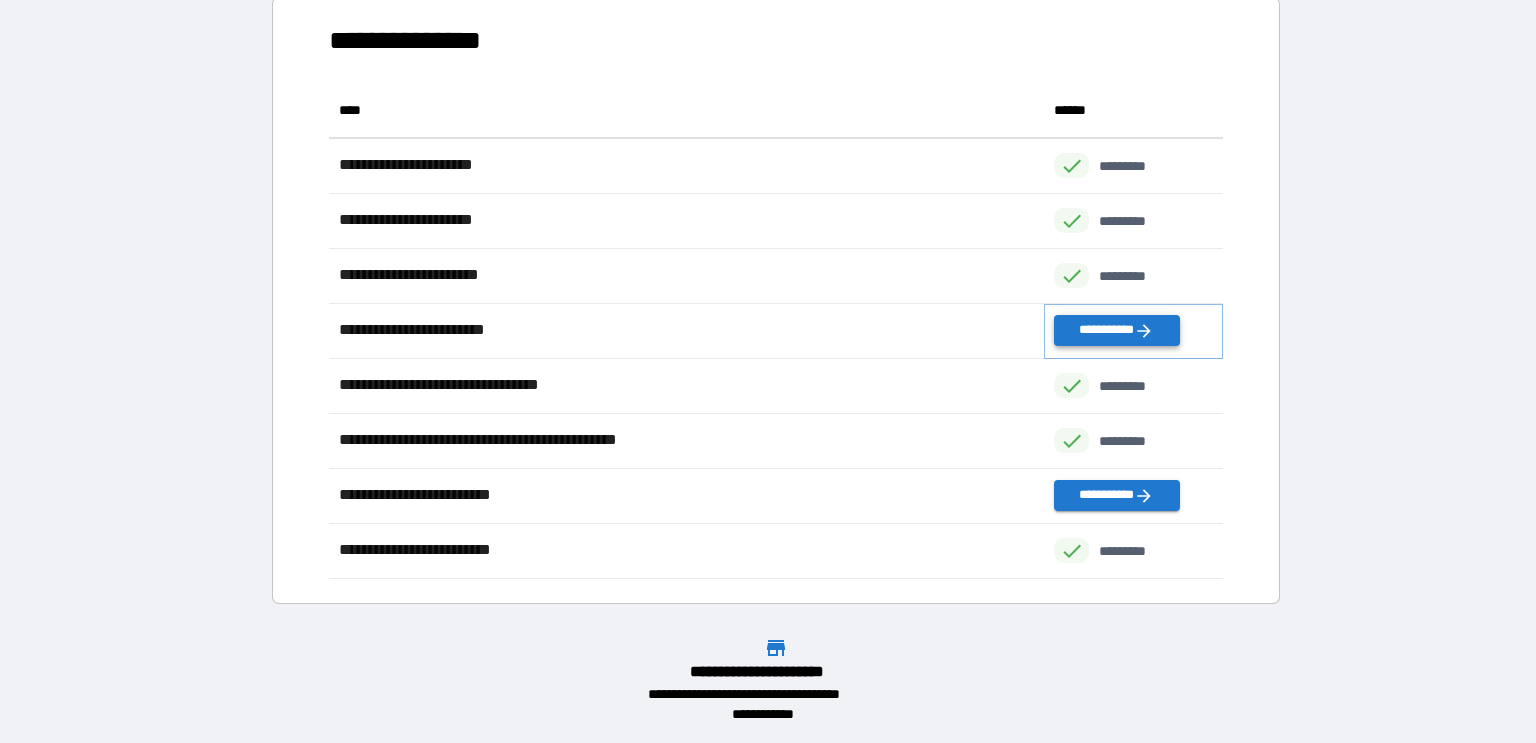 click on "**********" at bounding box center [1116, 330] 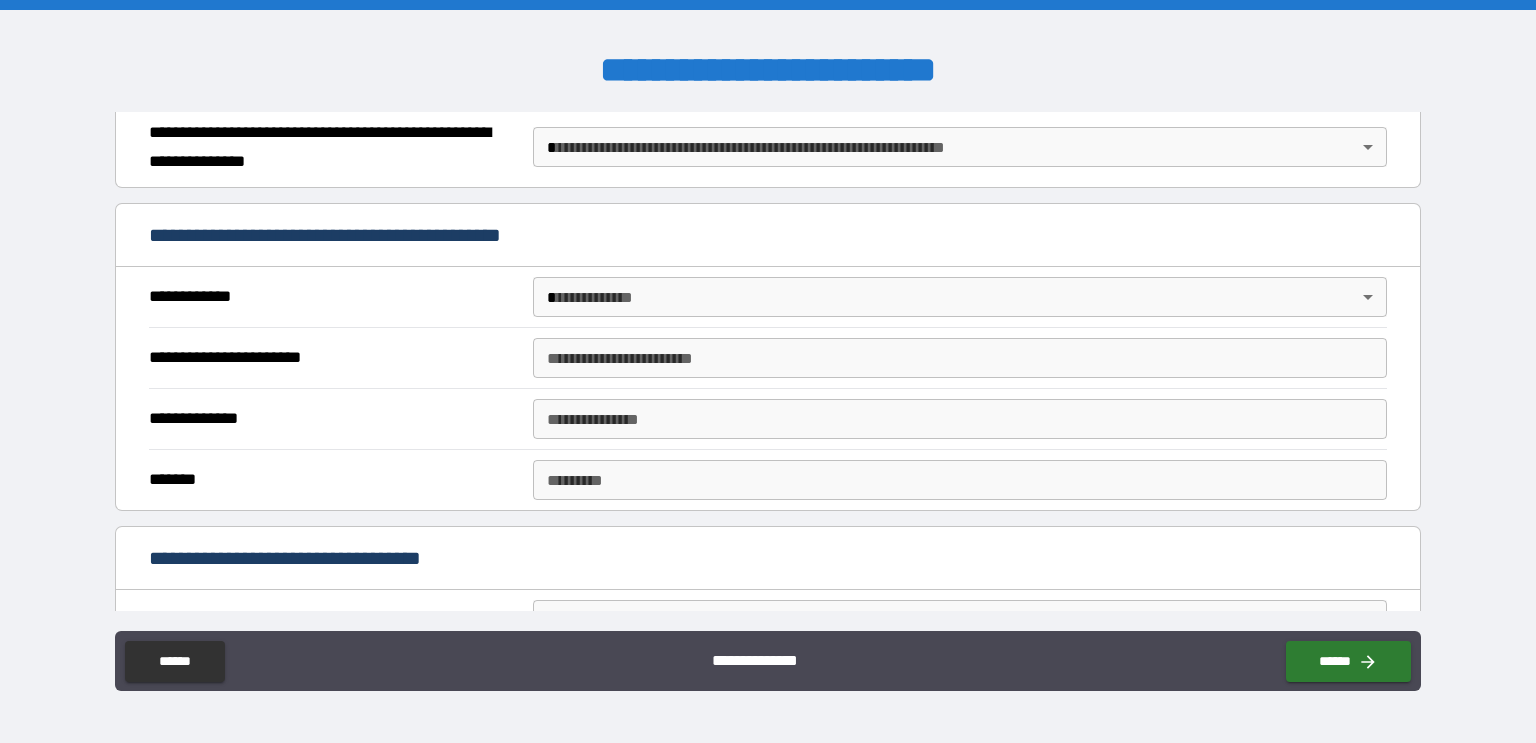 scroll, scrollTop: 309, scrollLeft: 0, axis: vertical 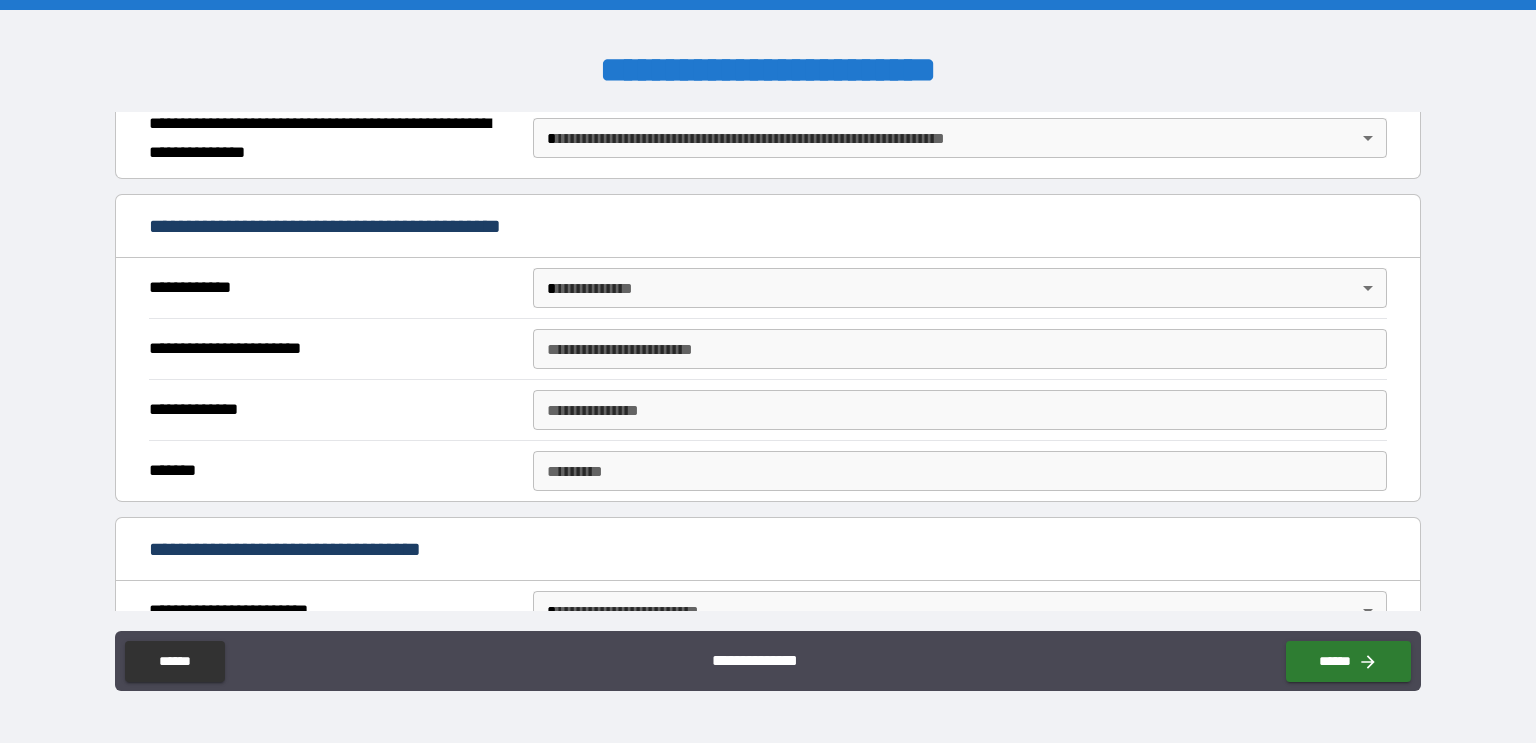 click on "**********" at bounding box center (768, 371) 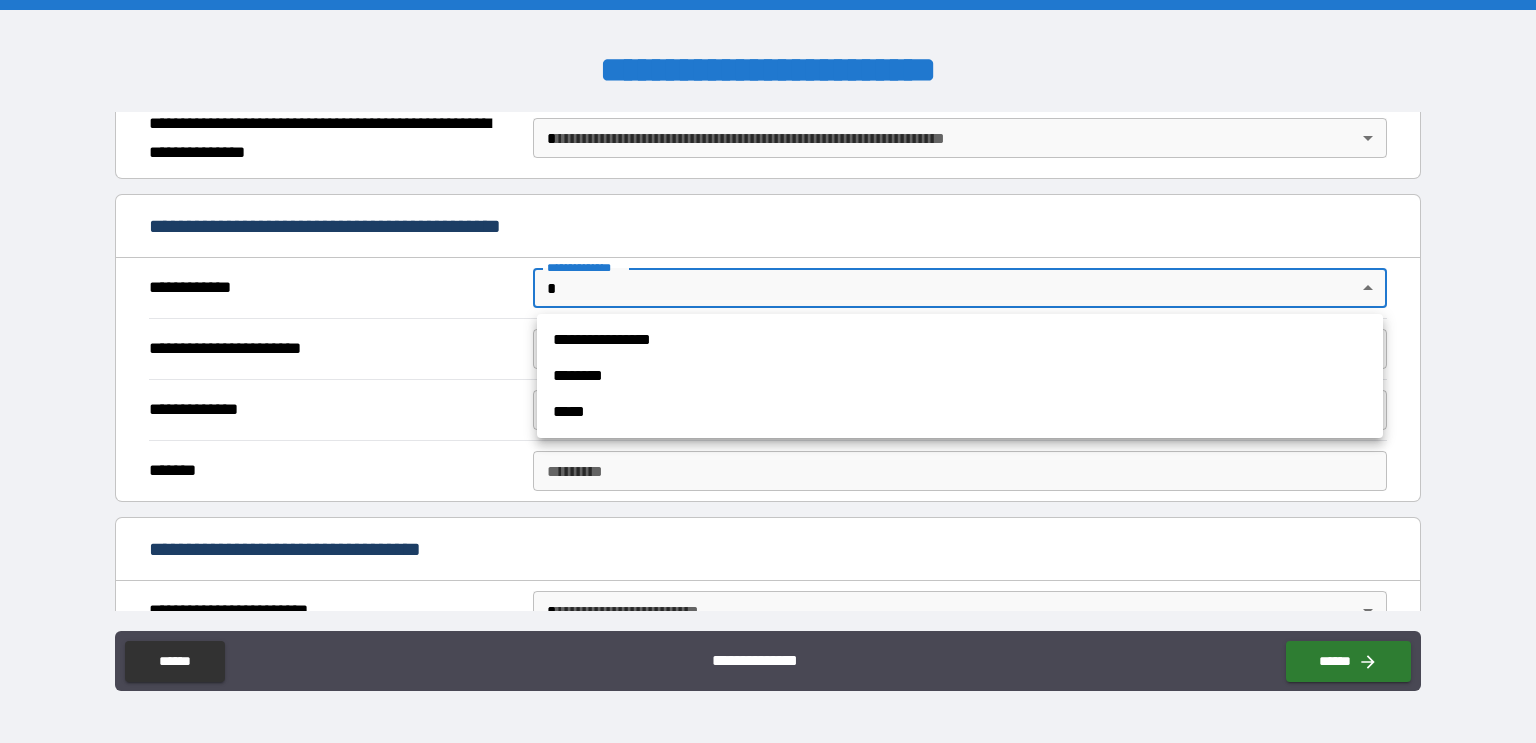 click on "**********" at bounding box center (960, 340) 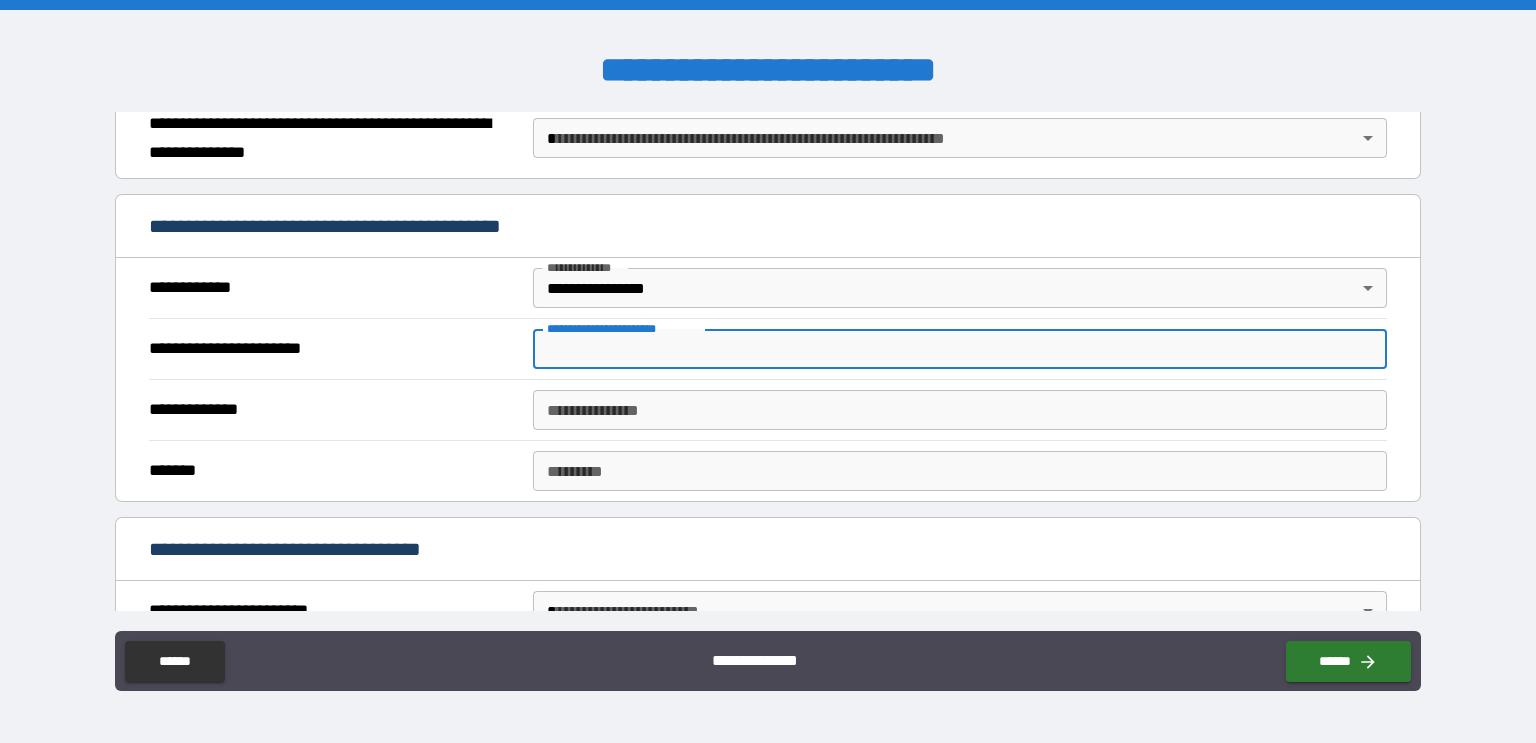 click on "**********" at bounding box center [960, 349] 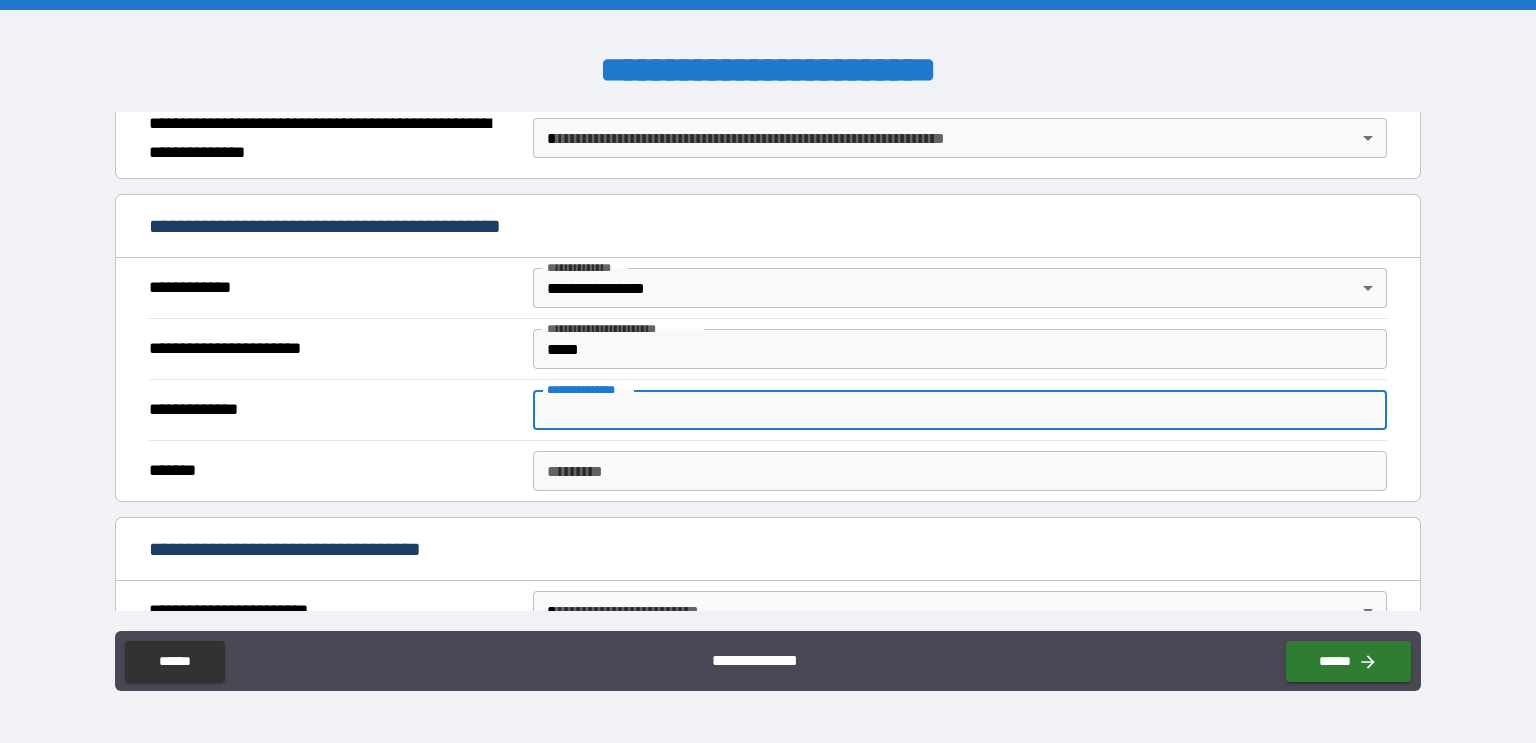 click on "**********" at bounding box center (960, 410) 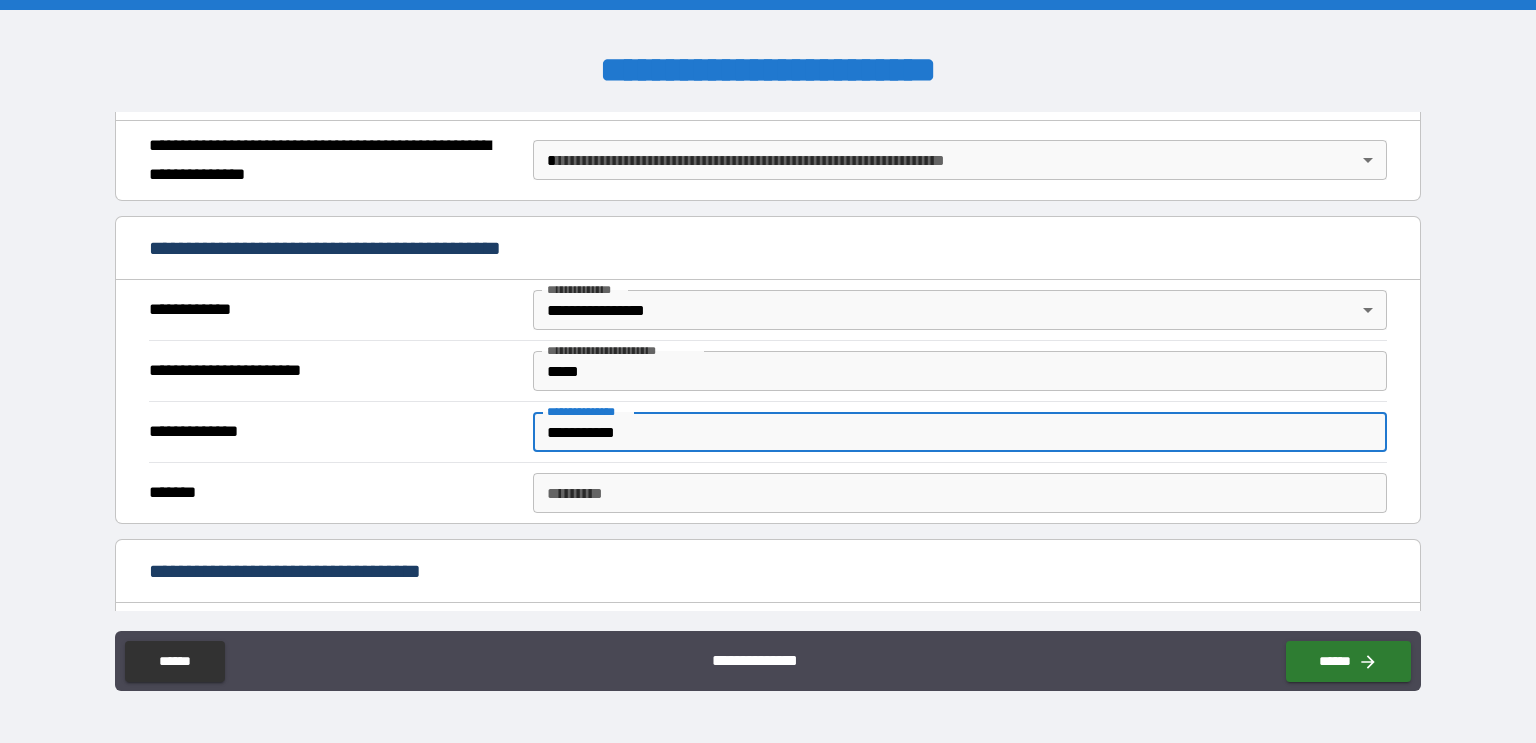 scroll, scrollTop: 284, scrollLeft: 0, axis: vertical 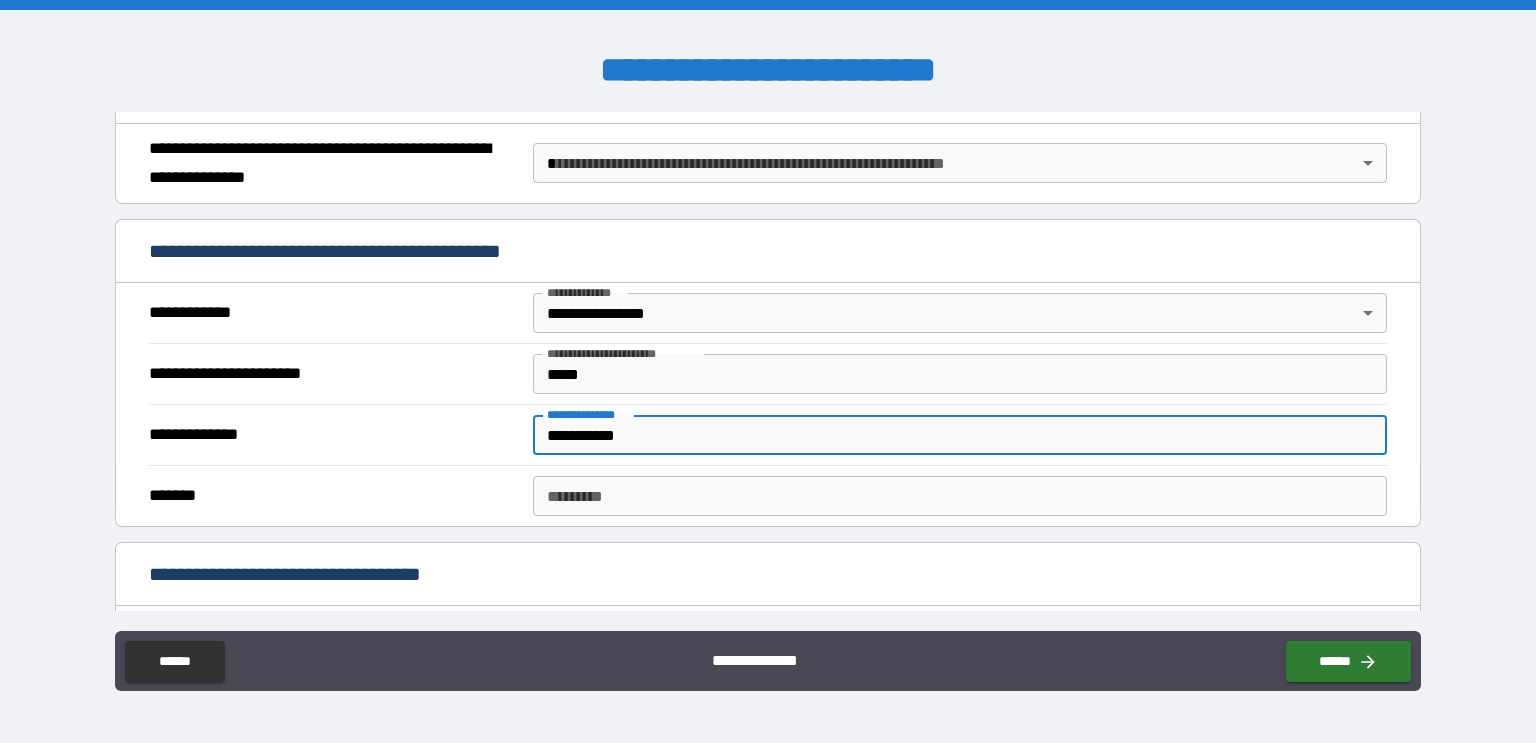 click on "*******   *" at bounding box center (960, 496) 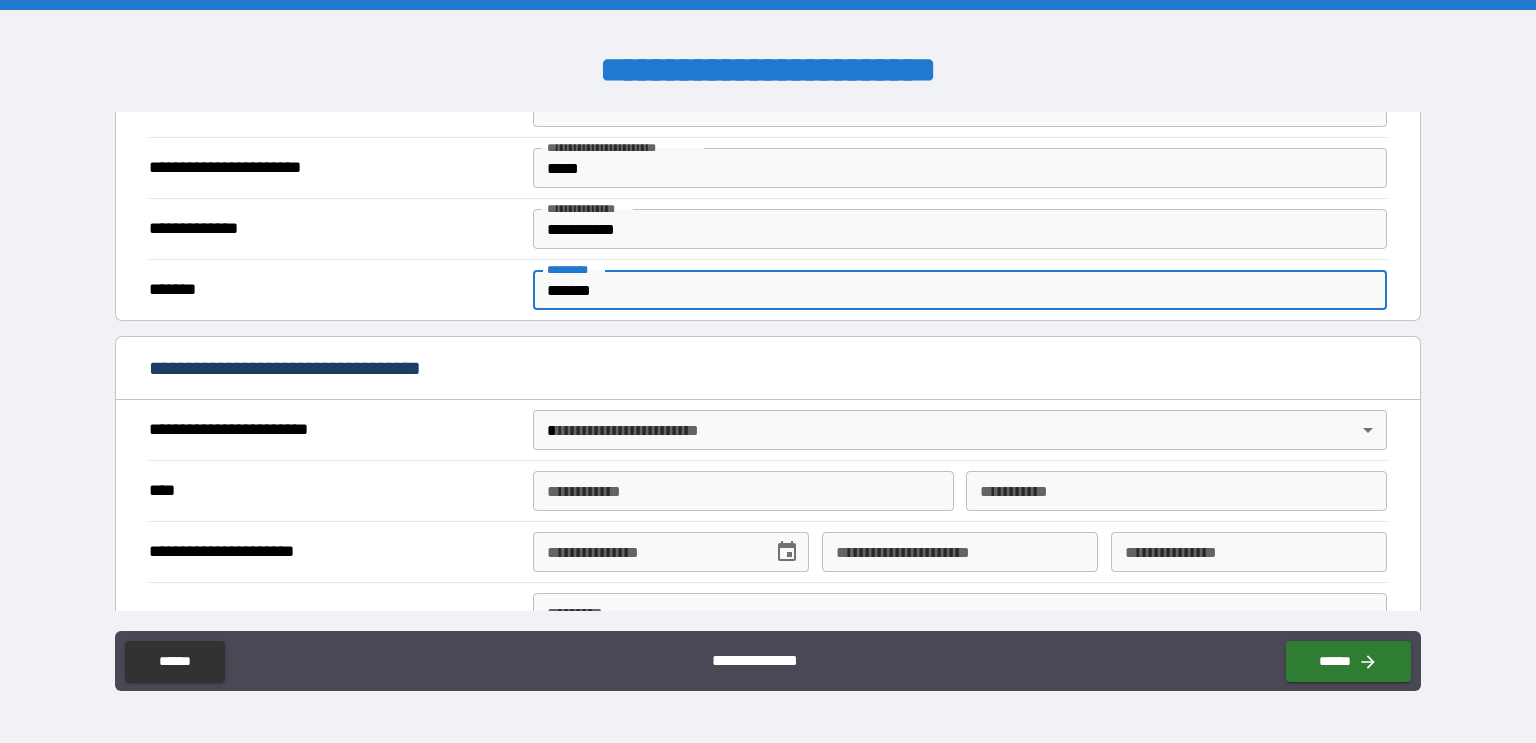 scroll, scrollTop: 492, scrollLeft: 0, axis: vertical 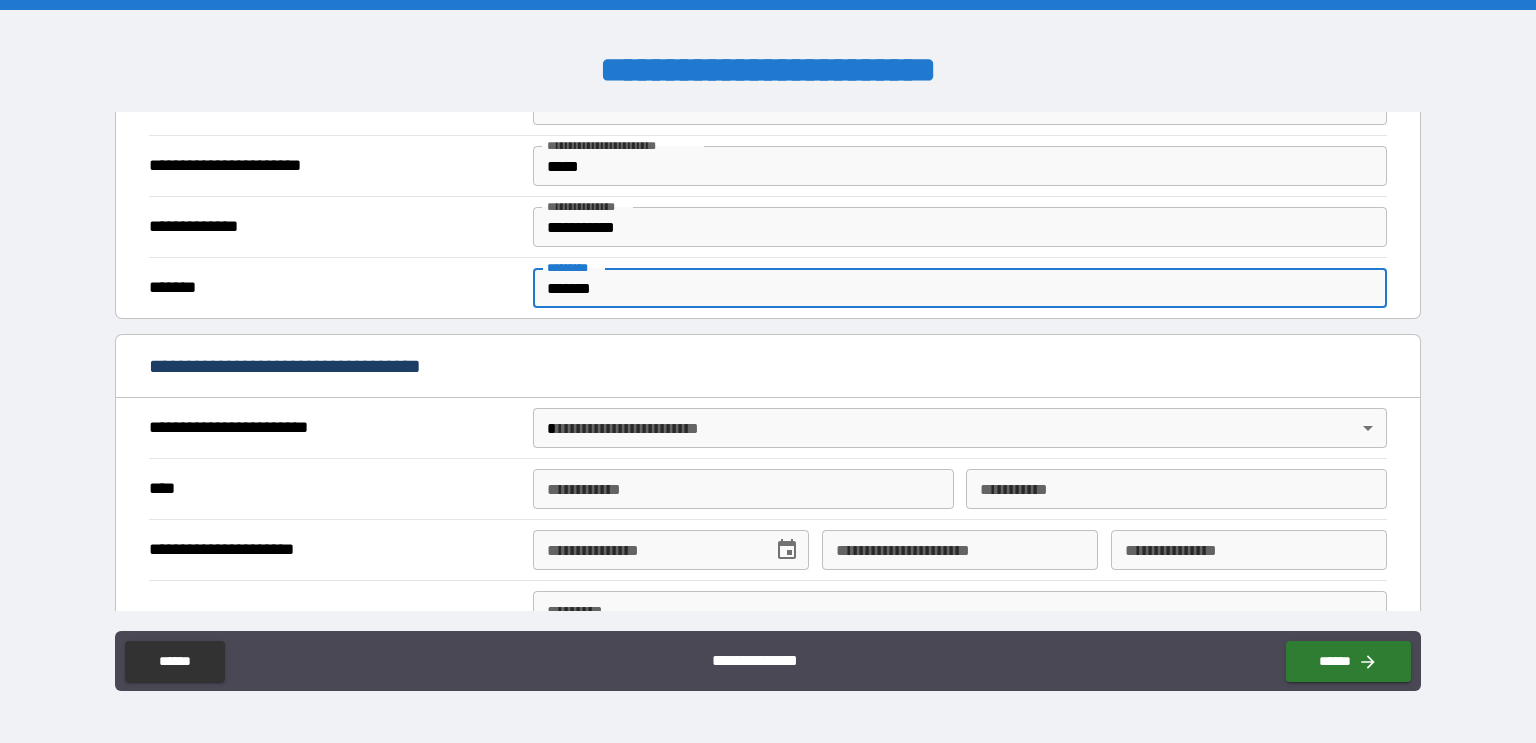 click on "**********" at bounding box center [768, 371] 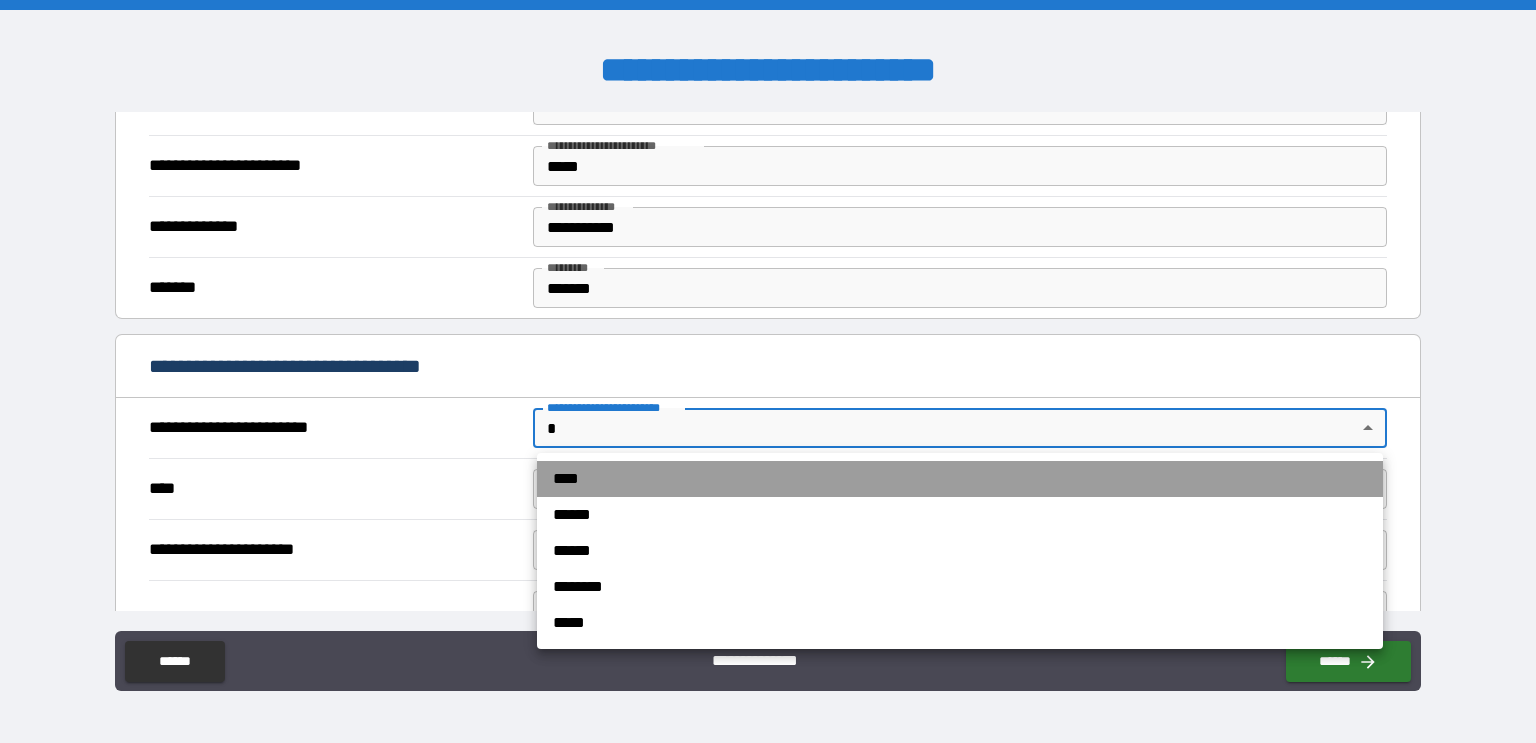 click on "****" at bounding box center (960, 479) 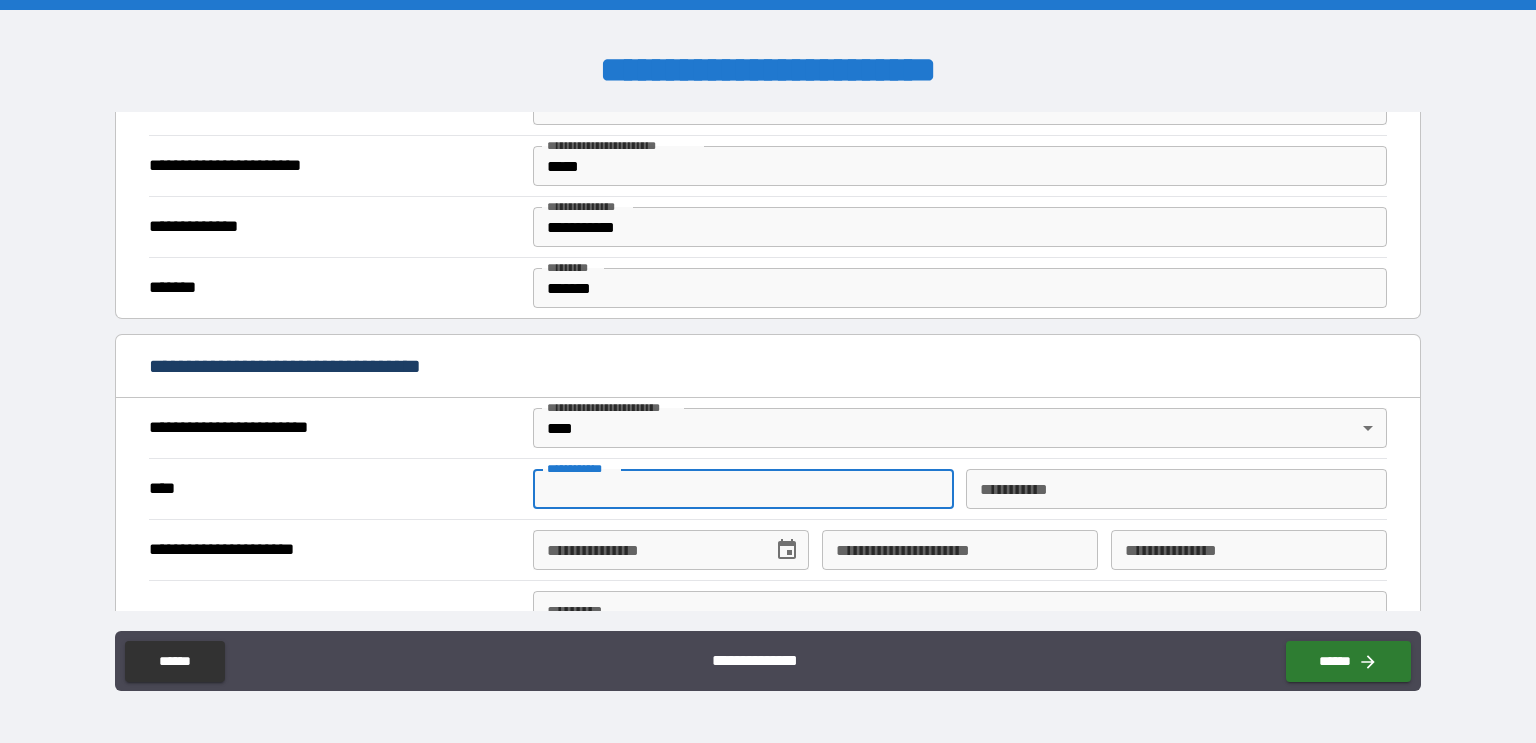 click on "**********" at bounding box center (743, 489) 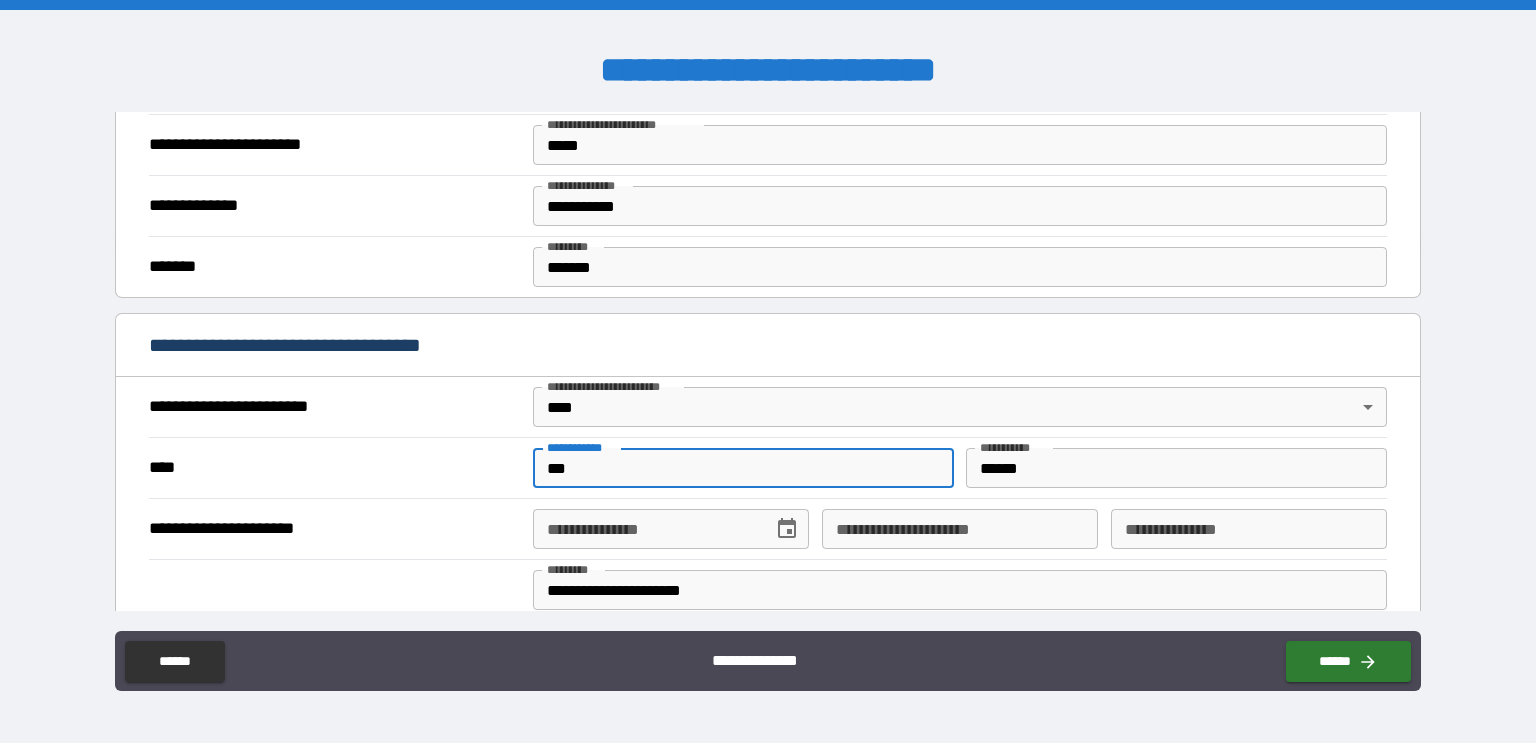 scroll, scrollTop: 514, scrollLeft: 0, axis: vertical 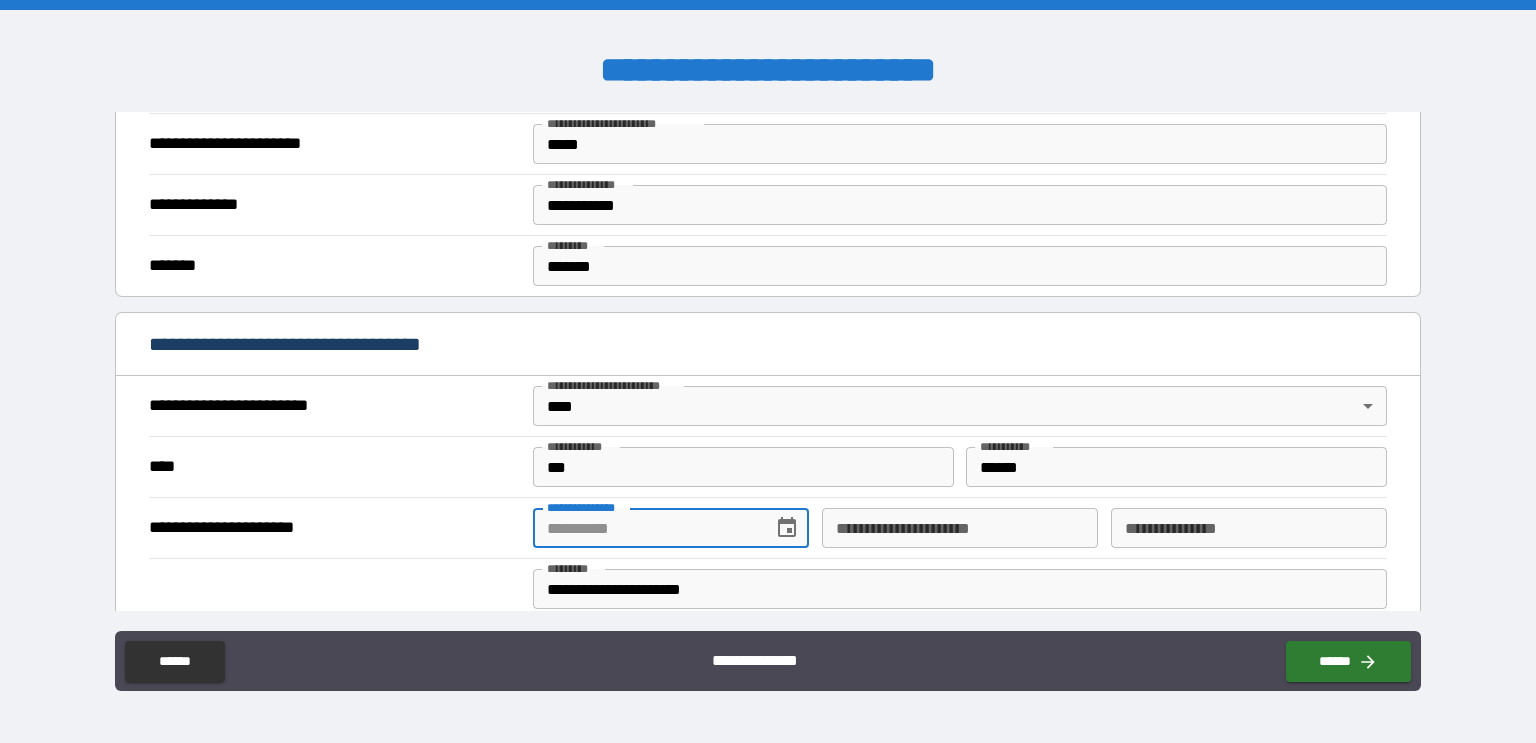 click on "**********" at bounding box center [646, 528] 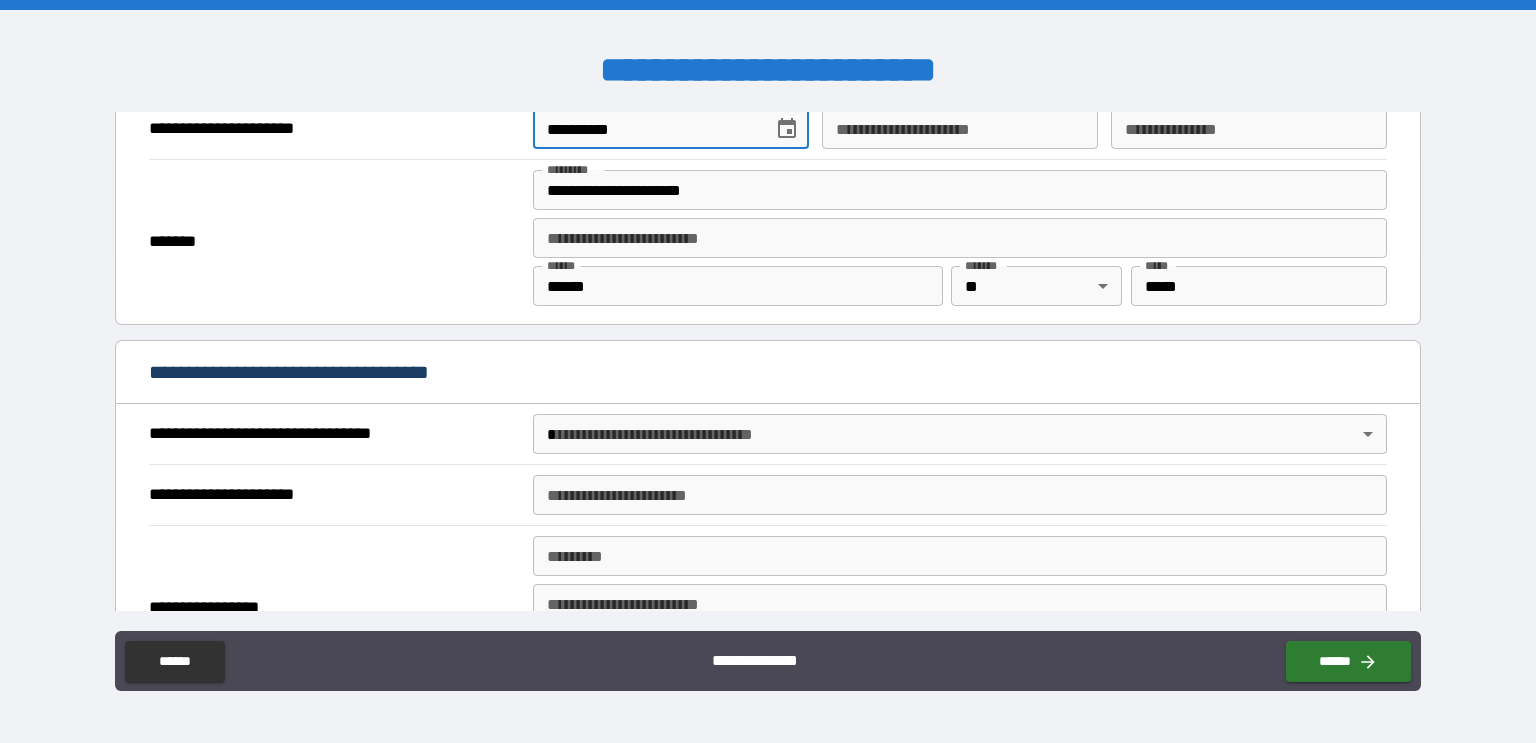 scroll, scrollTop: 916, scrollLeft: 0, axis: vertical 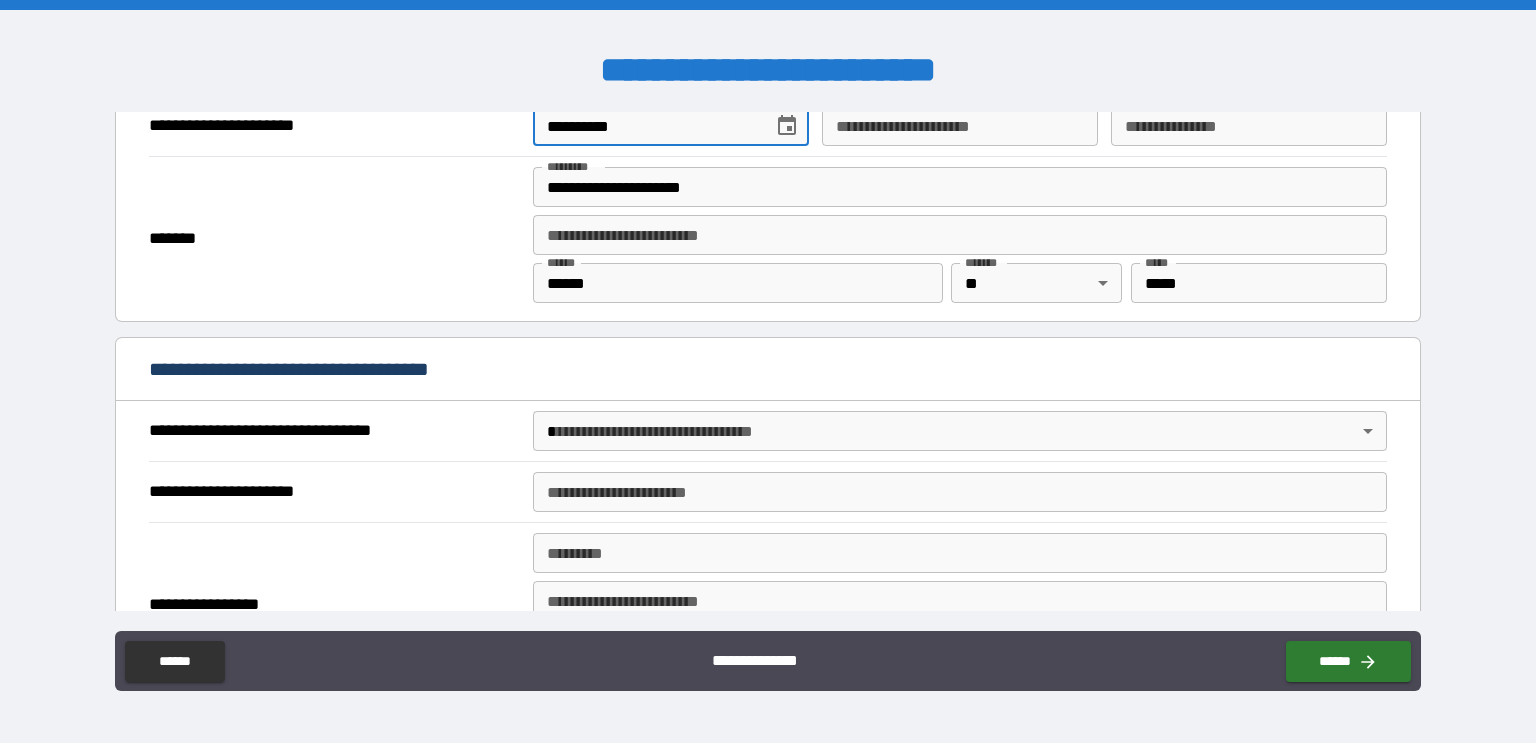 click on "**********" at bounding box center (768, 371) 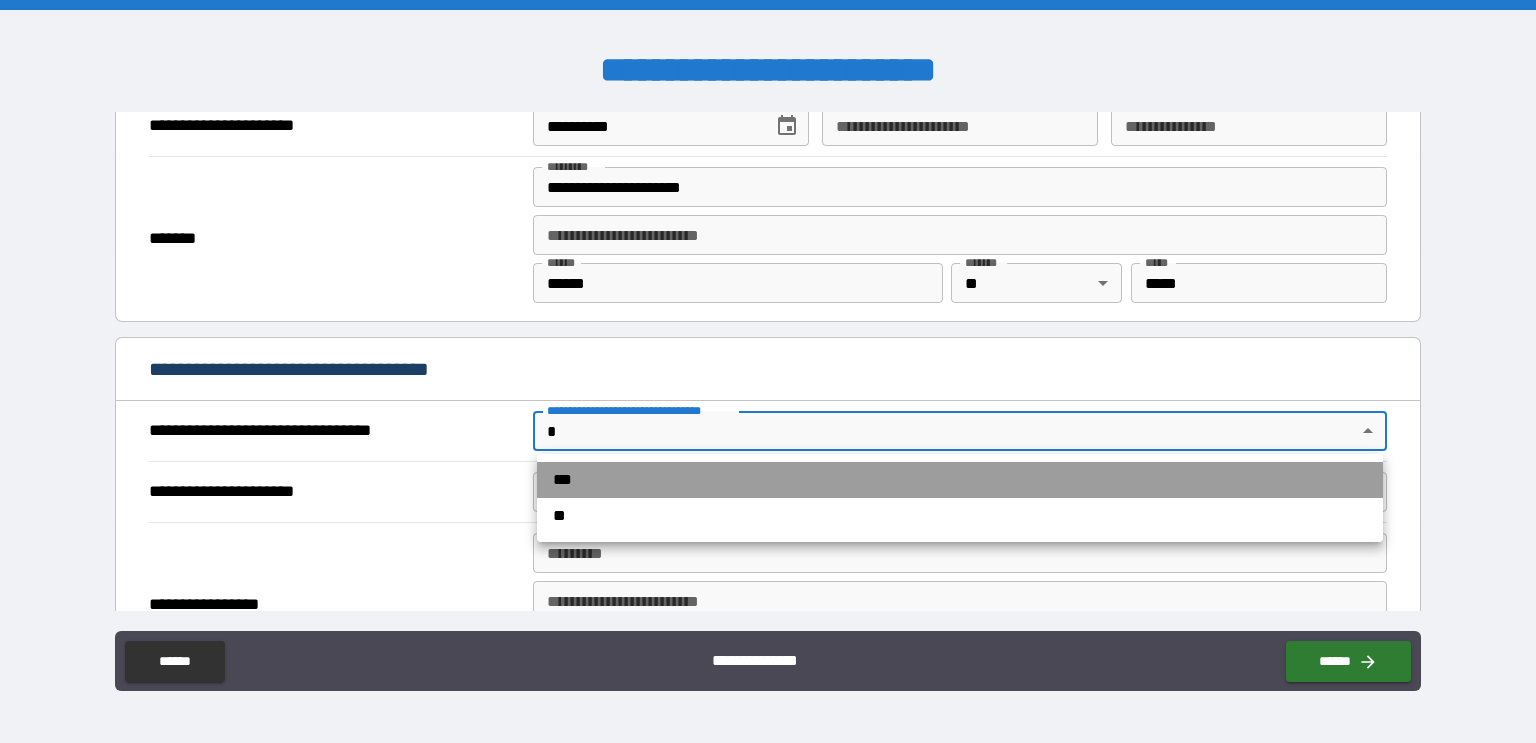 click on "***" at bounding box center [960, 480] 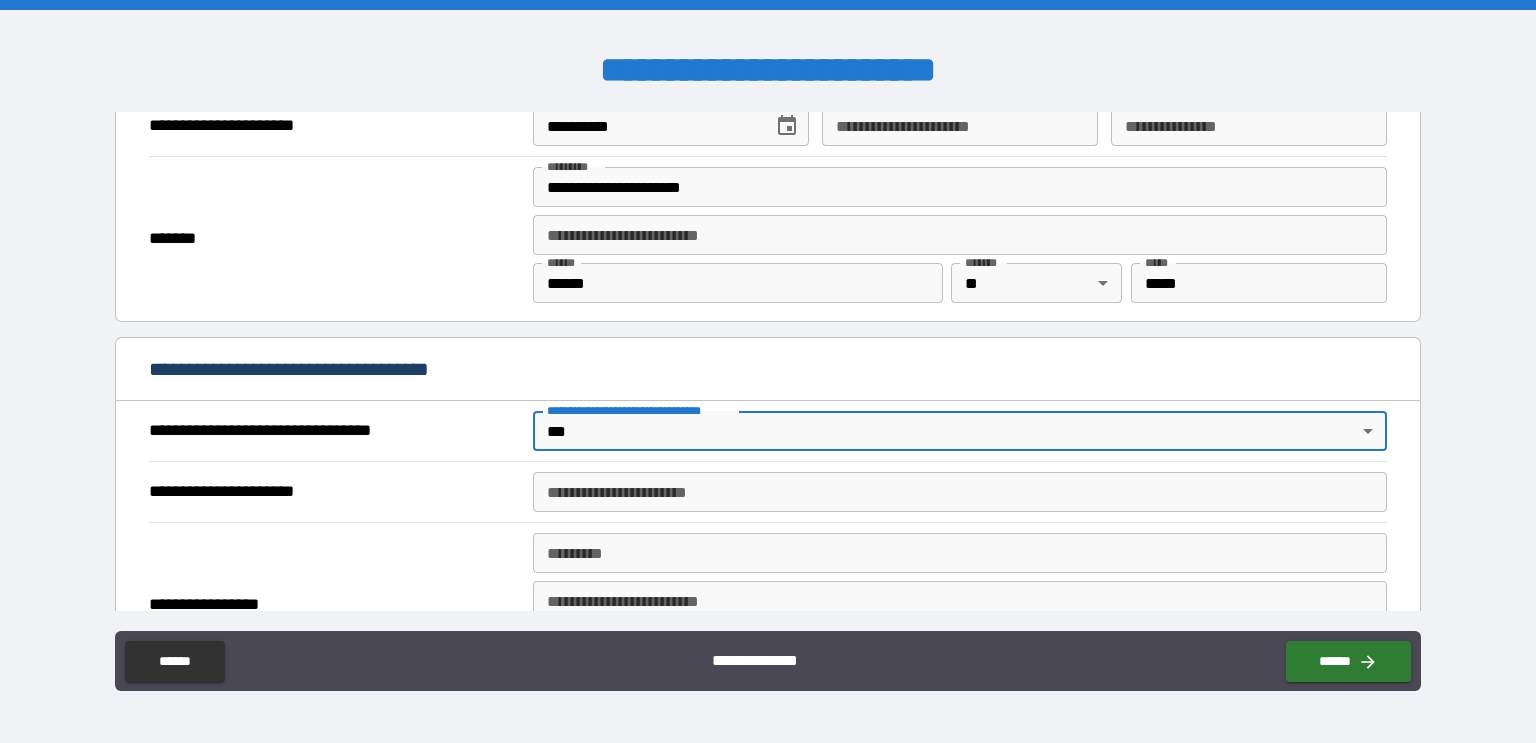 click on "**********" at bounding box center [960, 492] 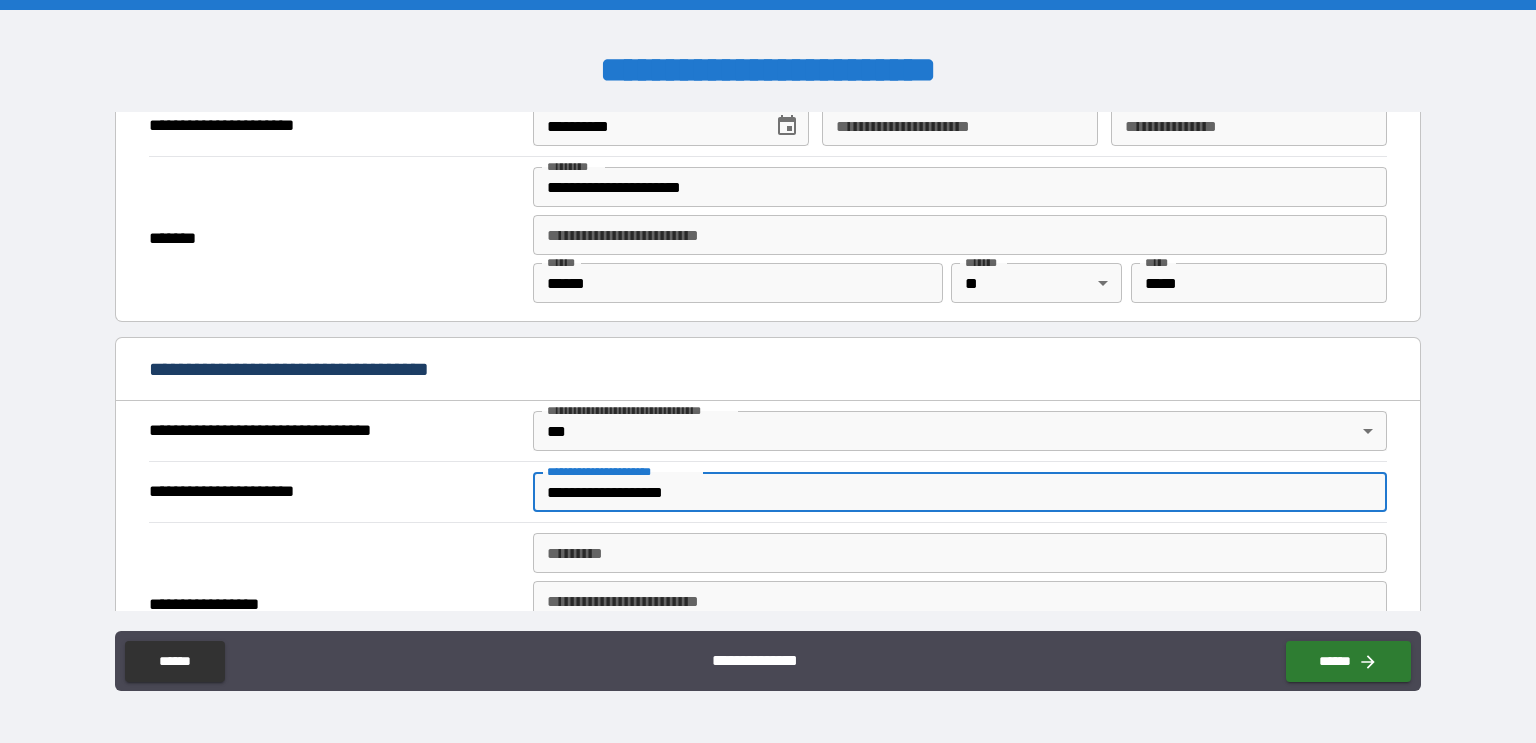 click on "**********" at bounding box center (960, 492) 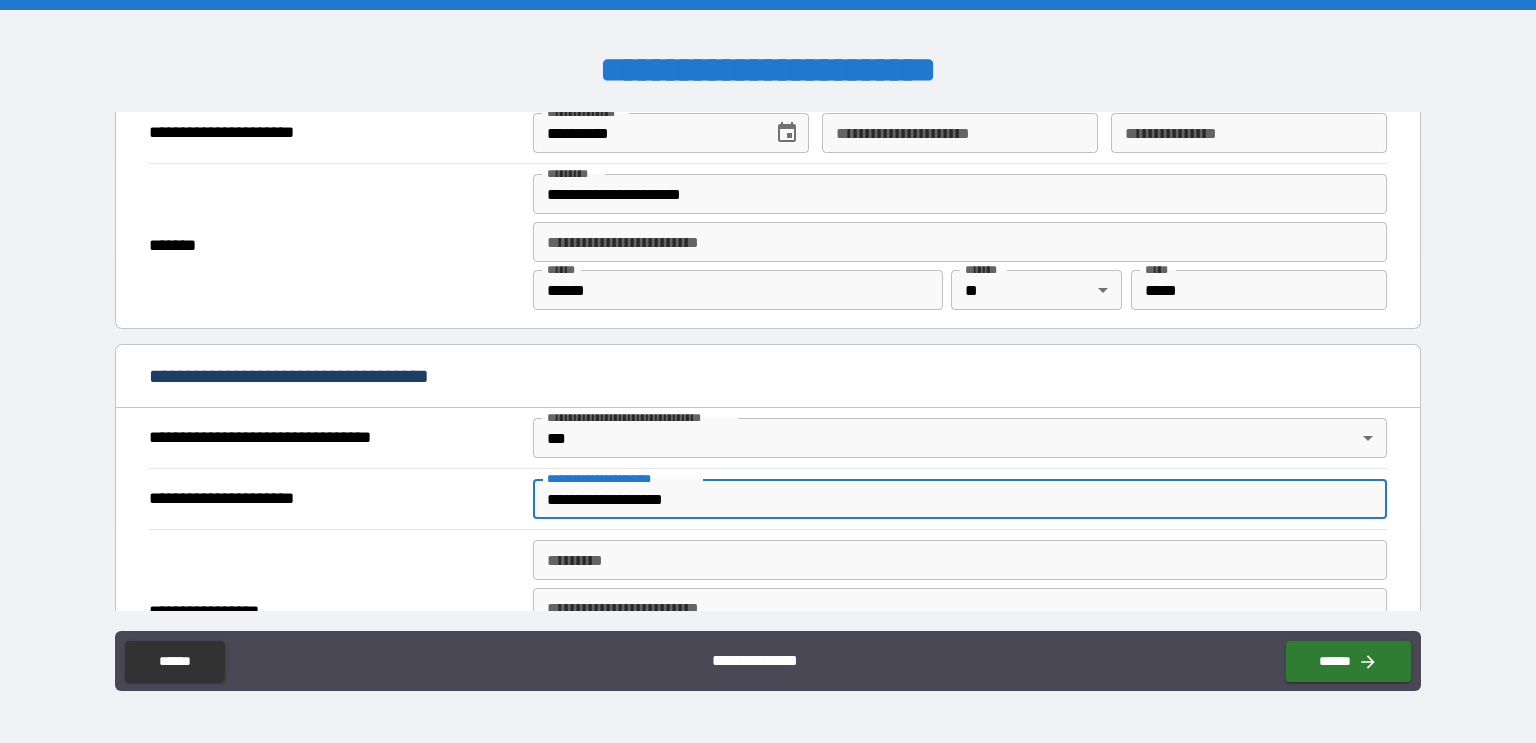 scroll, scrollTop: 910, scrollLeft: 0, axis: vertical 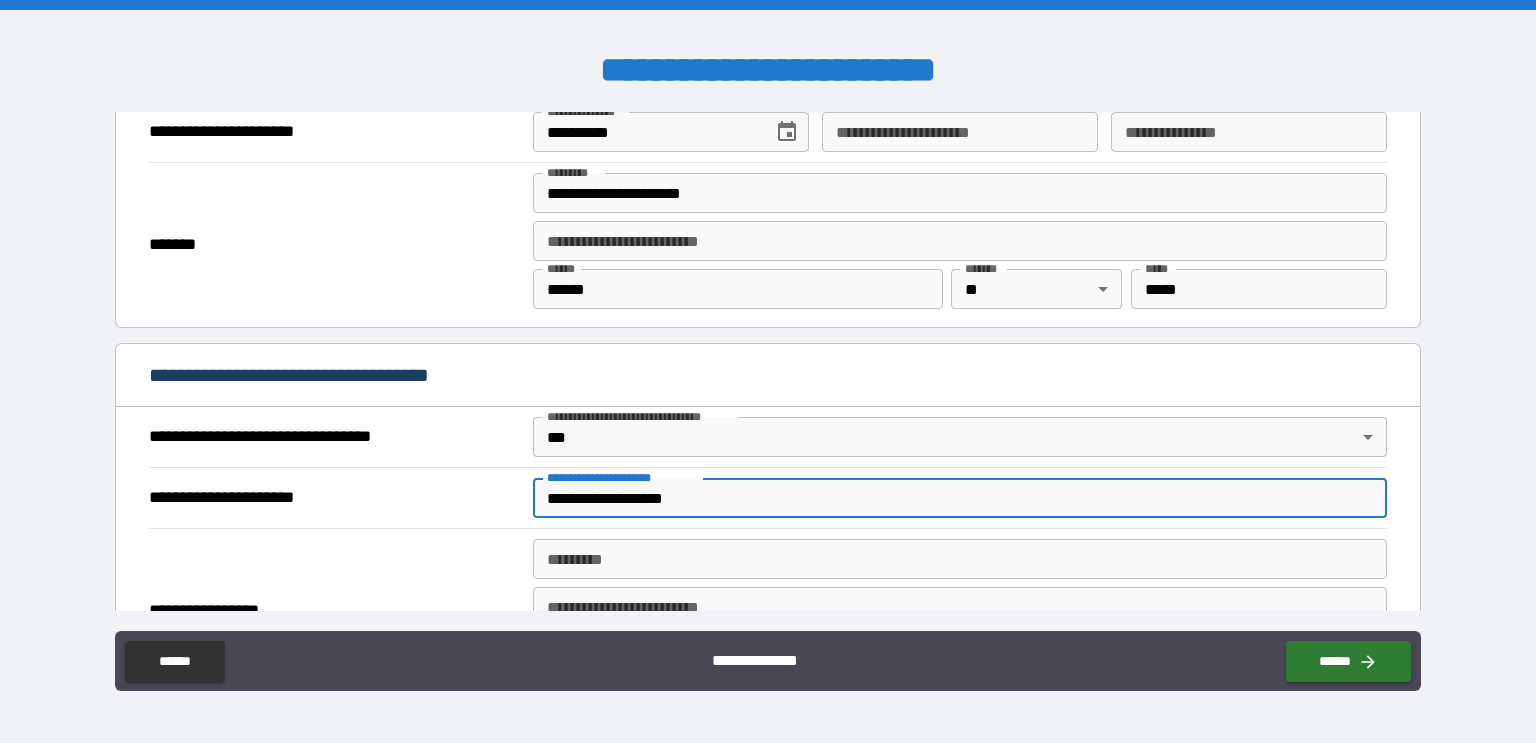 click on "*******   *" at bounding box center [960, 559] 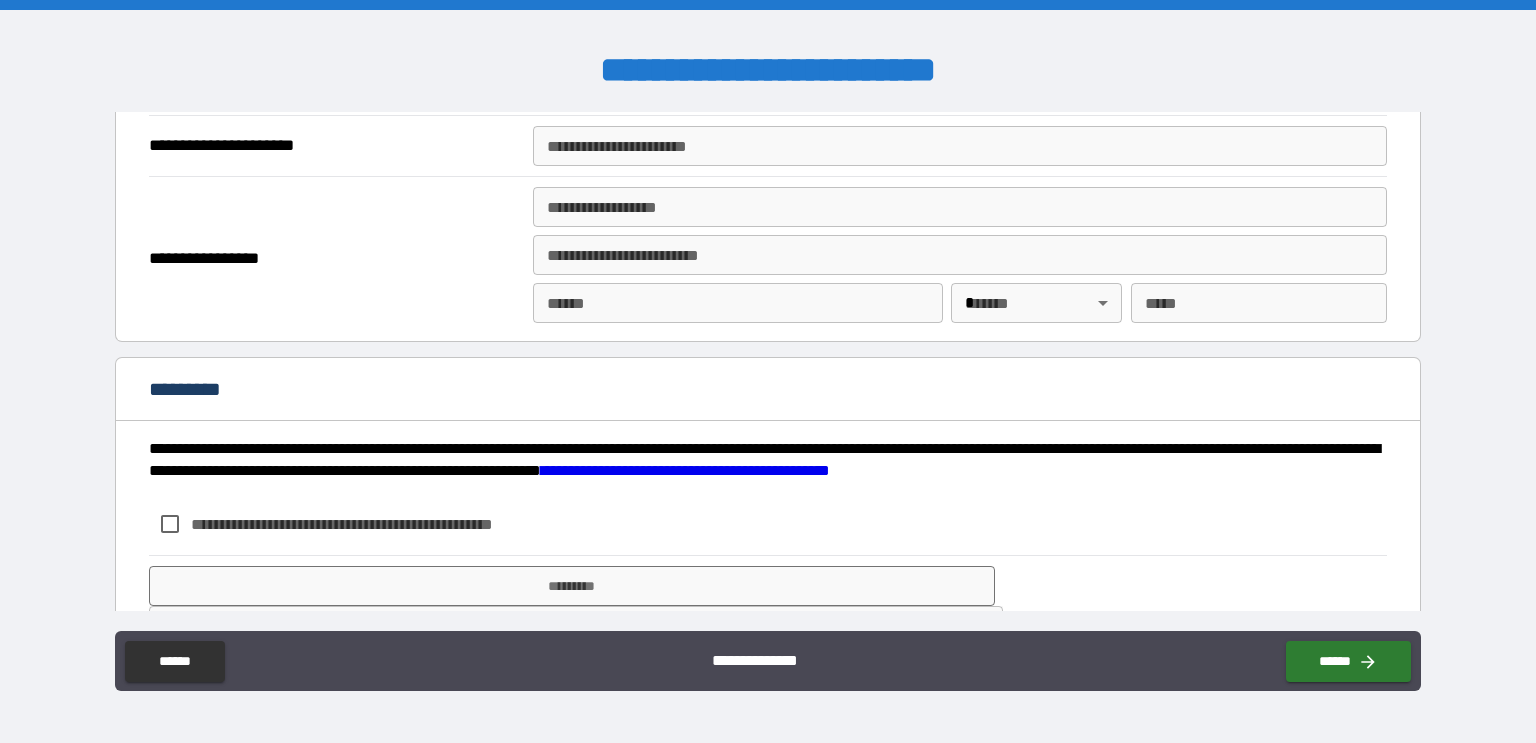 scroll, scrollTop: 2515, scrollLeft: 0, axis: vertical 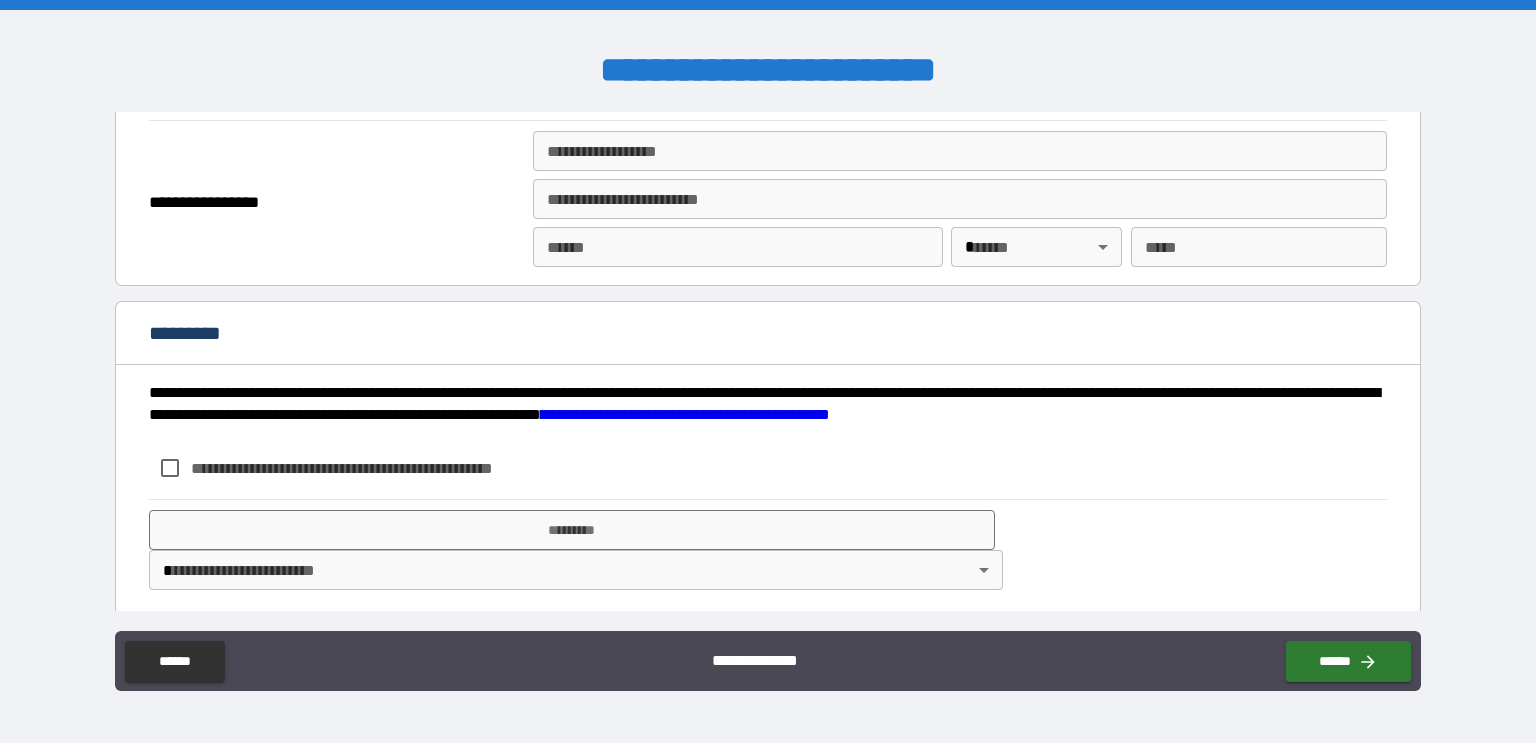 click on "**********" at bounding box center [375, 468] 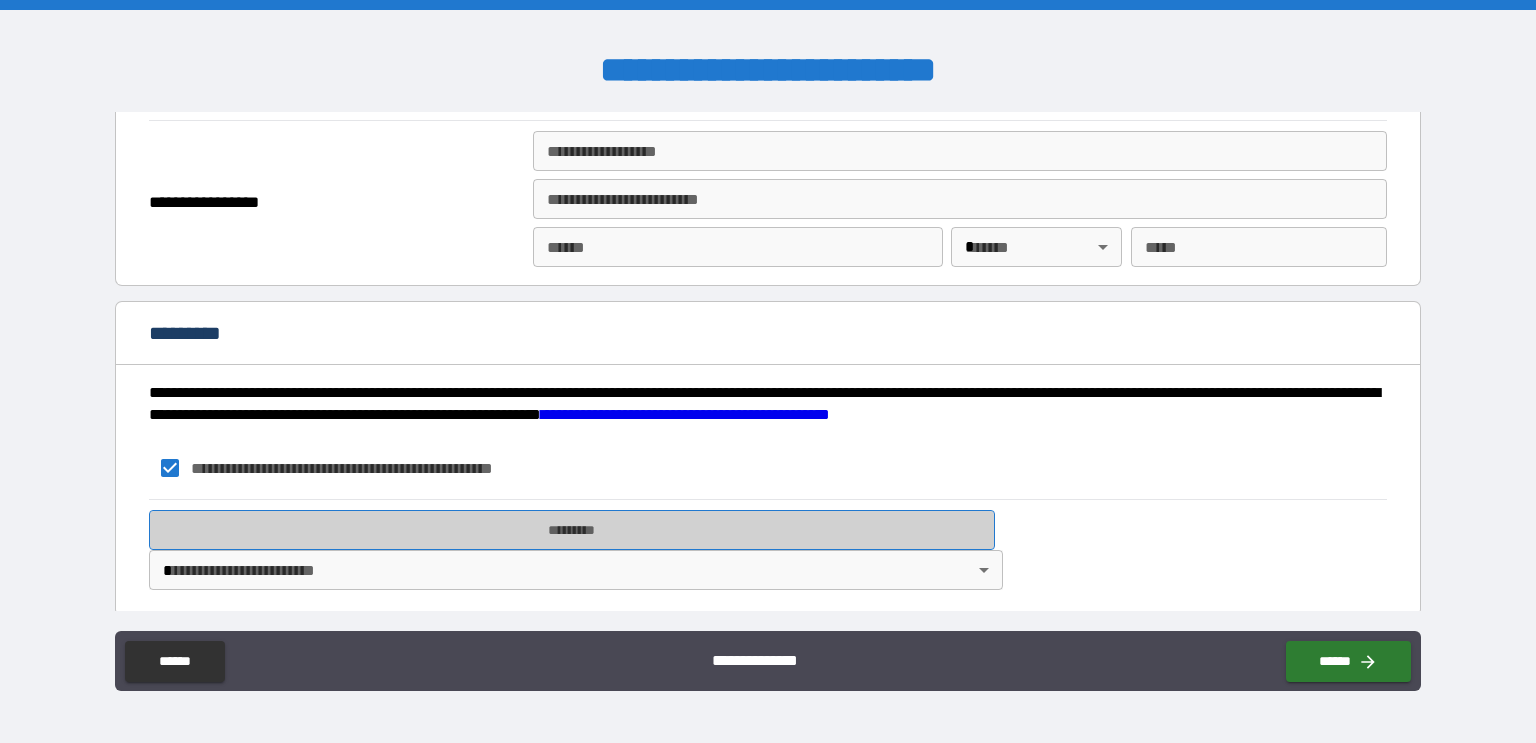 click on "*********" at bounding box center [572, 530] 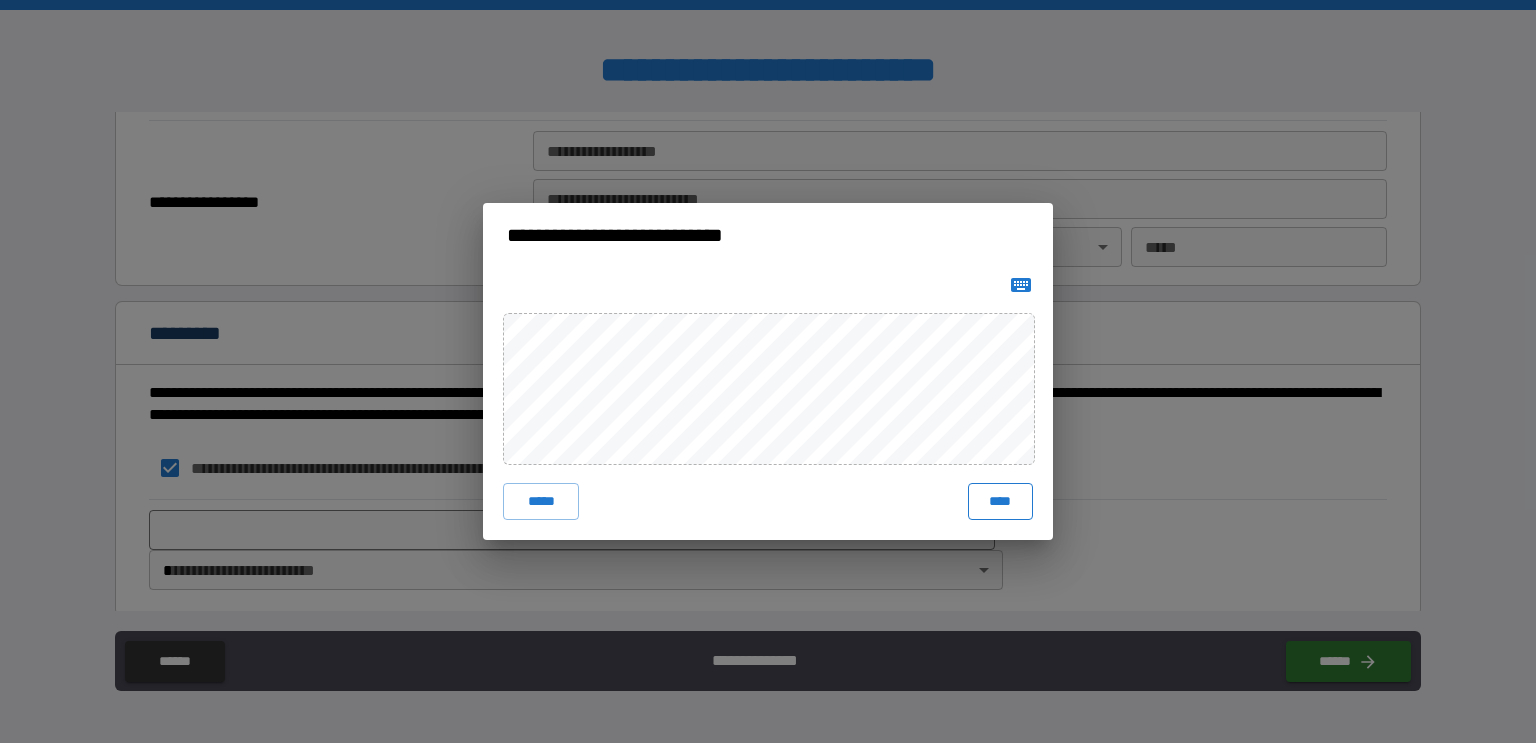 click on "****" at bounding box center (1000, 501) 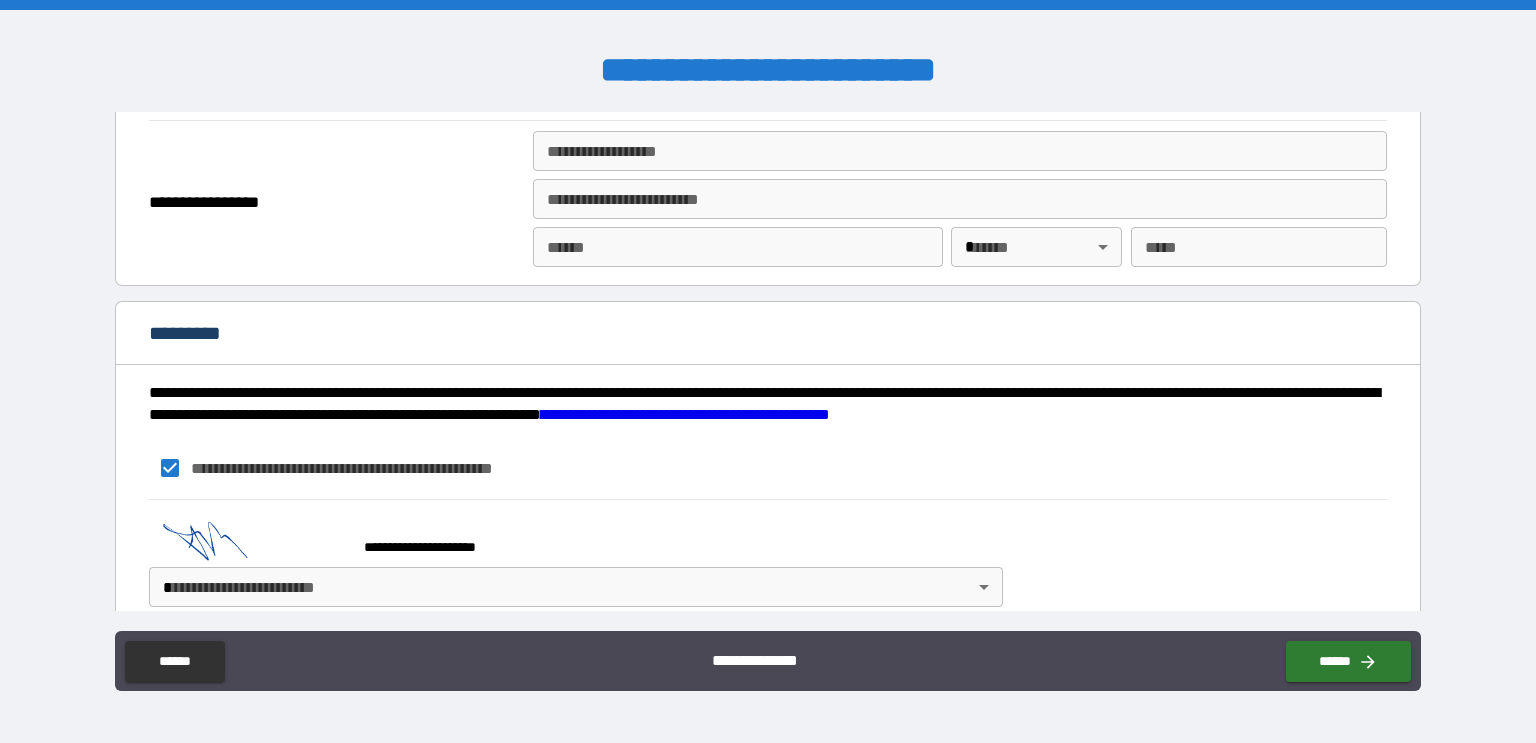 click on "**********" at bounding box center (768, 371) 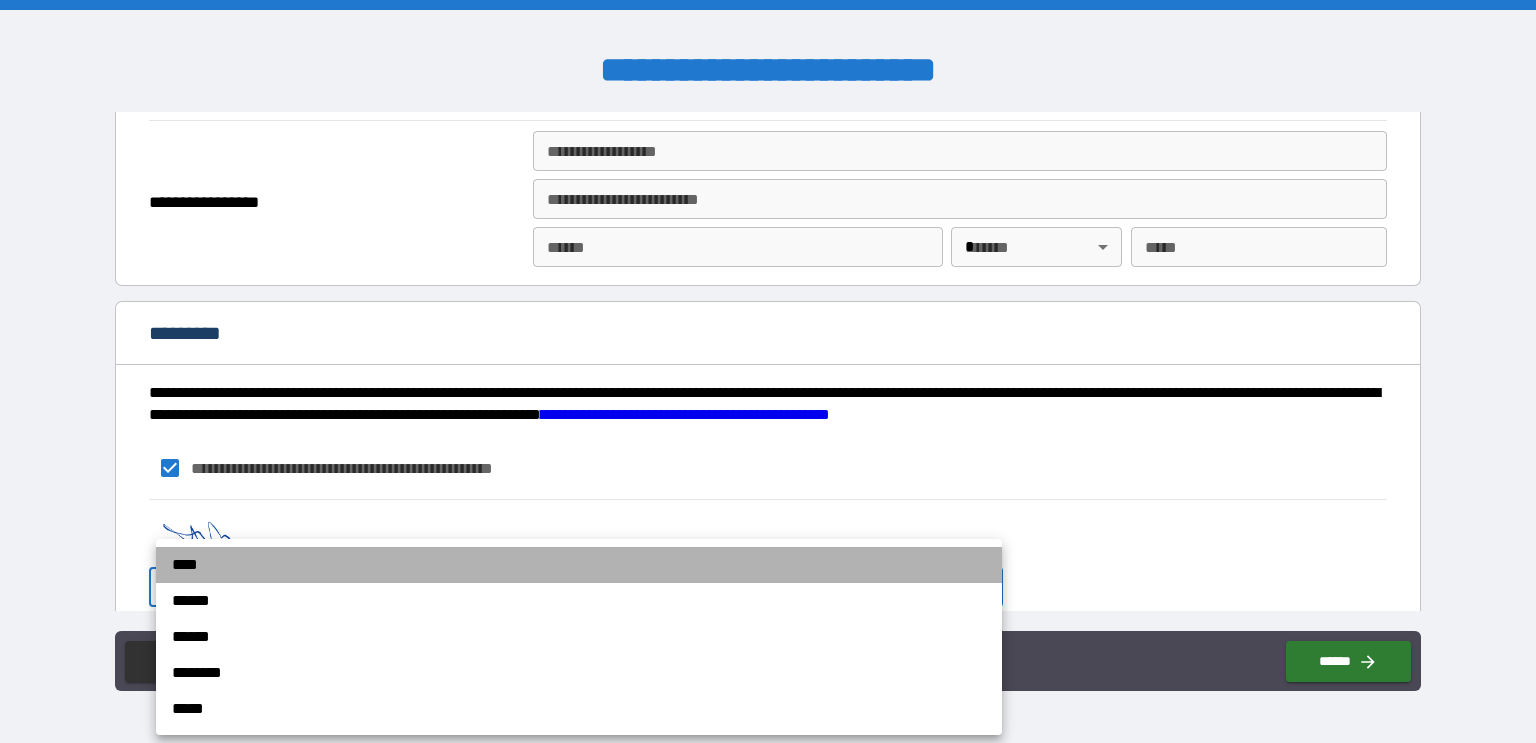 click on "****" at bounding box center [579, 565] 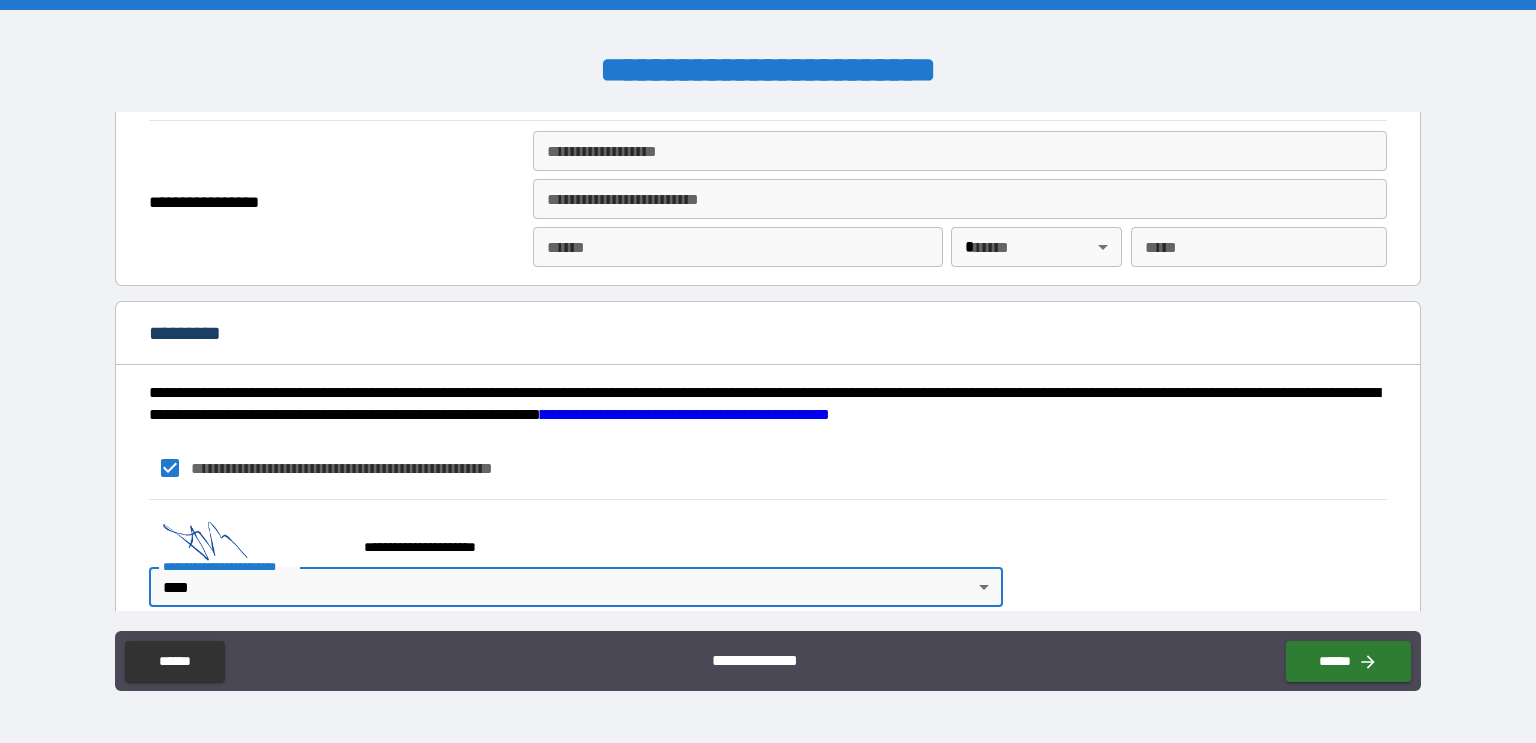 scroll, scrollTop: 2532, scrollLeft: 0, axis: vertical 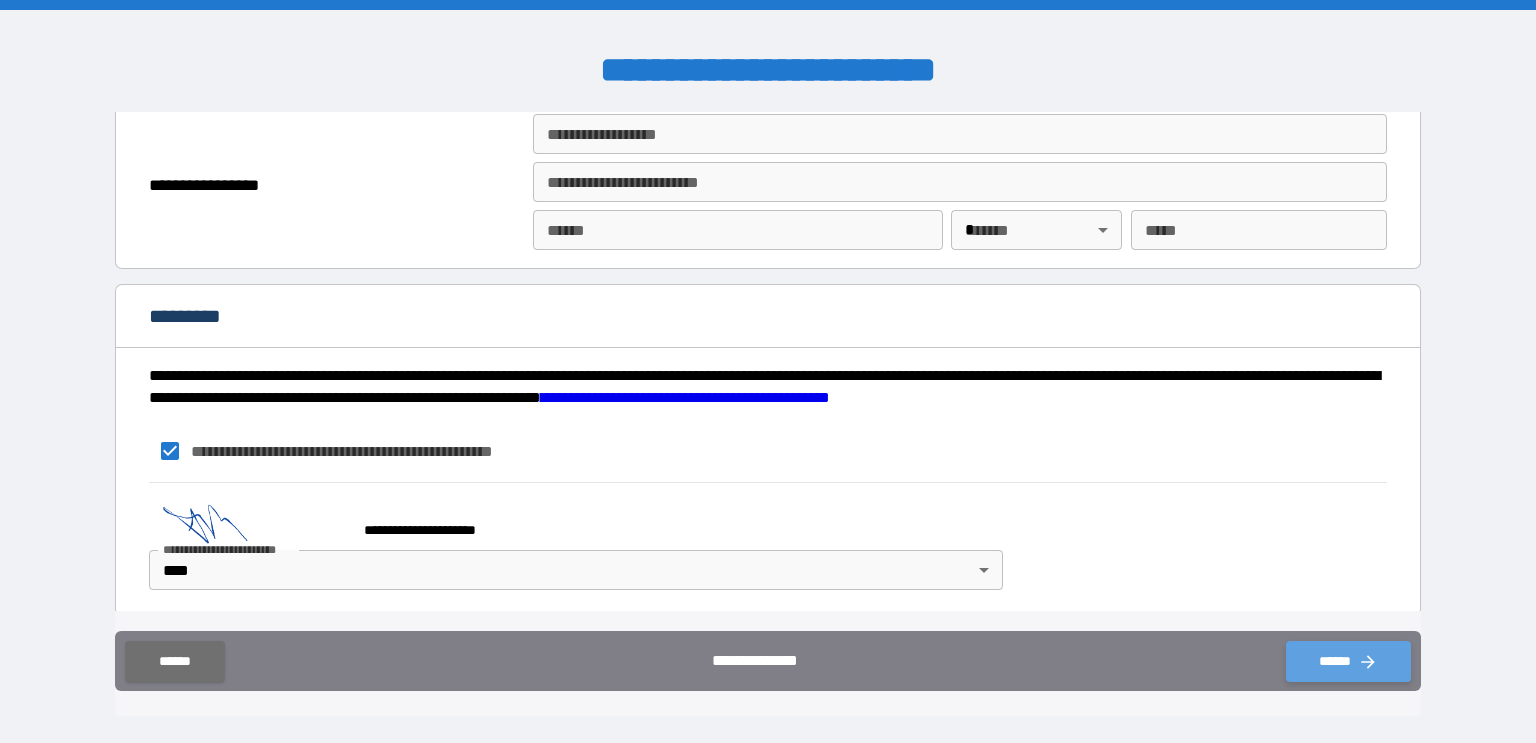 click on "******" at bounding box center (1348, 661) 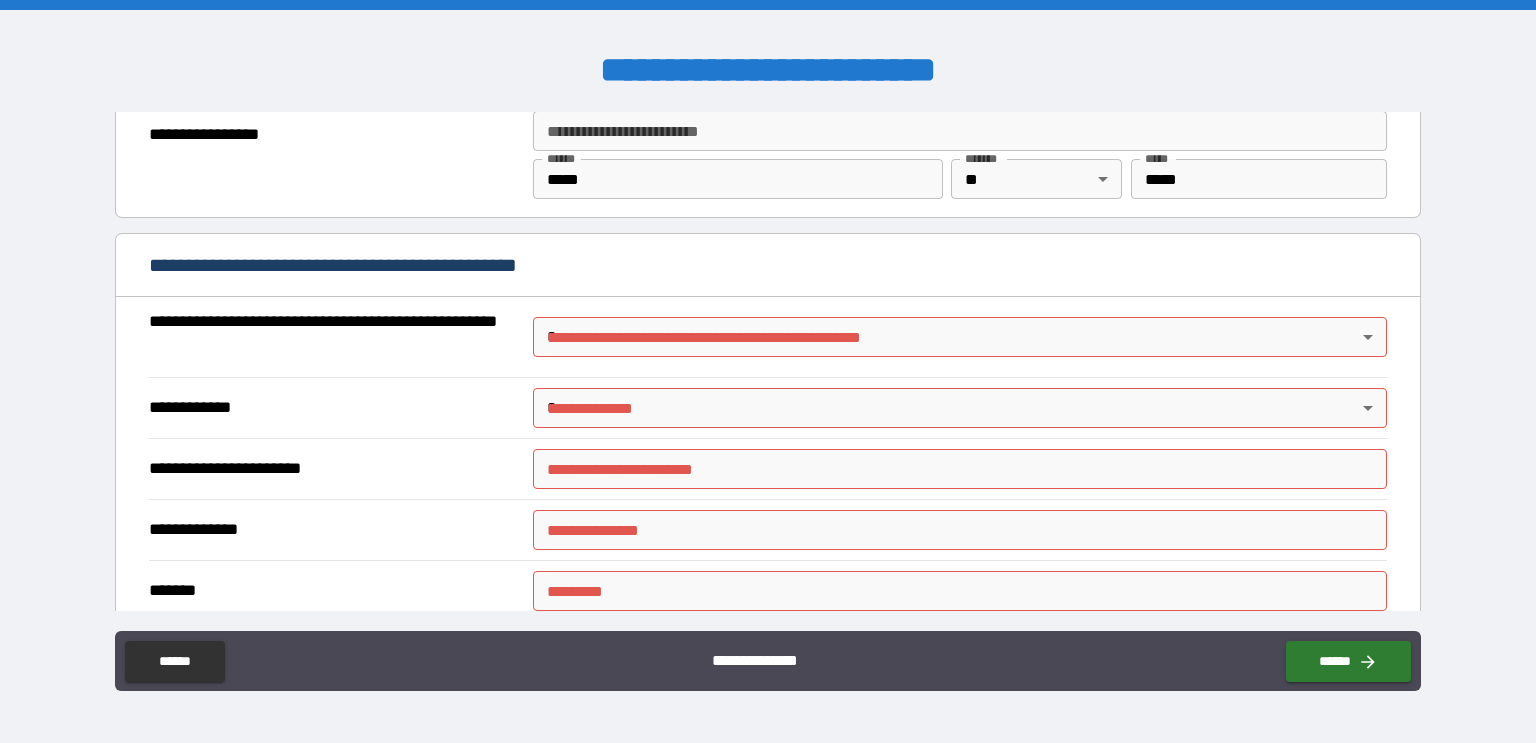 scroll, scrollTop: 1388, scrollLeft: 0, axis: vertical 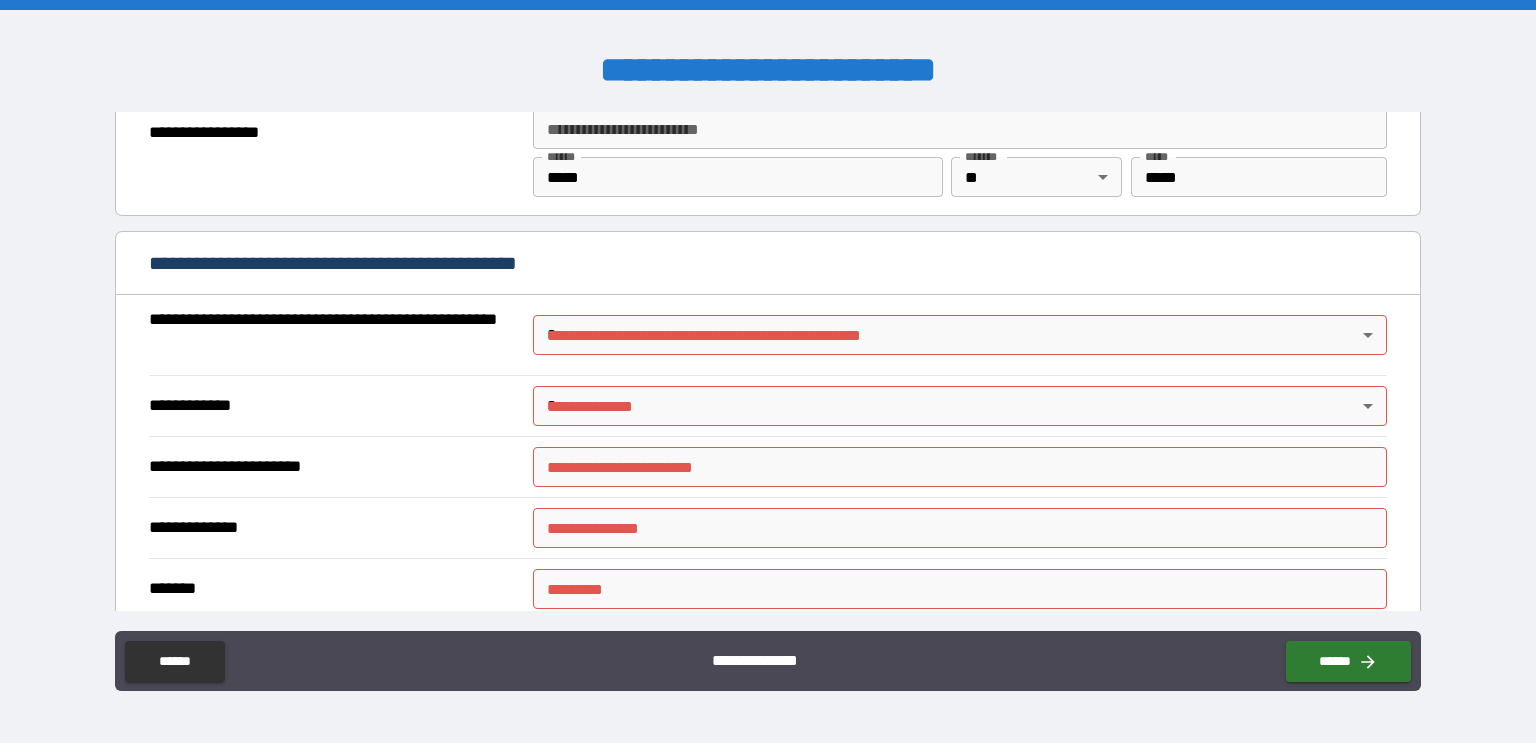 click on "**********" at bounding box center (768, 371) 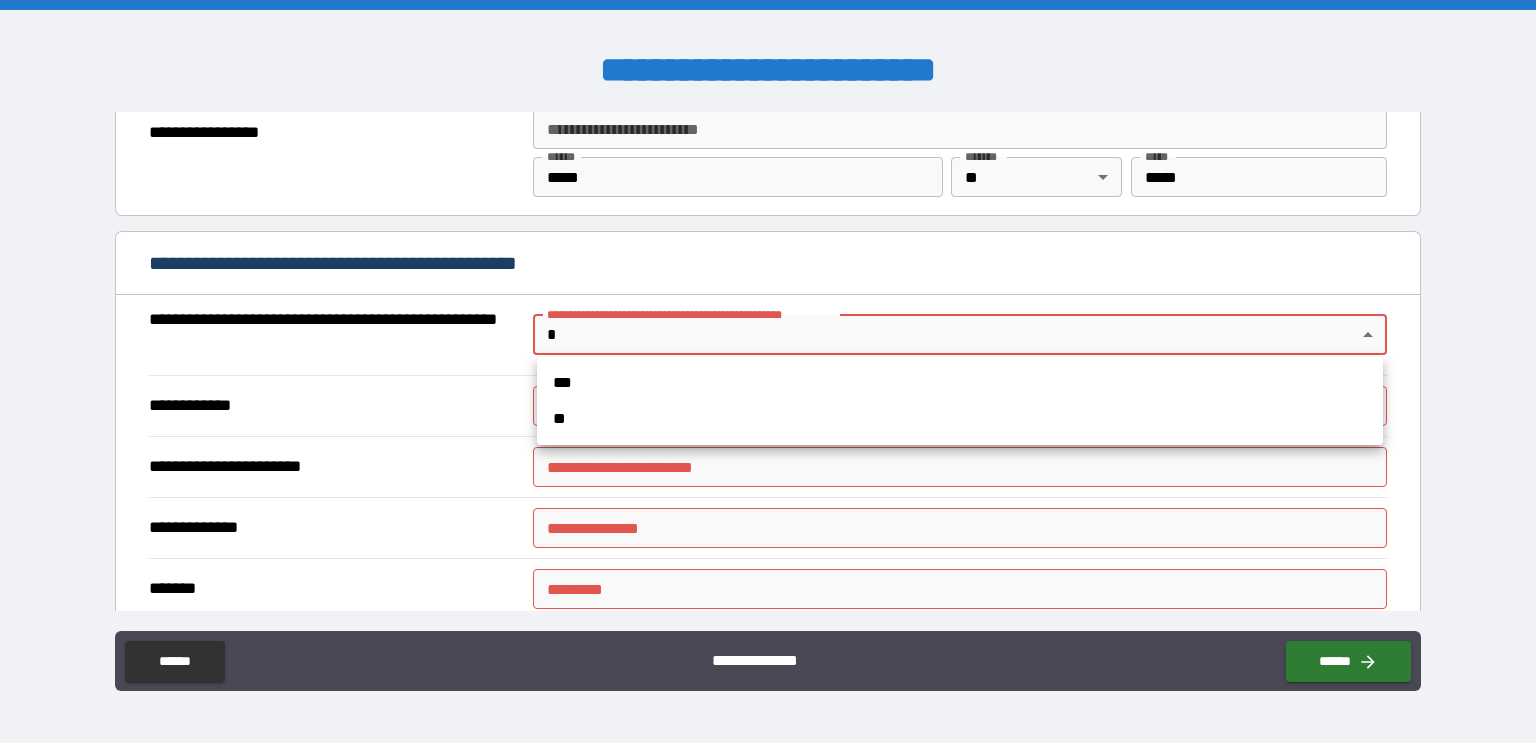 click on "**" at bounding box center [960, 419] 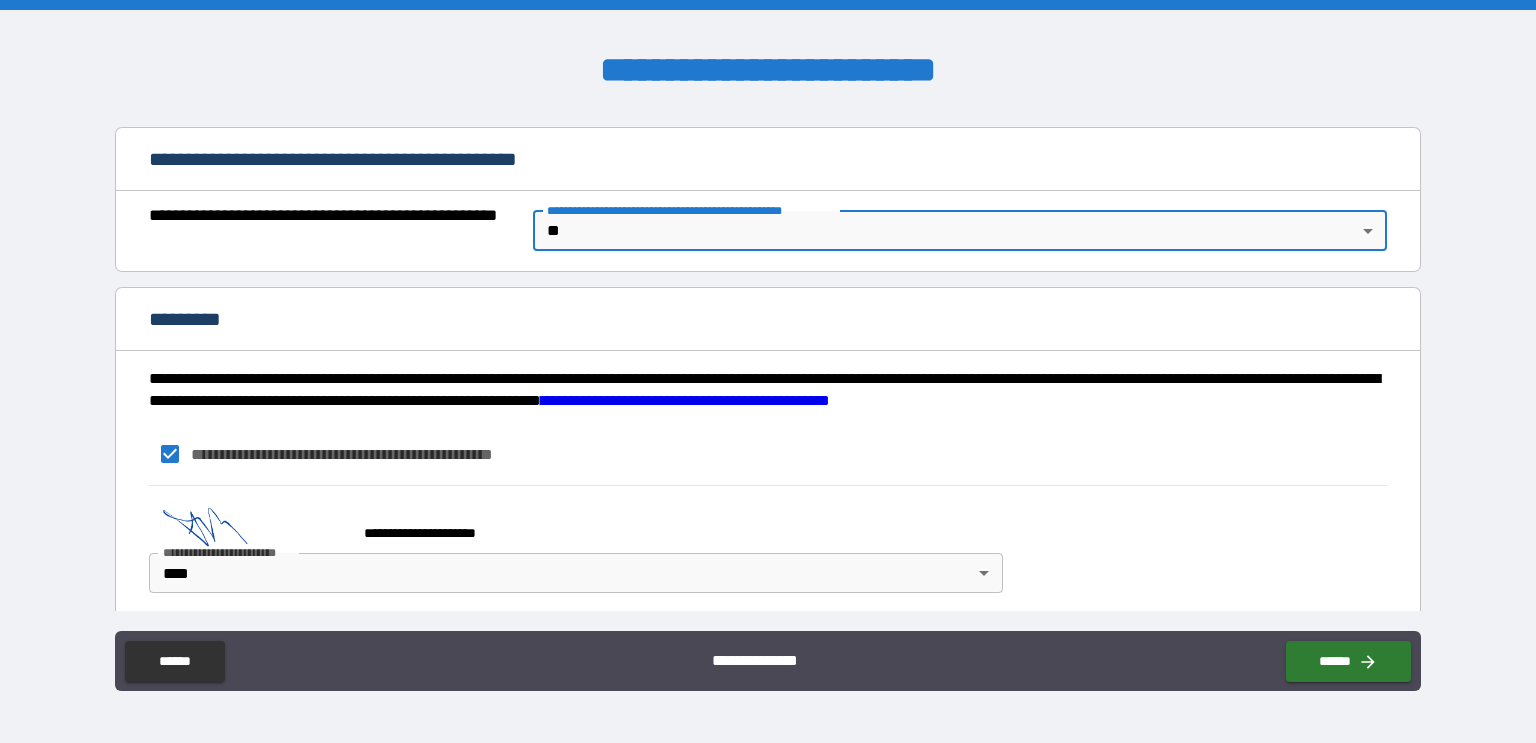 scroll, scrollTop: 1498, scrollLeft: 0, axis: vertical 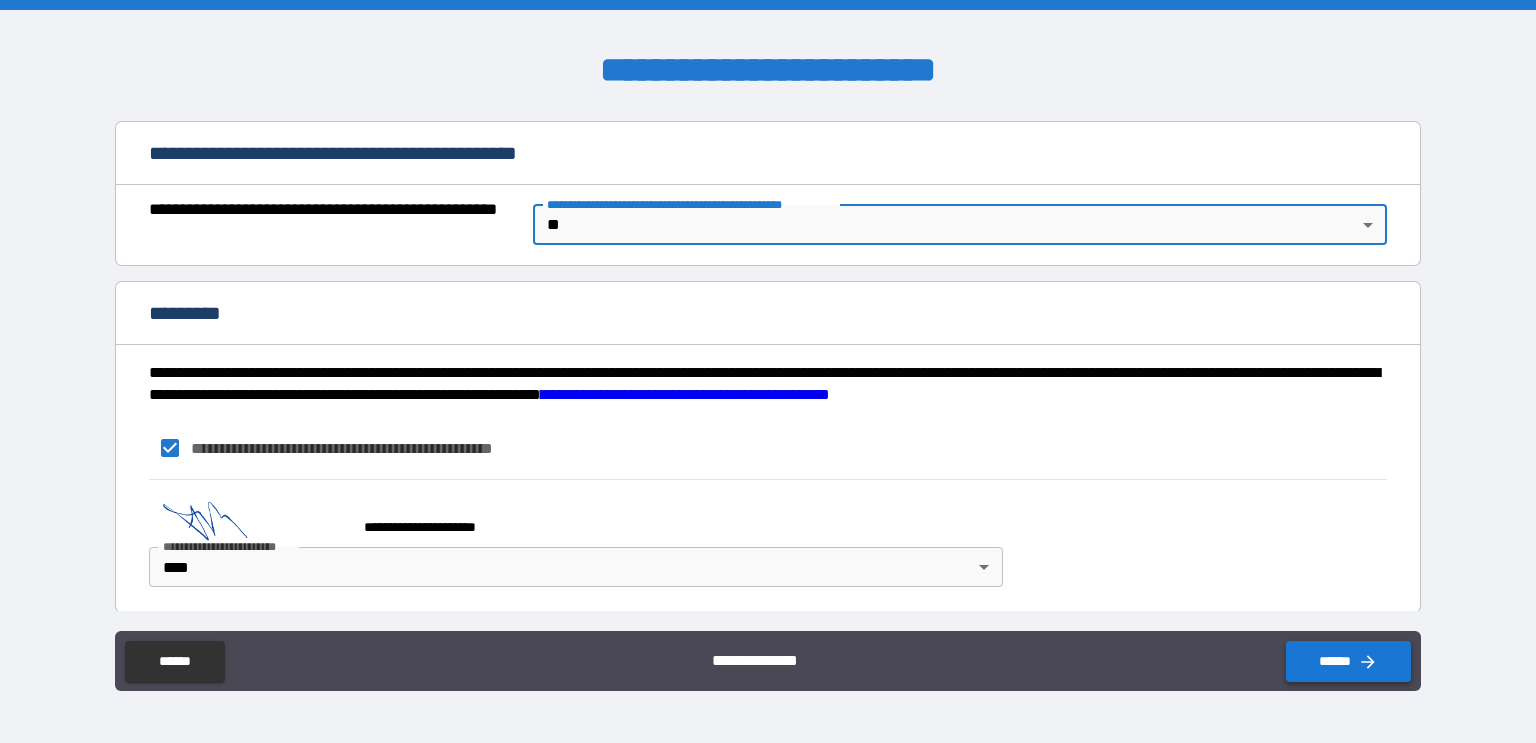 click on "******" at bounding box center [1348, 661] 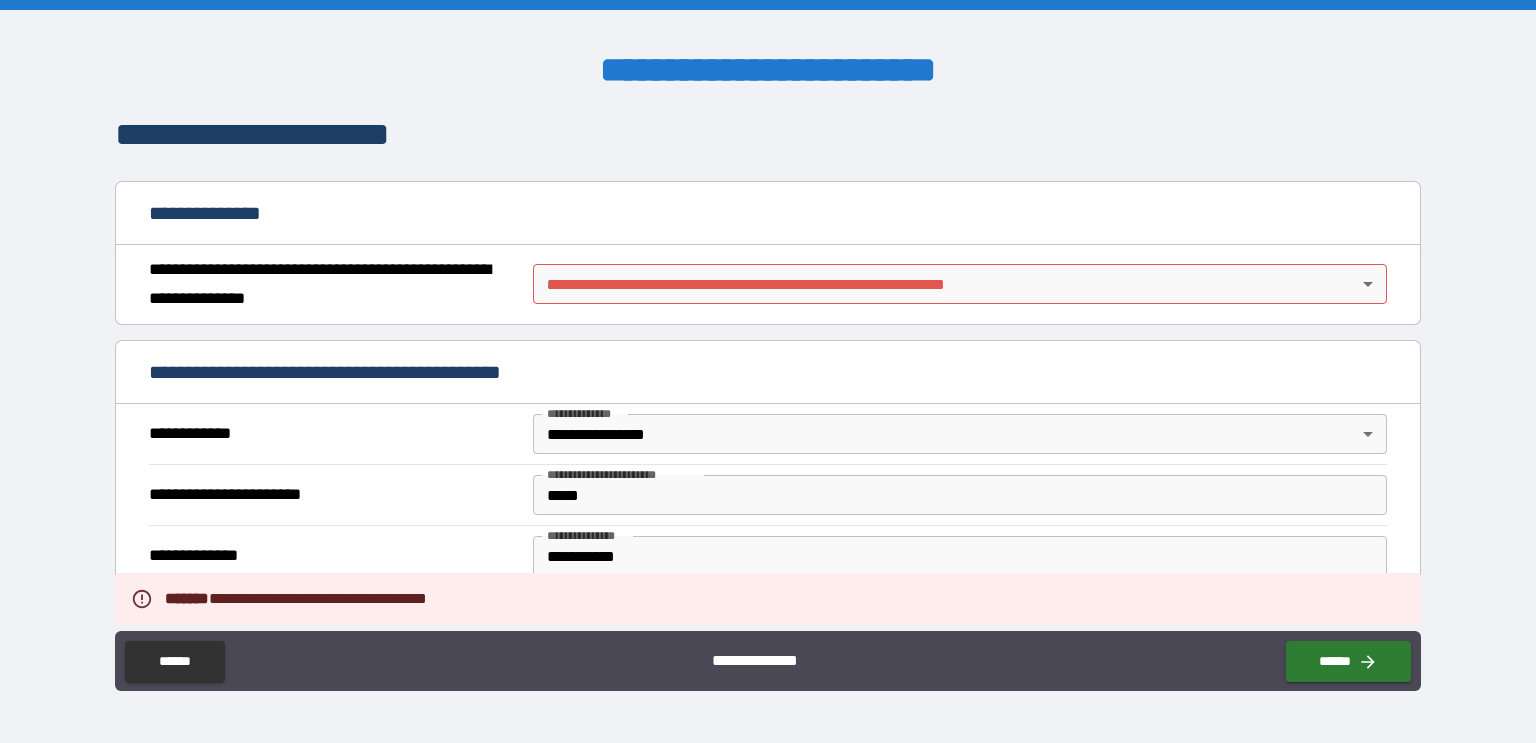 scroll, scrollTop: 0, scrollLeft: 0, axis: both 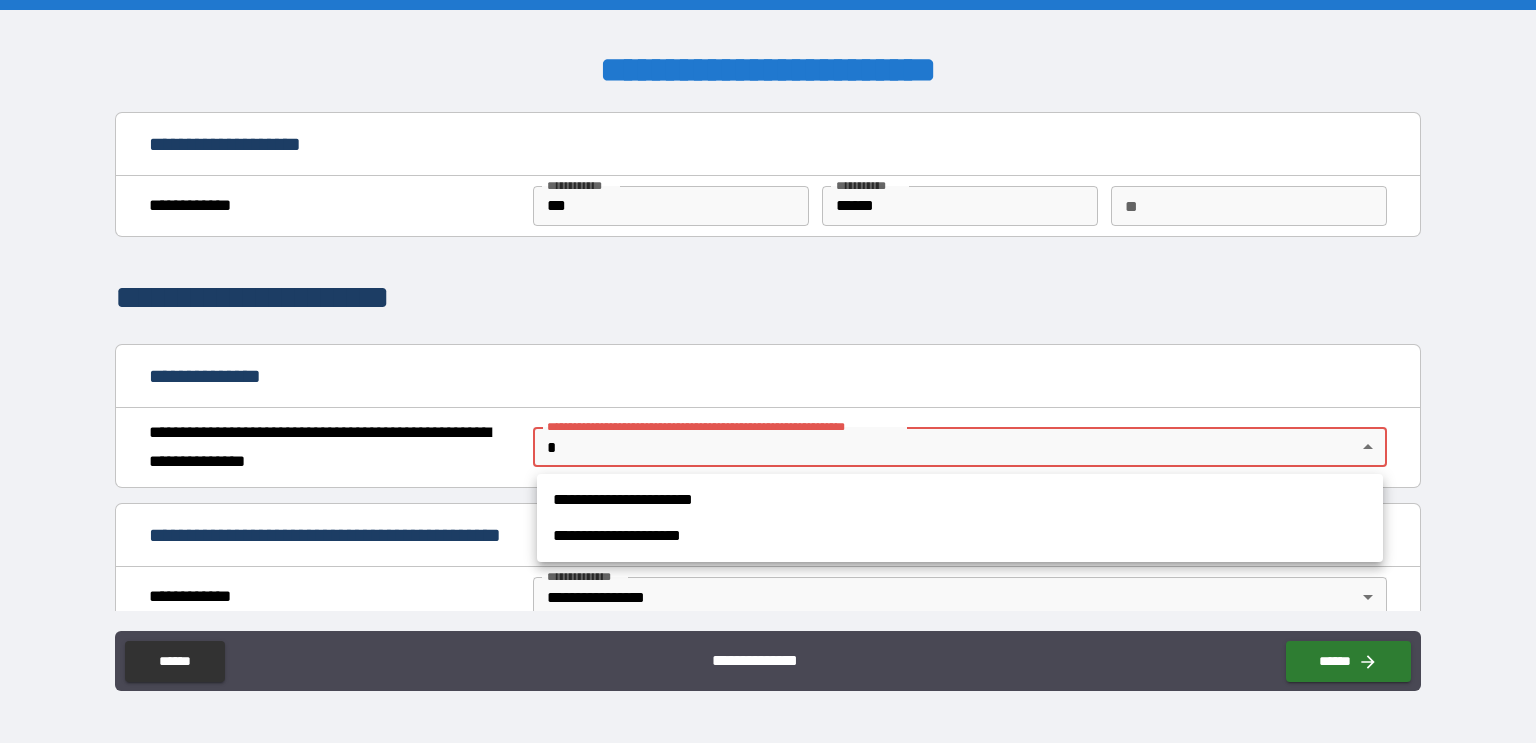 click on "**********" at bounding box center (768, 371) 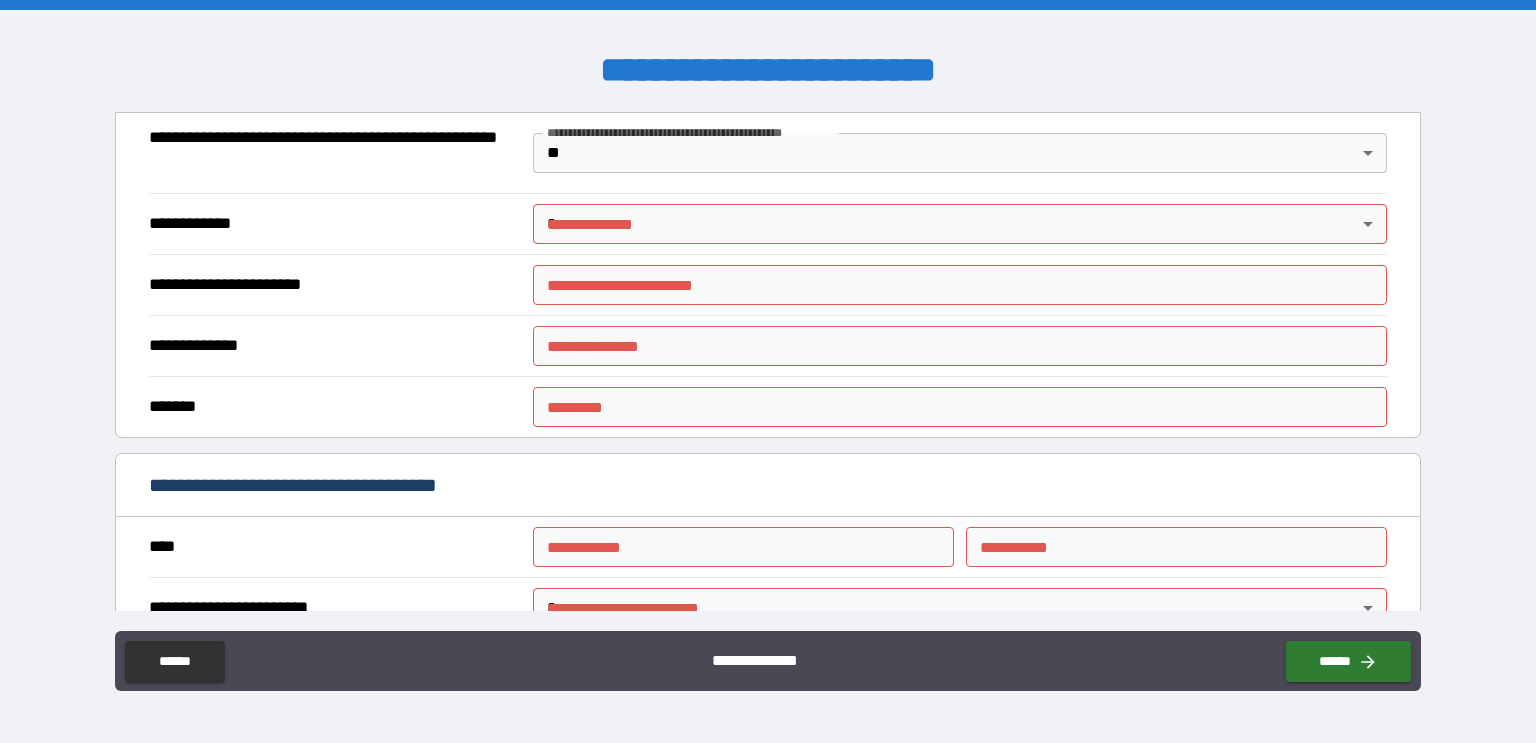 scroll, scrollTop: 1515, scrollLeft: 0, axis: vertical 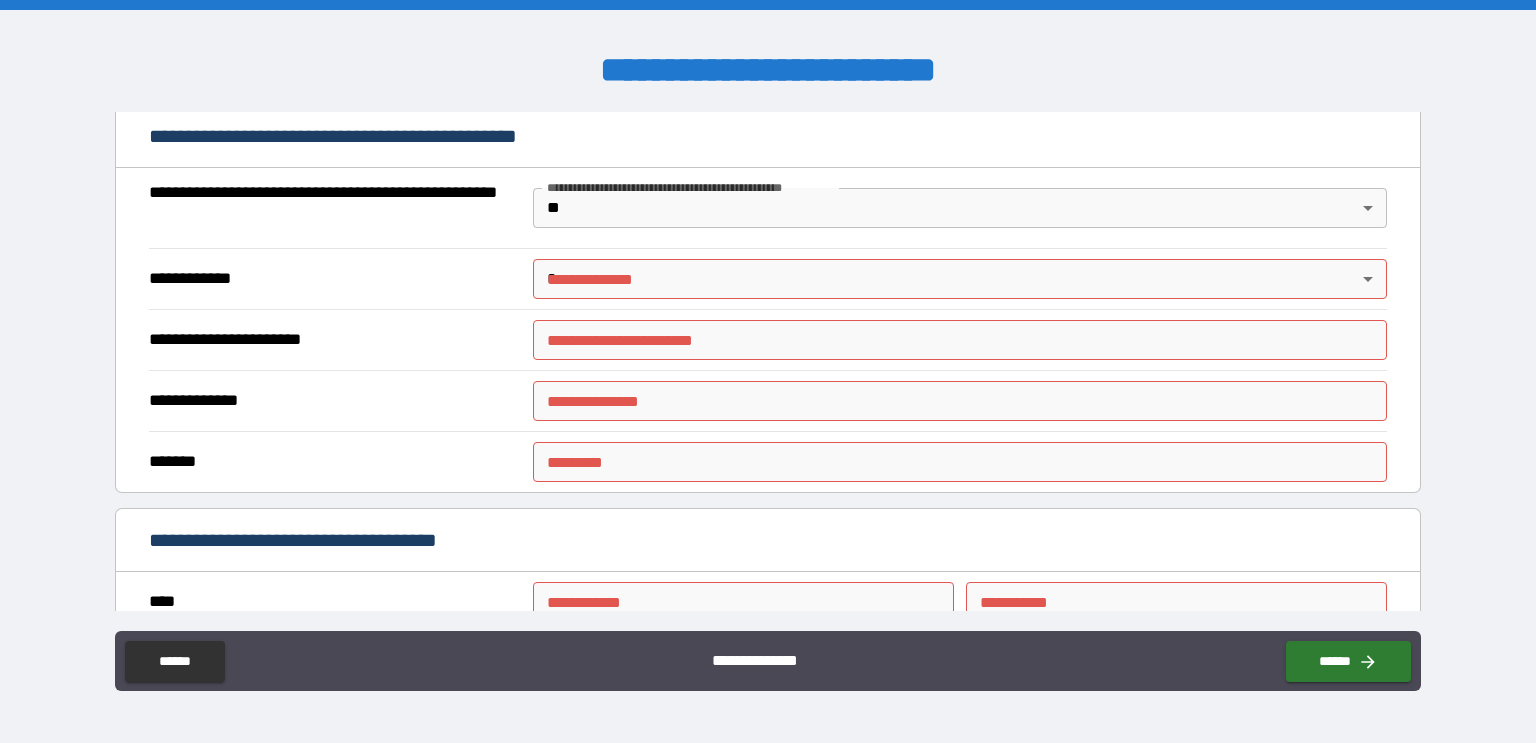 click on "**********" at bounding box center (768, 371) 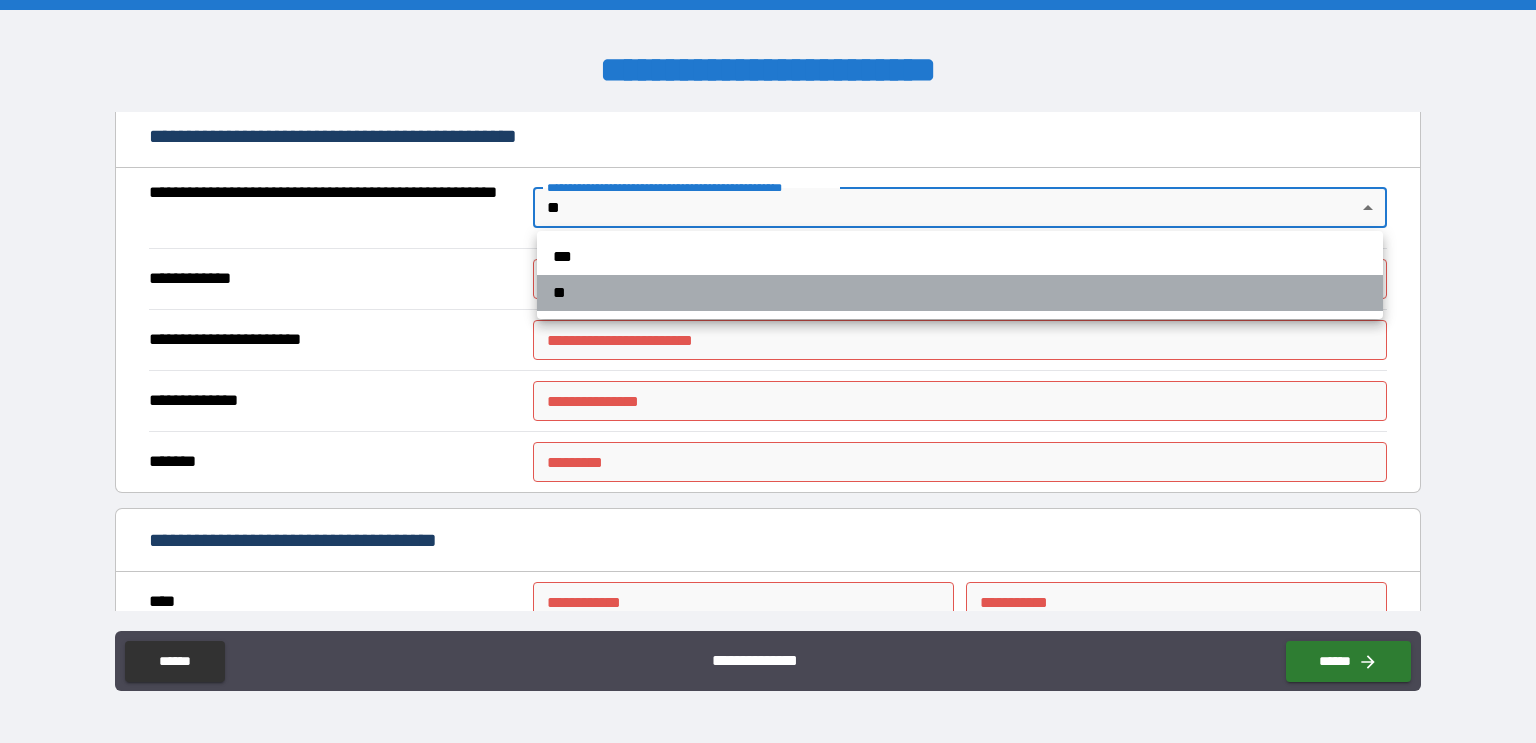 click on "**" at bounding box center (960, 293) 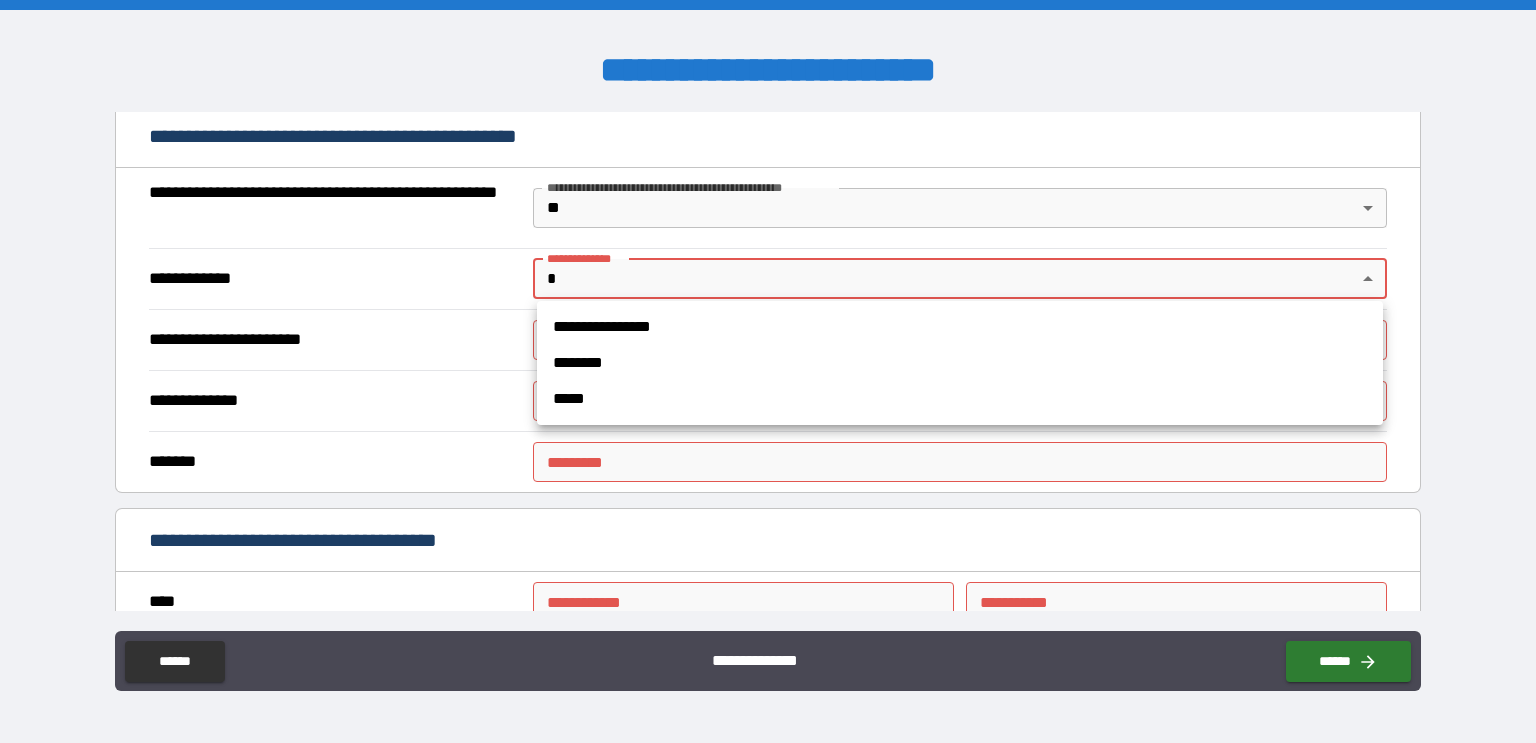 click on "**********" at bounding box center (768, 371) 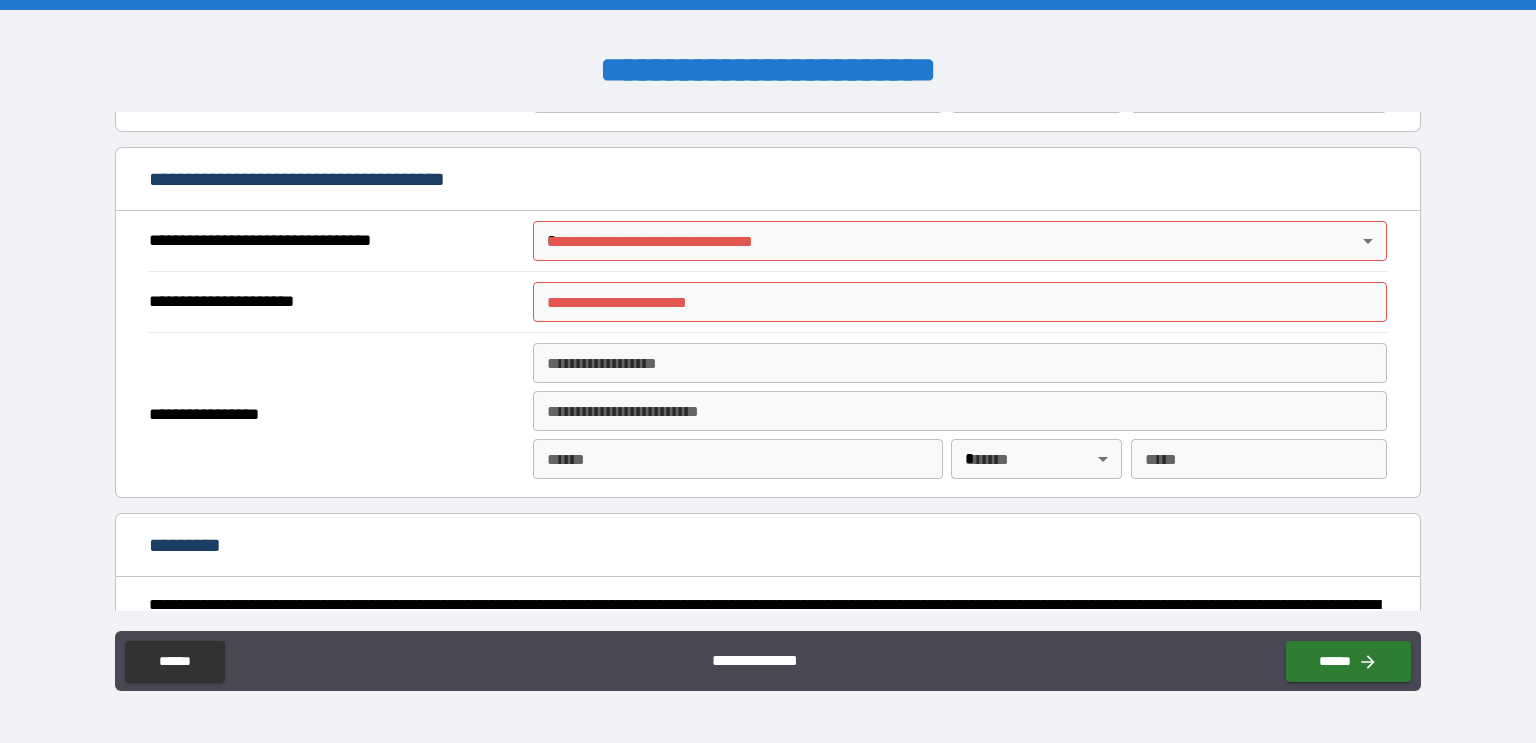 scroll, scrollTop: 2532, scrollLeft: 0, axis: vertical 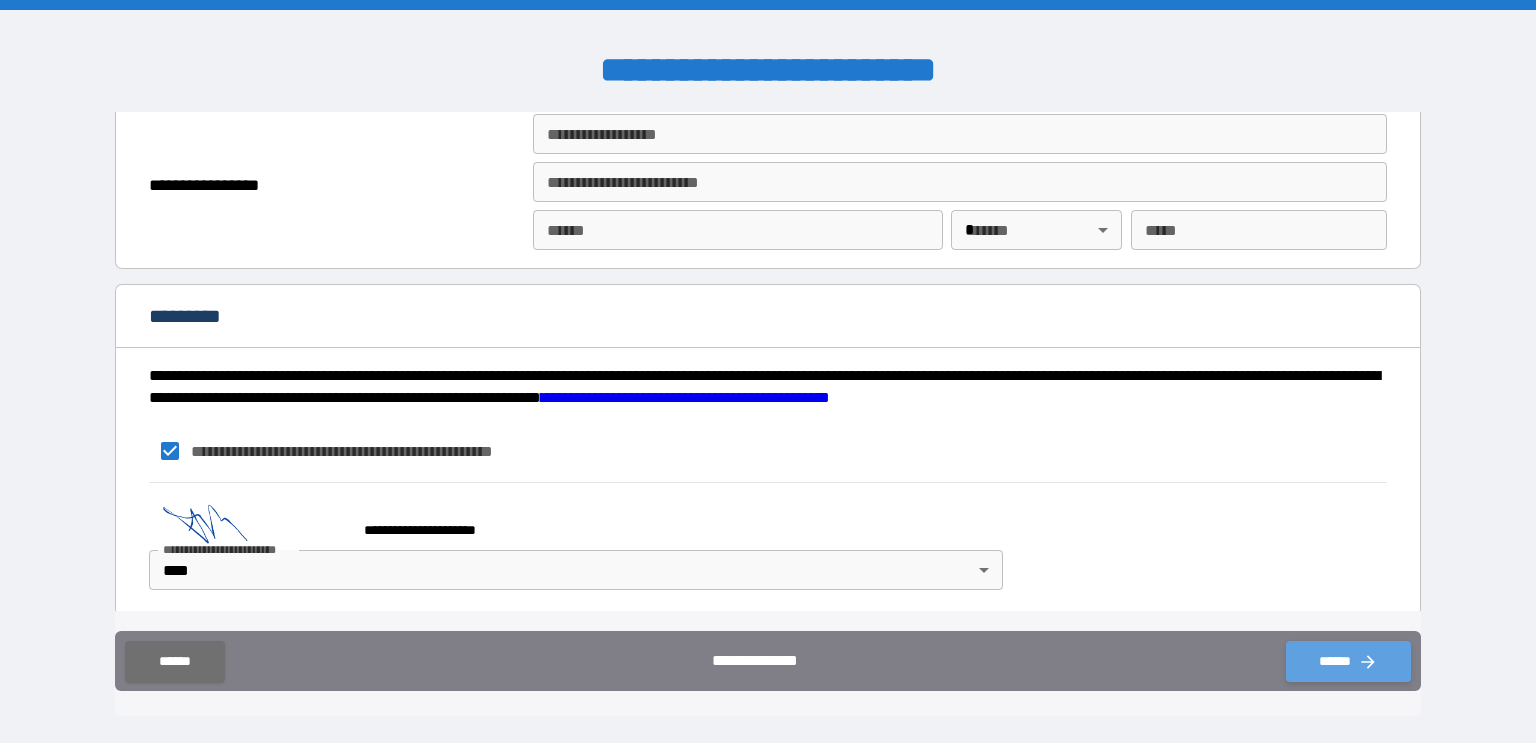 click 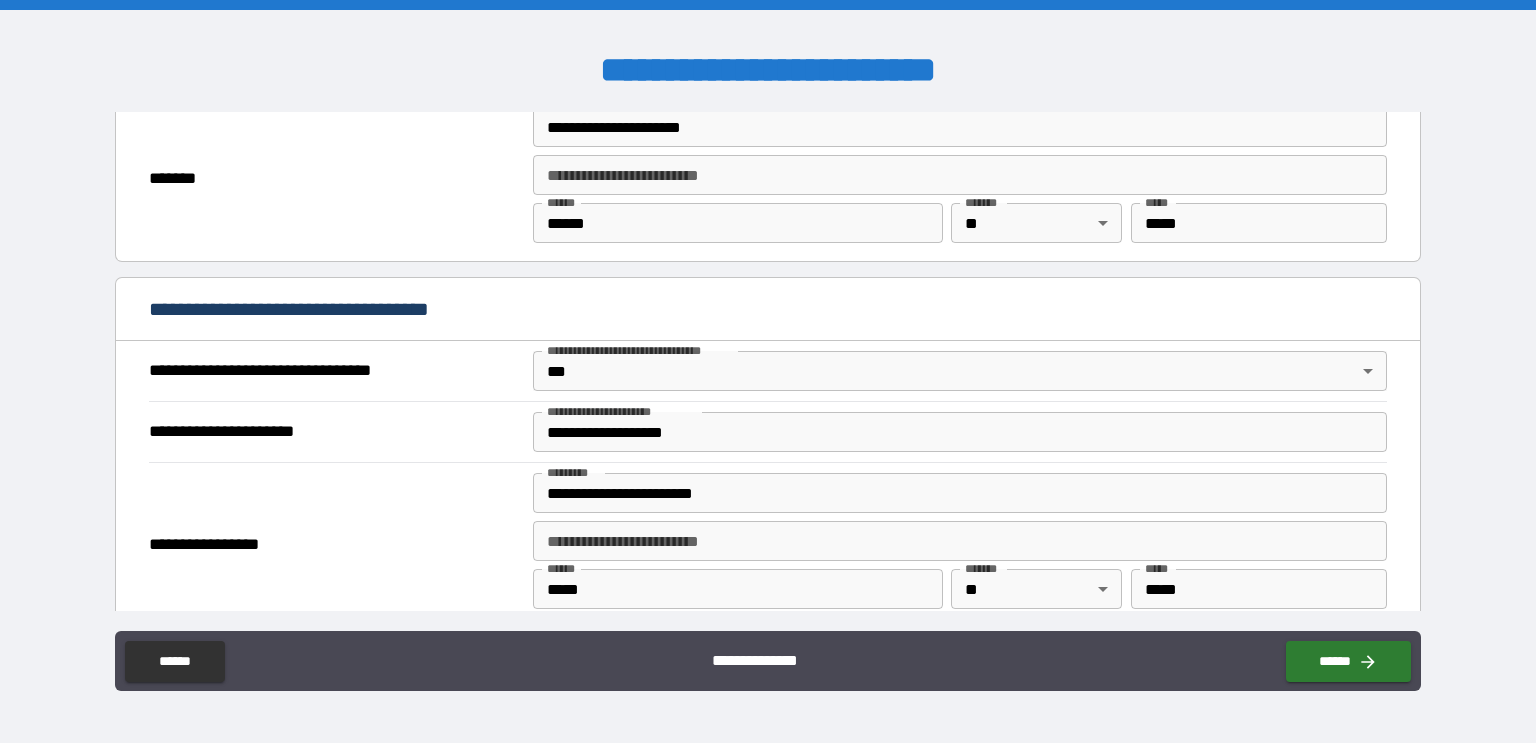 scroll, scrollTop: 1318, scrollLeft: 0, axis: vertical 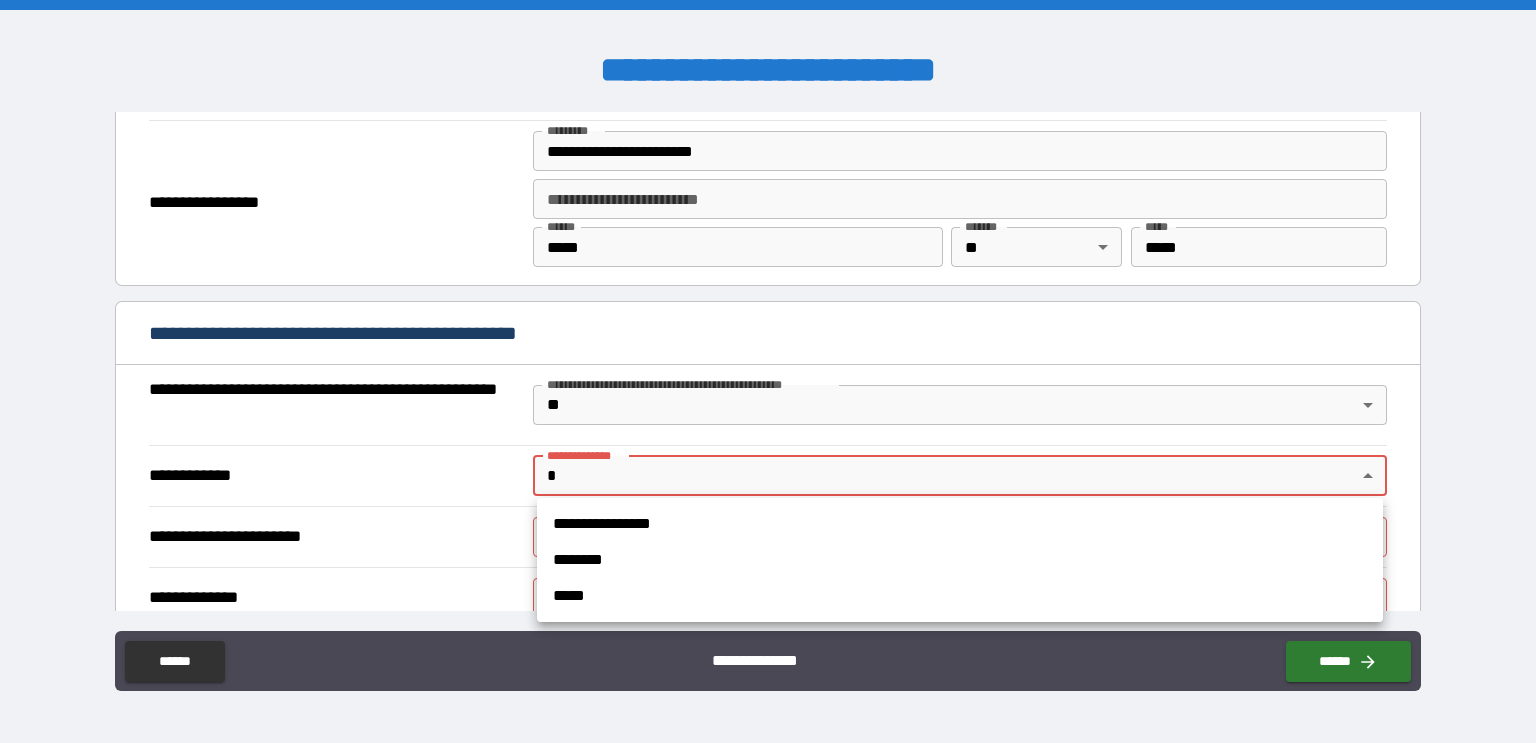 click on "**********" at bounding box center (768, 371) 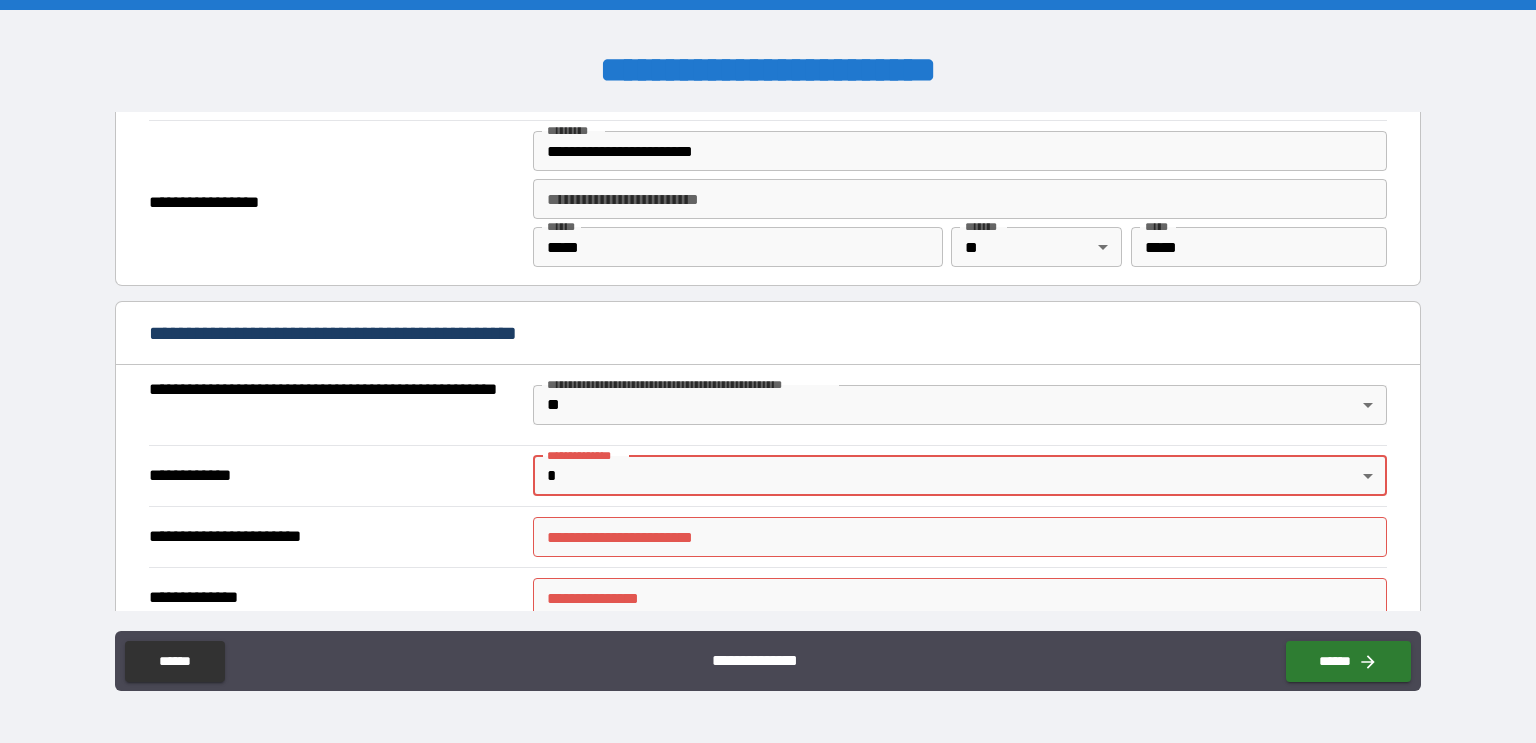 click on "**********" at bounding box center (960, 537) 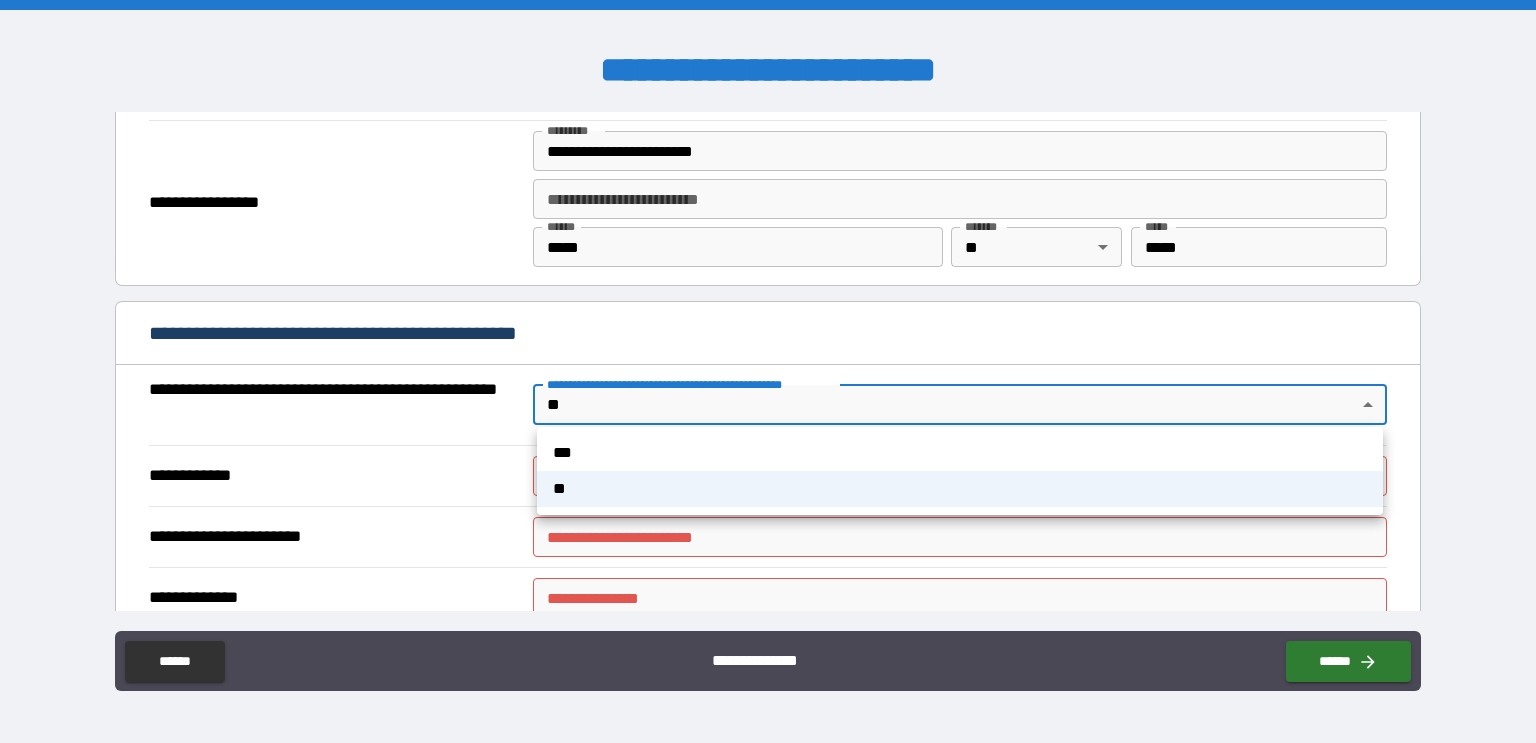 click on "**********" at bounding box center (768, 371) 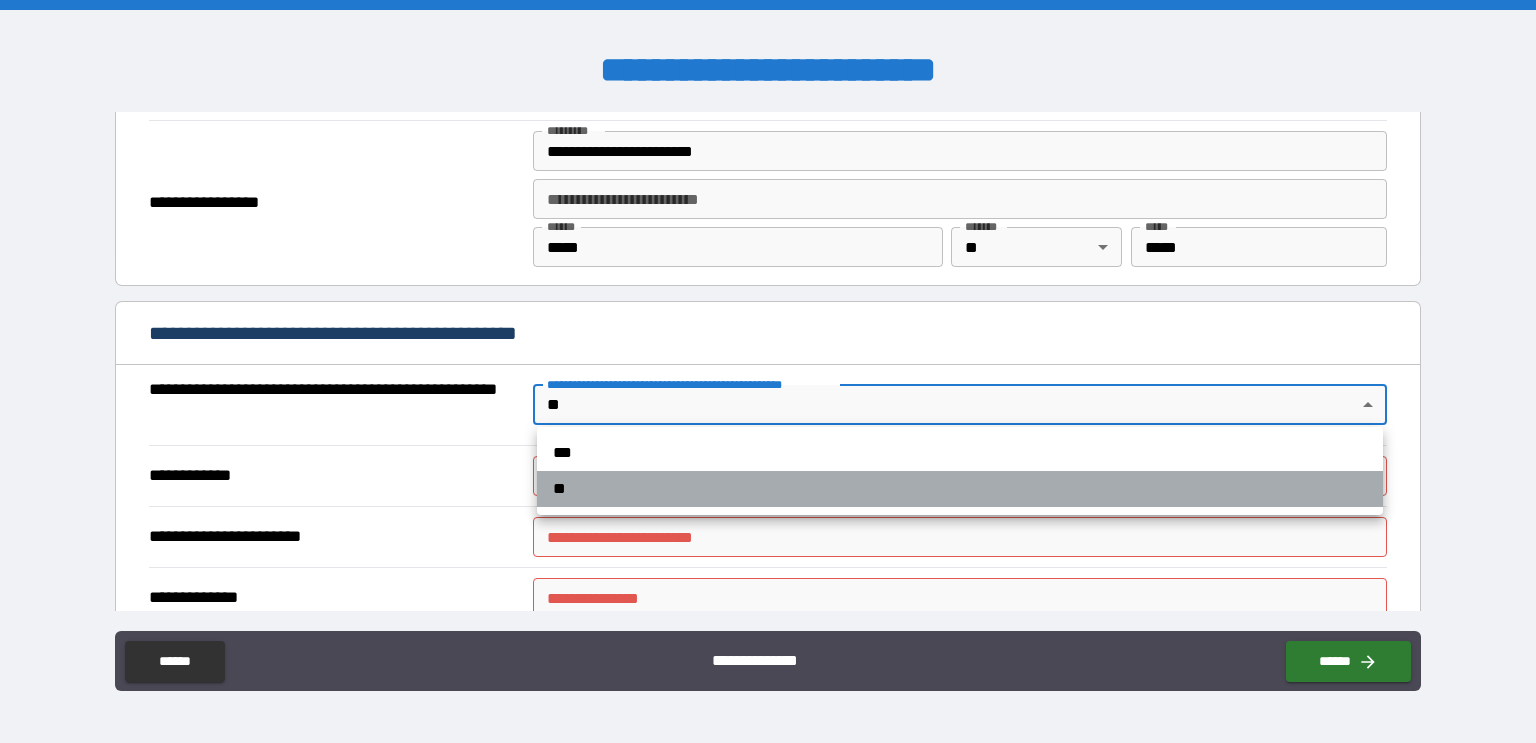click on "**" at bounding box center [960, 489] 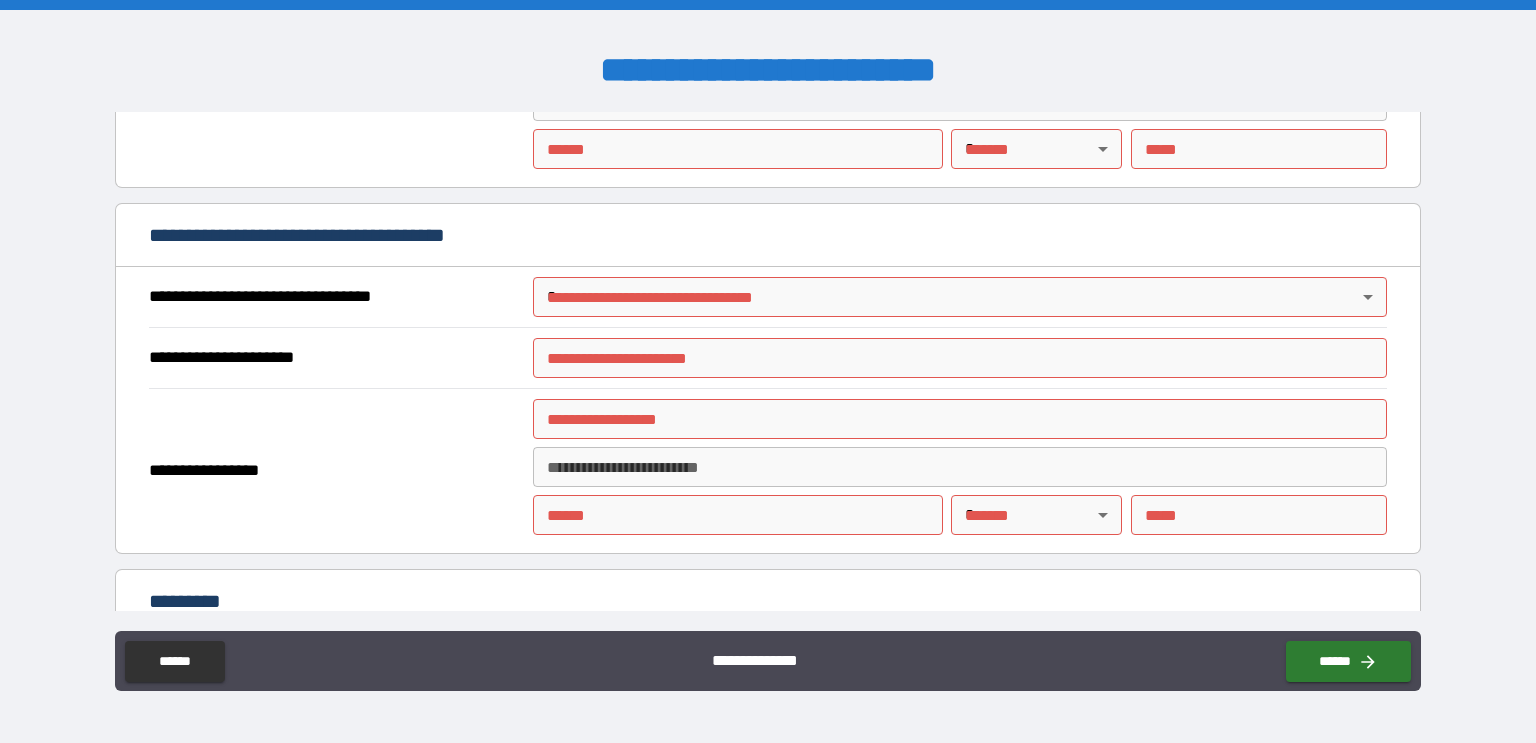 scroll, scrollTop: 2256, scrollLeft: 0, axis: vertical 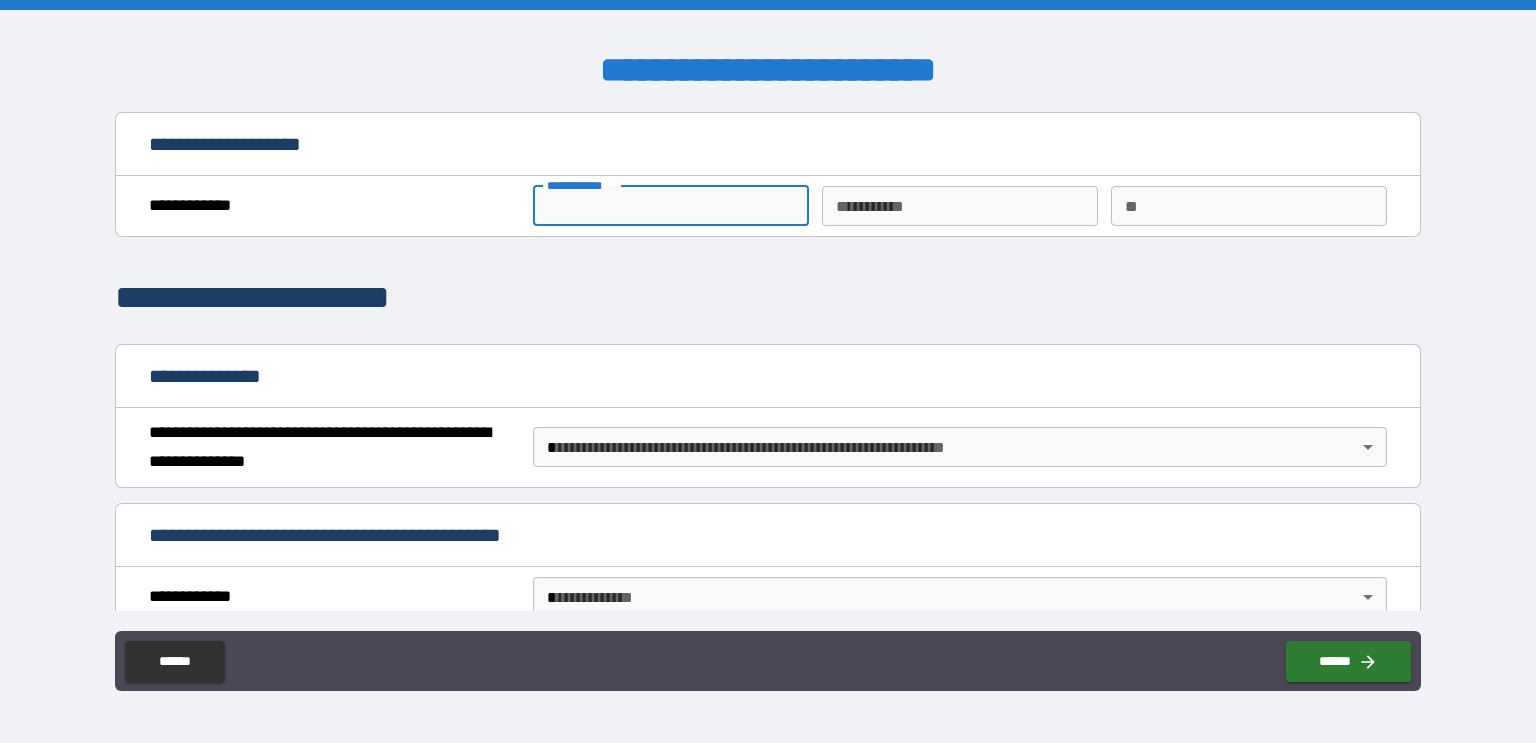 click on "**********" at bounding box center [671, 206] 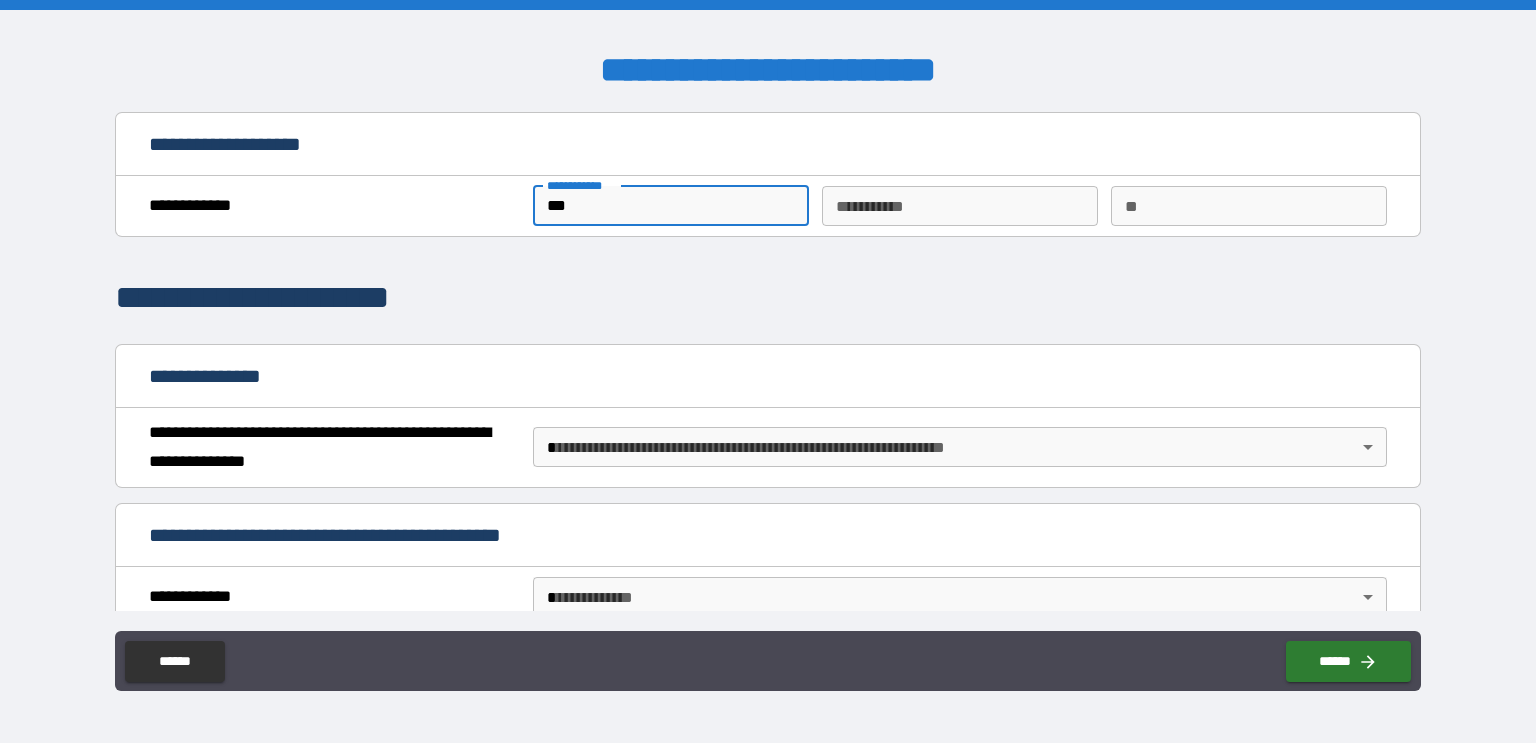 type on "******" 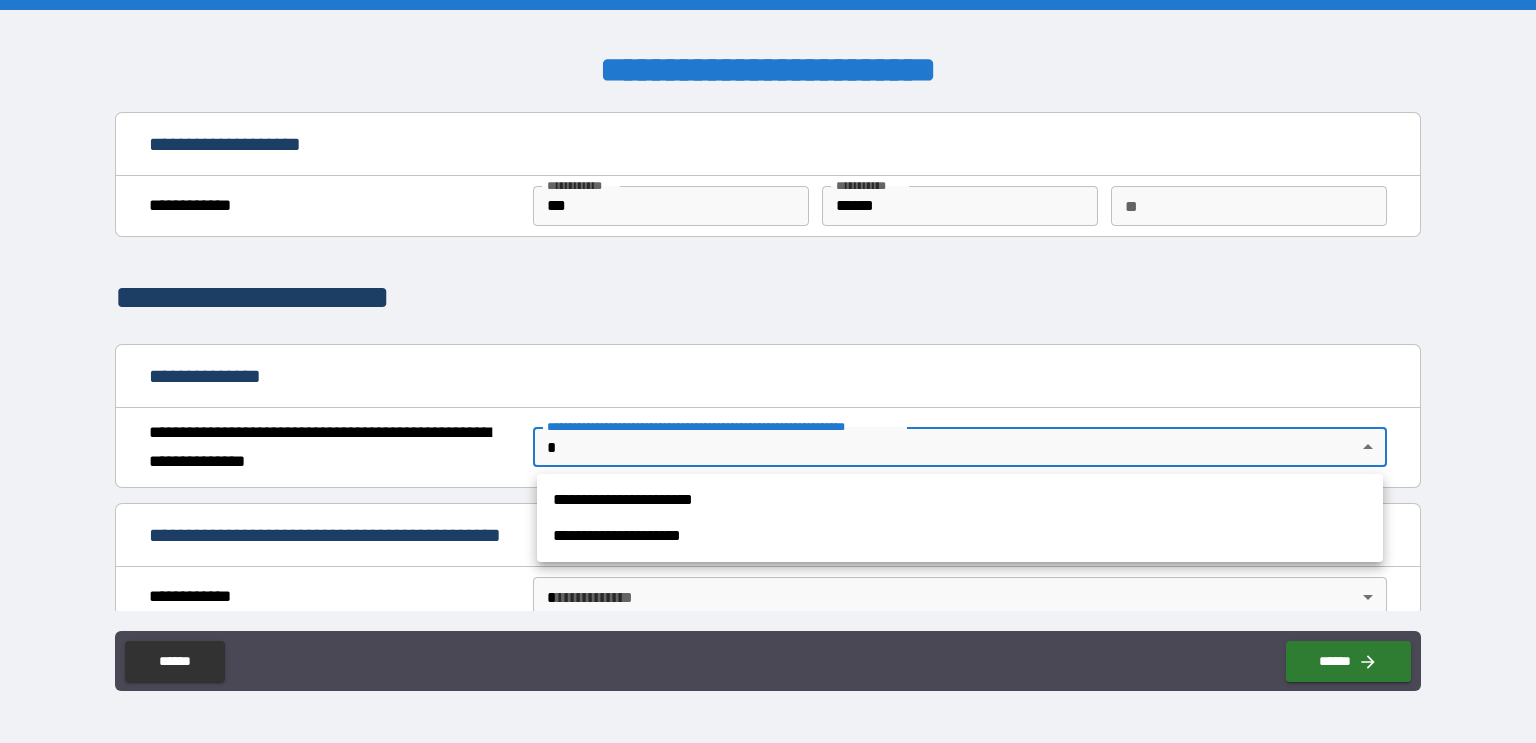 click on "**********" at bounding box center (768, 371) 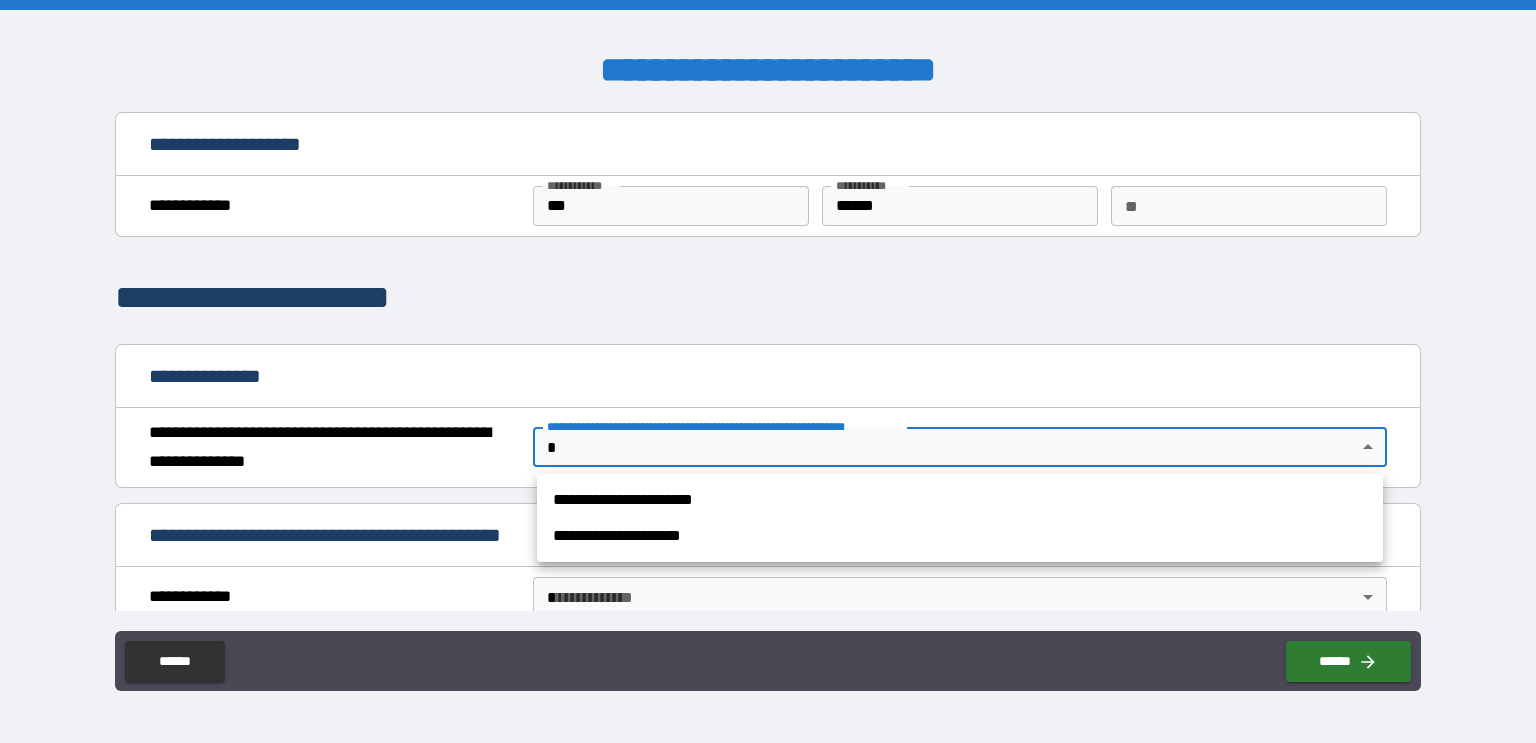 click on "**********" at bounding box center [960, 500] 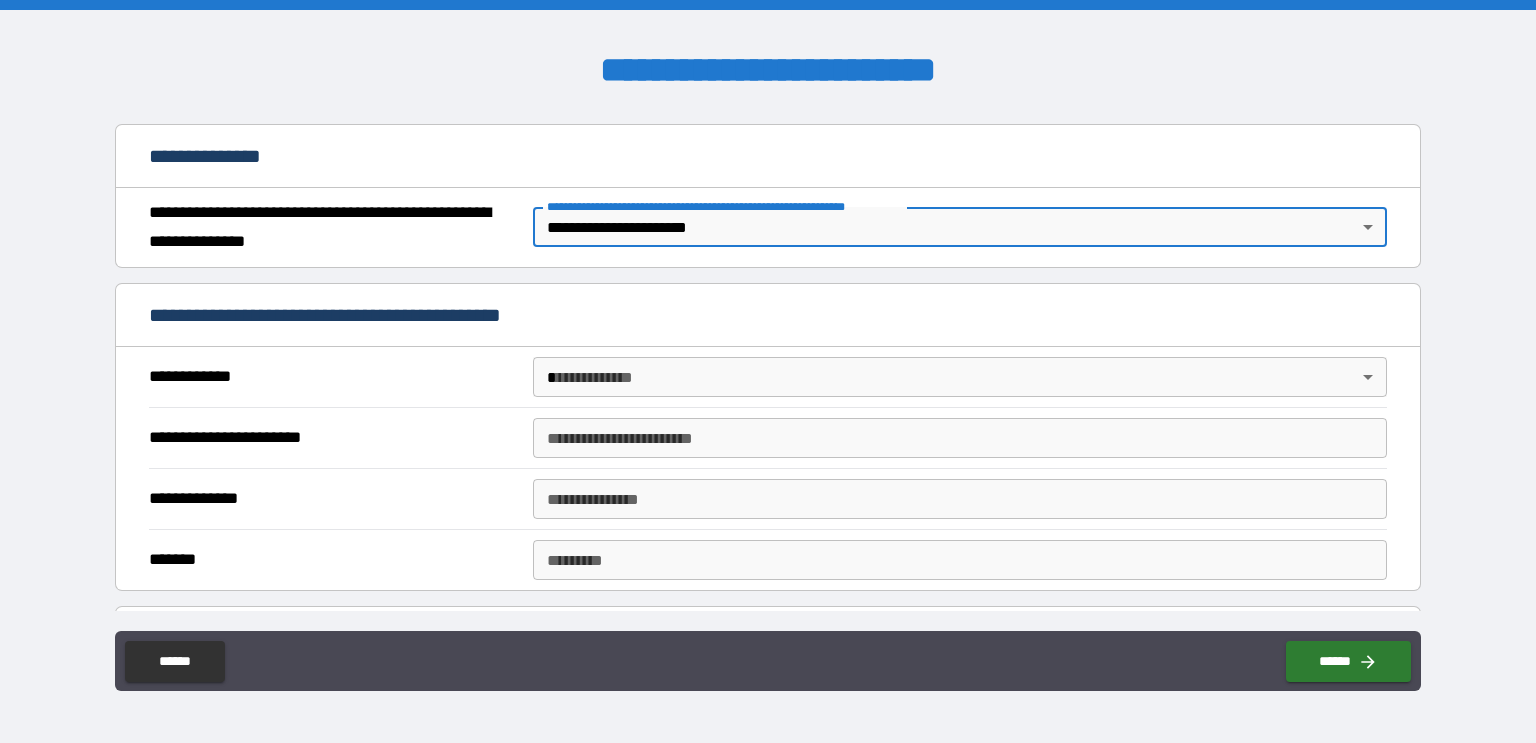 scroll, scrollTop: 220, scrollLeft: 0, axis: vertical 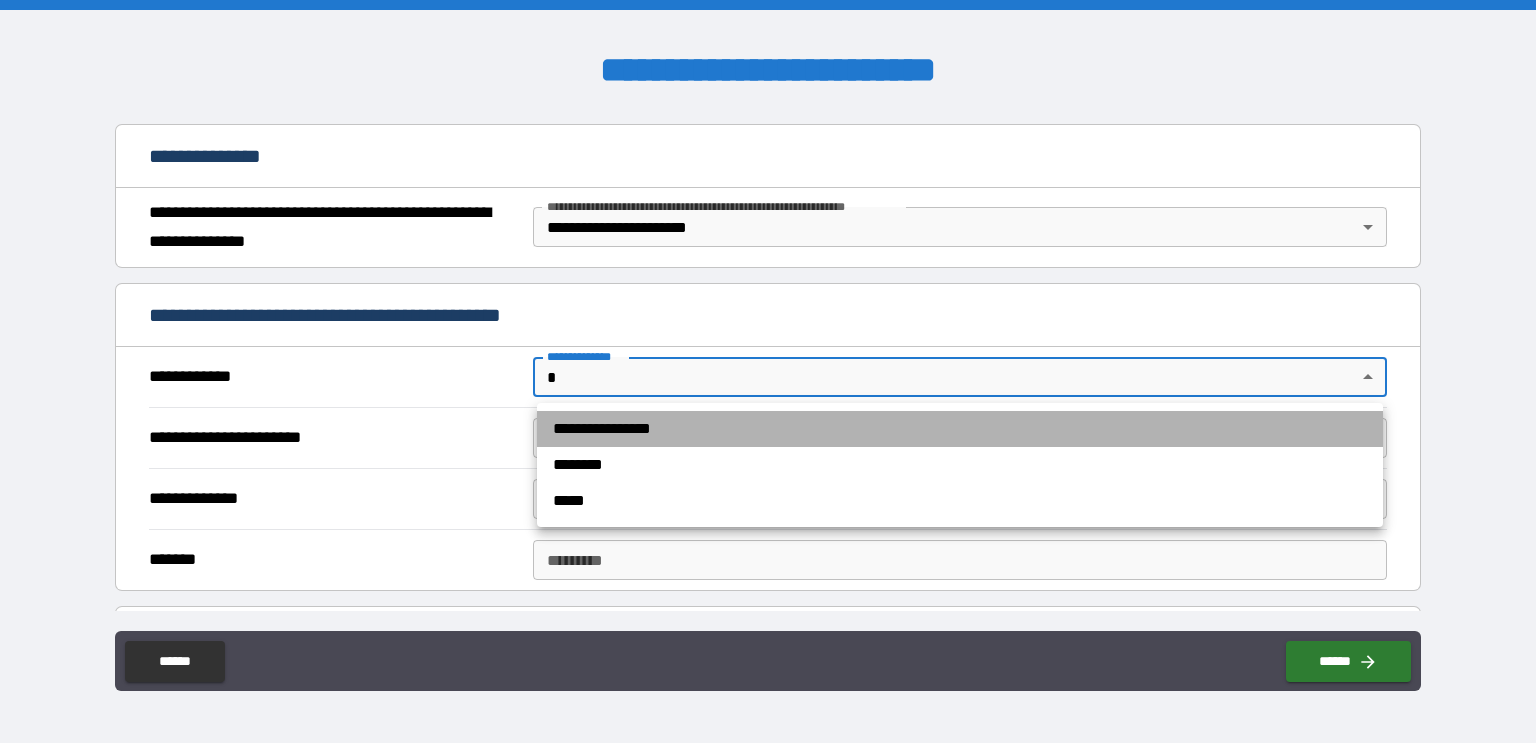 click on "**********" at bounding box center [960, 429] 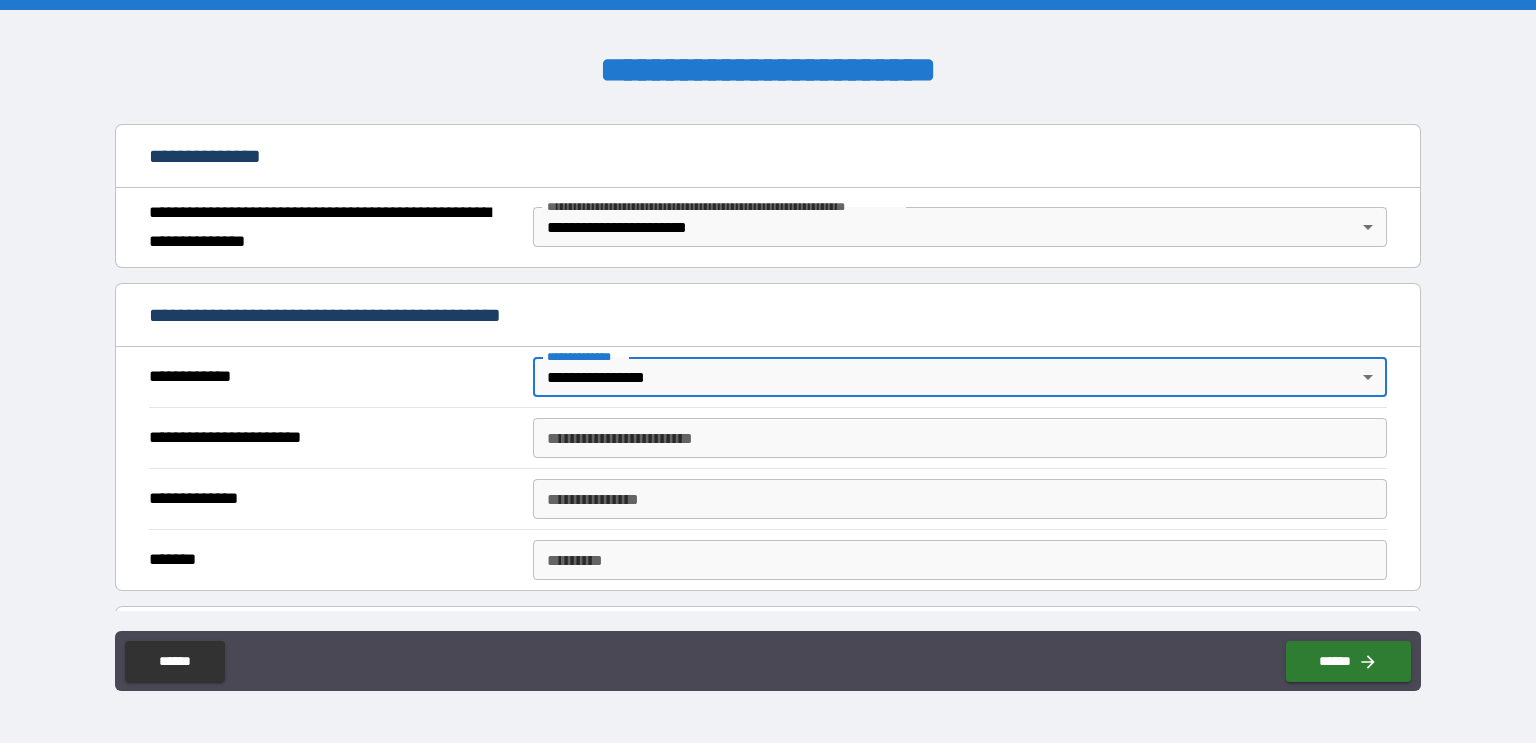 click on "**********" at bounding box center (960, 438) 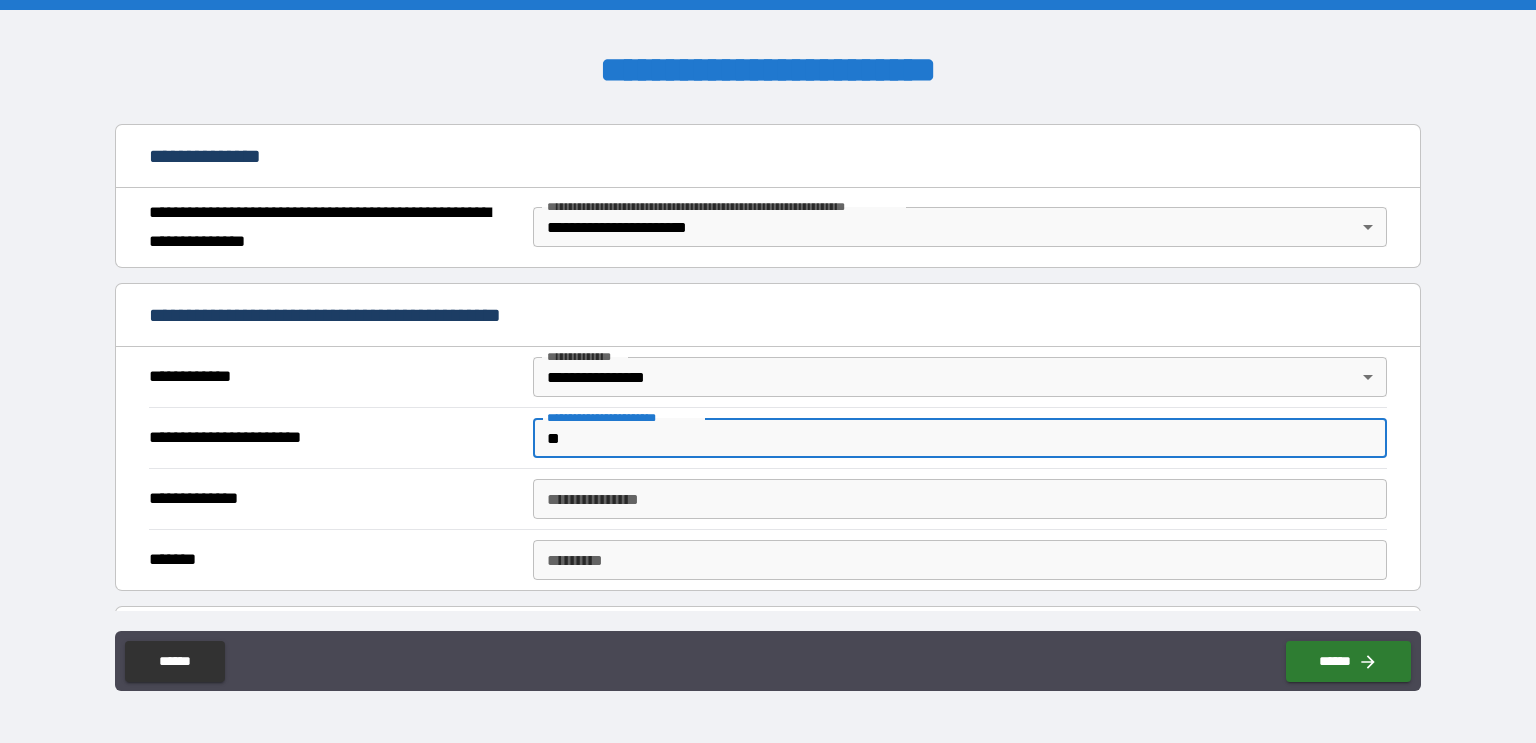 type on "*" 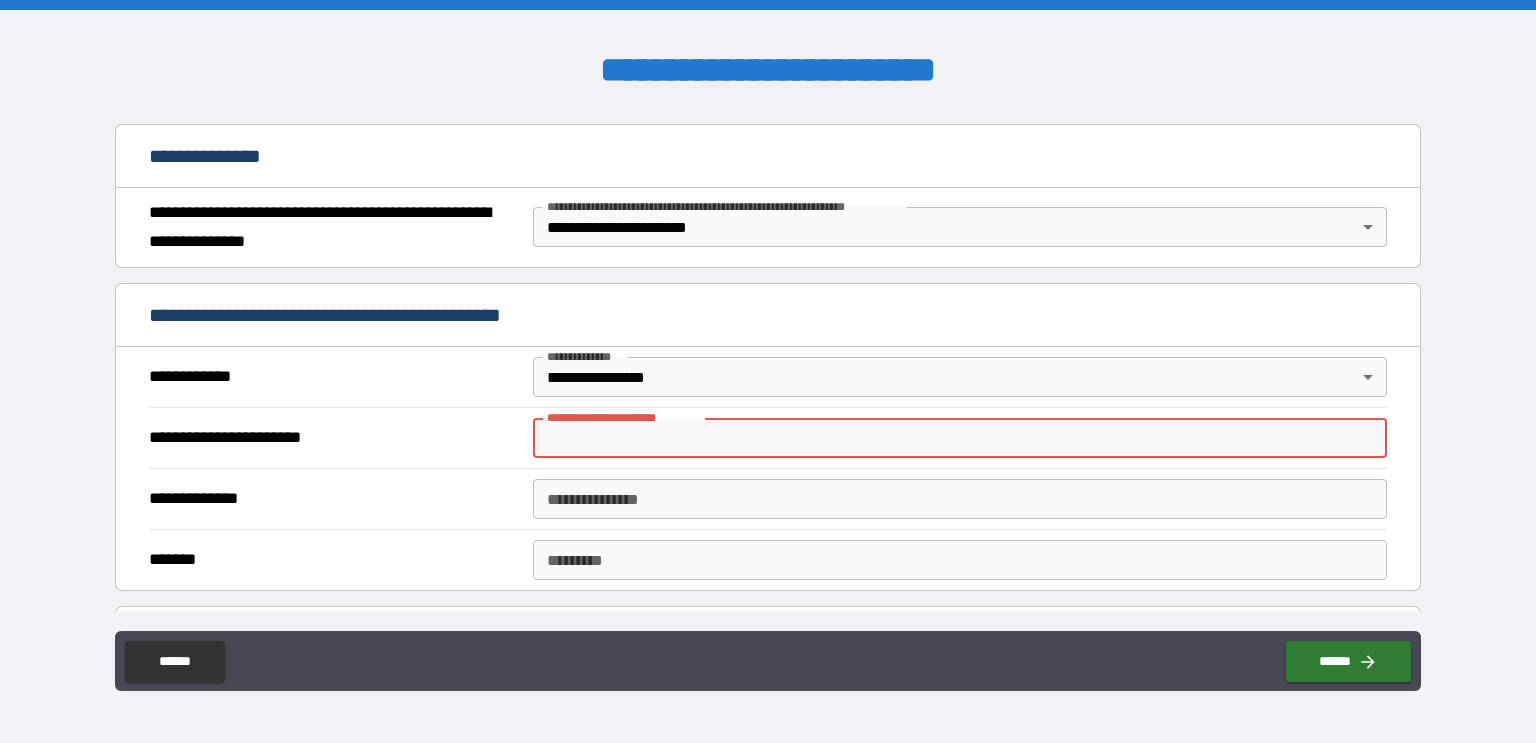 type on "*" 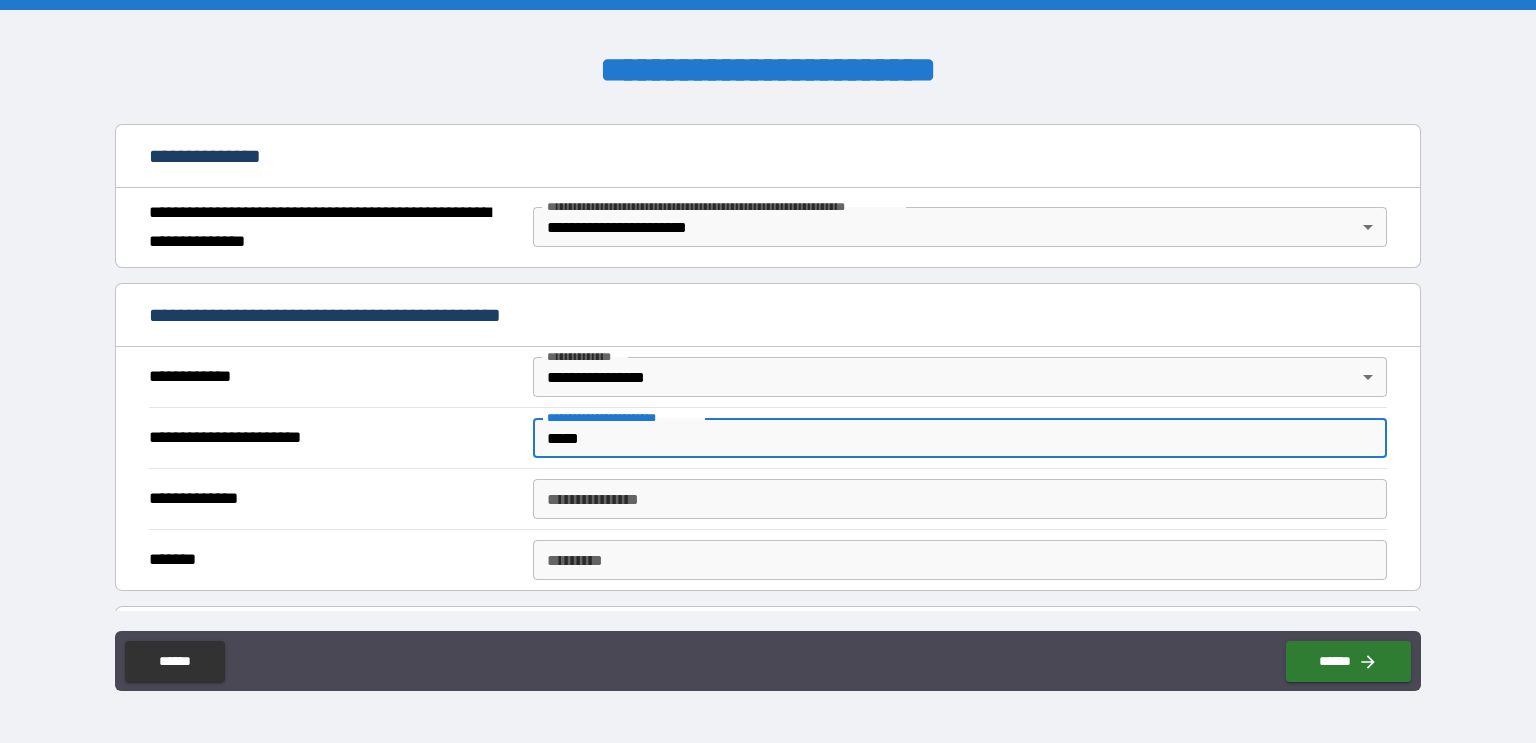 type on "*****" 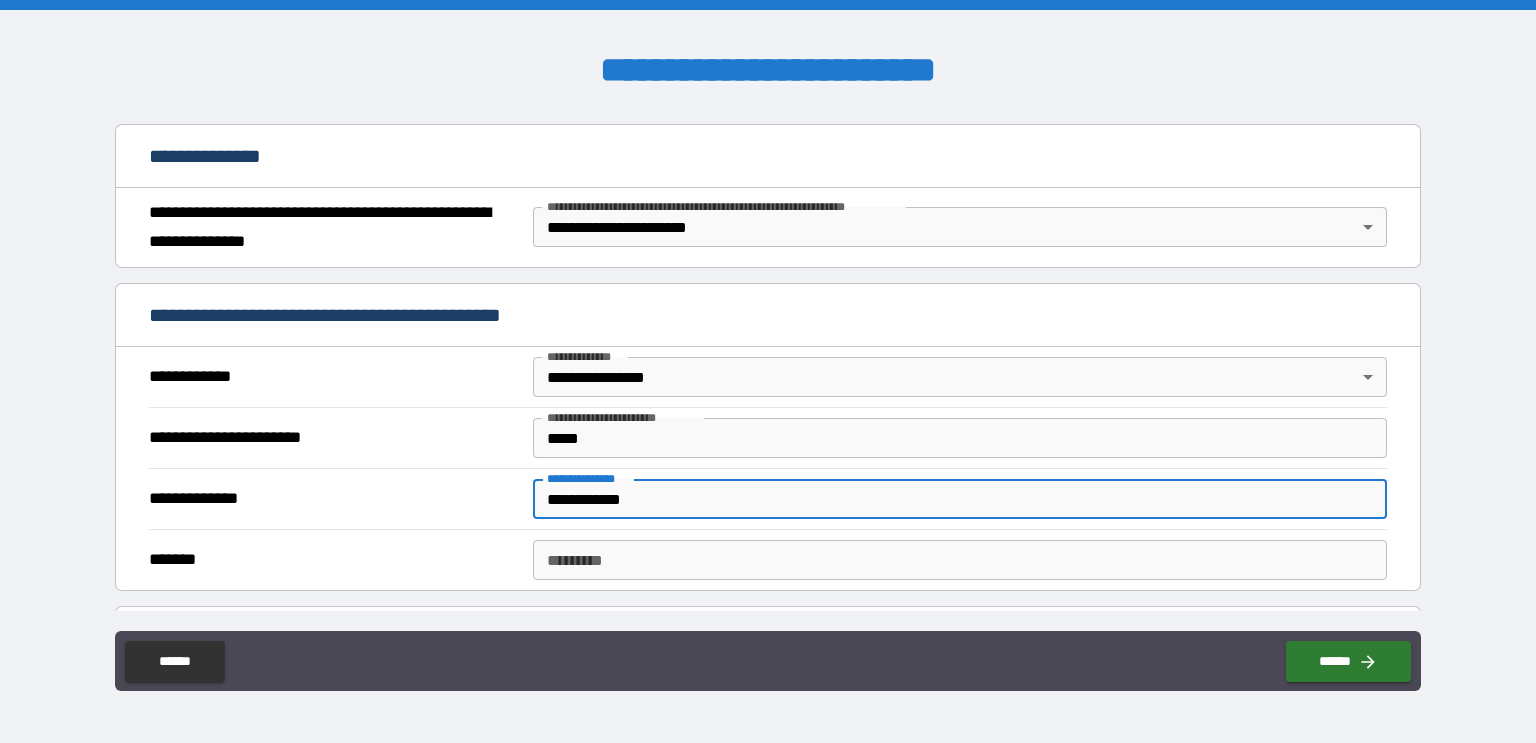 type on "**********" 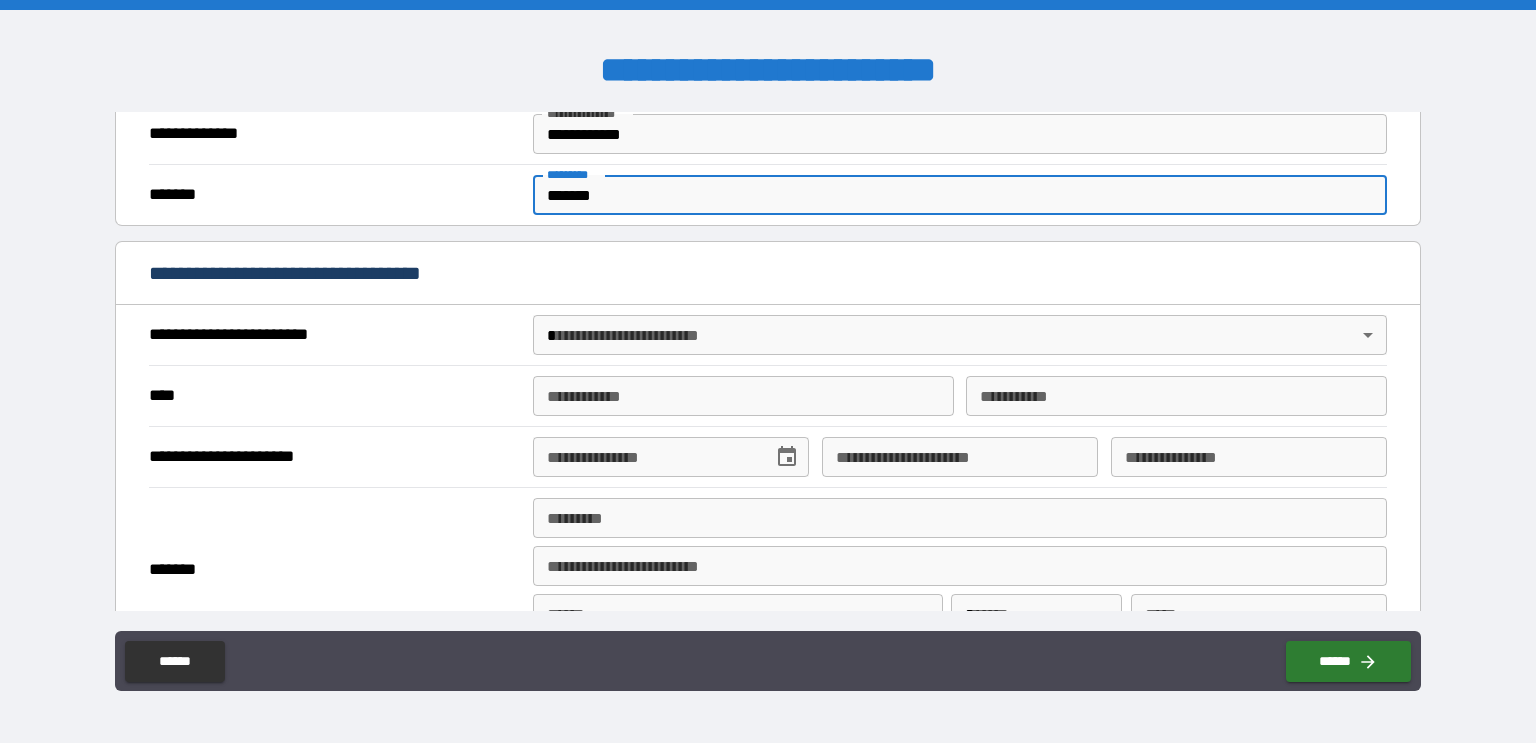 scroll, scrollTop: 592, scrollLeft: 0, axis: vertical 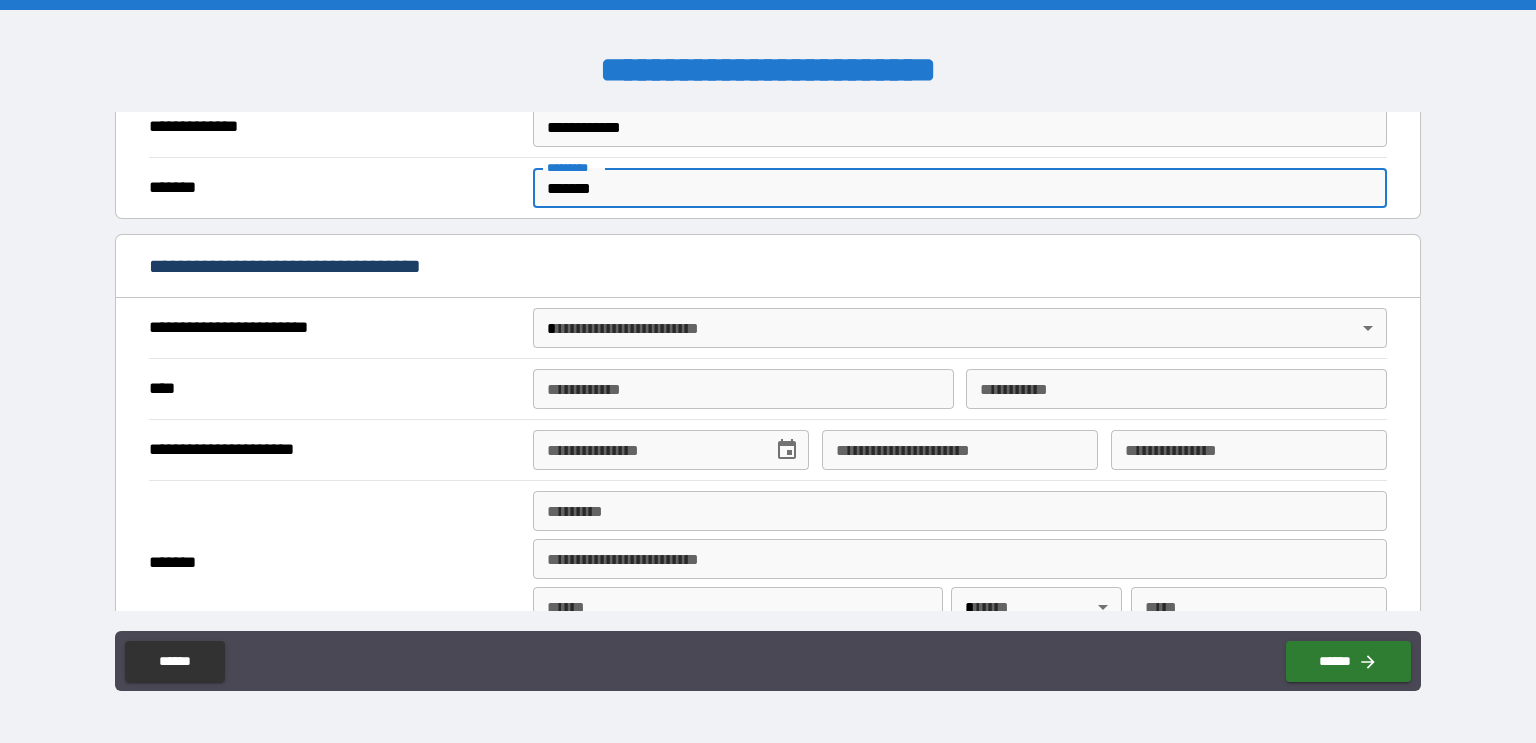 type on "*******" 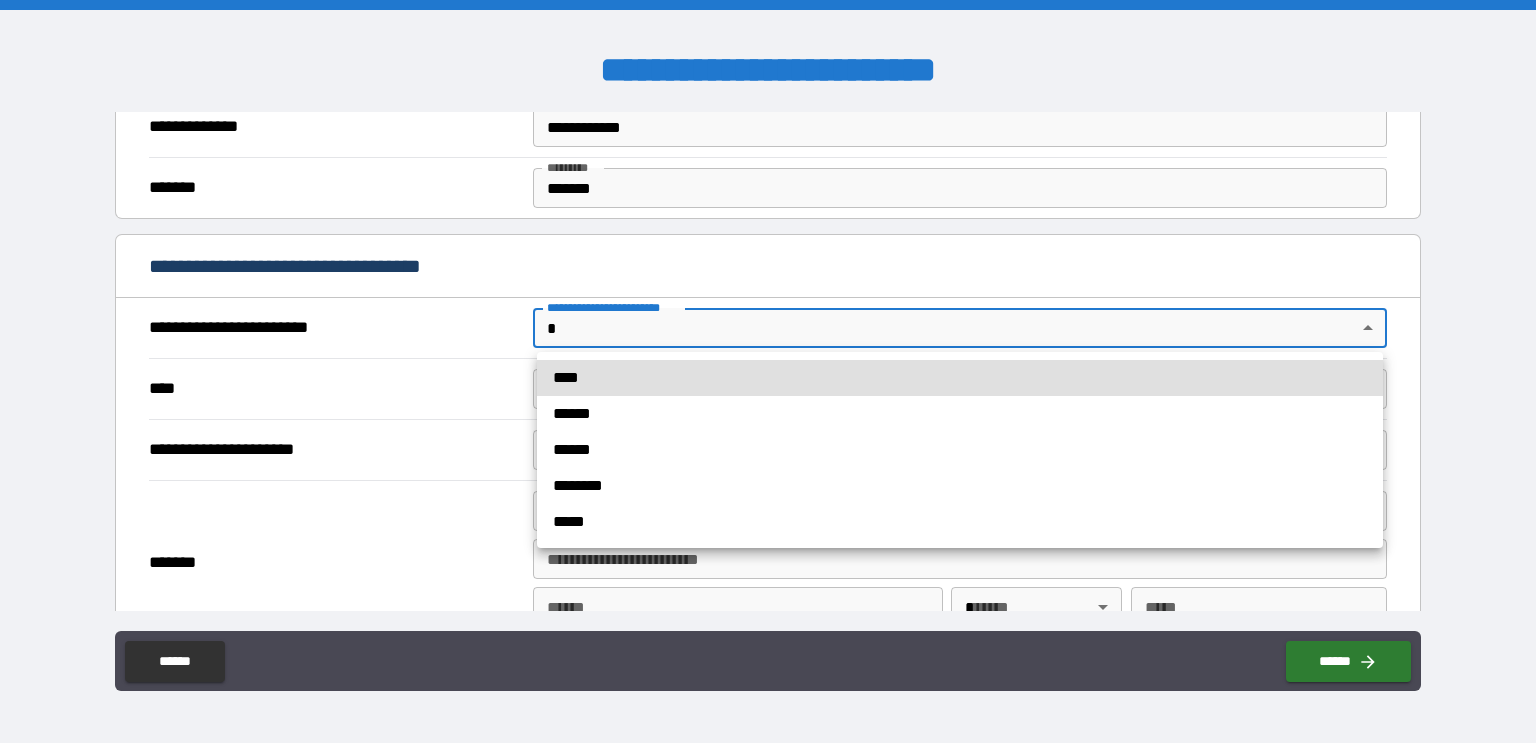 click on "**********" at bounding box center [768, 371] 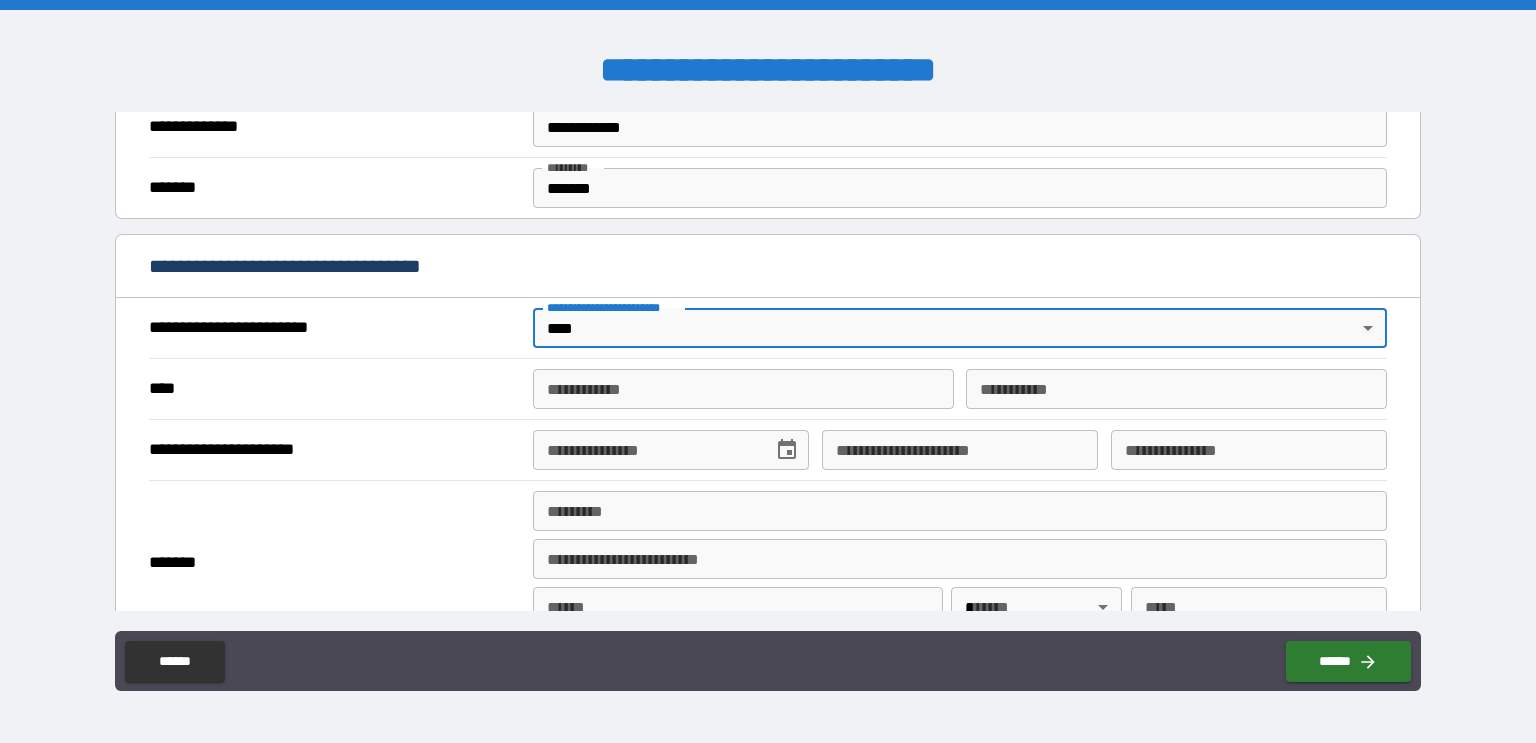 click on "**********" at bounding box center (743, 389) 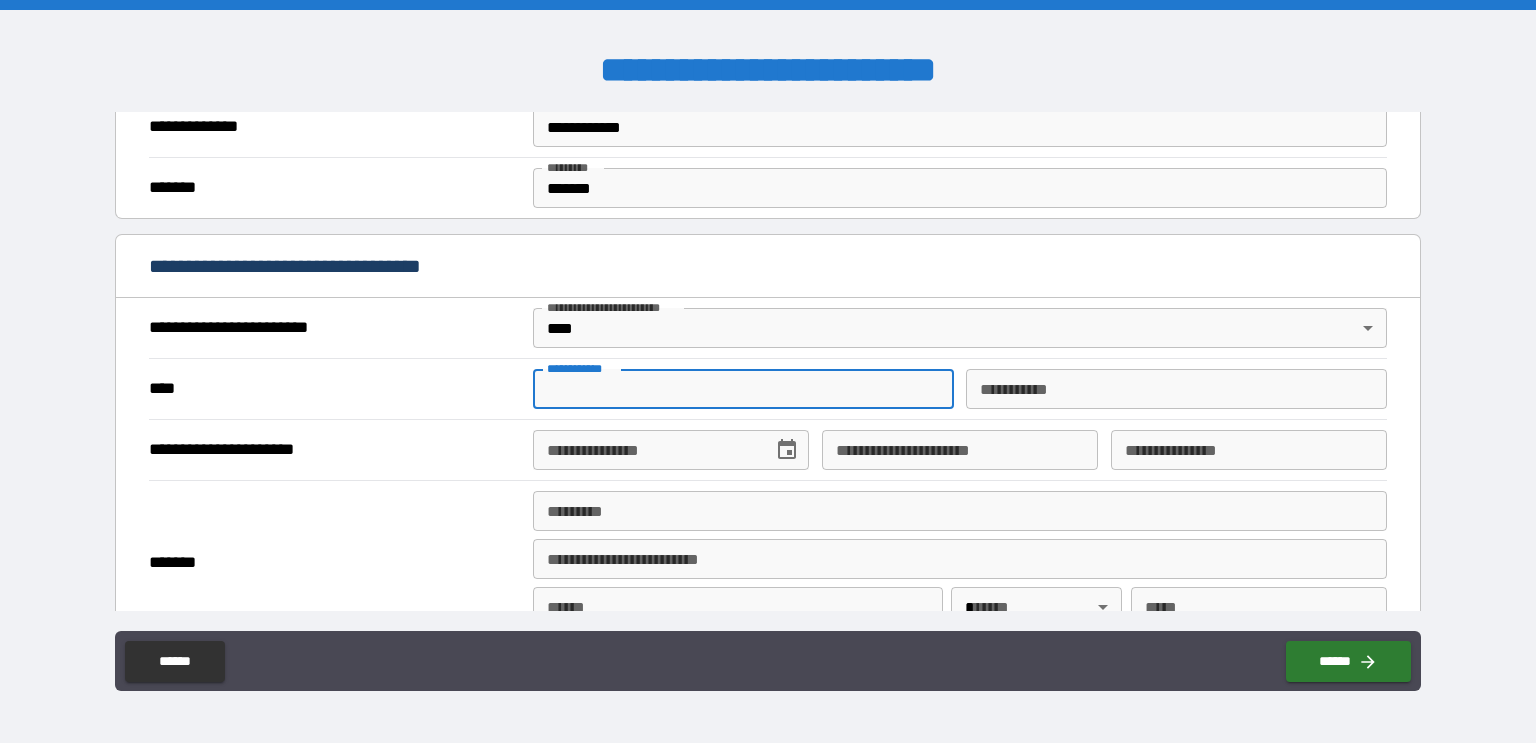 type on "***" 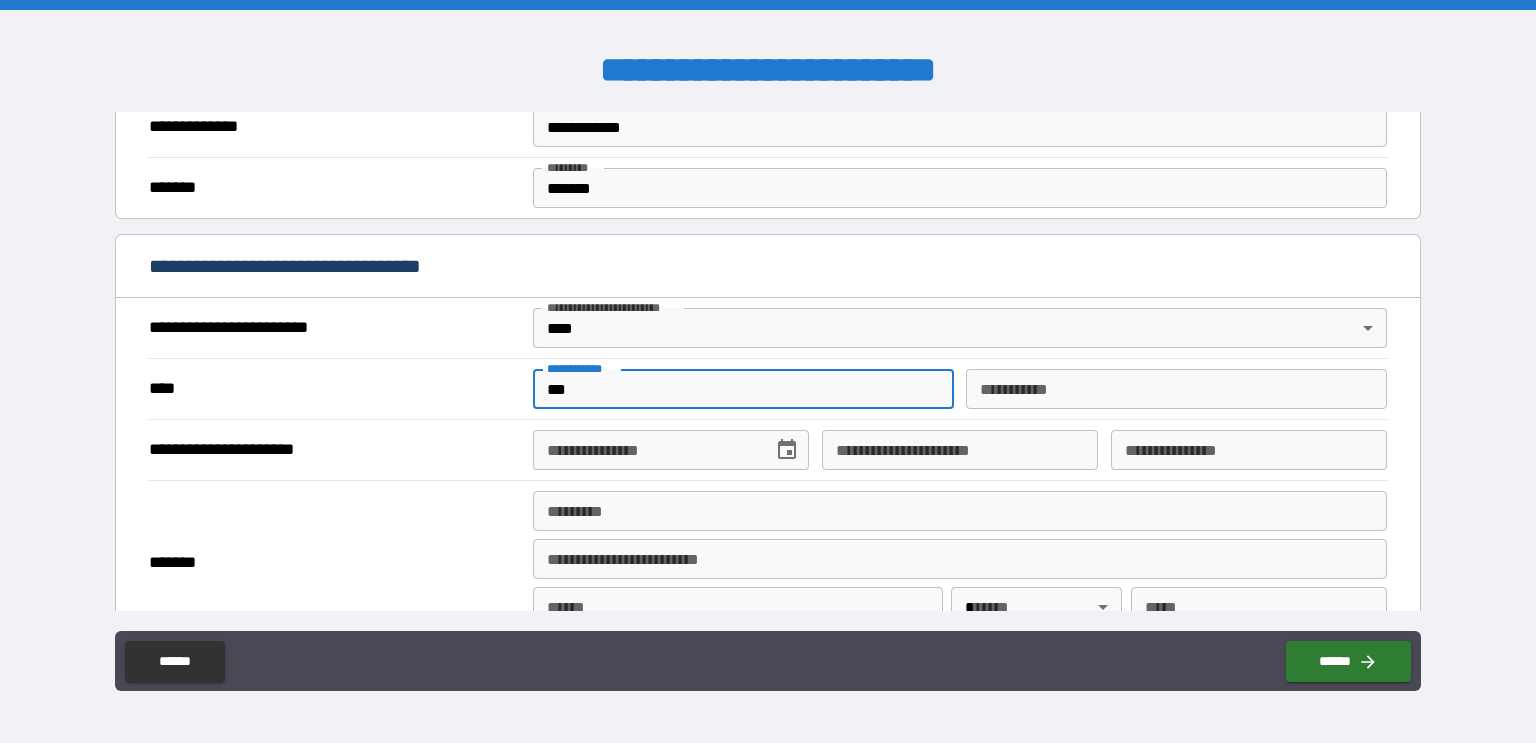 type on "******" 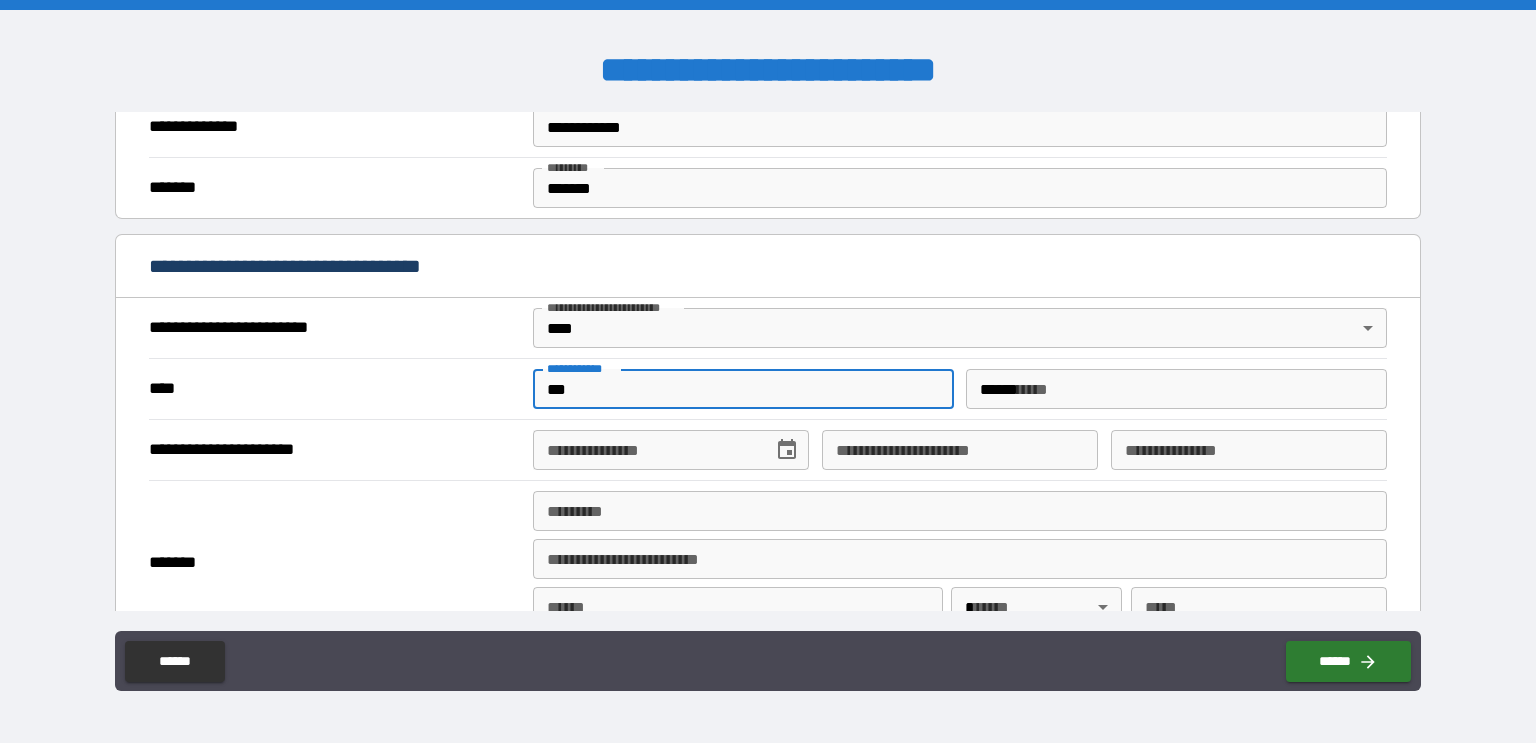type on "**********" 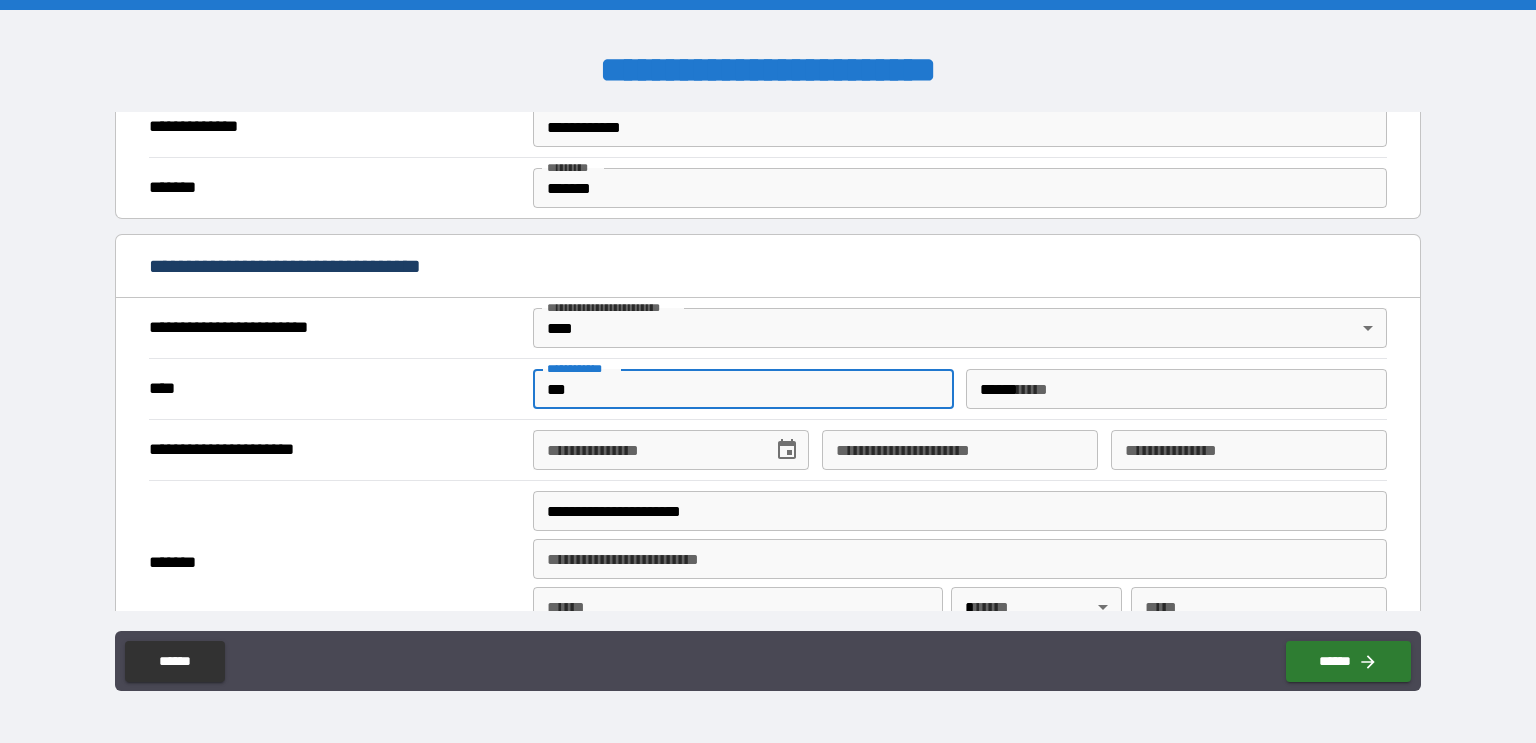 type on "******" 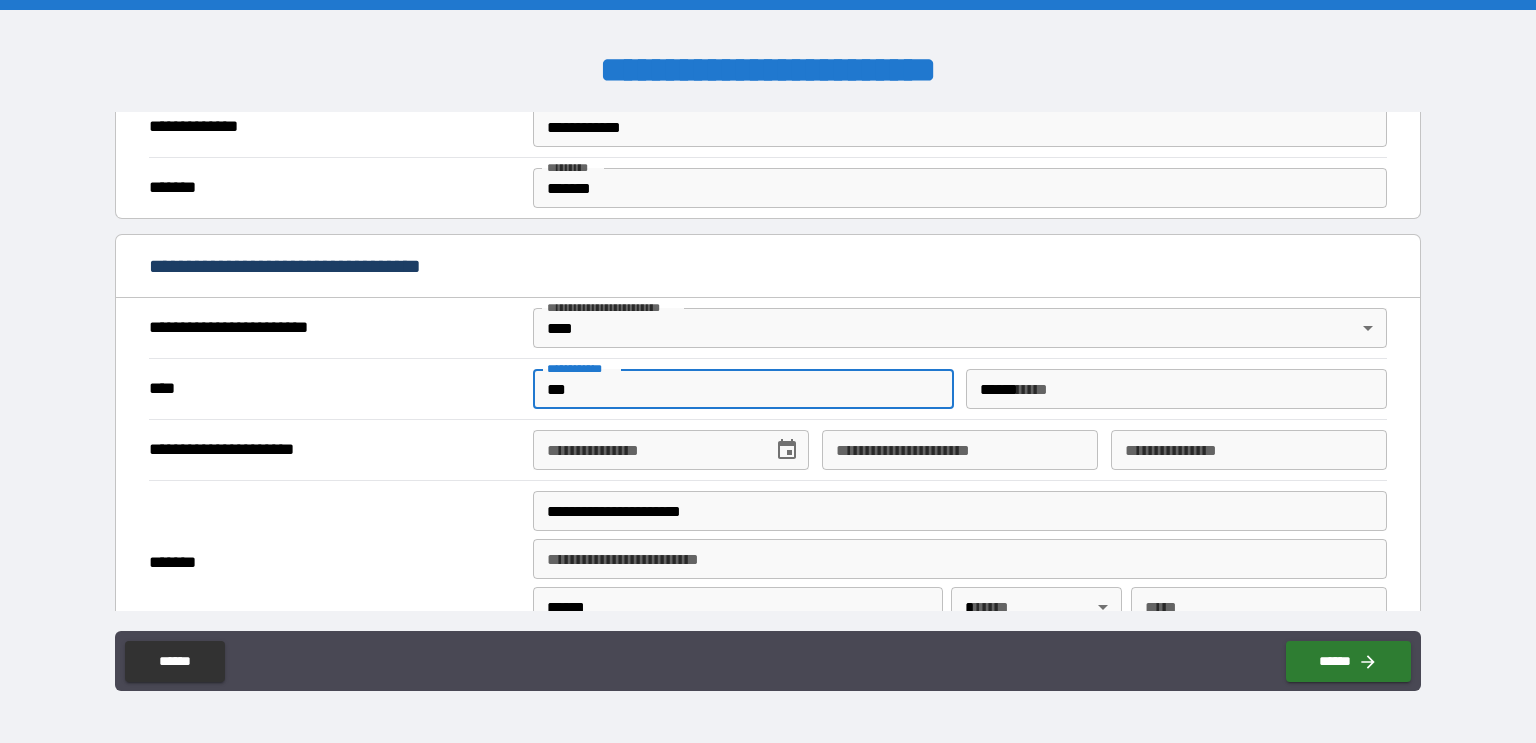 type on "**" 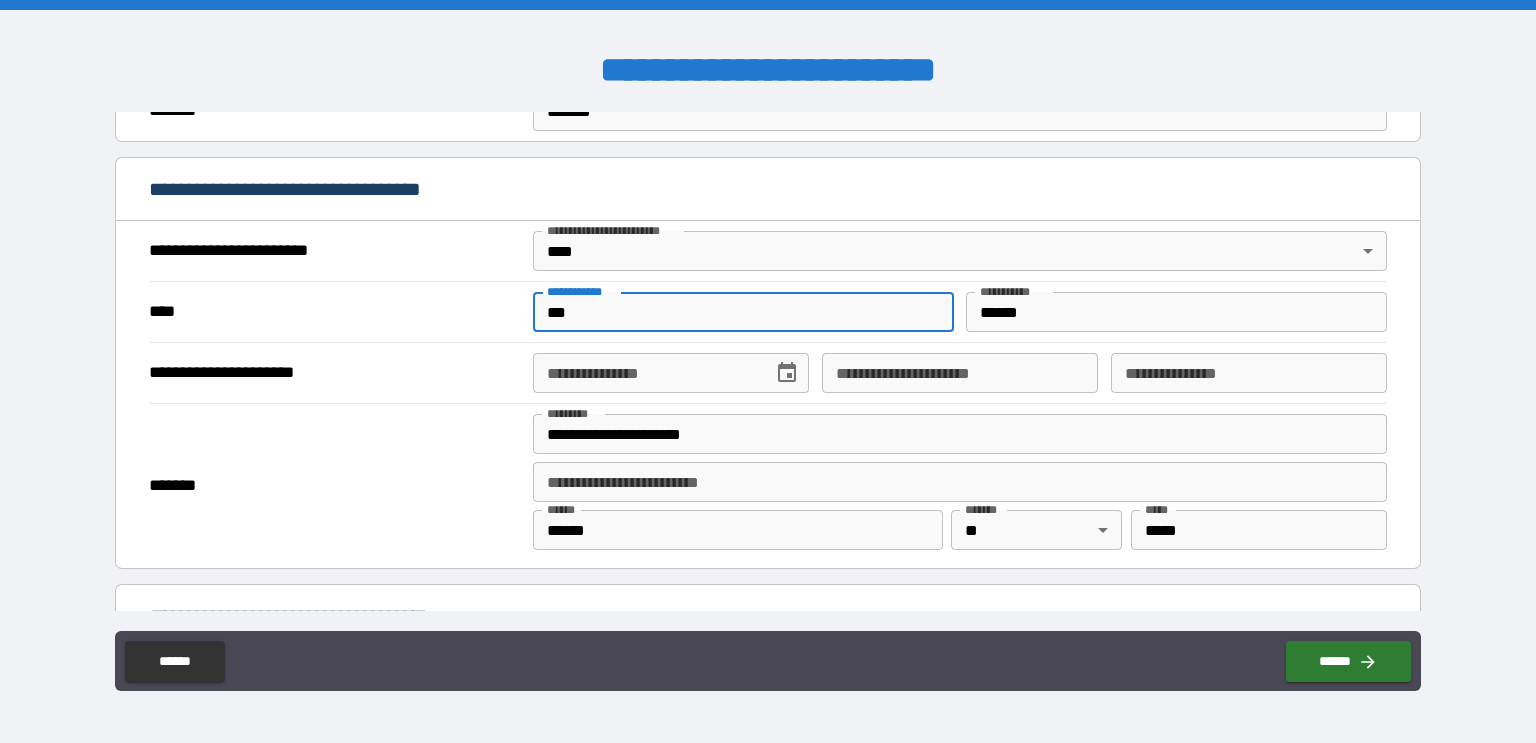 scroll, scrollTop: 672, scrollLeft: 0, axis: vertical 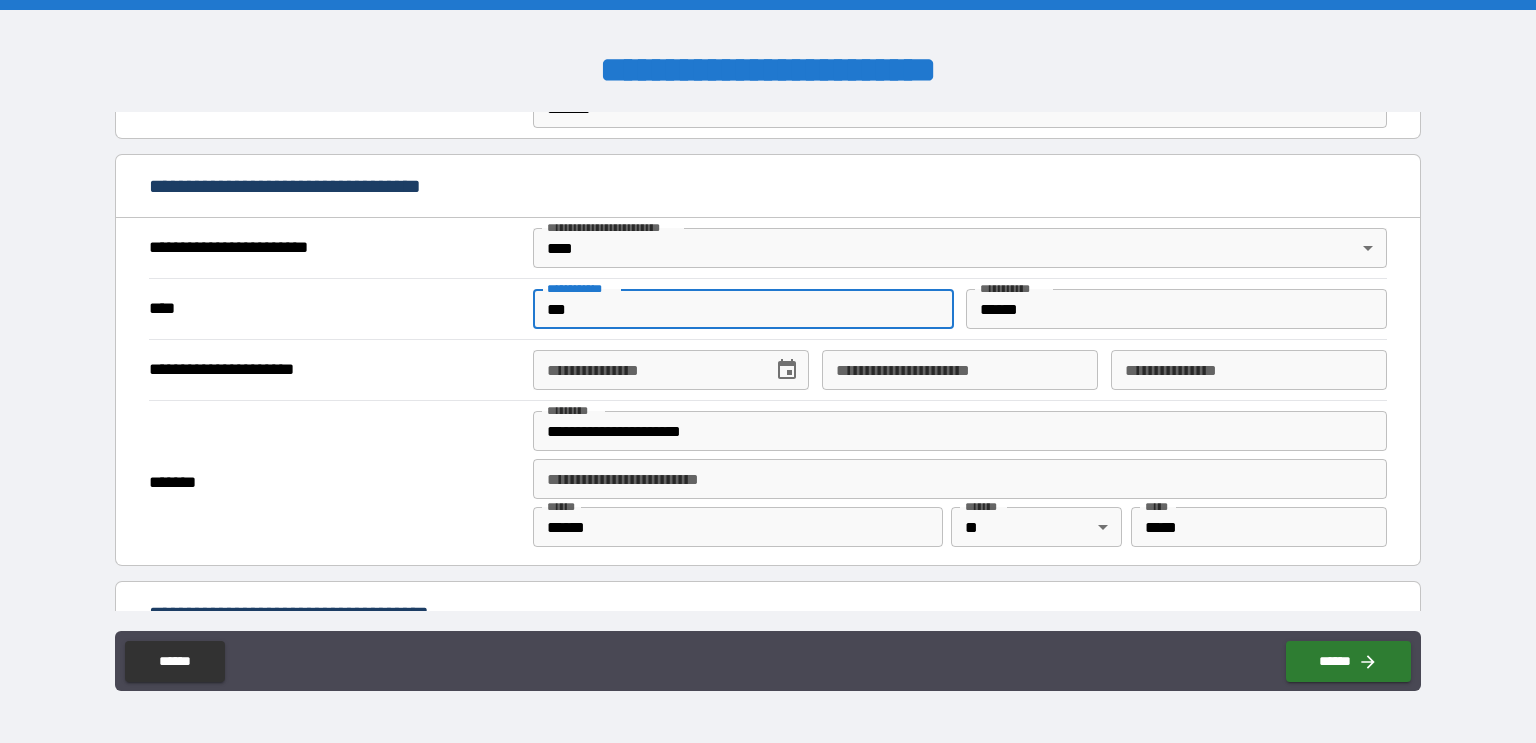 click on "**********" at bounding box center [646, 370] 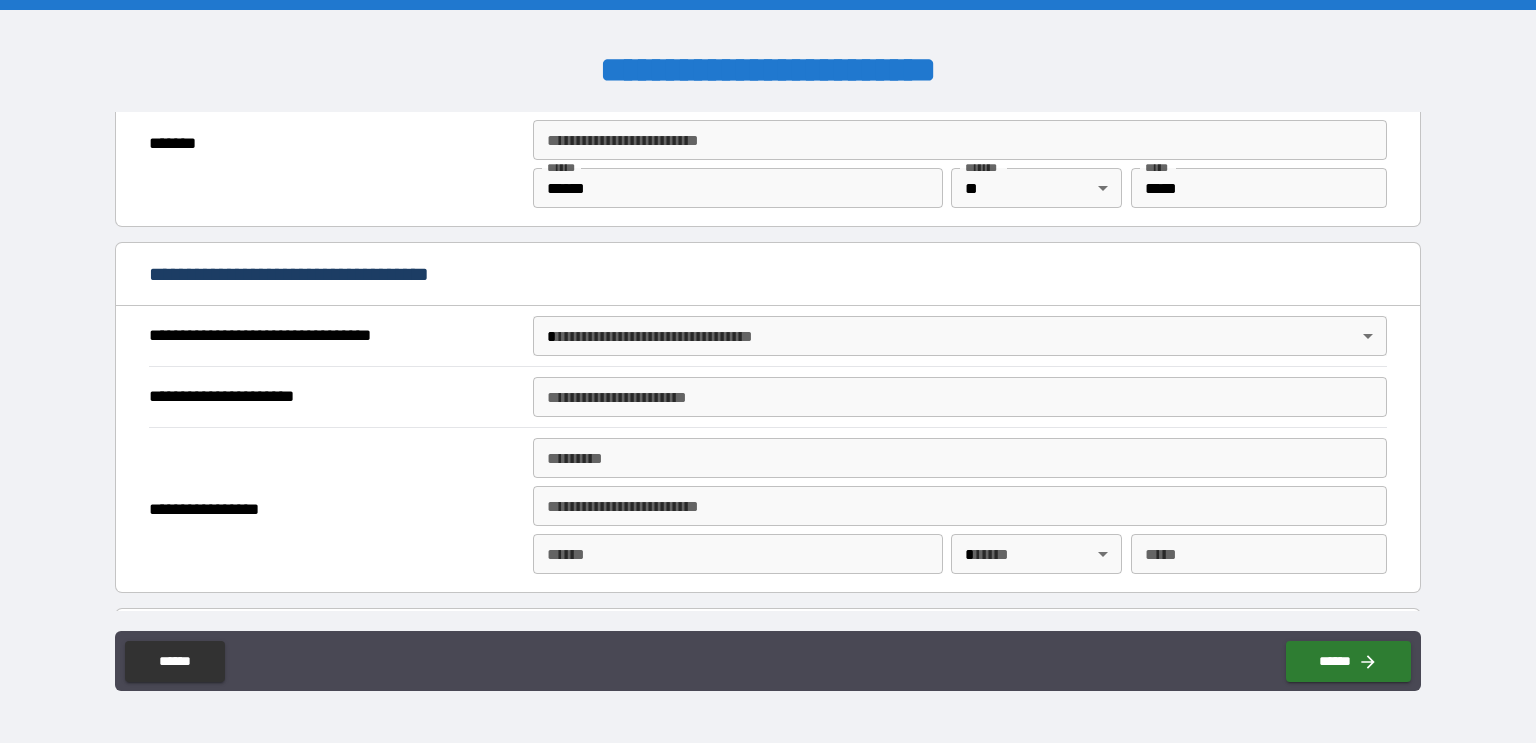scroll, scrollTop: 1016, scrollLeft: 0, axis: vertical 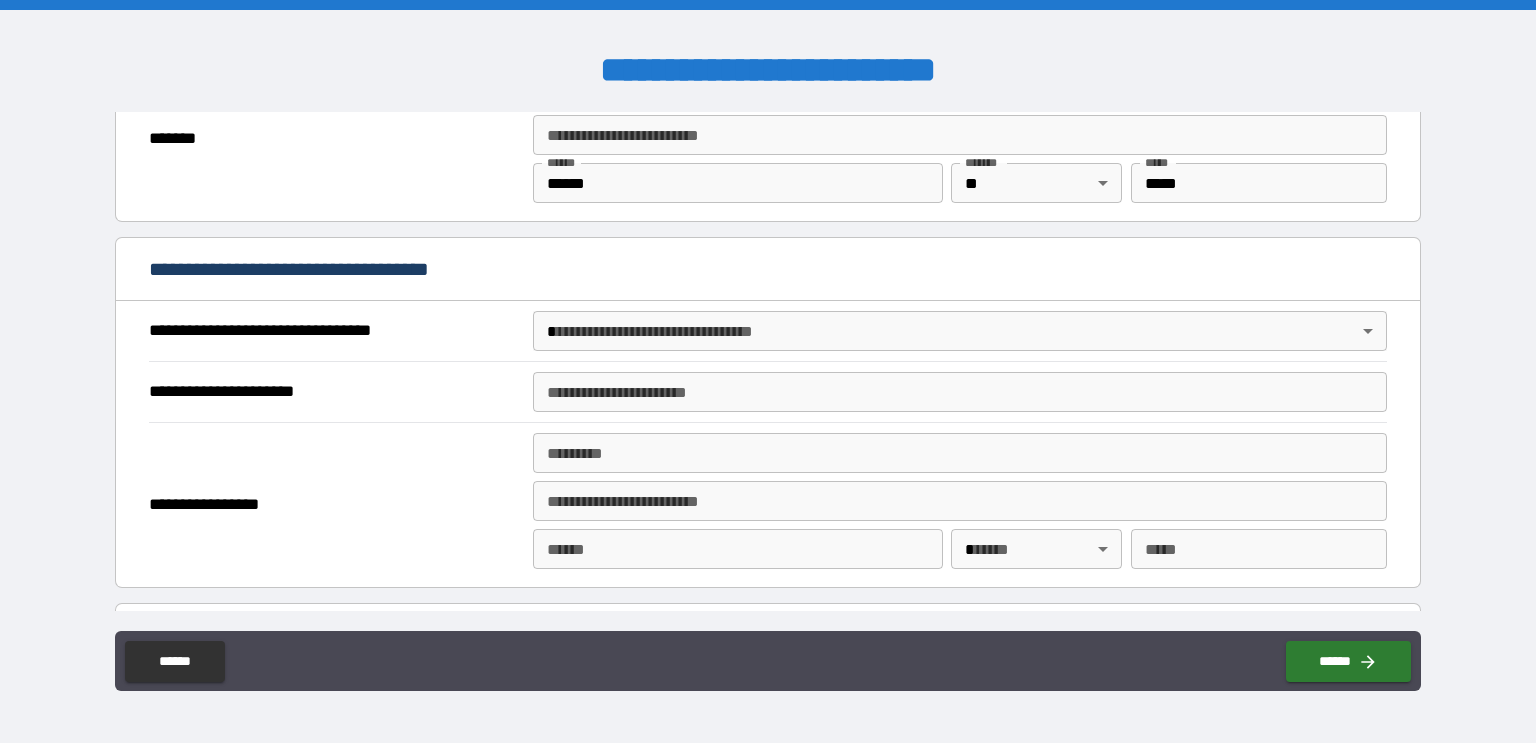 type on "**********" 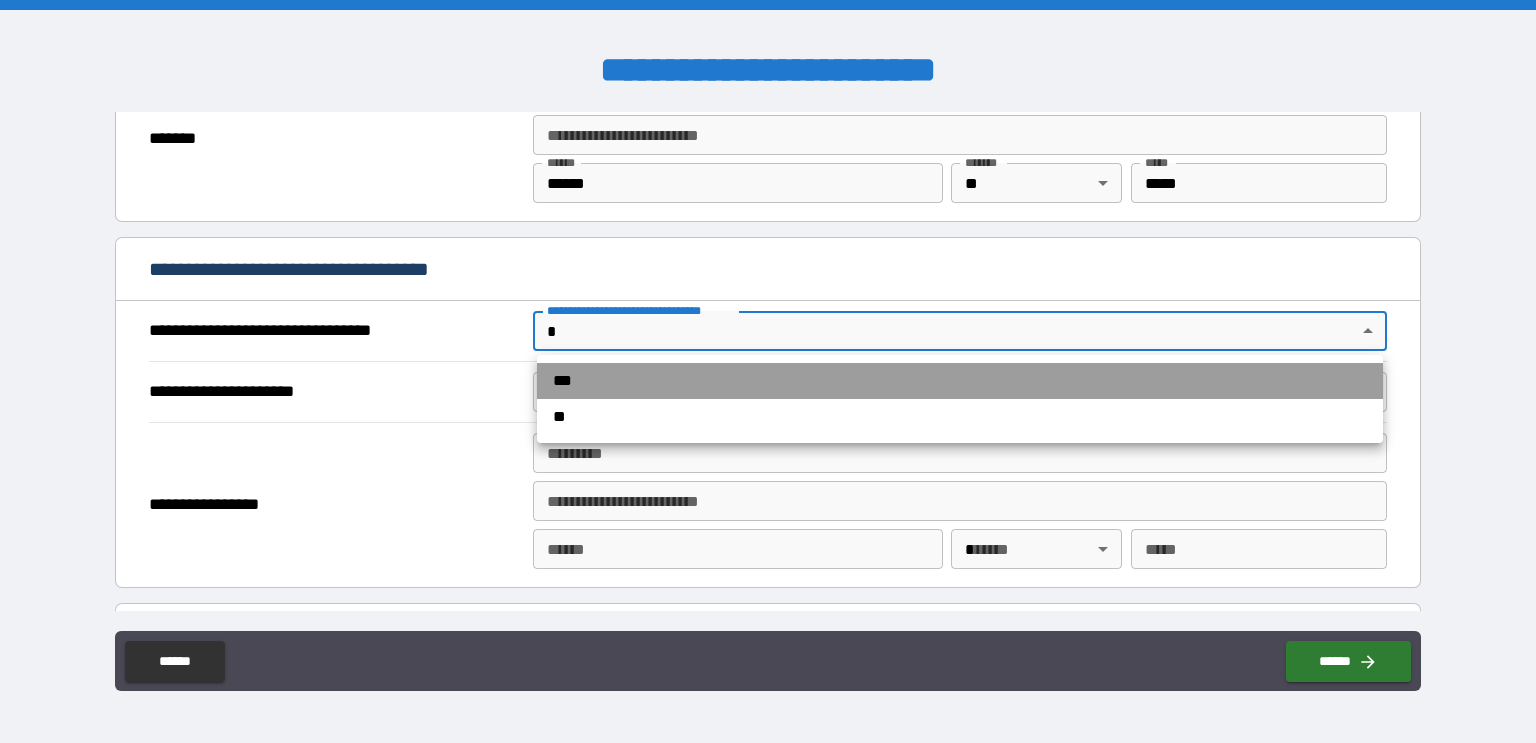 click on "***" at bounding box center [960, 381] 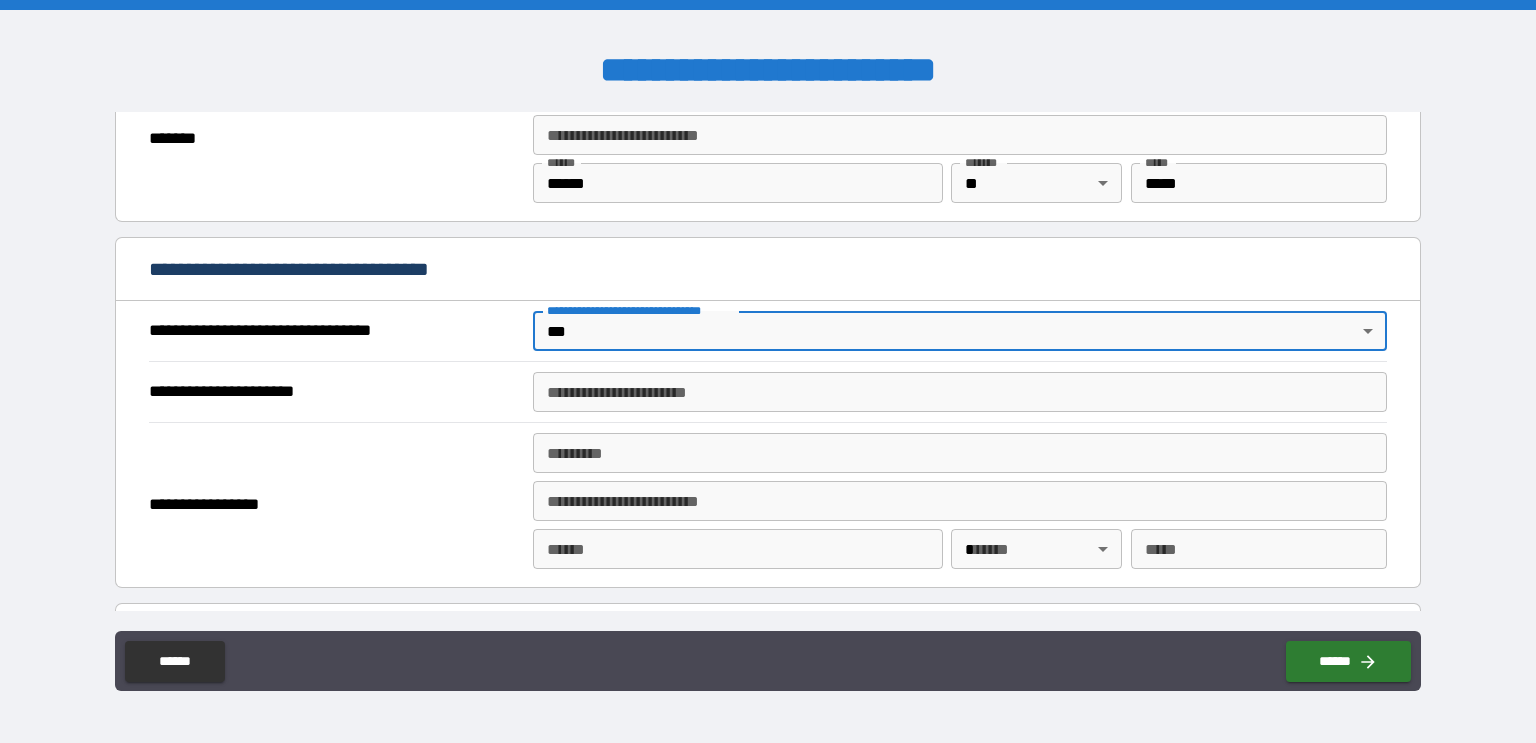 click on "**********" at bounding box center [960, 392] 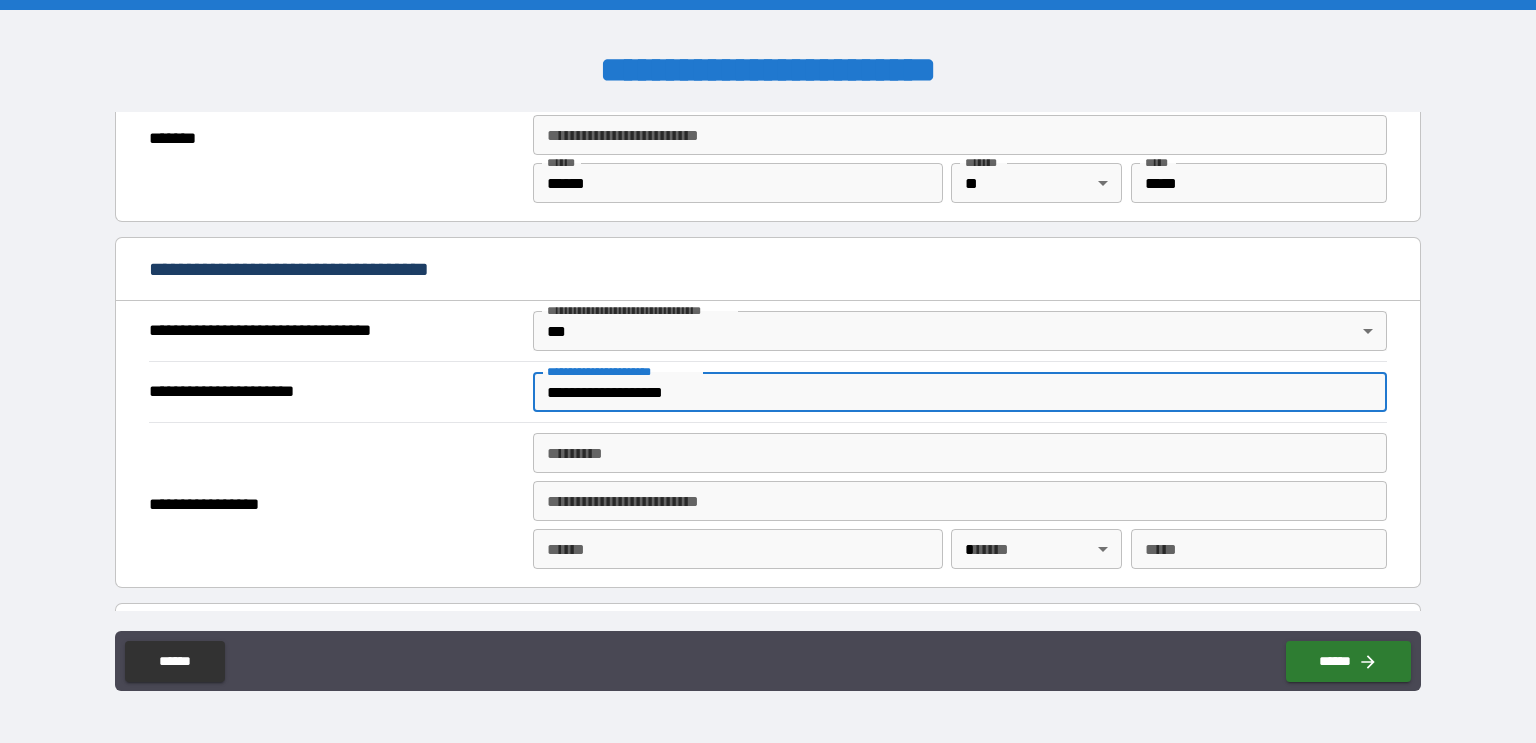 type on "**********" 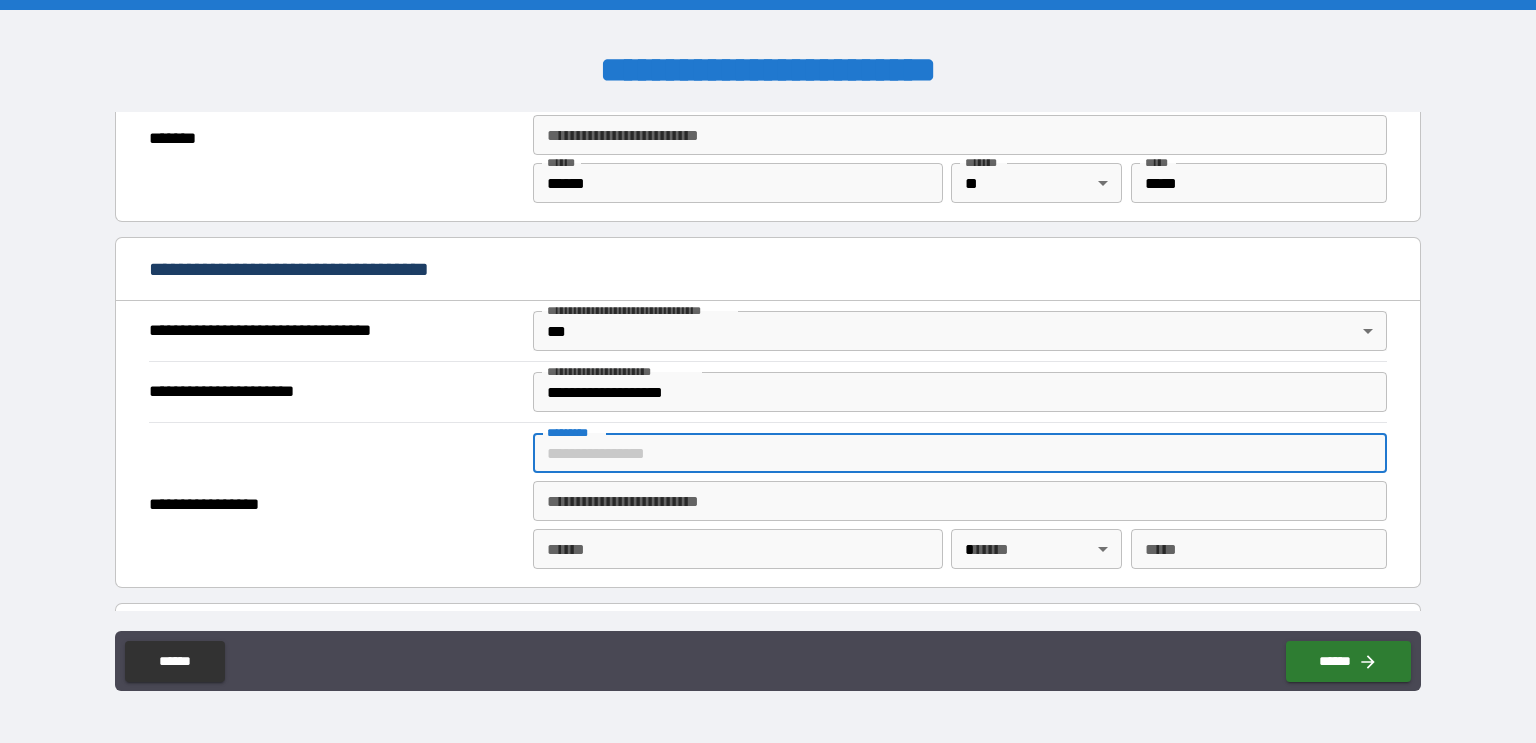 type on "*" 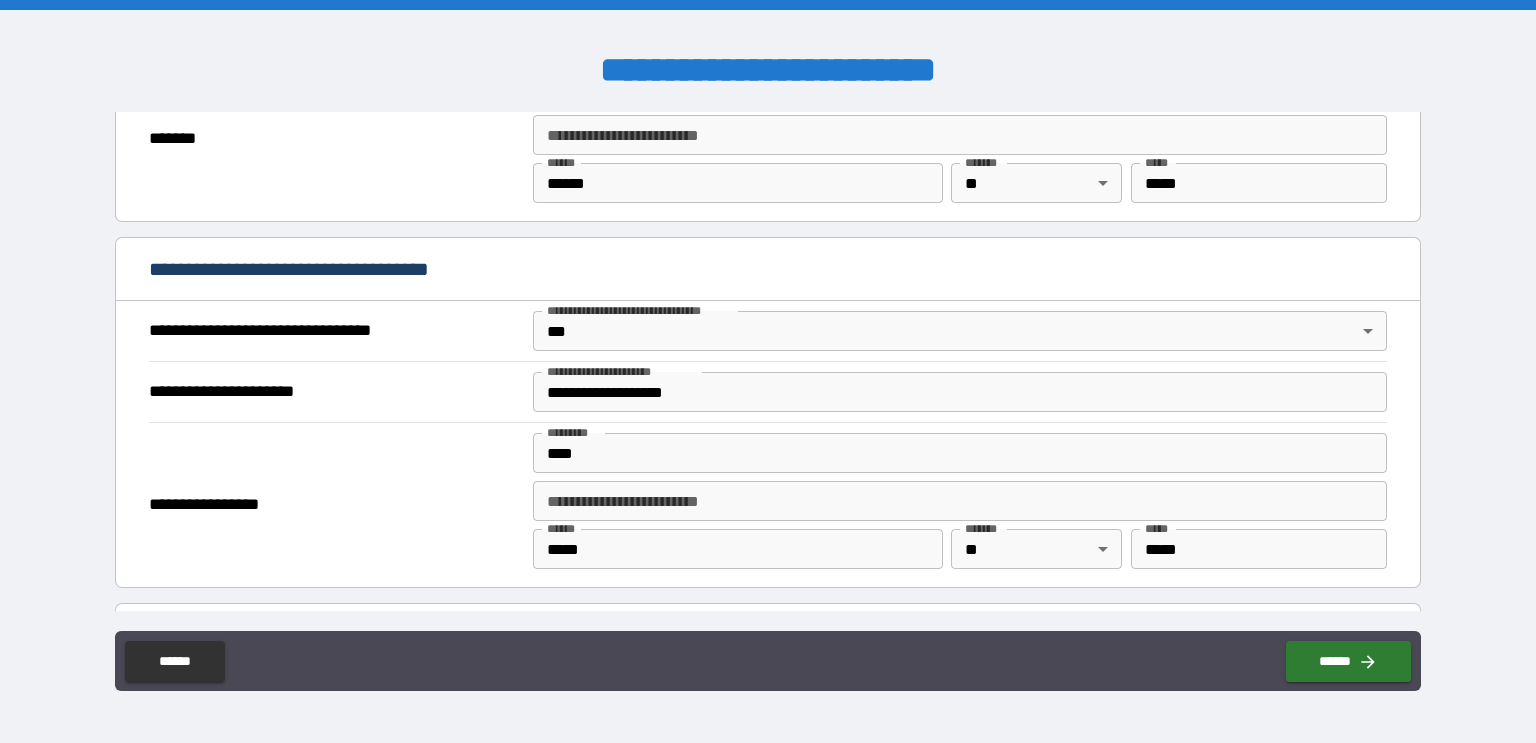 type on "**********" 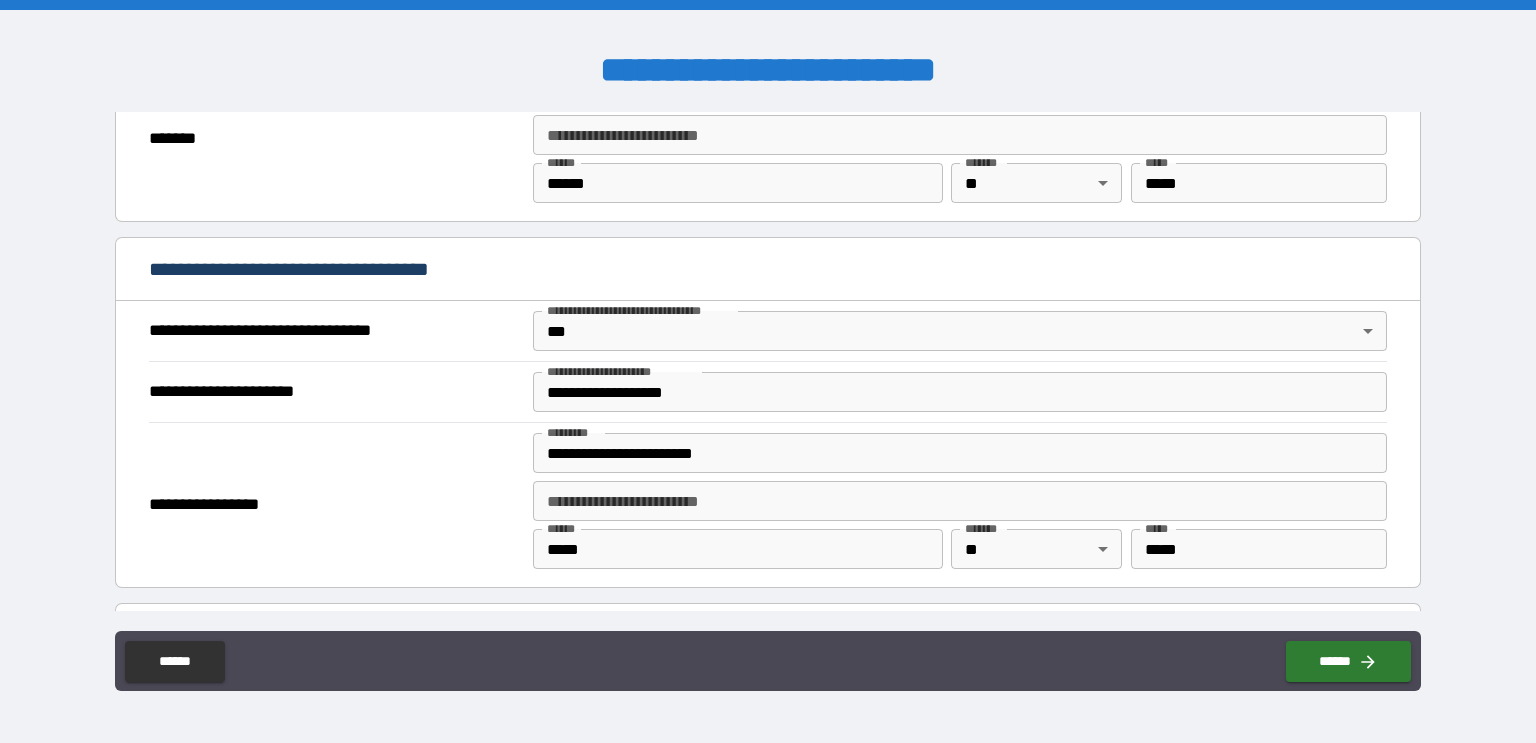 type on "*****" 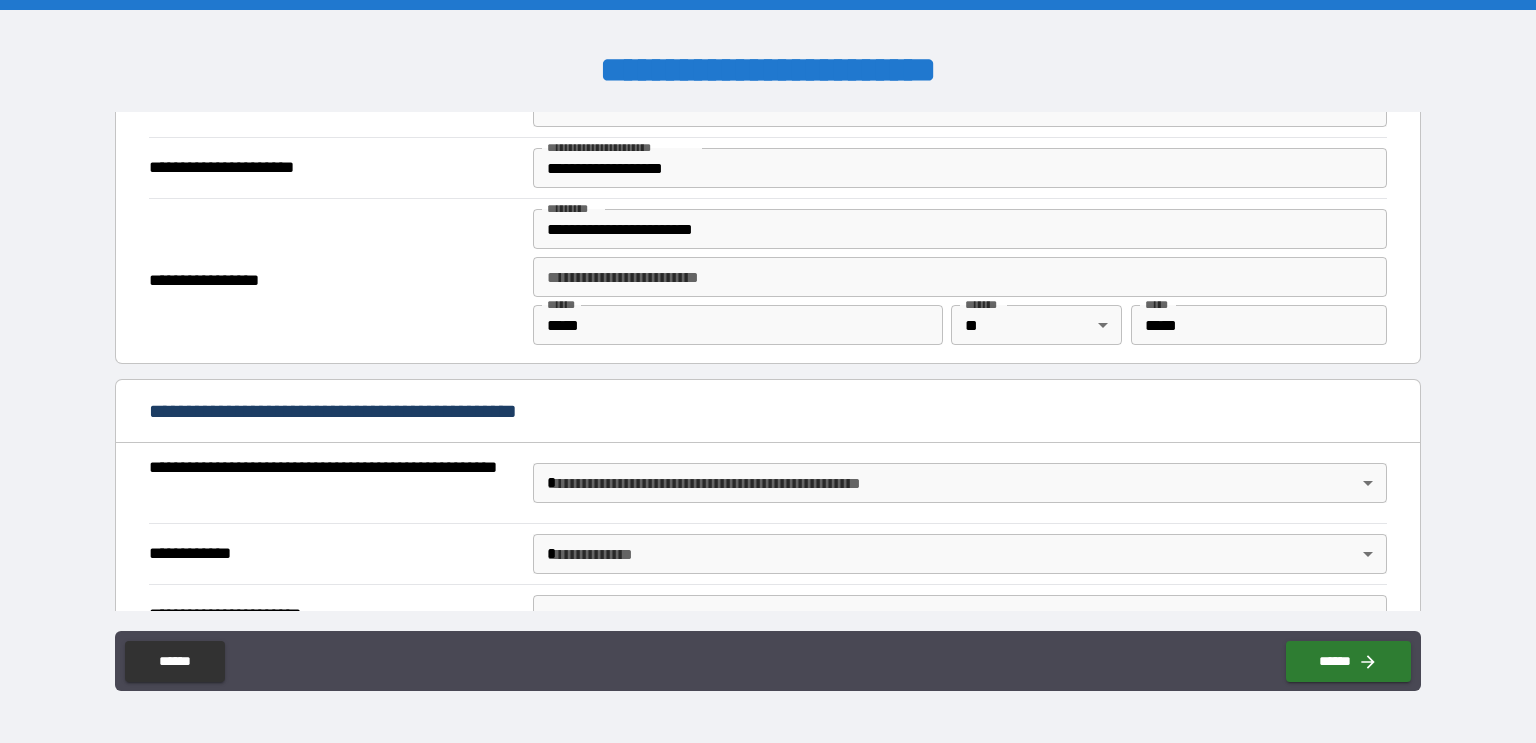 scroll, scrollTop: 1241, scrollLeft: 0, axis: vertical 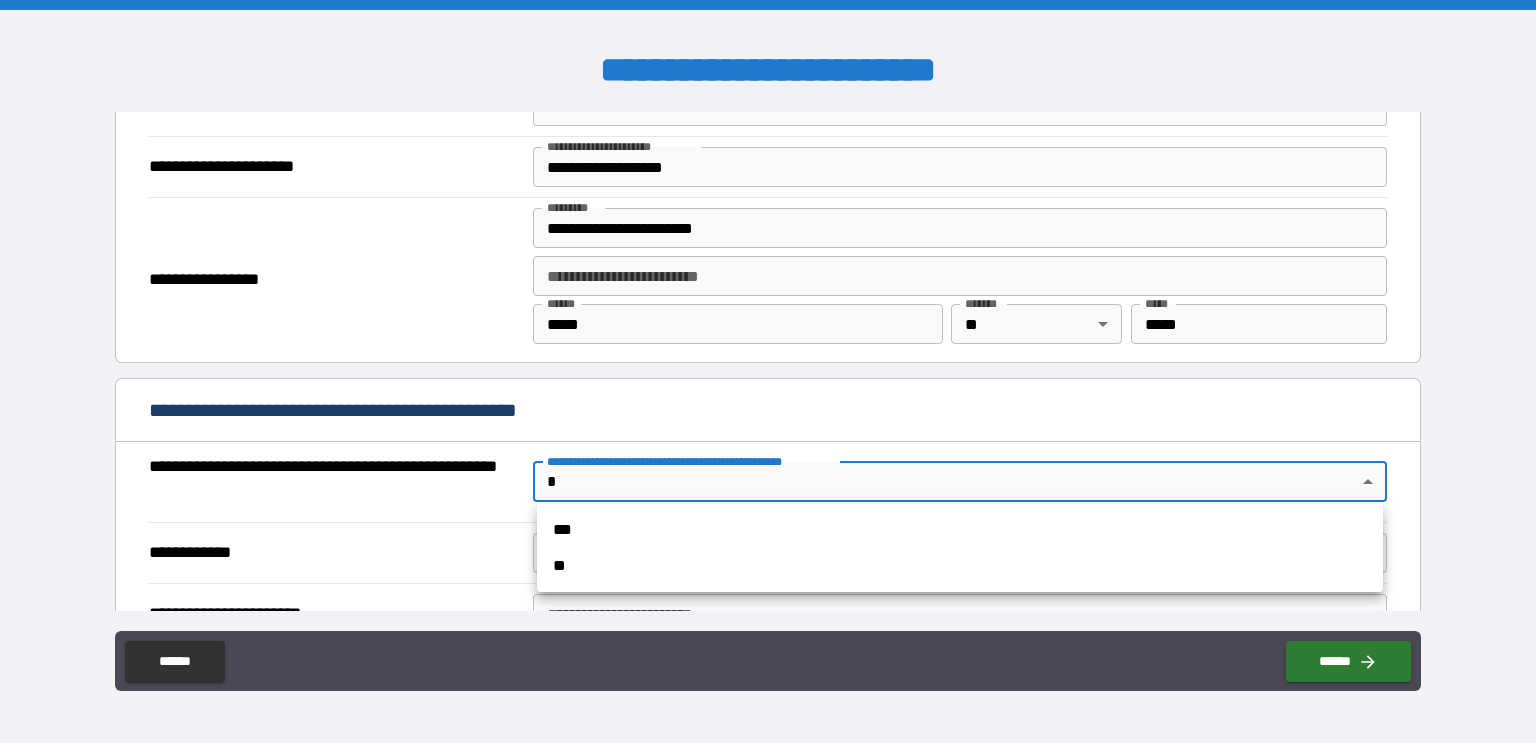 click on "**********" at bounding box center (768, 371) 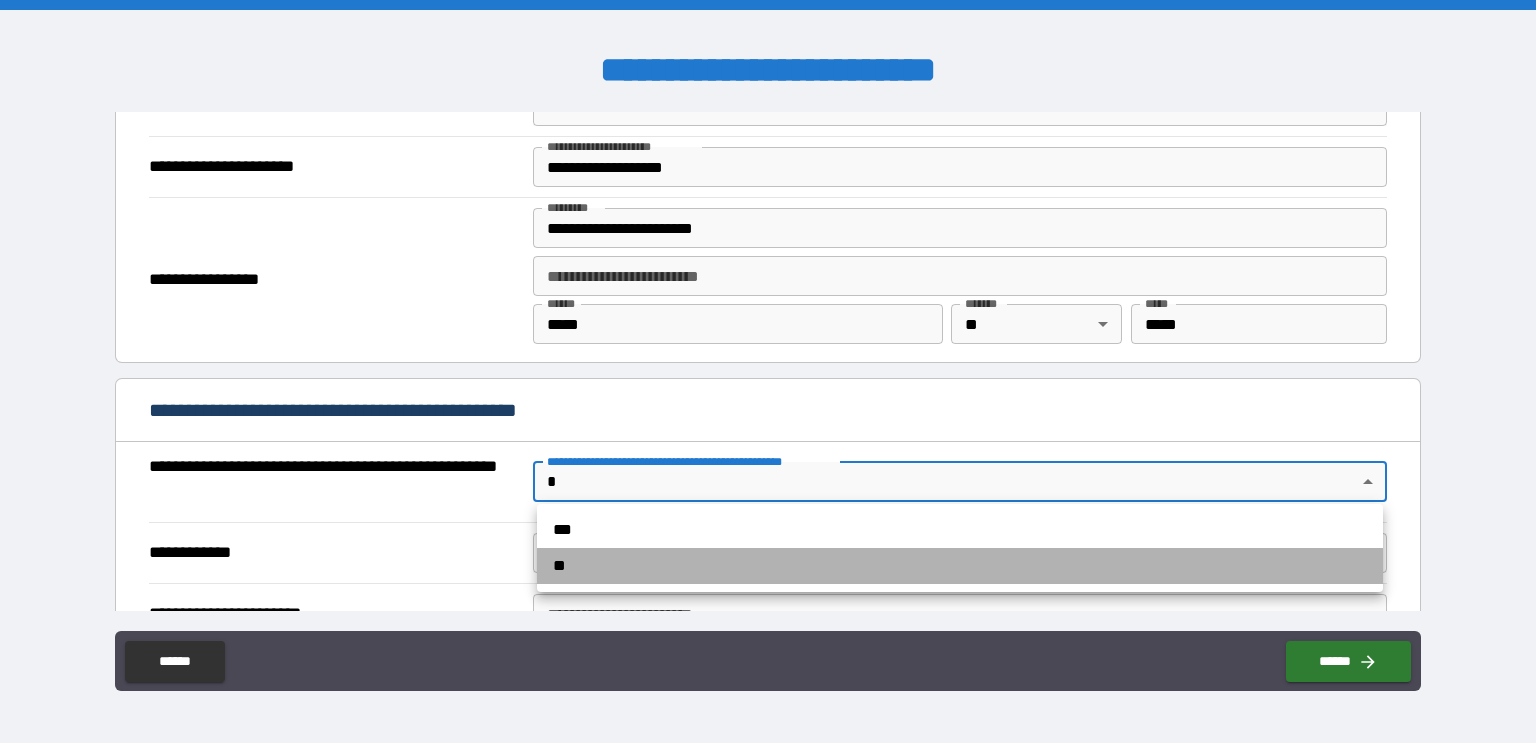 click on "**" at bounding box center [960, 566] 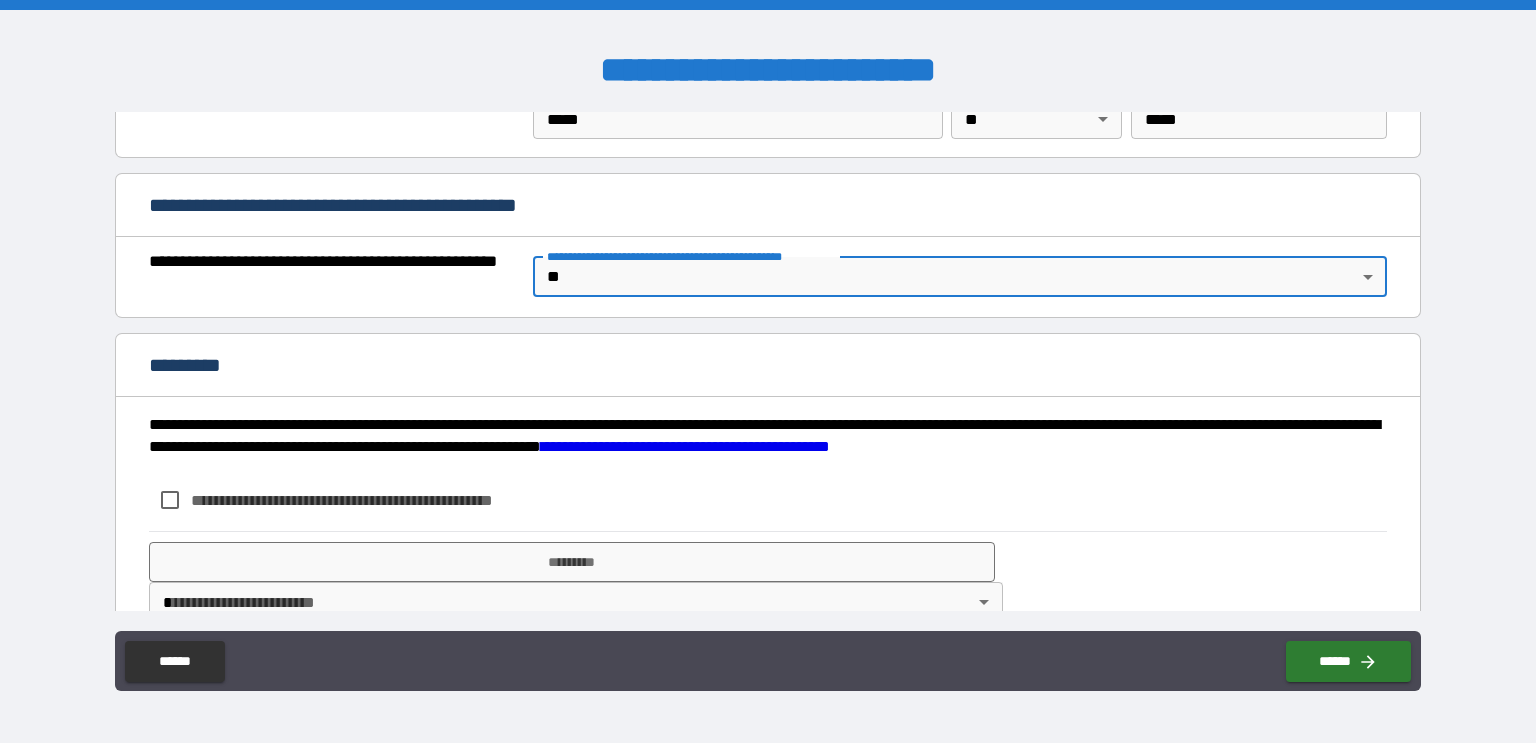scroll, scrollTop: 1481, scrollLeft: 0, axis: vertical 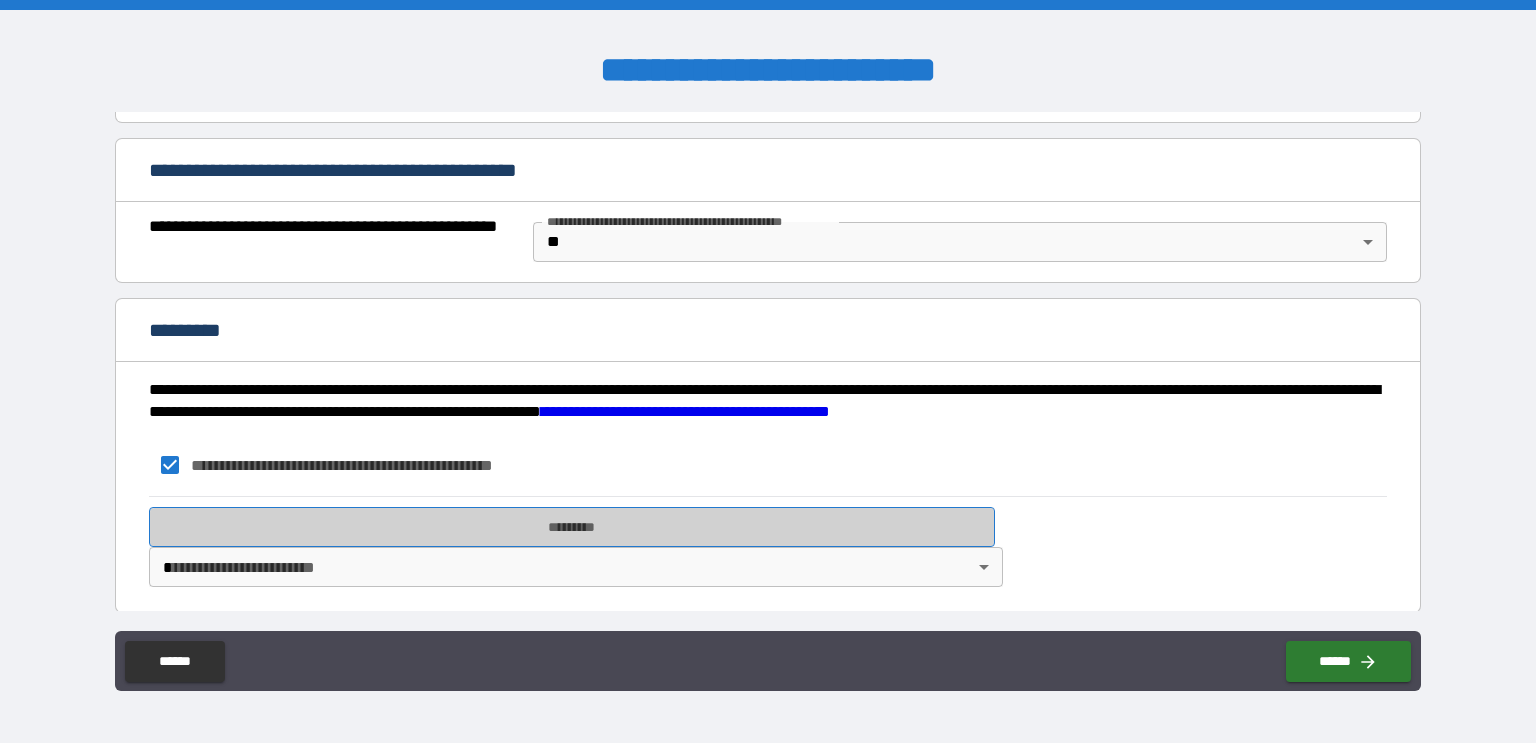 click on "*********" at bounding box center [572, 527] 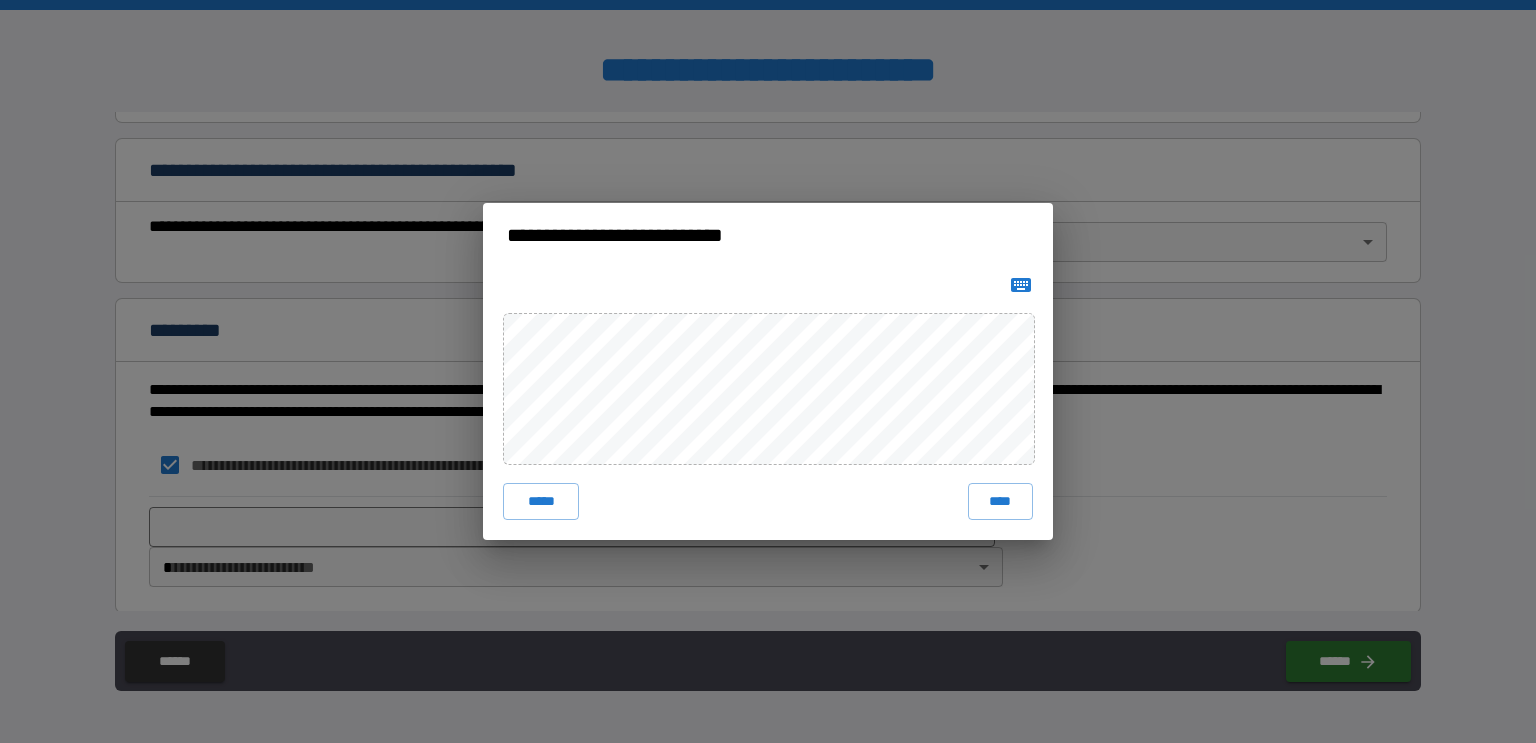 click on "***** ****" at bounding box center (768, 403) 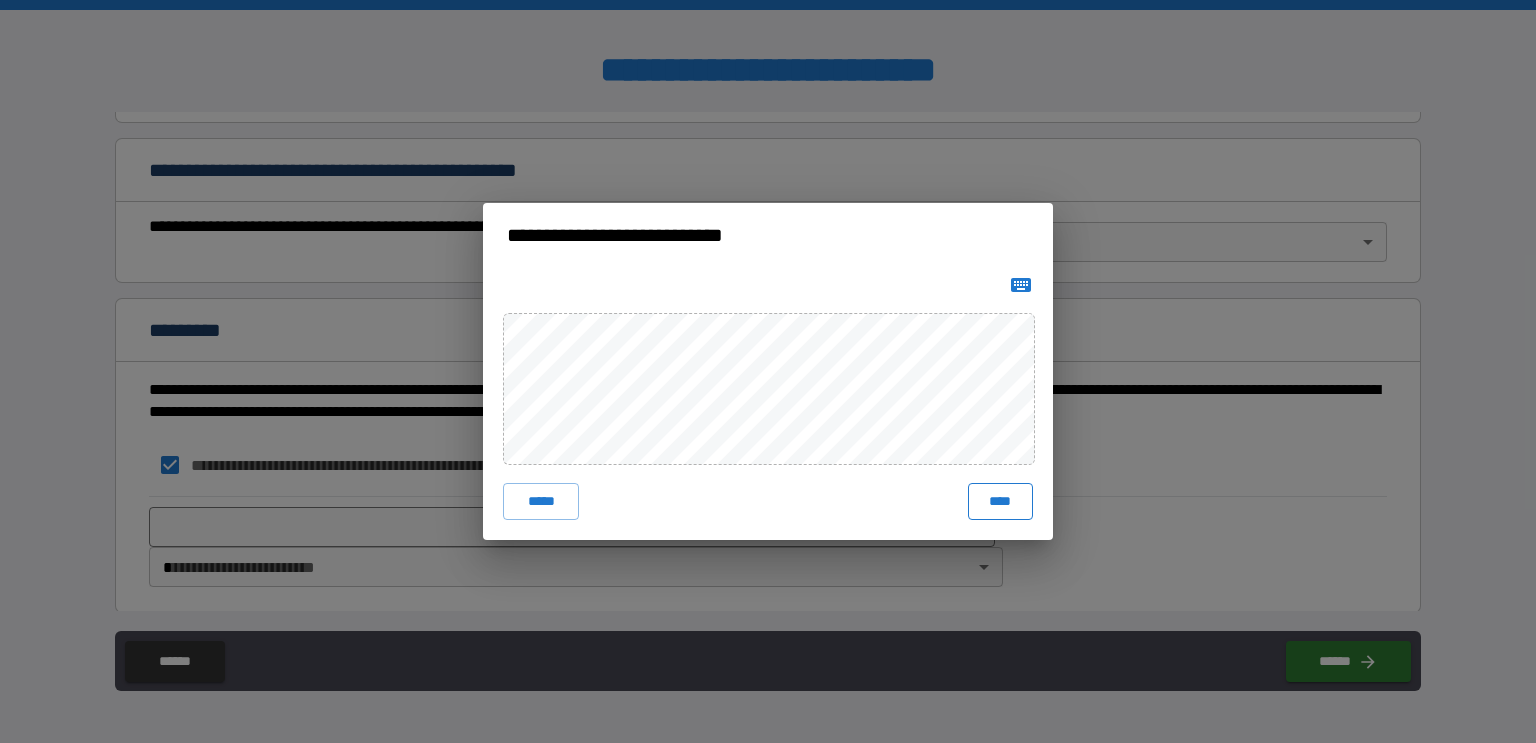 click on "****" at bounding box center (1000, 501) 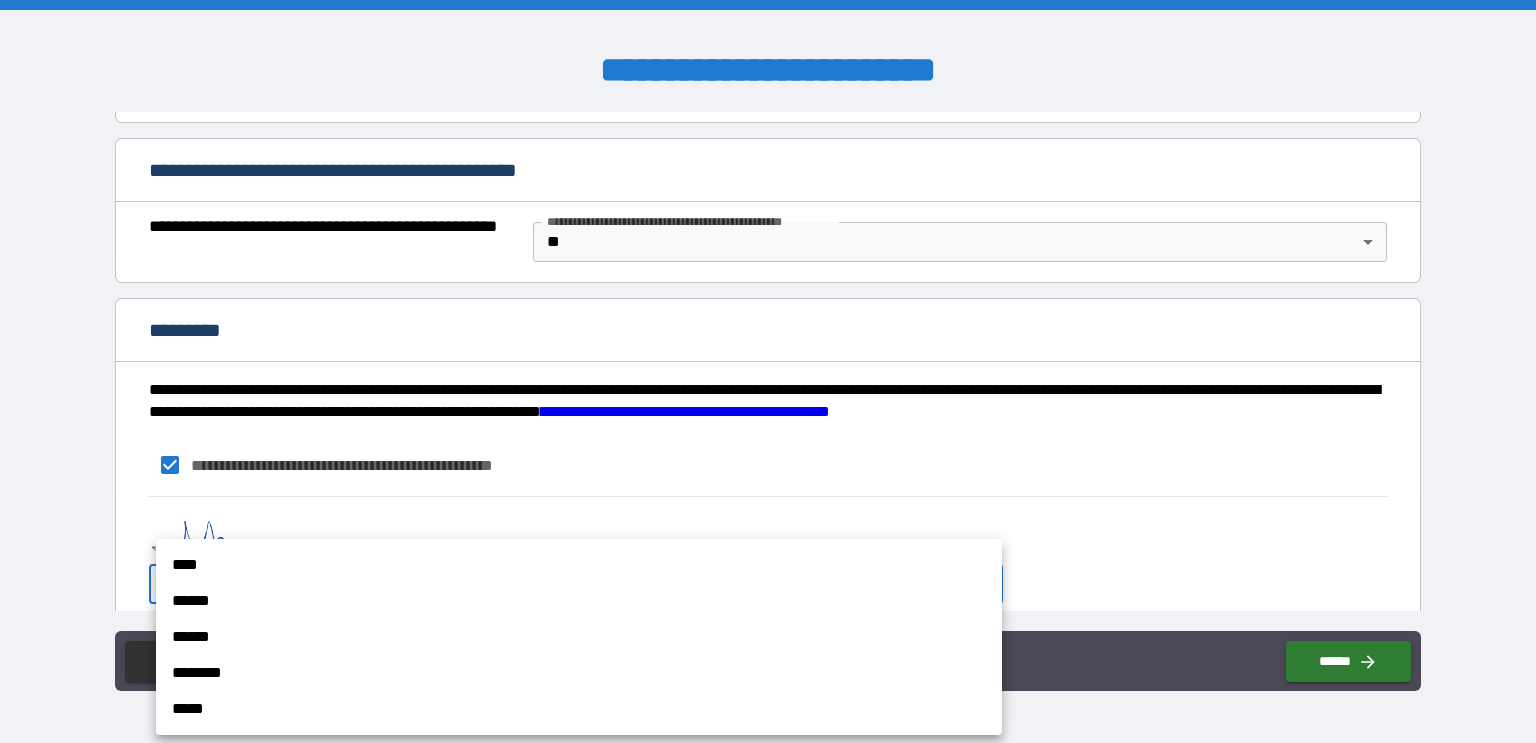 click on "**********" at bounding box center [768, 371] 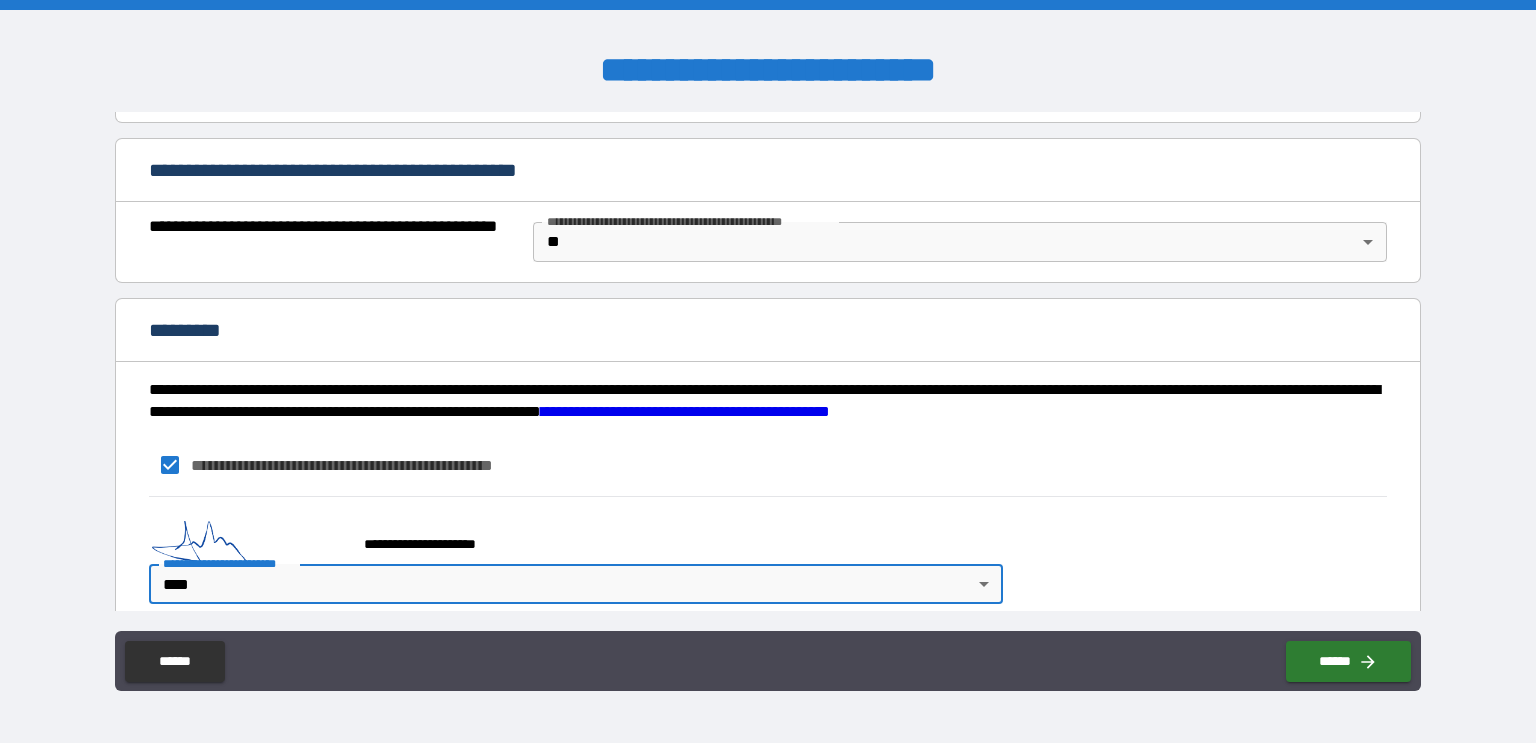 scroll, scrollTop: 1498, scrollLeft: 0, axis: vertical 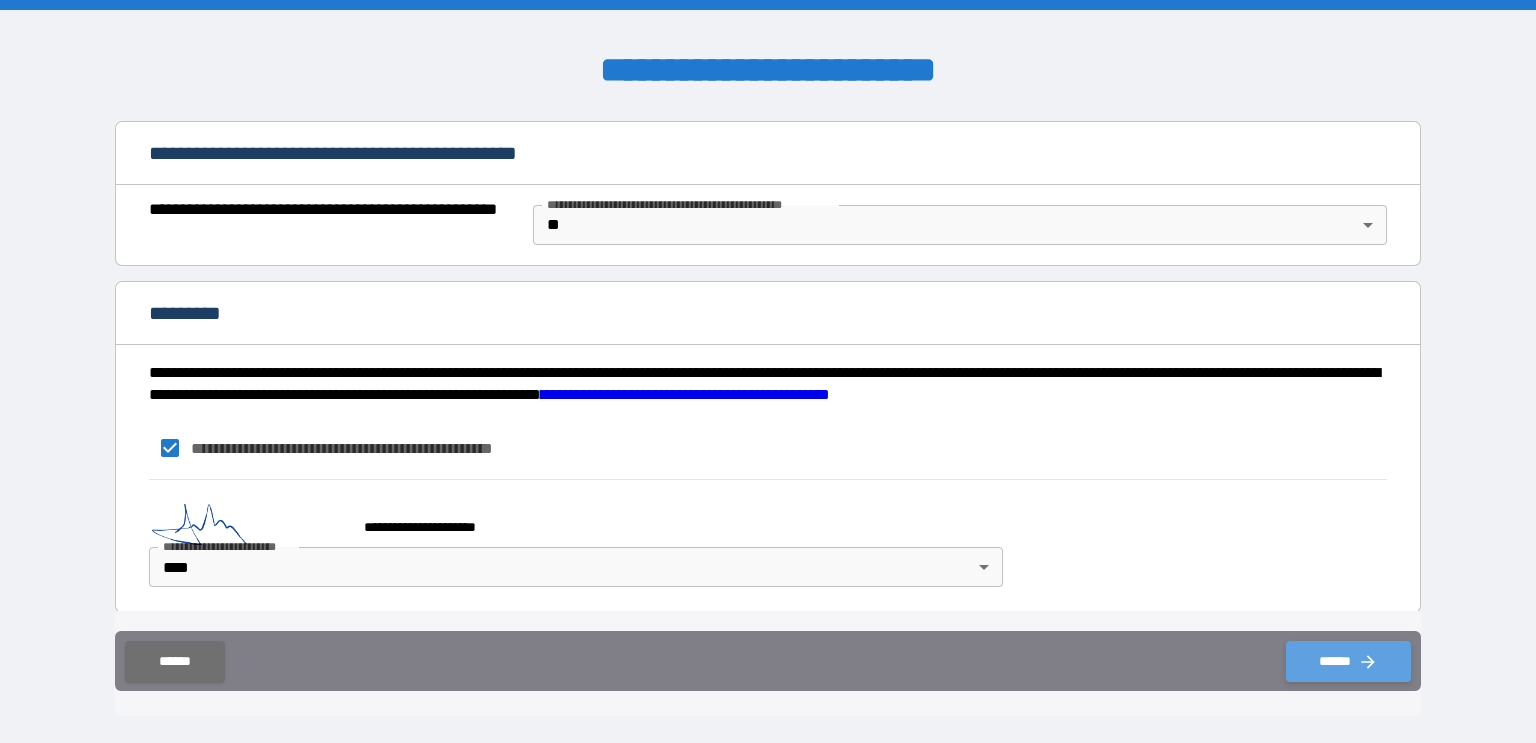 click on "******" at bounding box center [1348, 661] 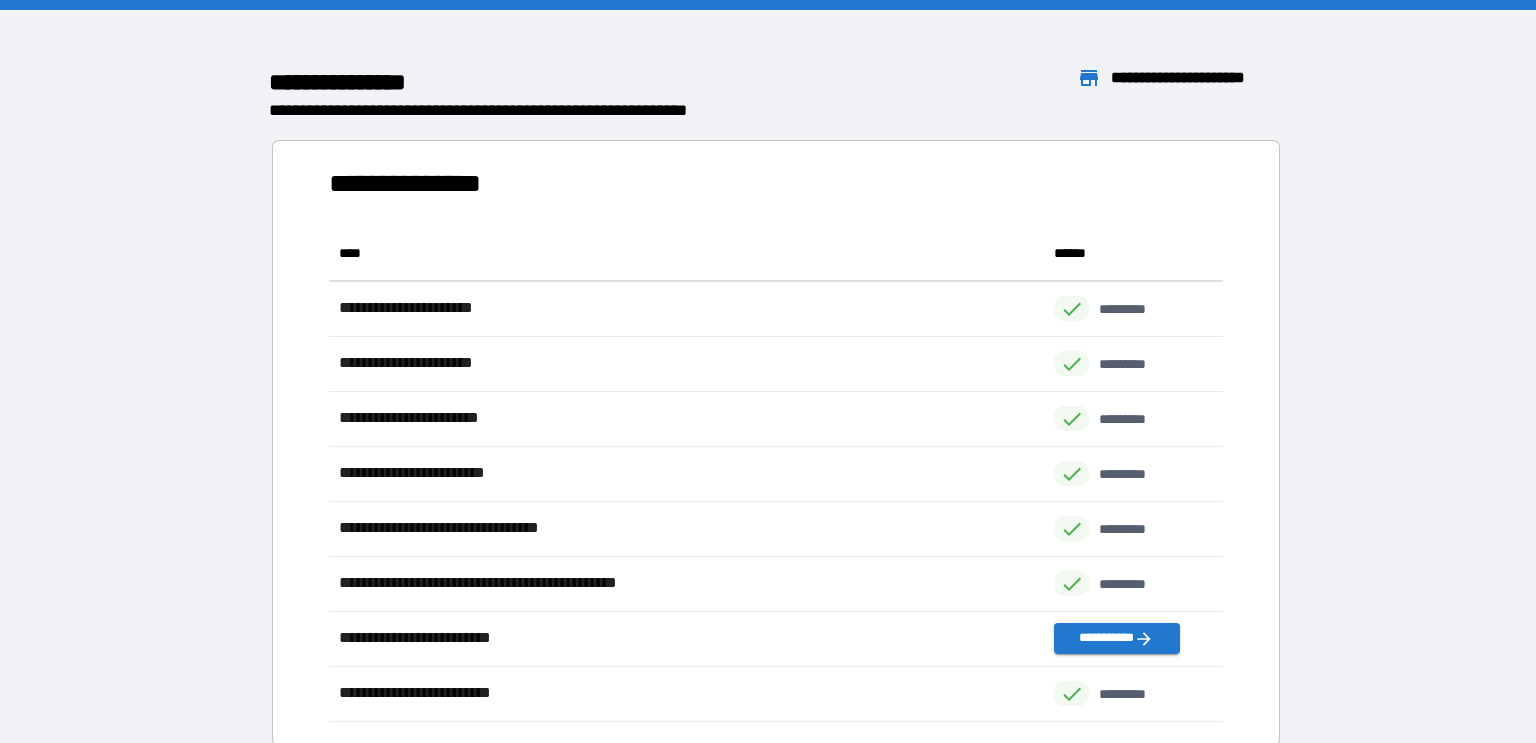 scroll, scrollTop: 0, scrollLeft: 0, axis: both 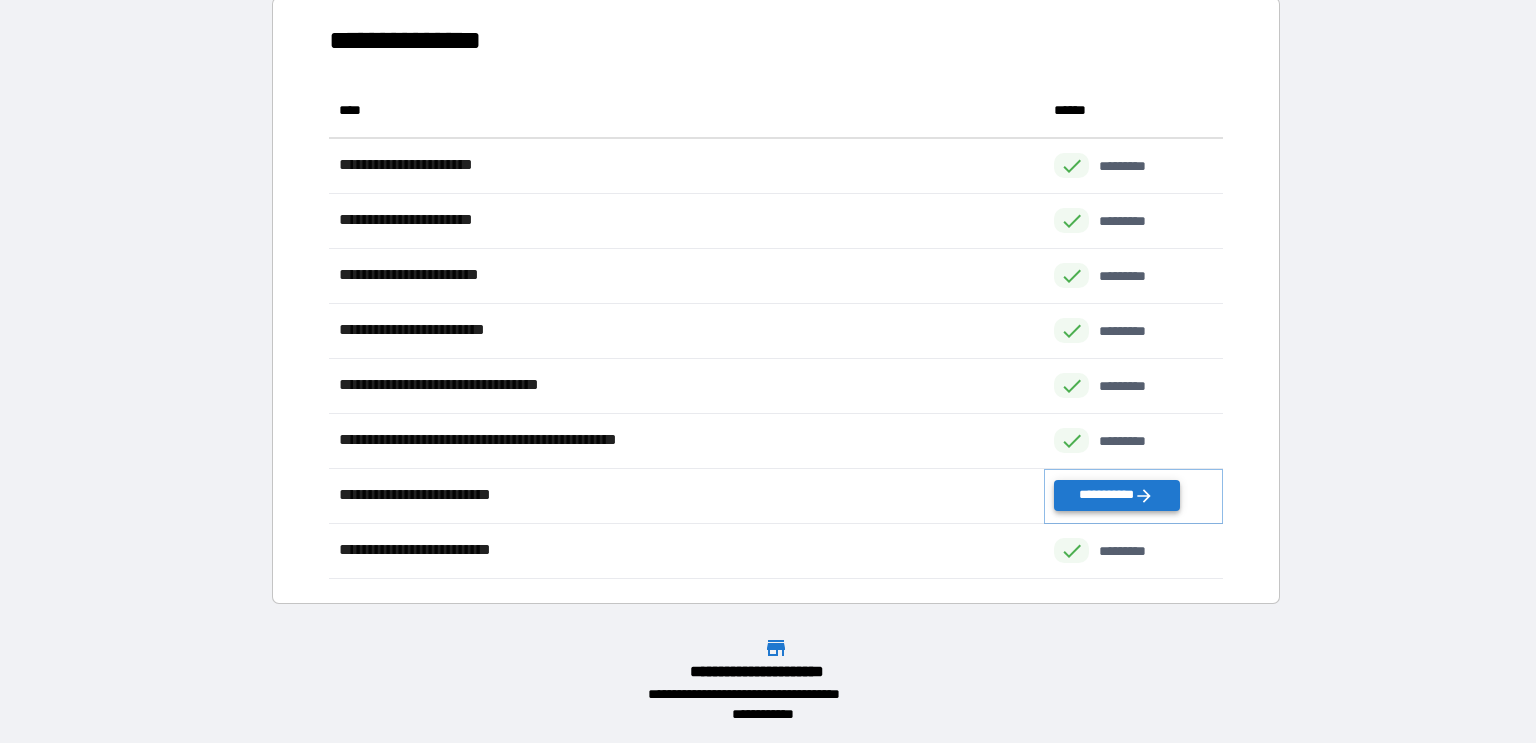 click on "**********" at bounding box center [1116, 495] 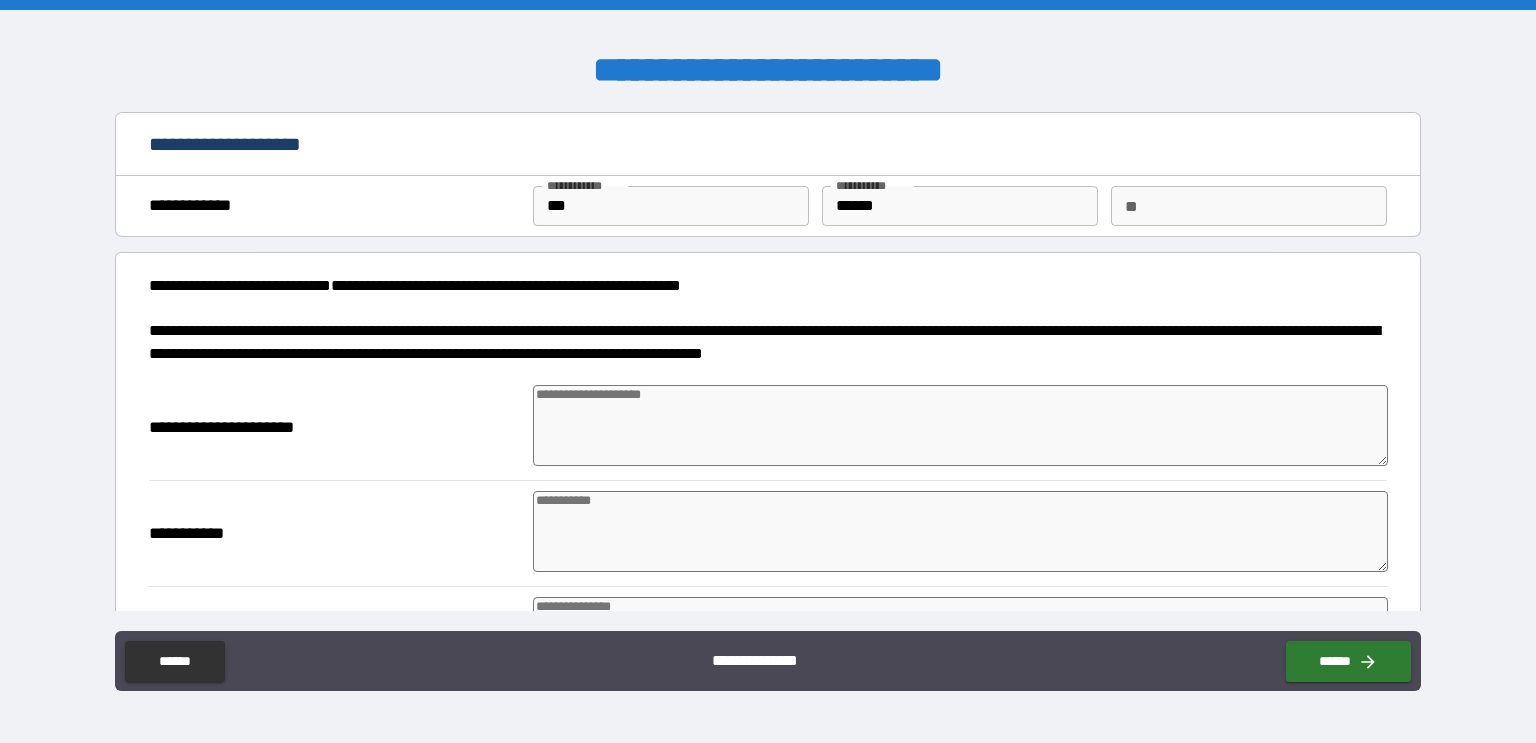 type on "*" 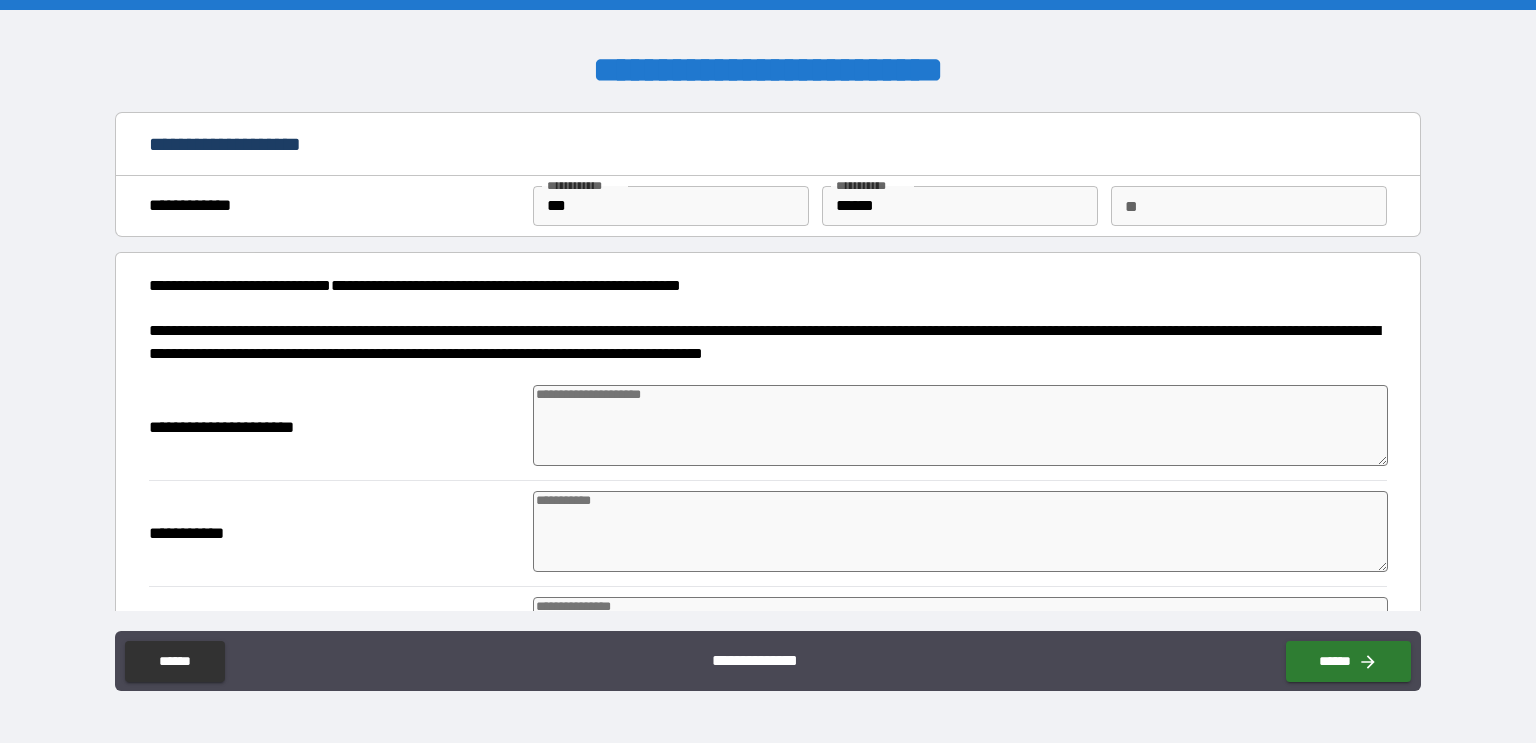 type on "*" 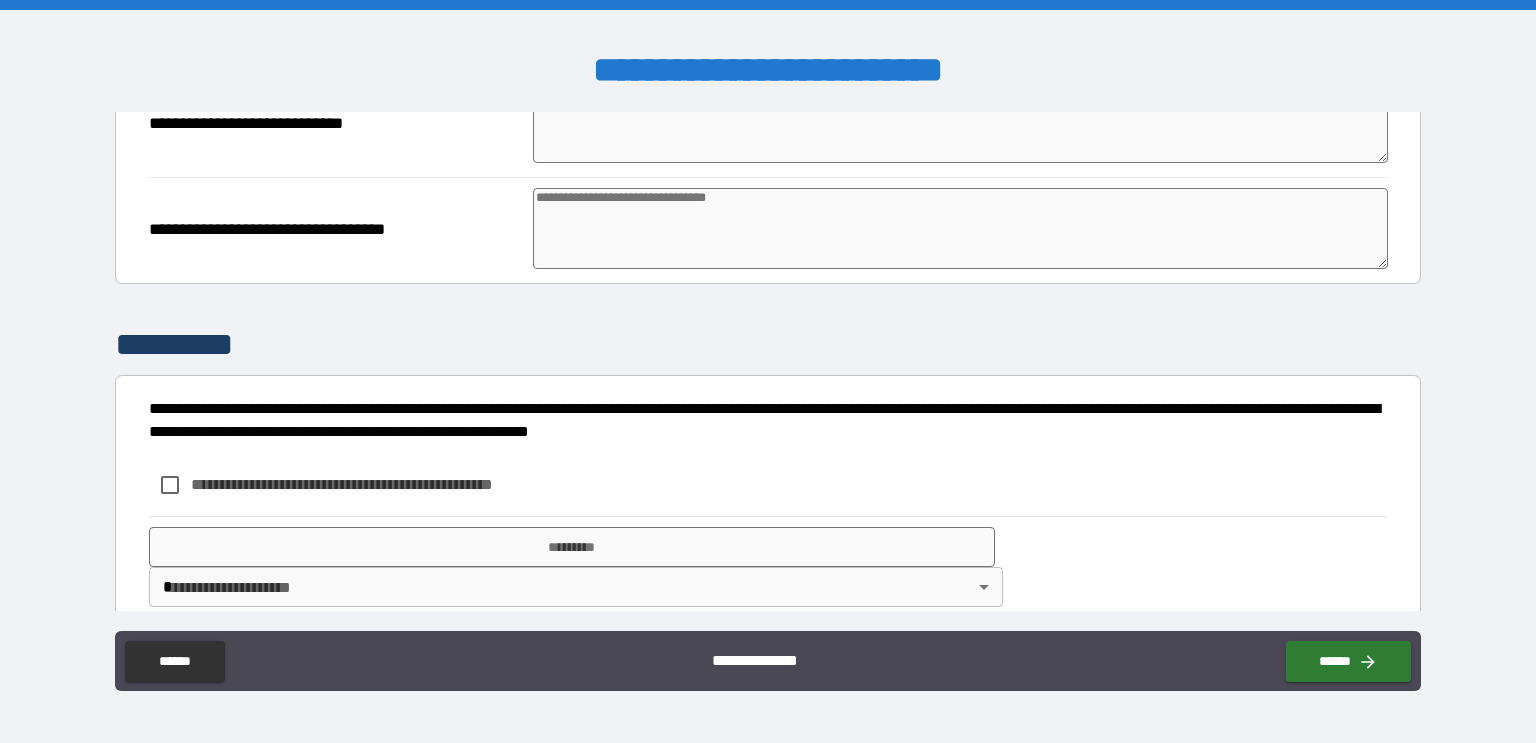 scroll, scrollTop: 1524, scrollLeft: 0, axis: vertical 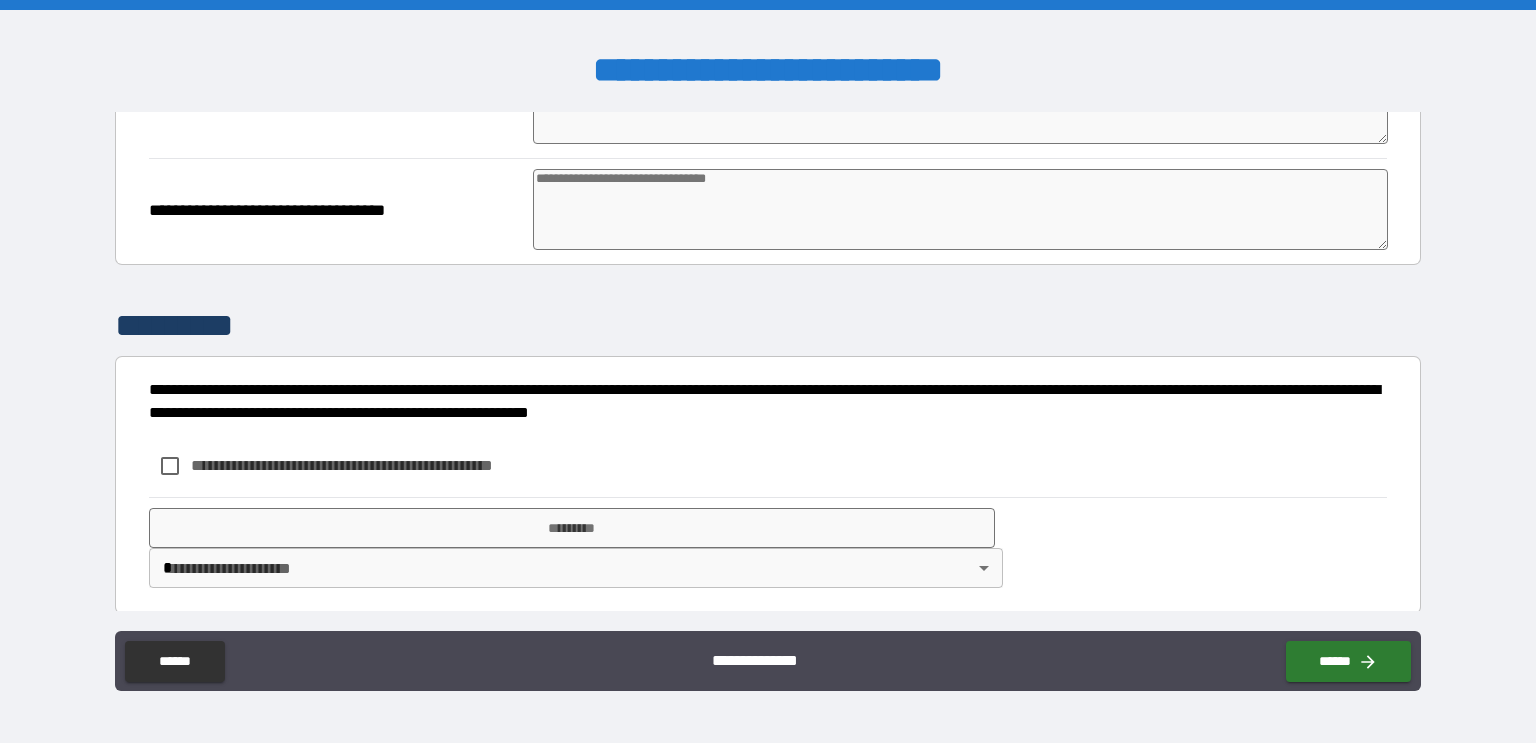 click on "**********" at bounding box center (768, 661) 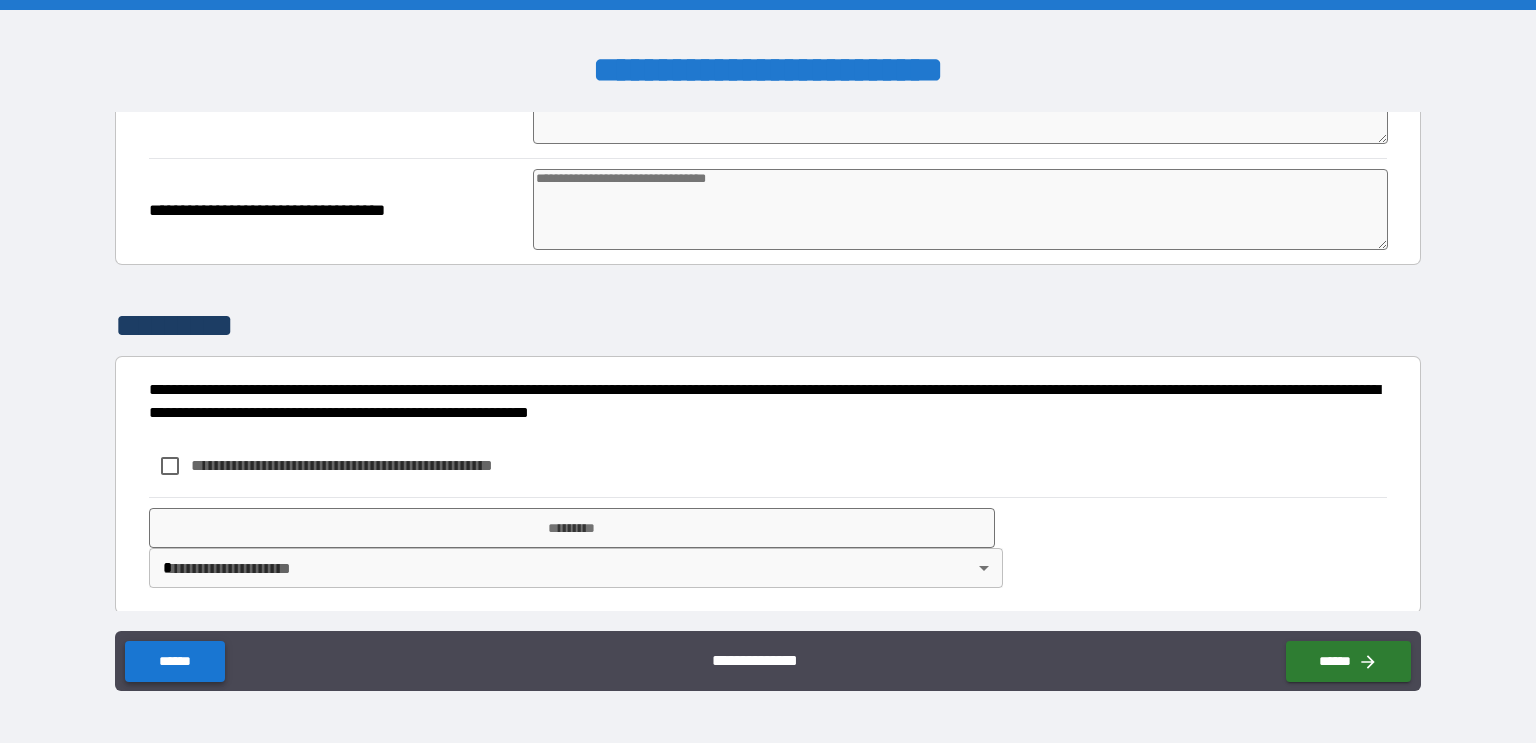 click on "******" at bounding box center [174, 661] 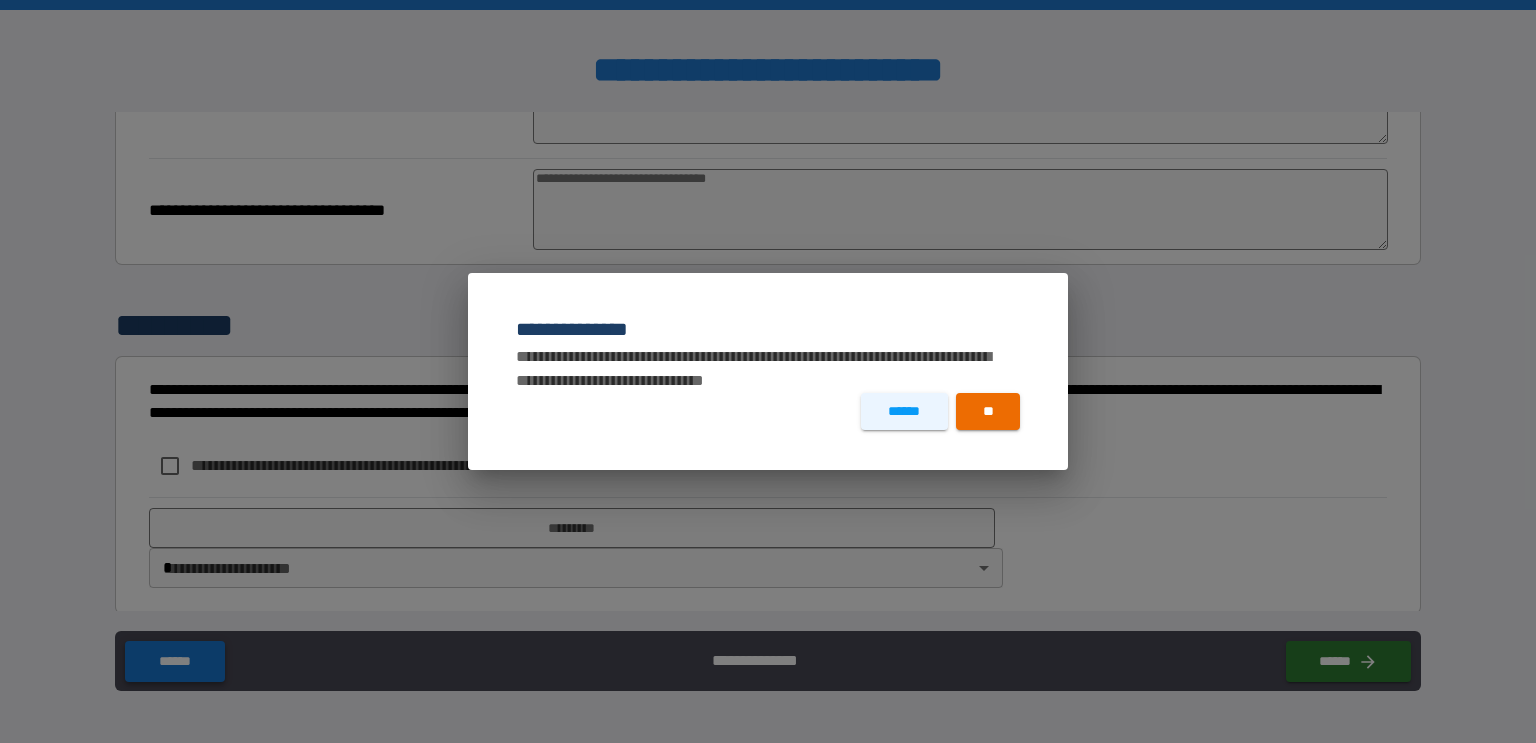 type on "*" 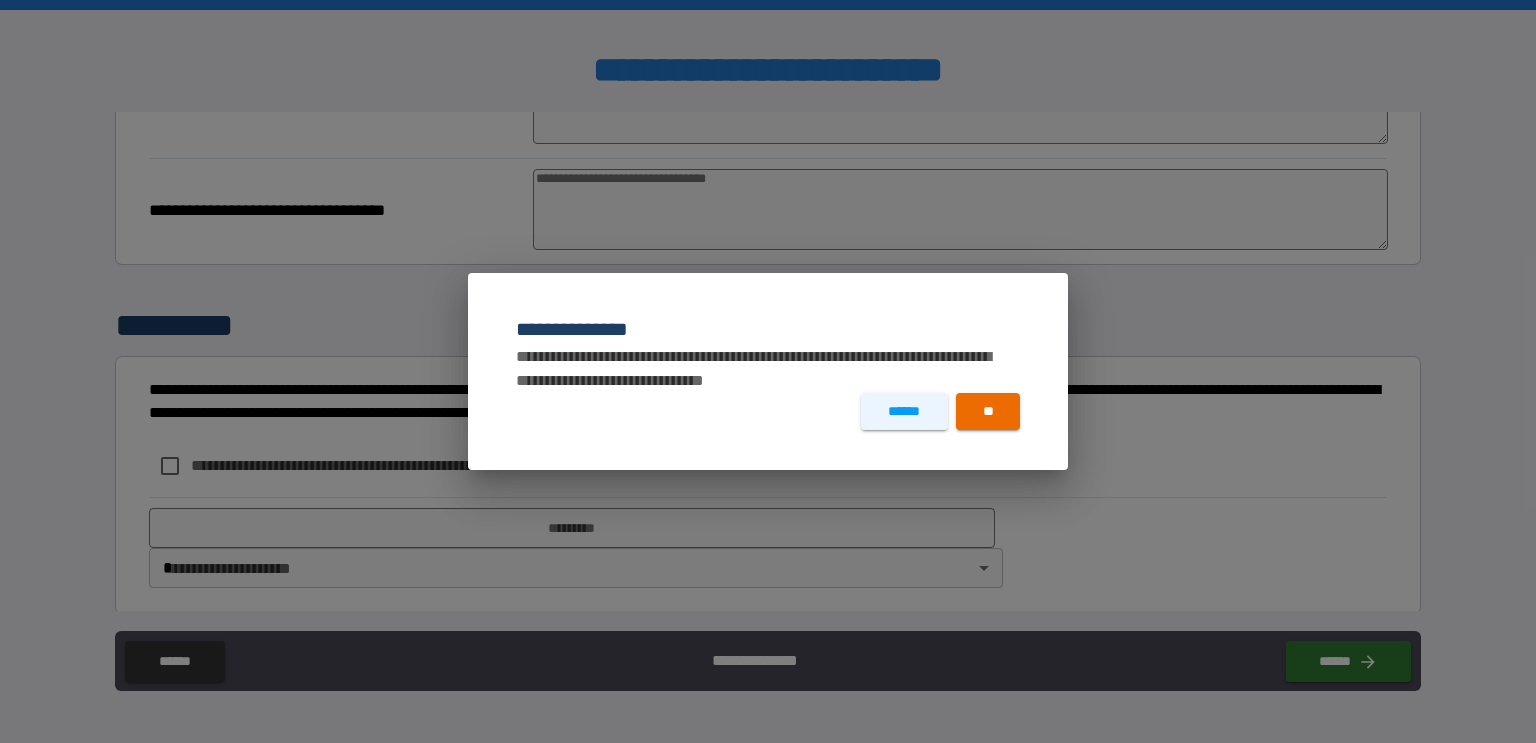 click on "****** **" at bounding box center (768, 431) 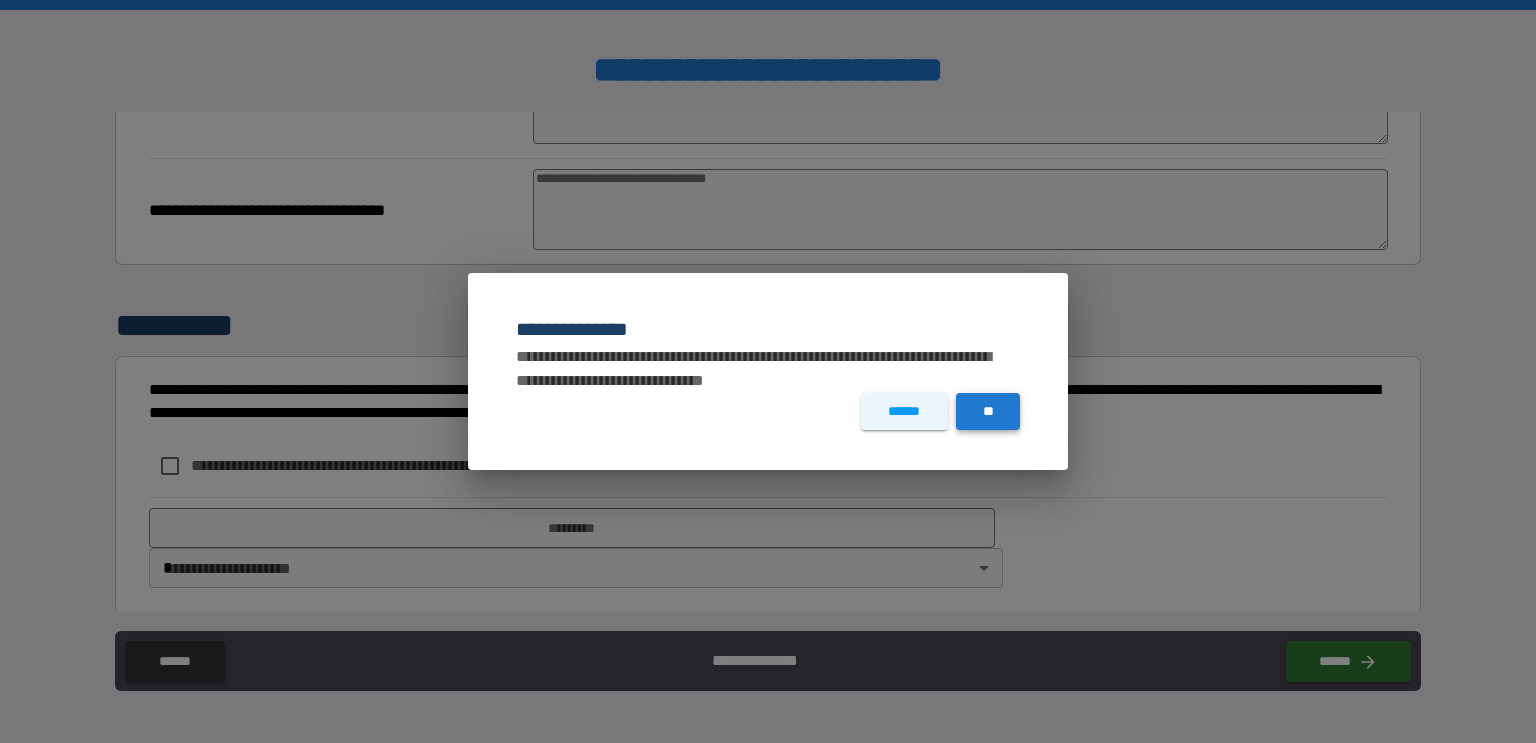 click on "**" at bounding box center [988, 411] 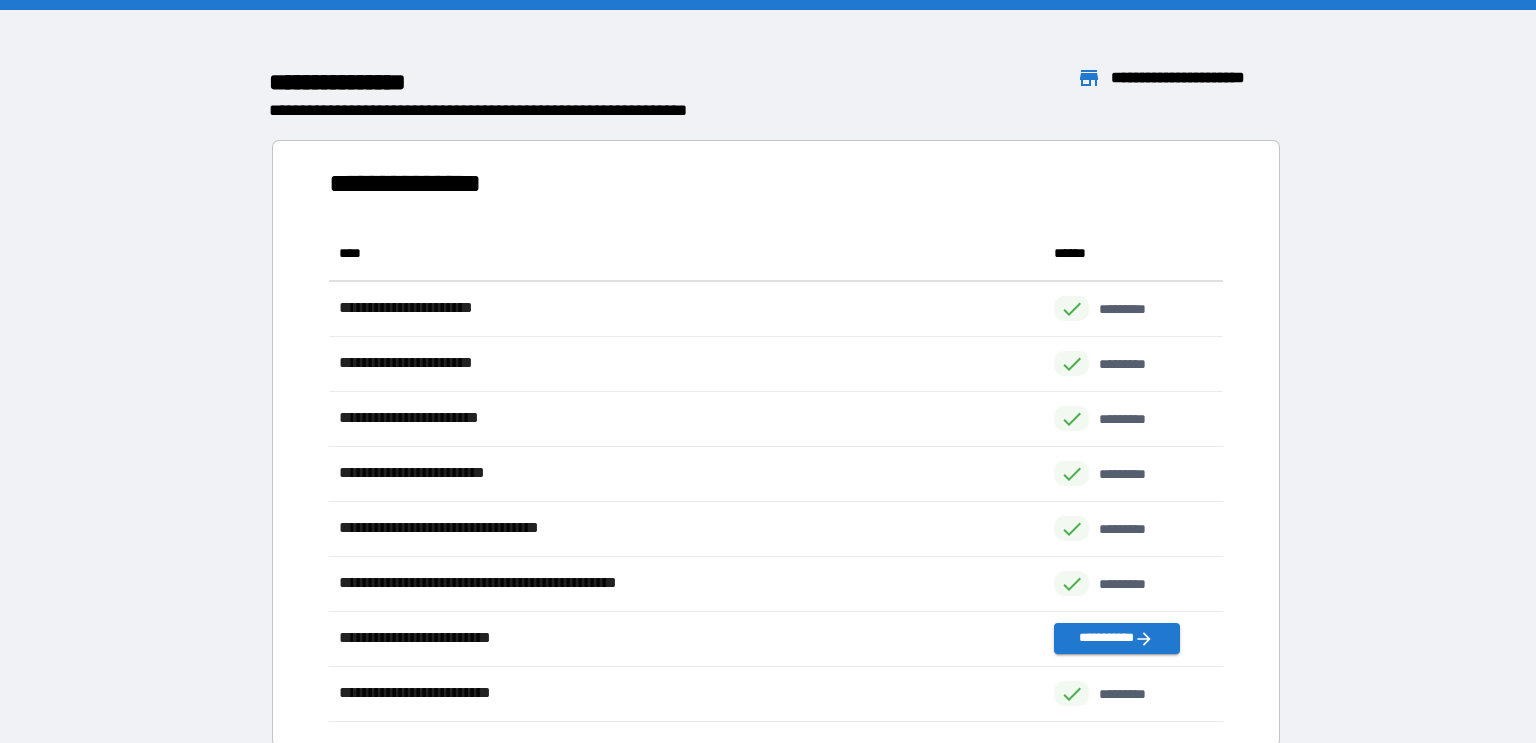 scroll, scrollTop: 0, scrollLeft: 0, axis: both 